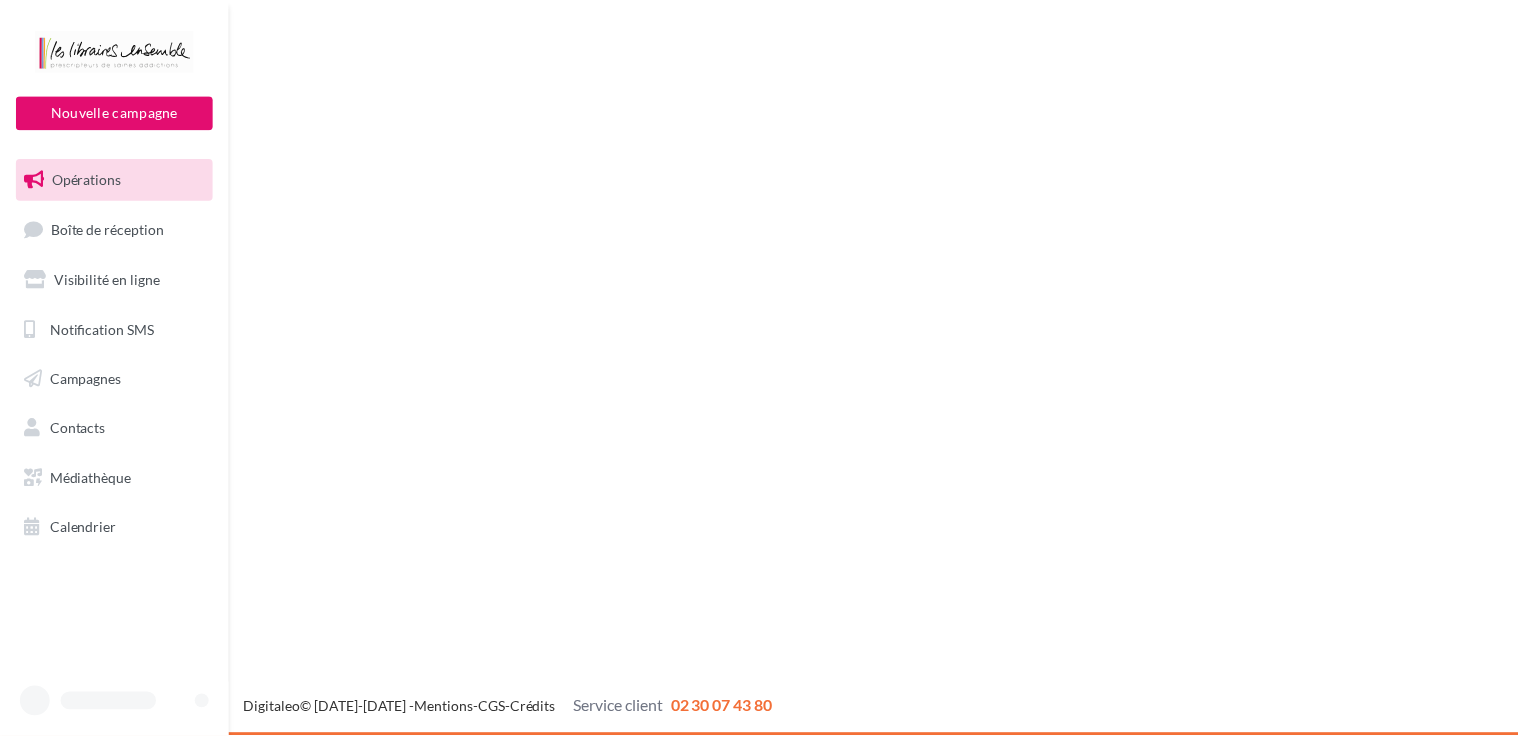 scroll, scrollTop: 0, scrollLeft: 0, axis: both 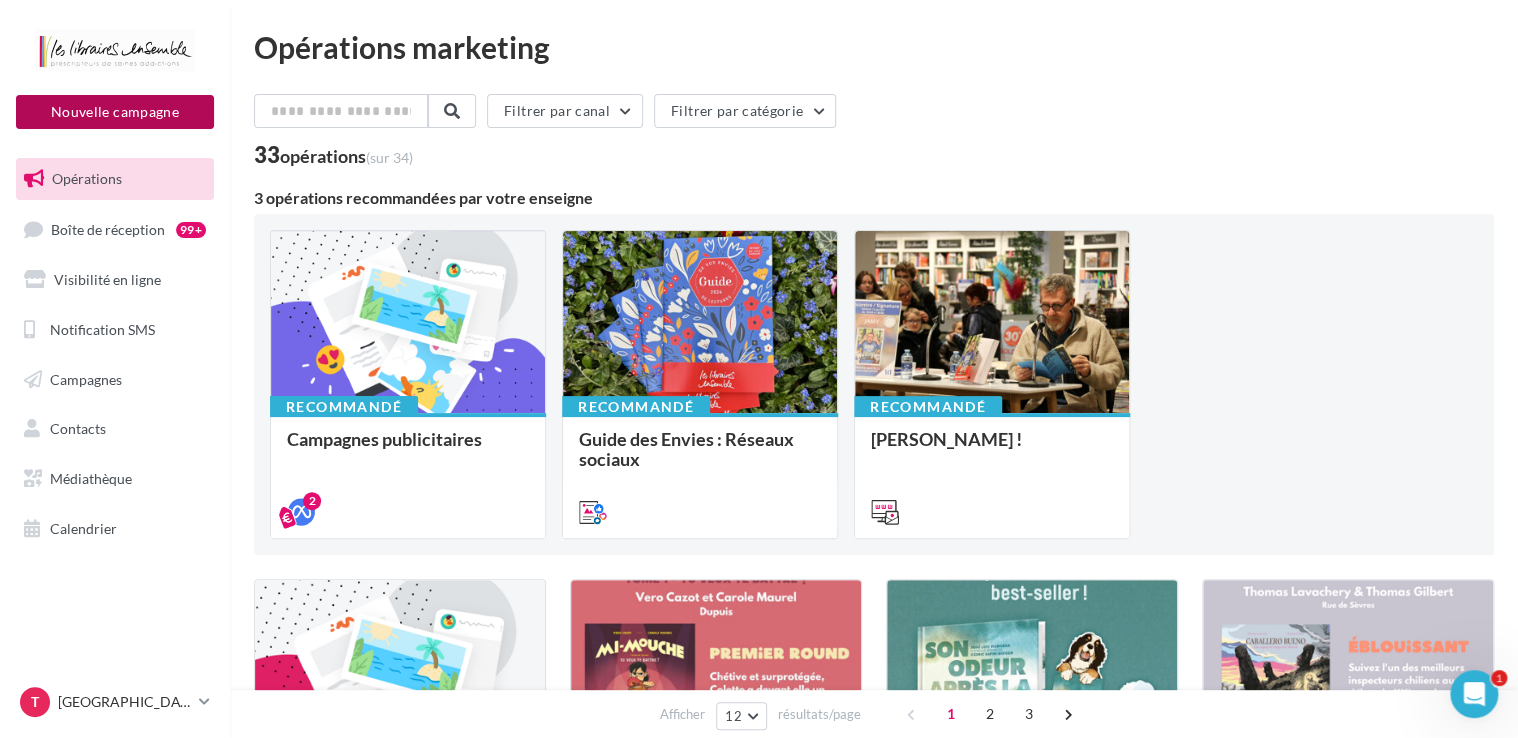 click on "Nouvelle campagne" at bounding box center [115, 112] 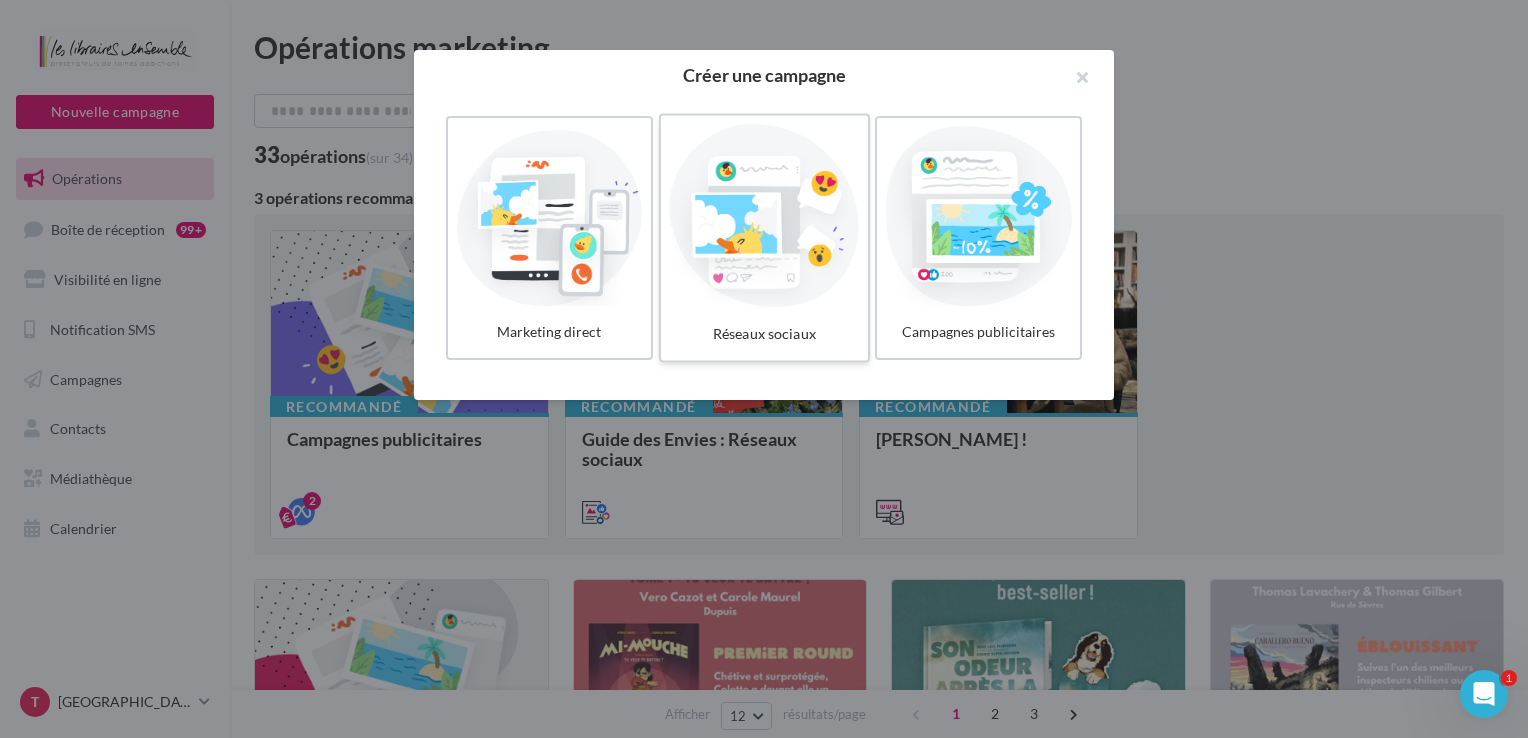 click at bounding box center [764, 216] 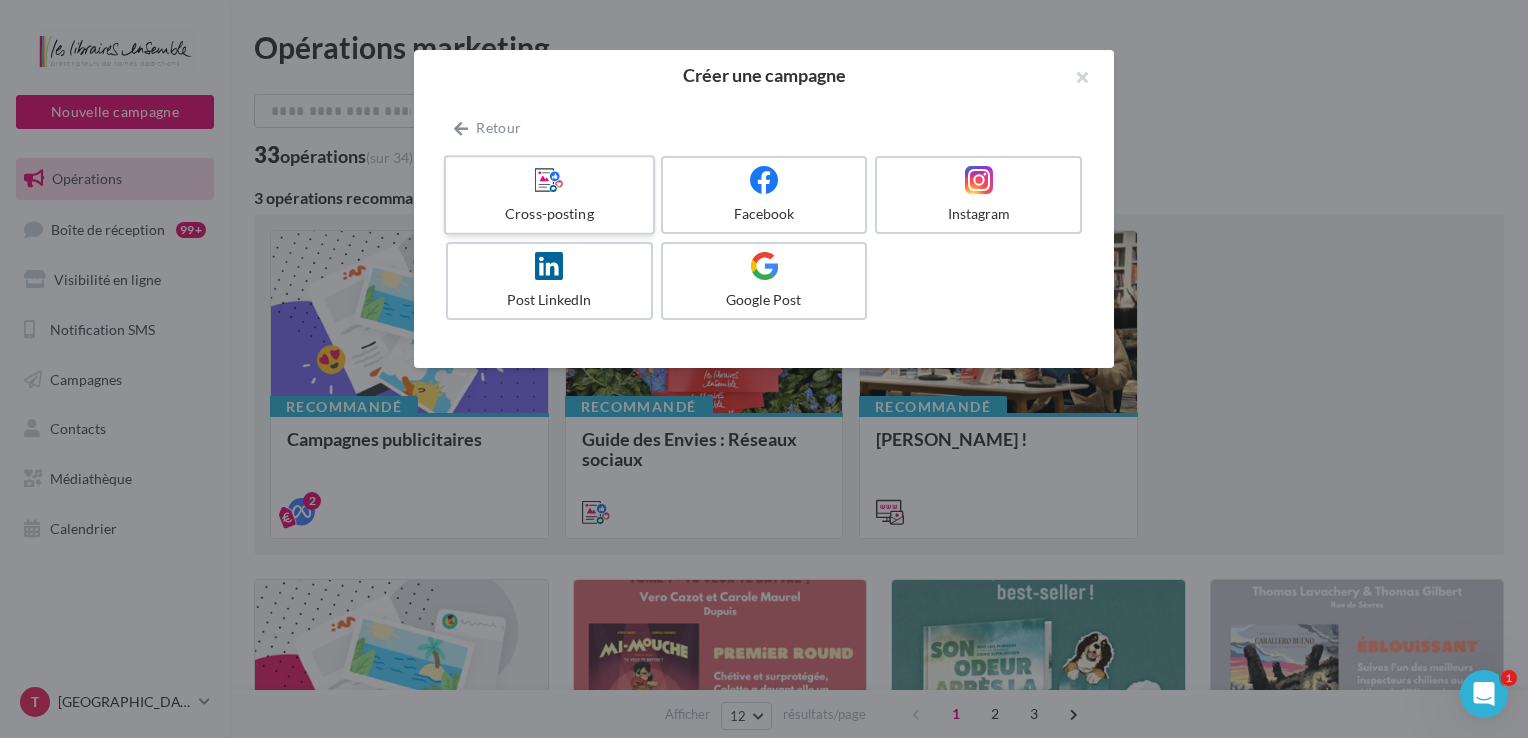 click at bounding box center (549, 180) 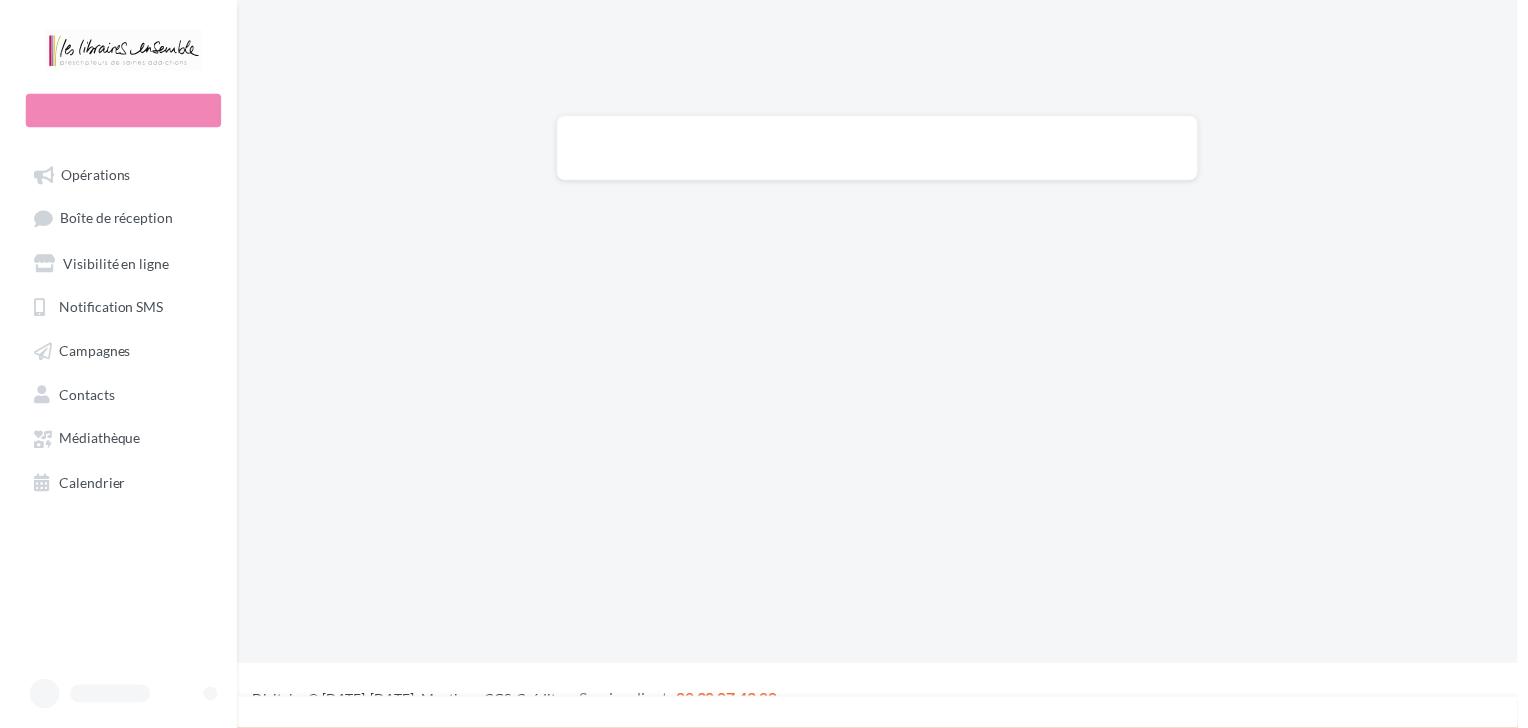 scroll, scrollTop: 0, scrollLeft: 0, axis: both 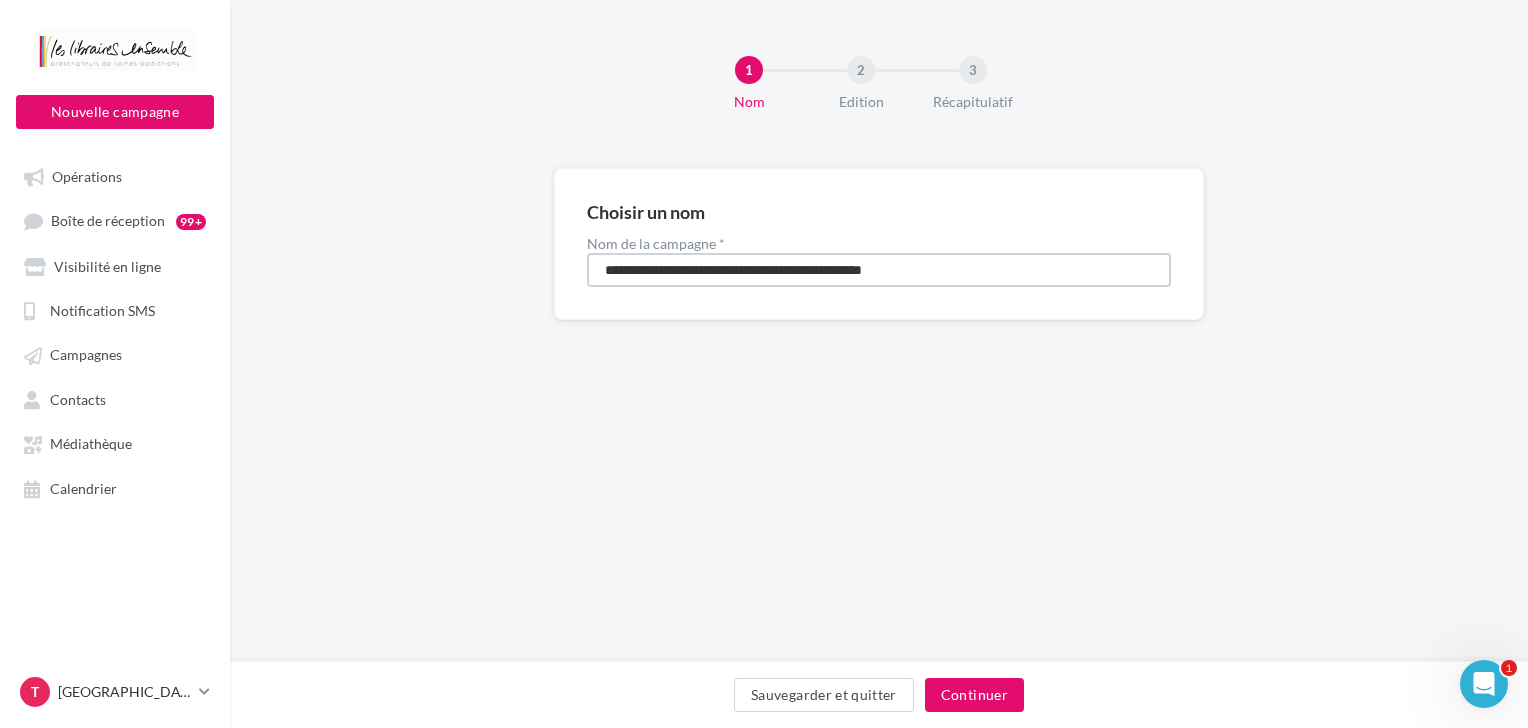 click on "**********" at bounding box center [879, 270] 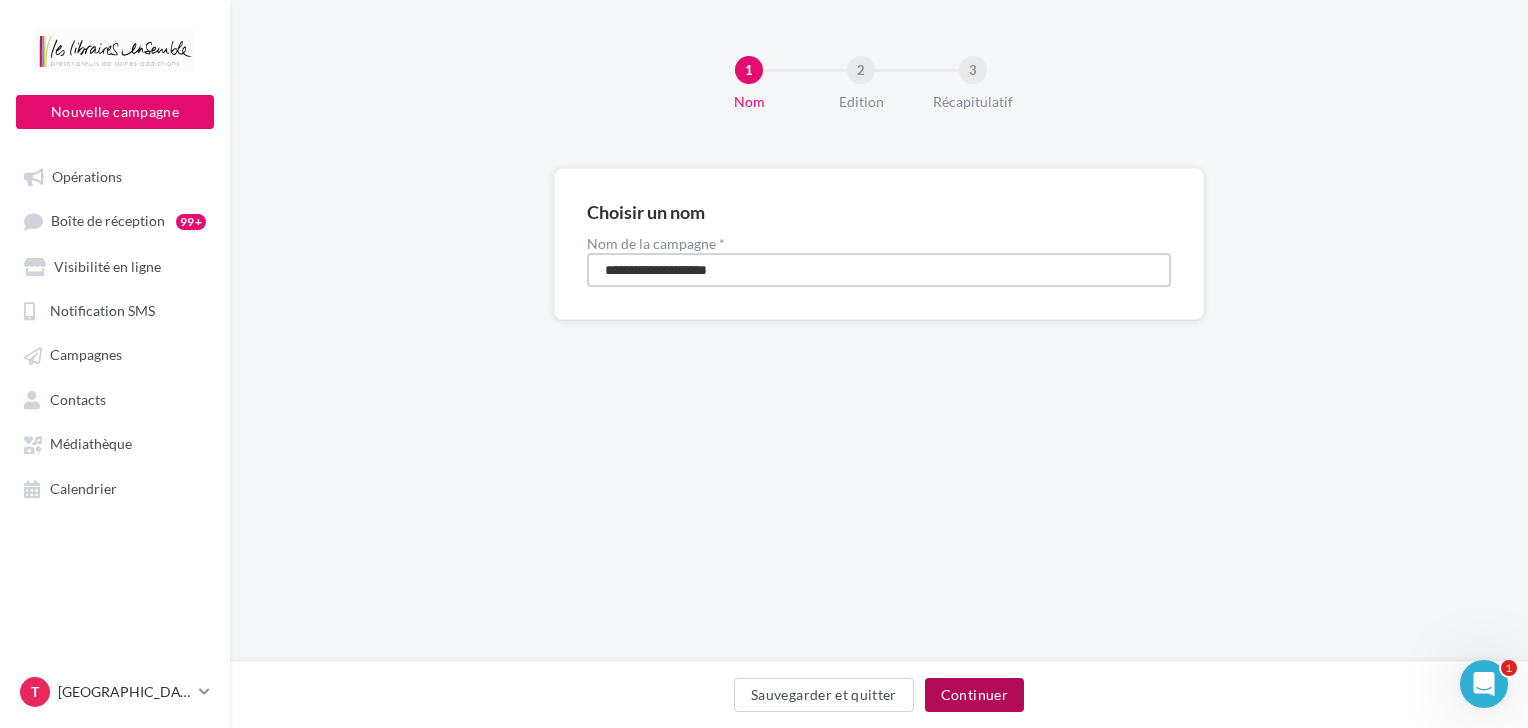 type on "**********" 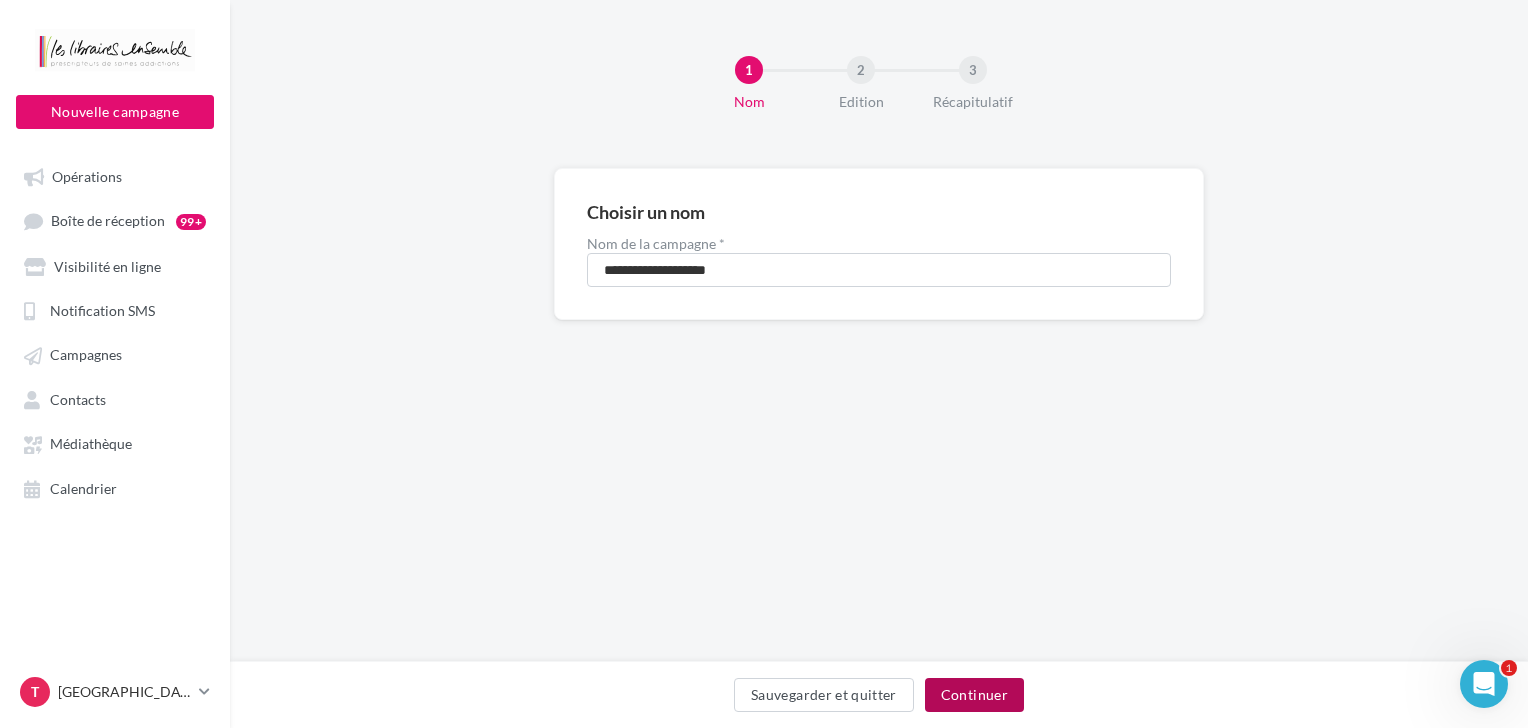 click on "Continuer" at bounding box center [974, 695] 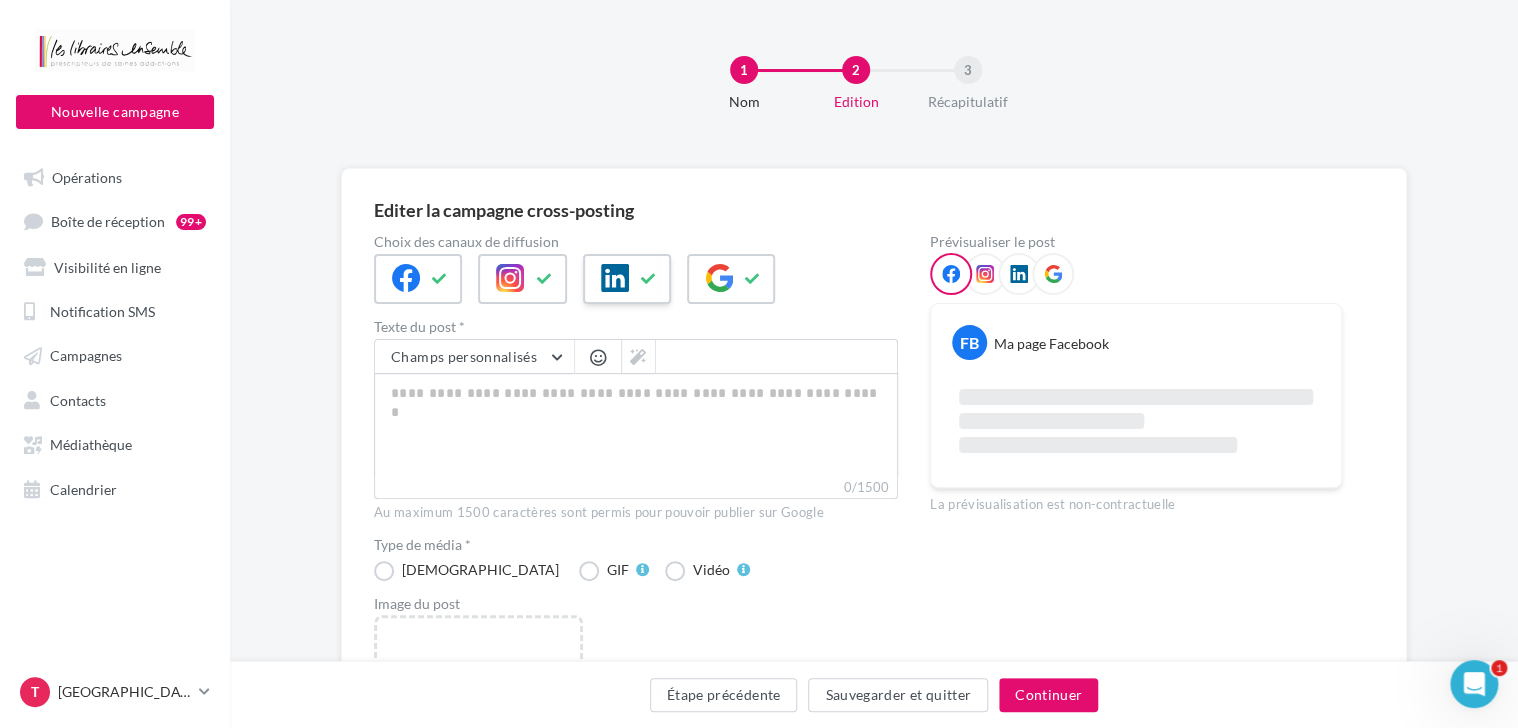 click at bounding box center [649, 279] 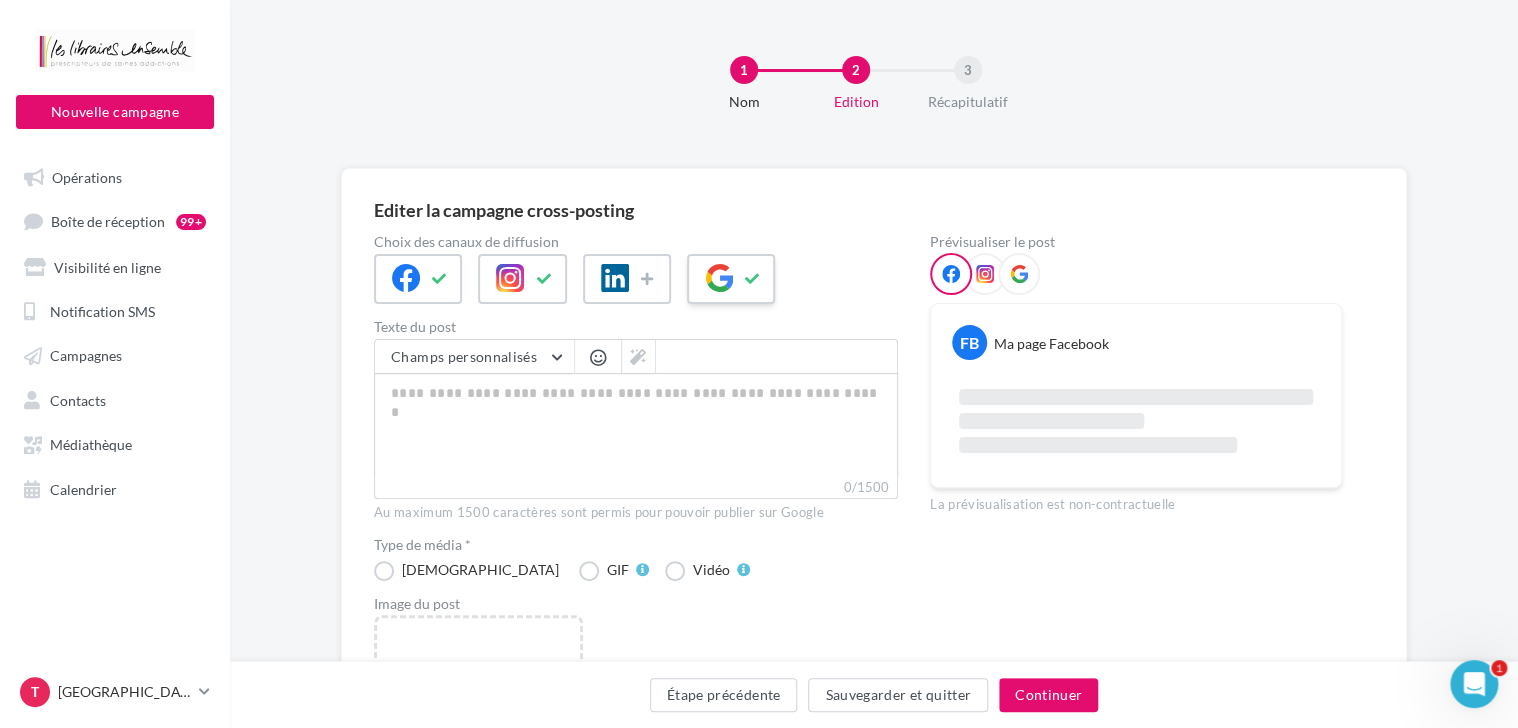click at bounding box center [719, 278] 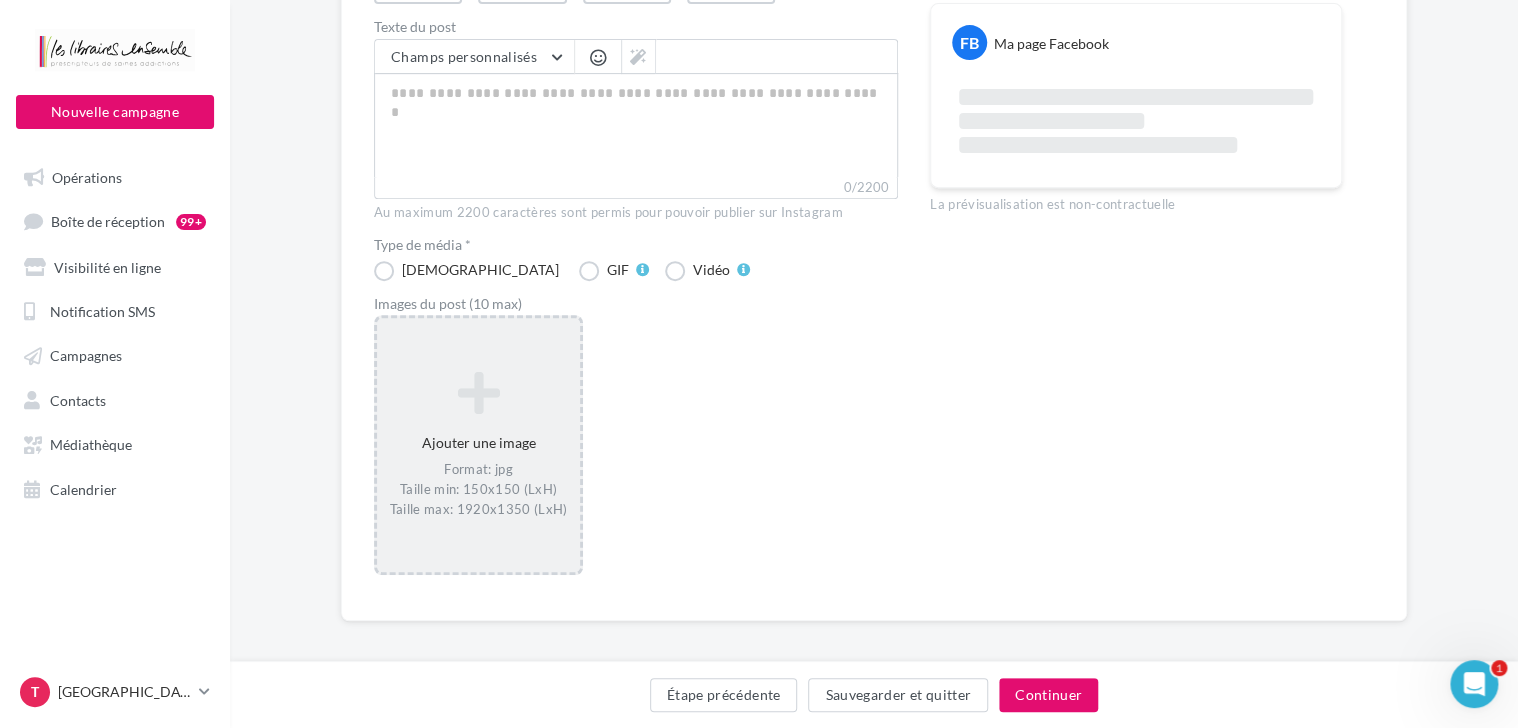 click at bounding box center [478, 393] 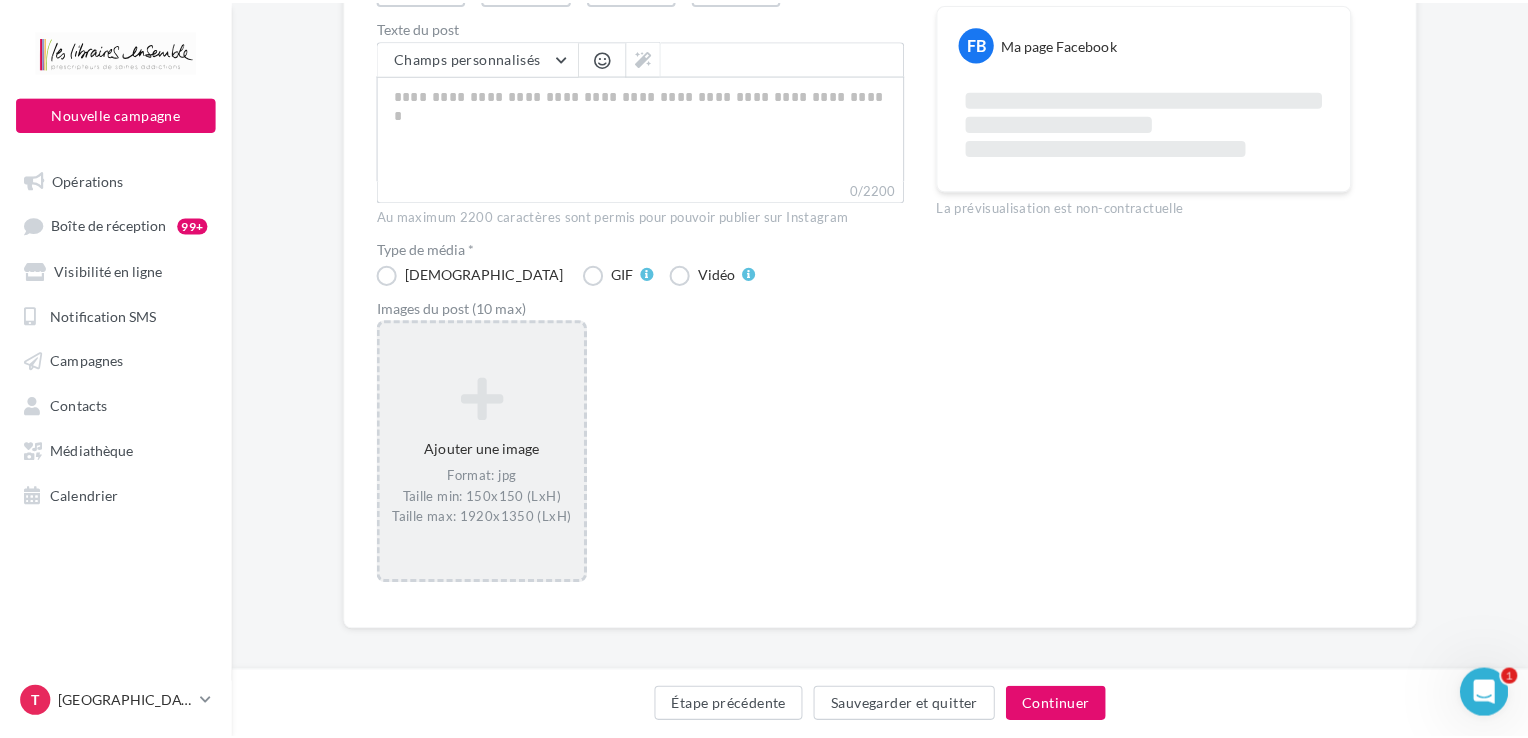 scroll, scrollTop: 299, scrollLeft: 0, axis: vertical 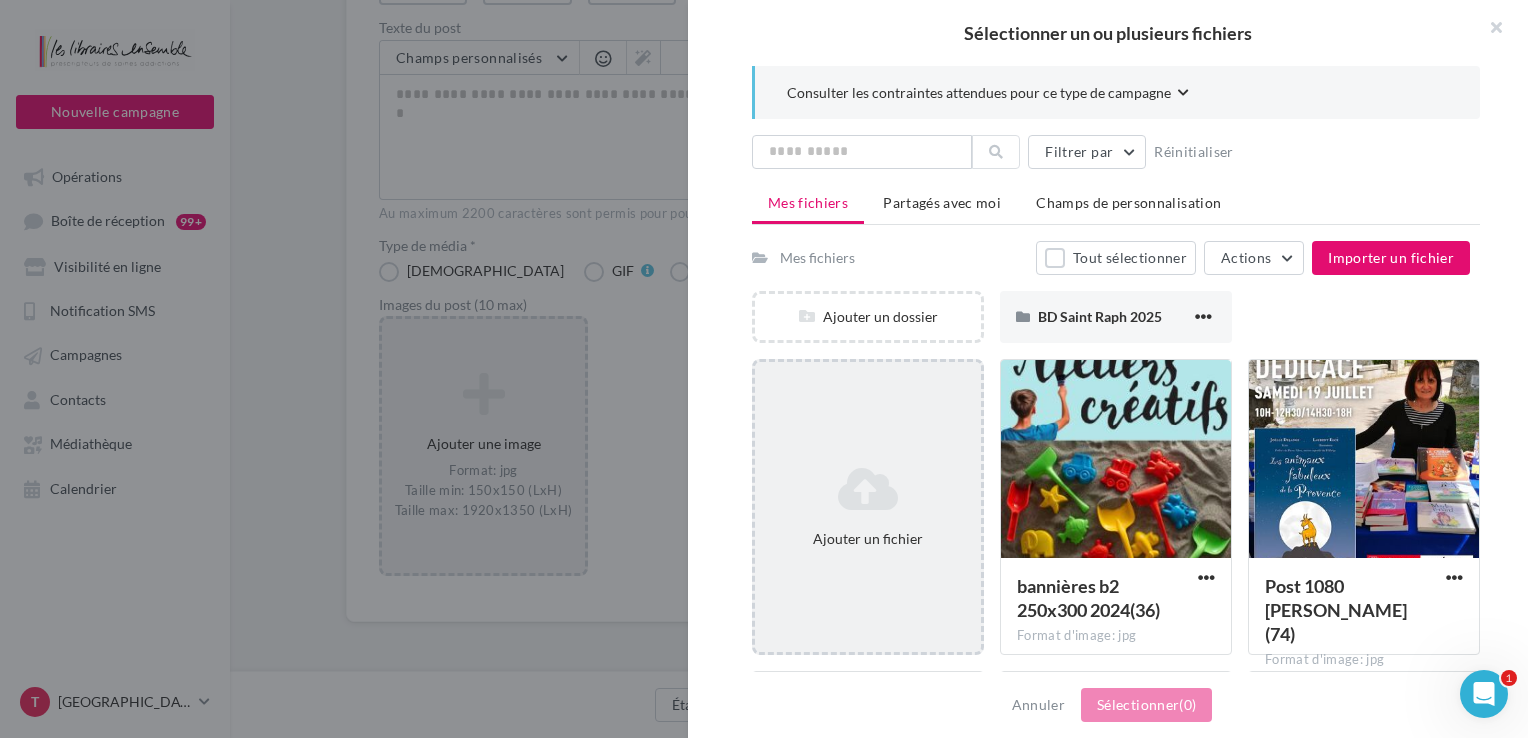 click on "Ajouter un fichier" at bounding box center (868, 507) 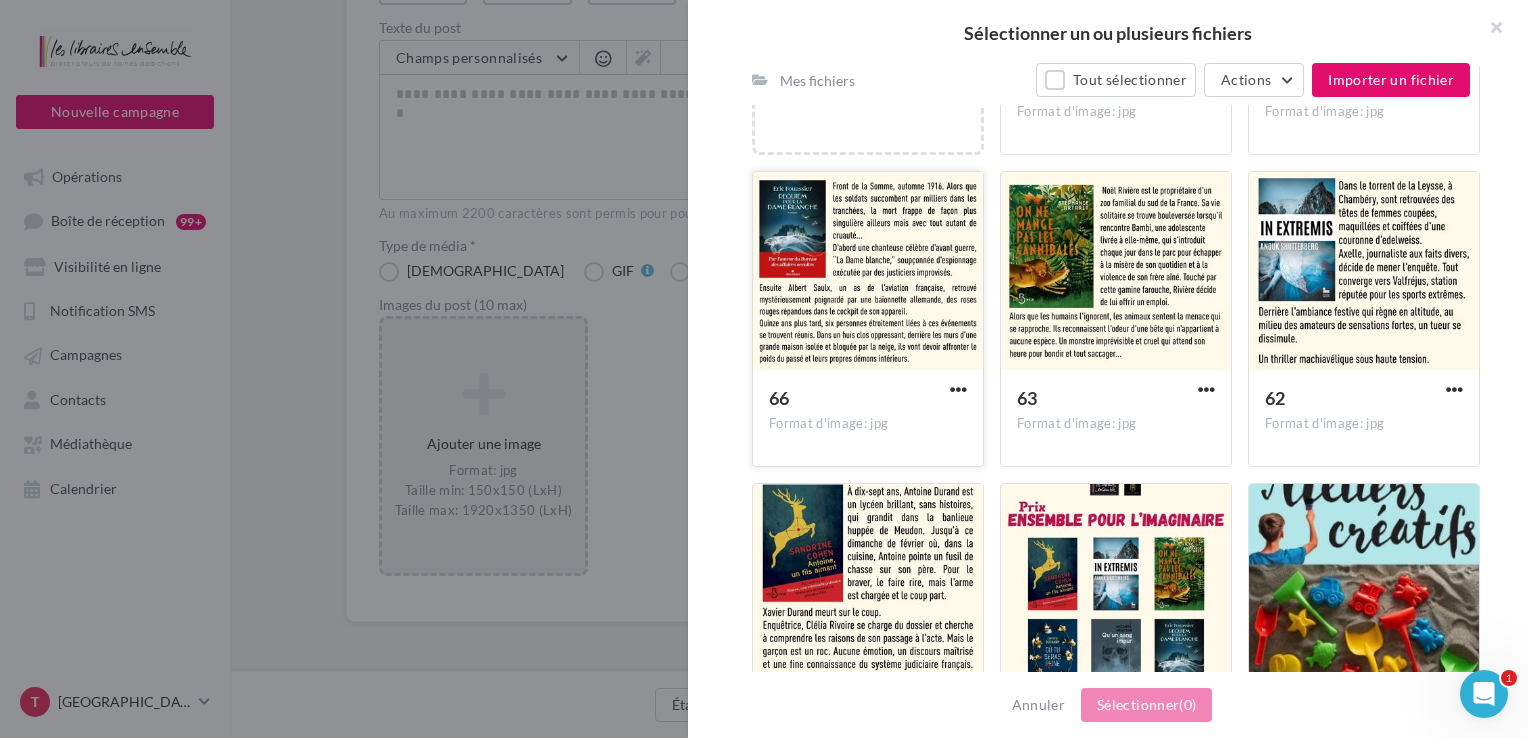 scroll, scrollTop: 600, scrollLeft: 0, axis: vertical 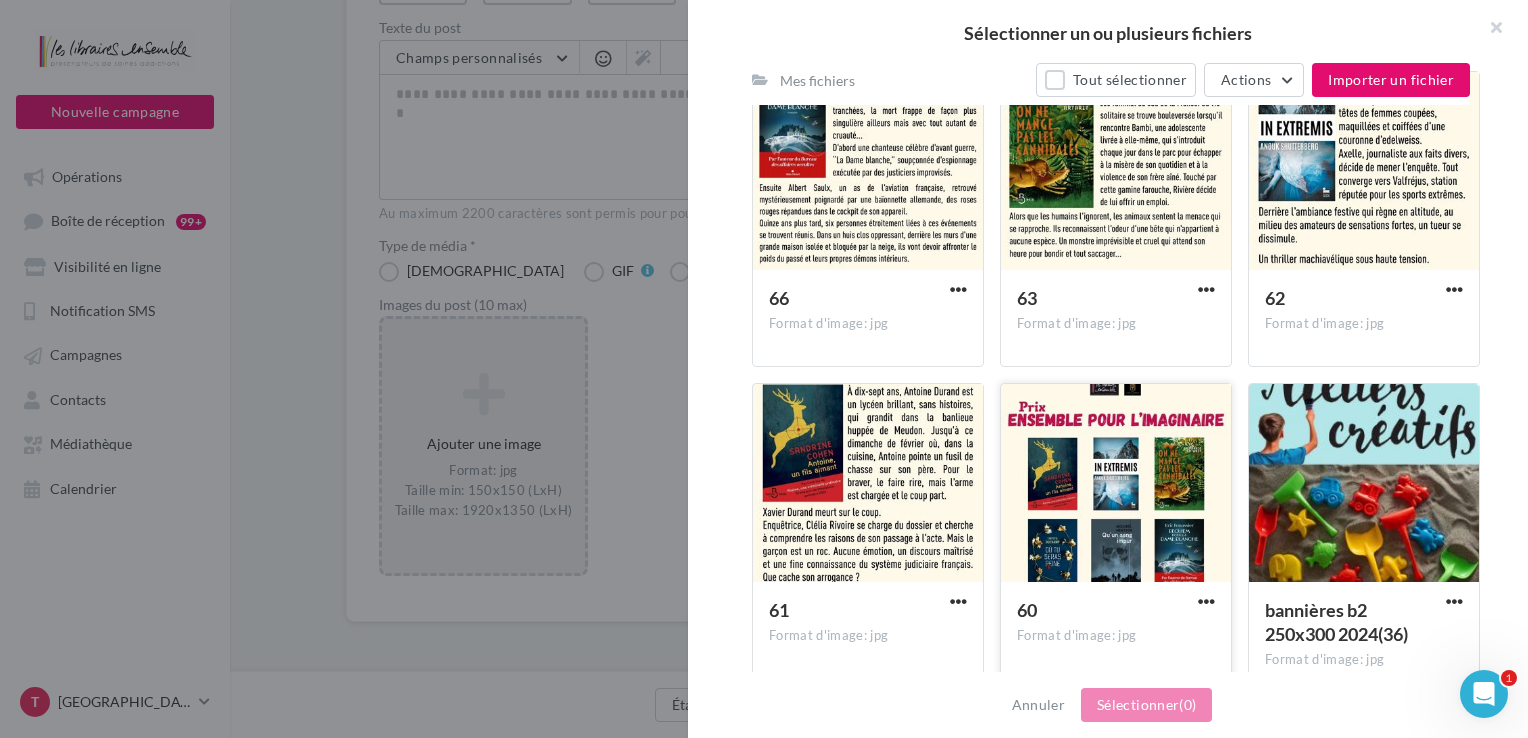 click at bounding box center [1116, 484] 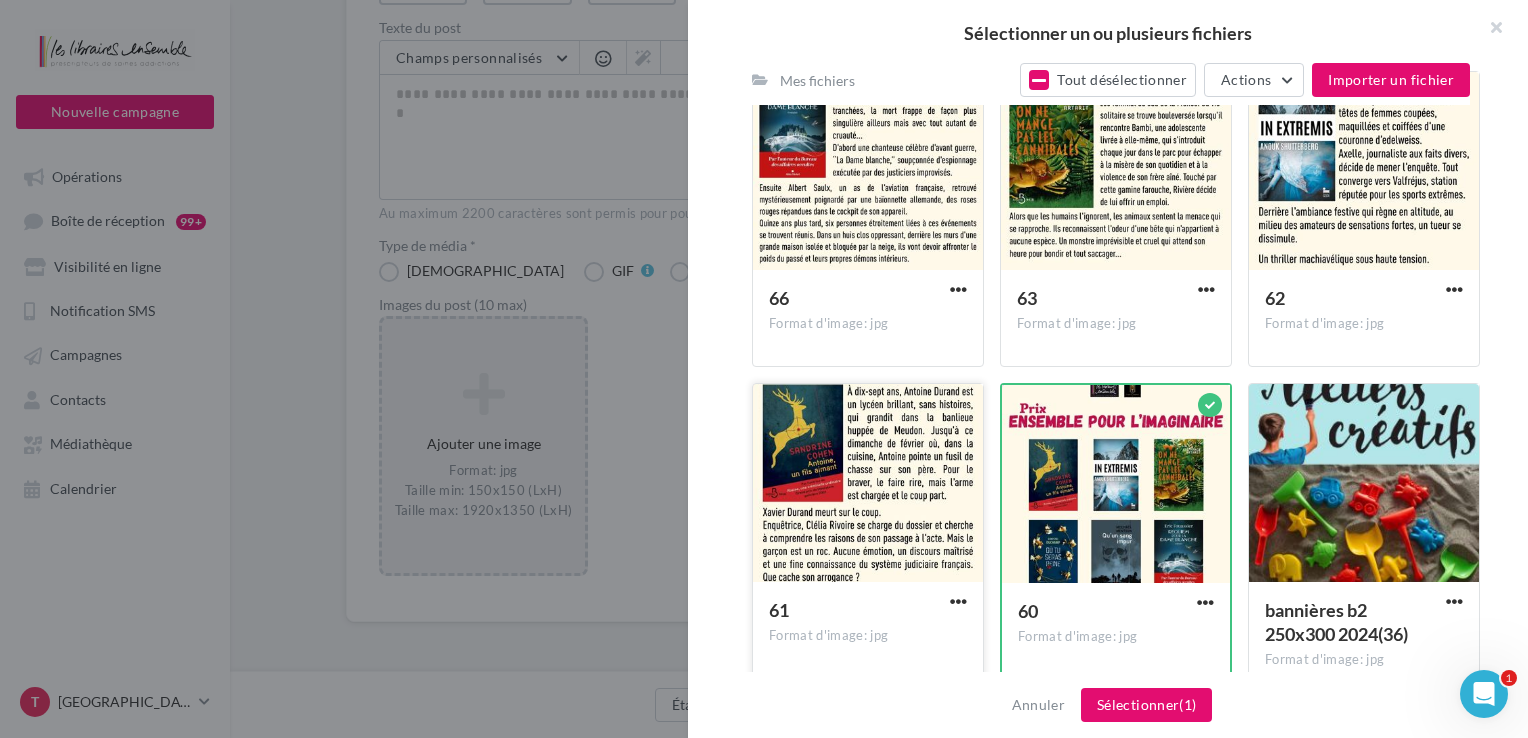 click at bounding box center [868, 484] 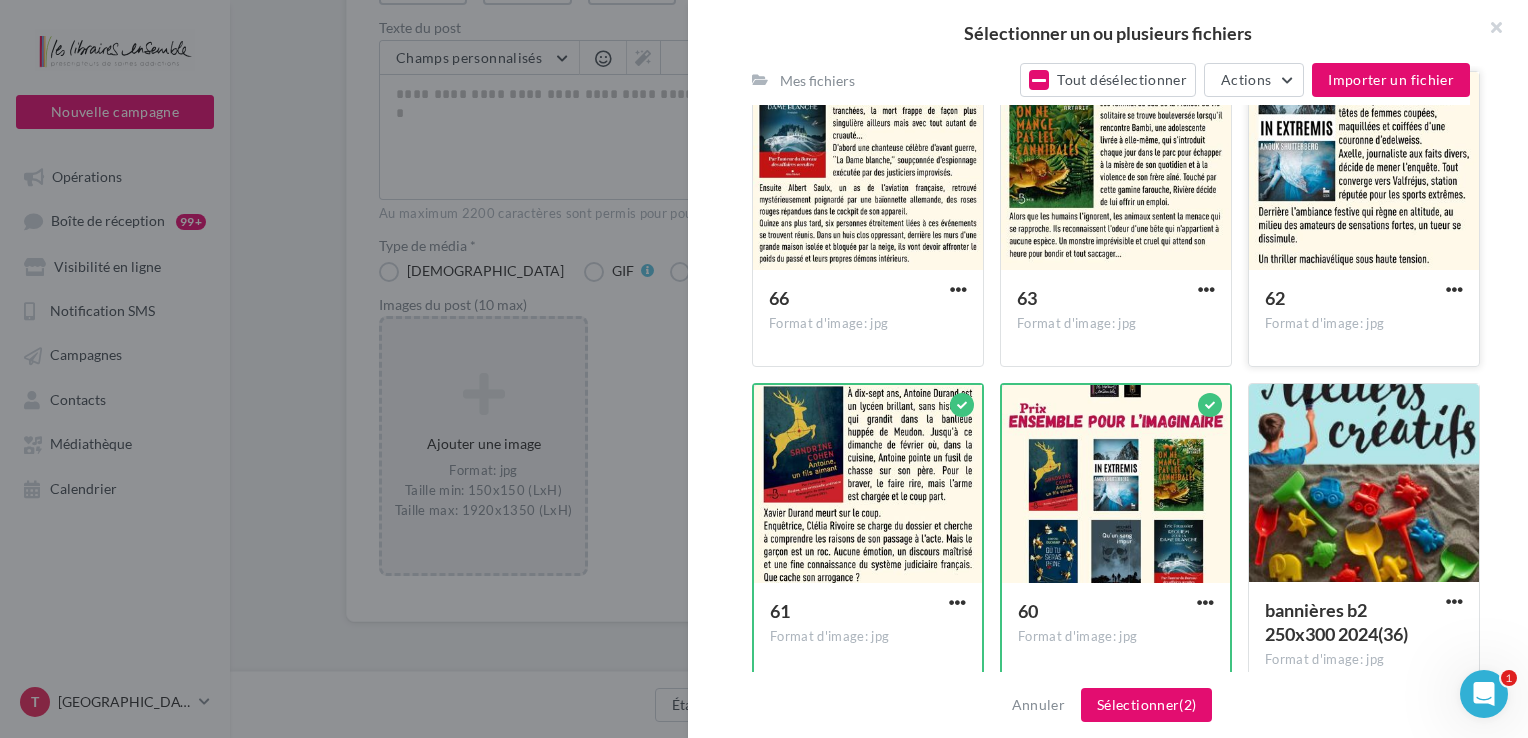 click at bounding box center (1364, 172) 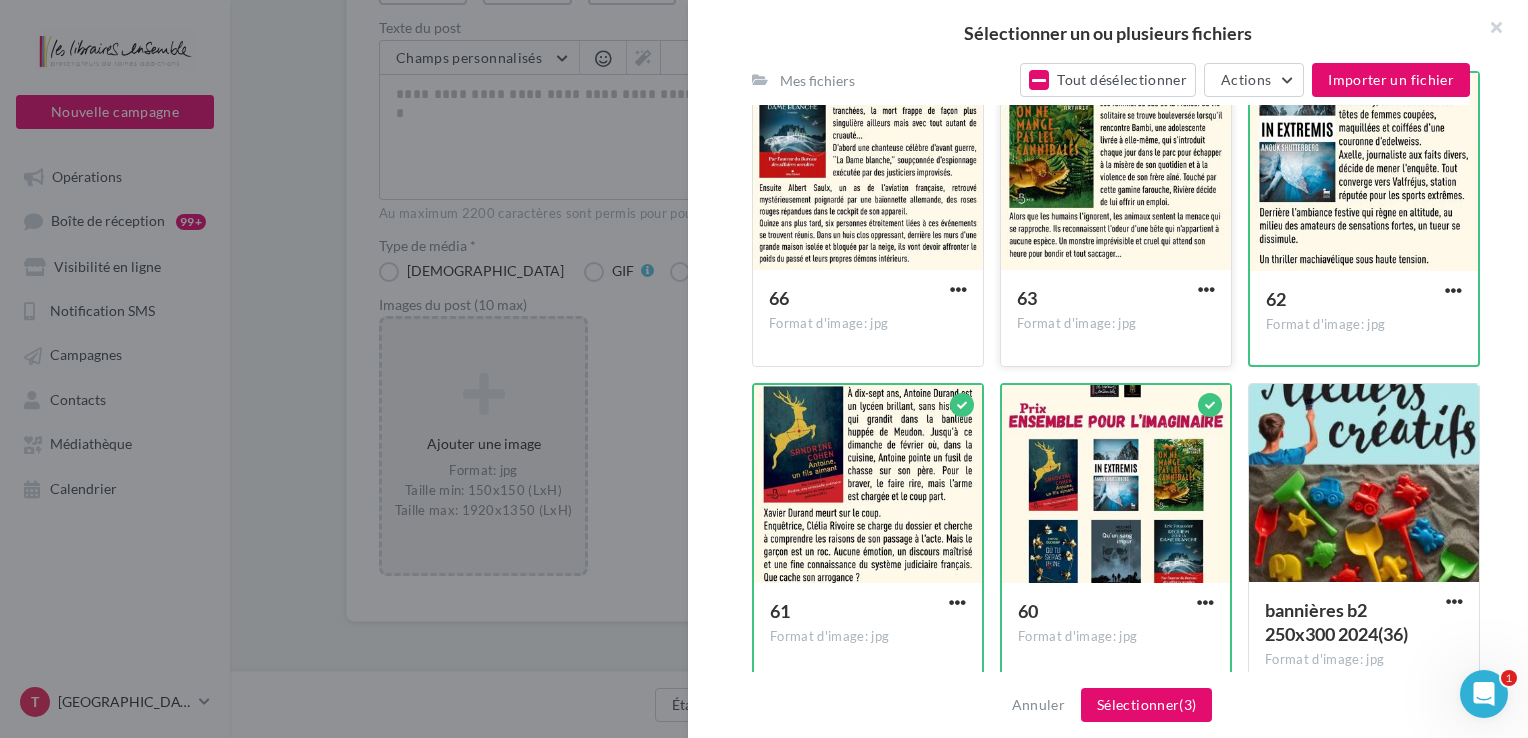 click at bounding box center (1116, 172) 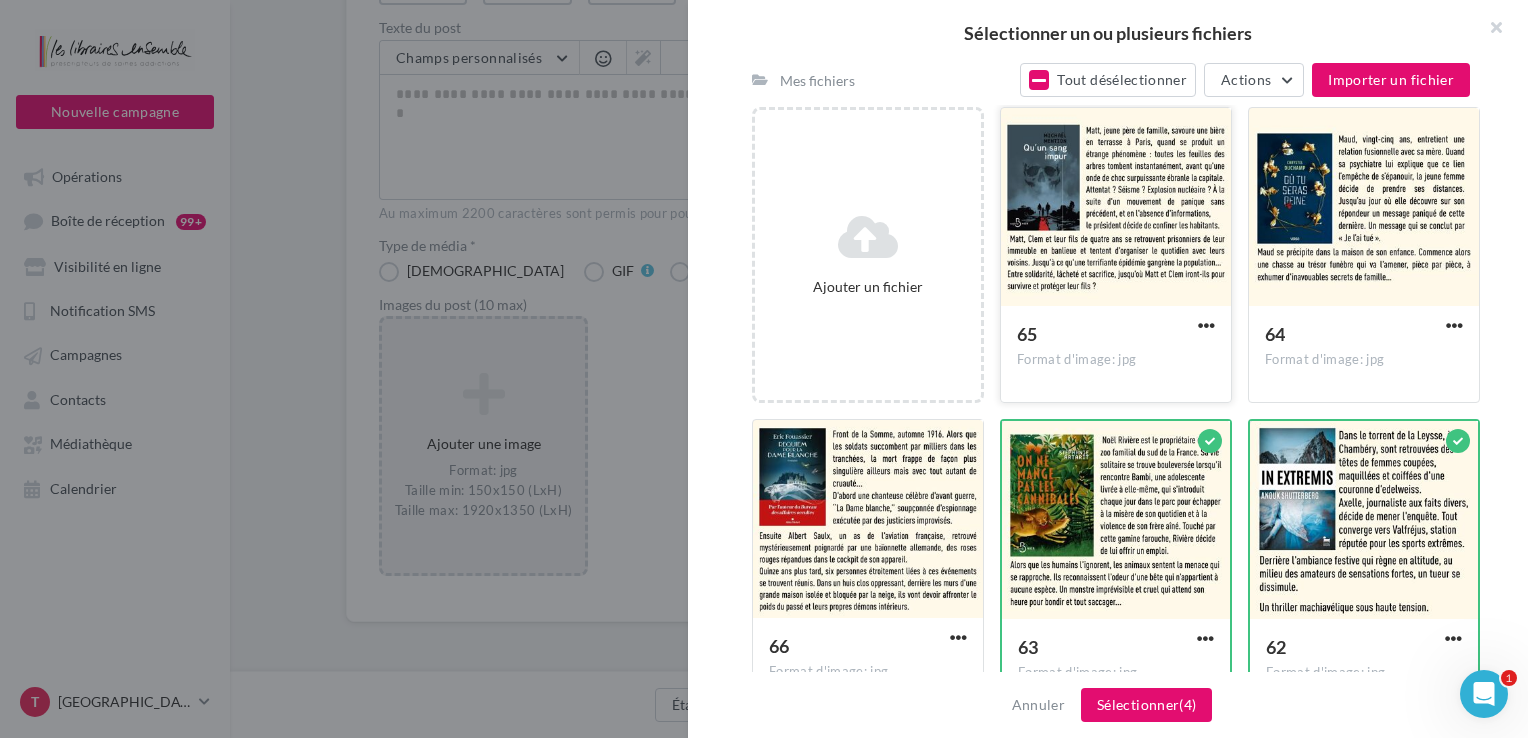 scroll, scrollTop: 300, scrollLeft: 0, axis: vertical 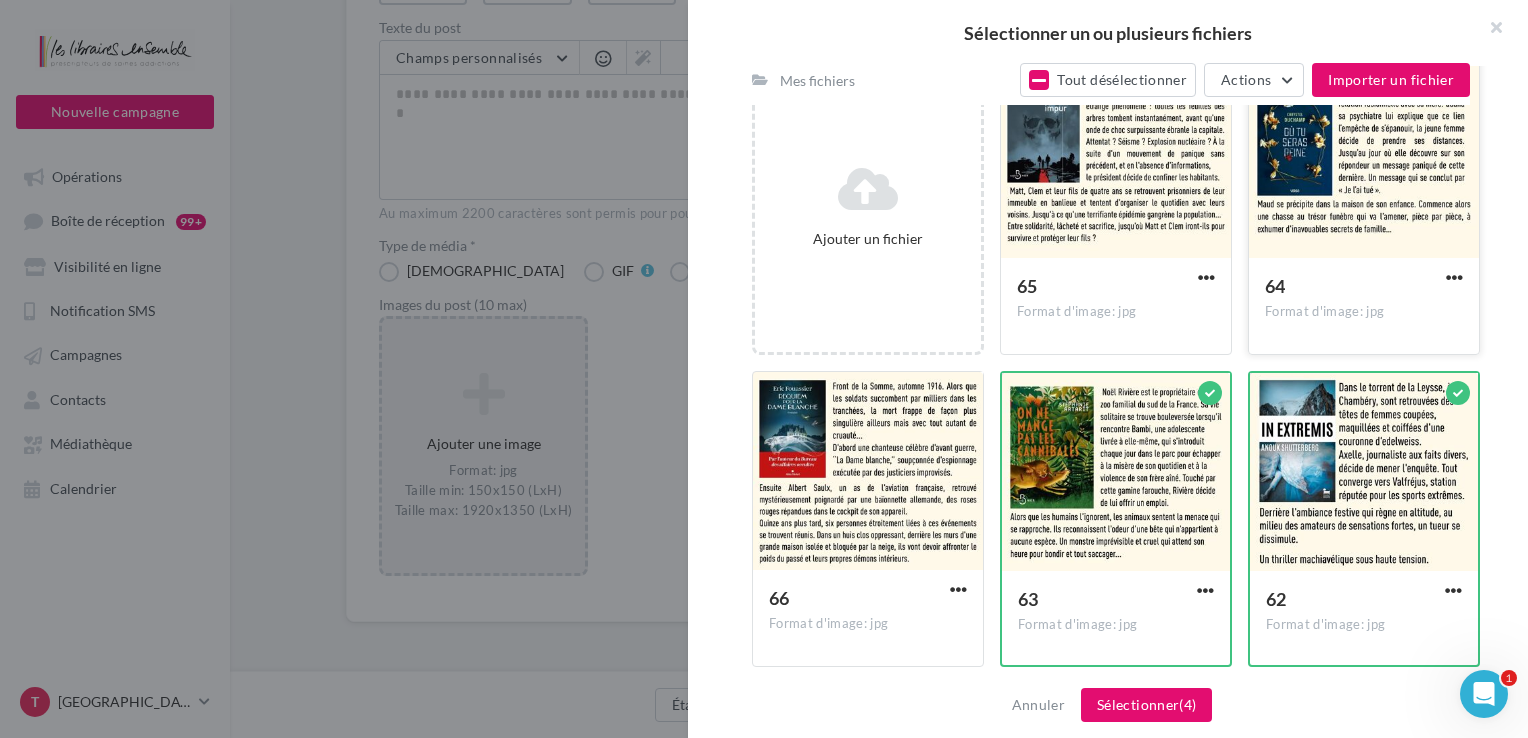 click at bounding box center (1364, 160) 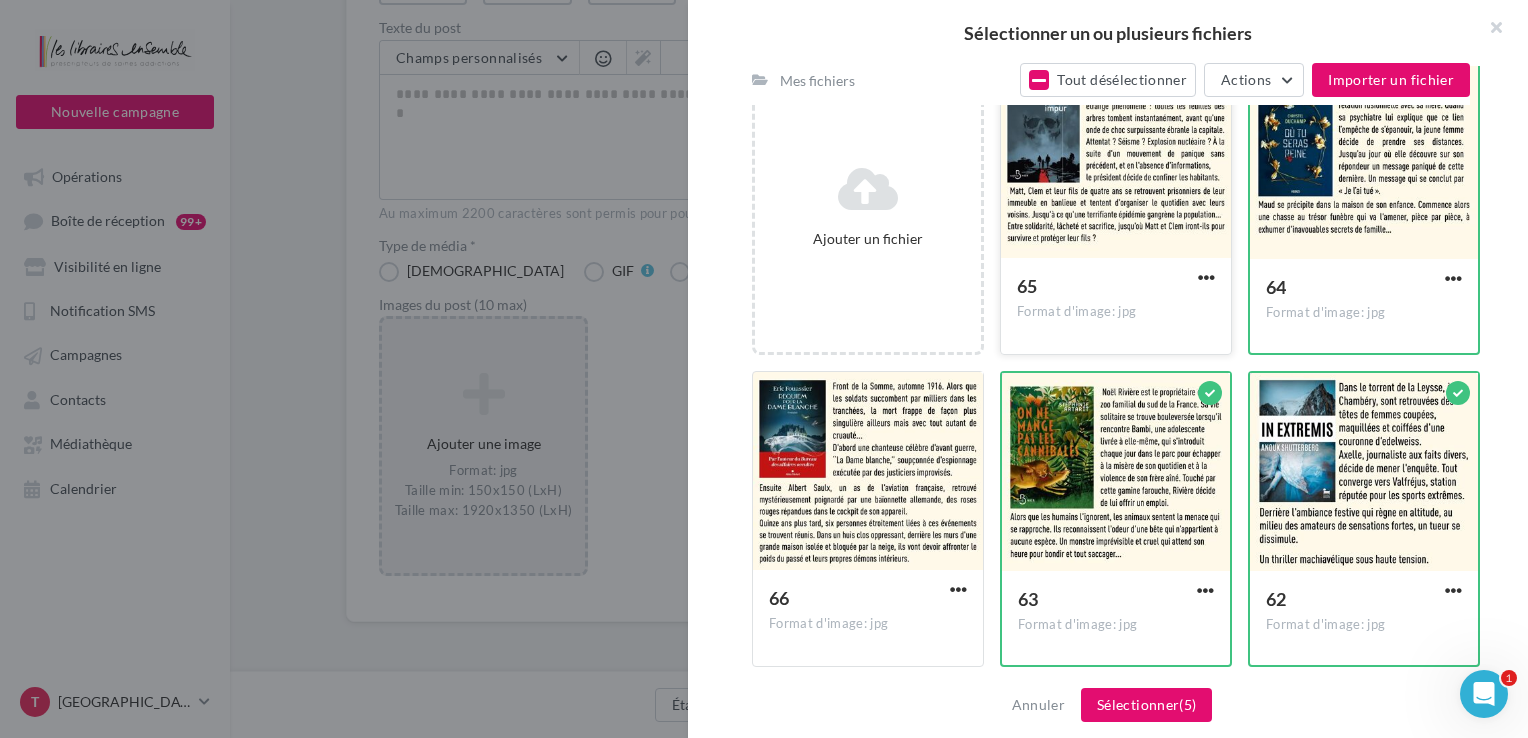 click at bounding box center (1116, 160) 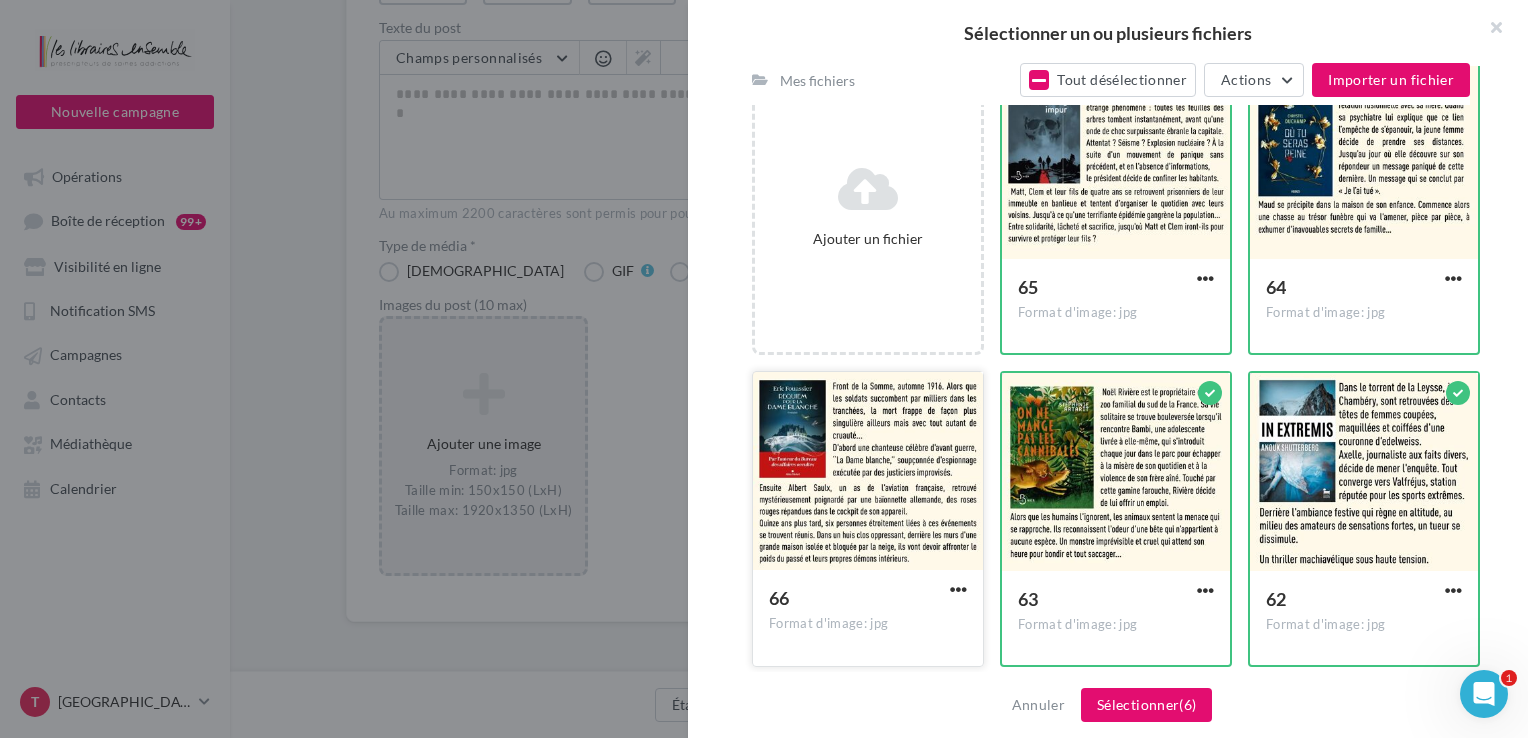 click at bounding box center [868, 472] 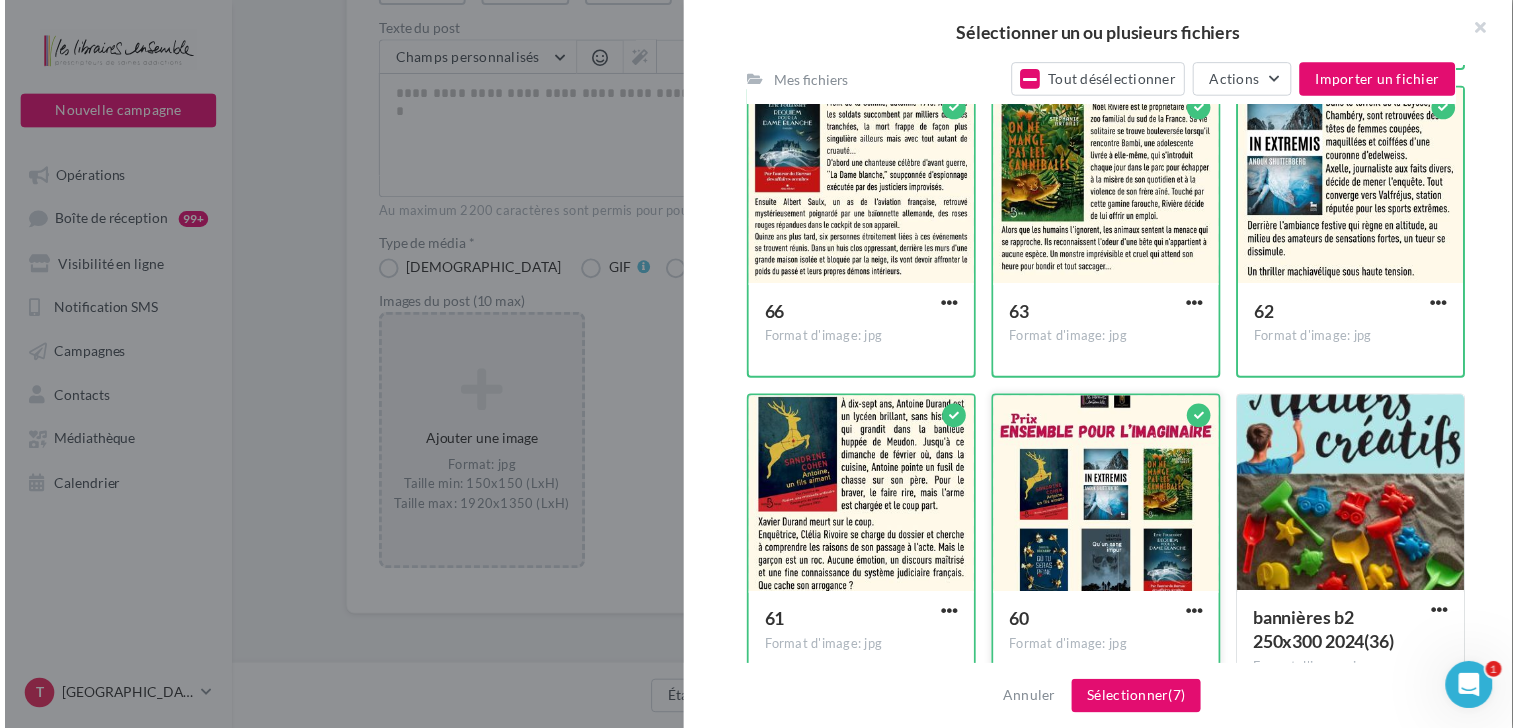 scroll, scrollTop: 600, scrollLeft: 0, axis: vertical 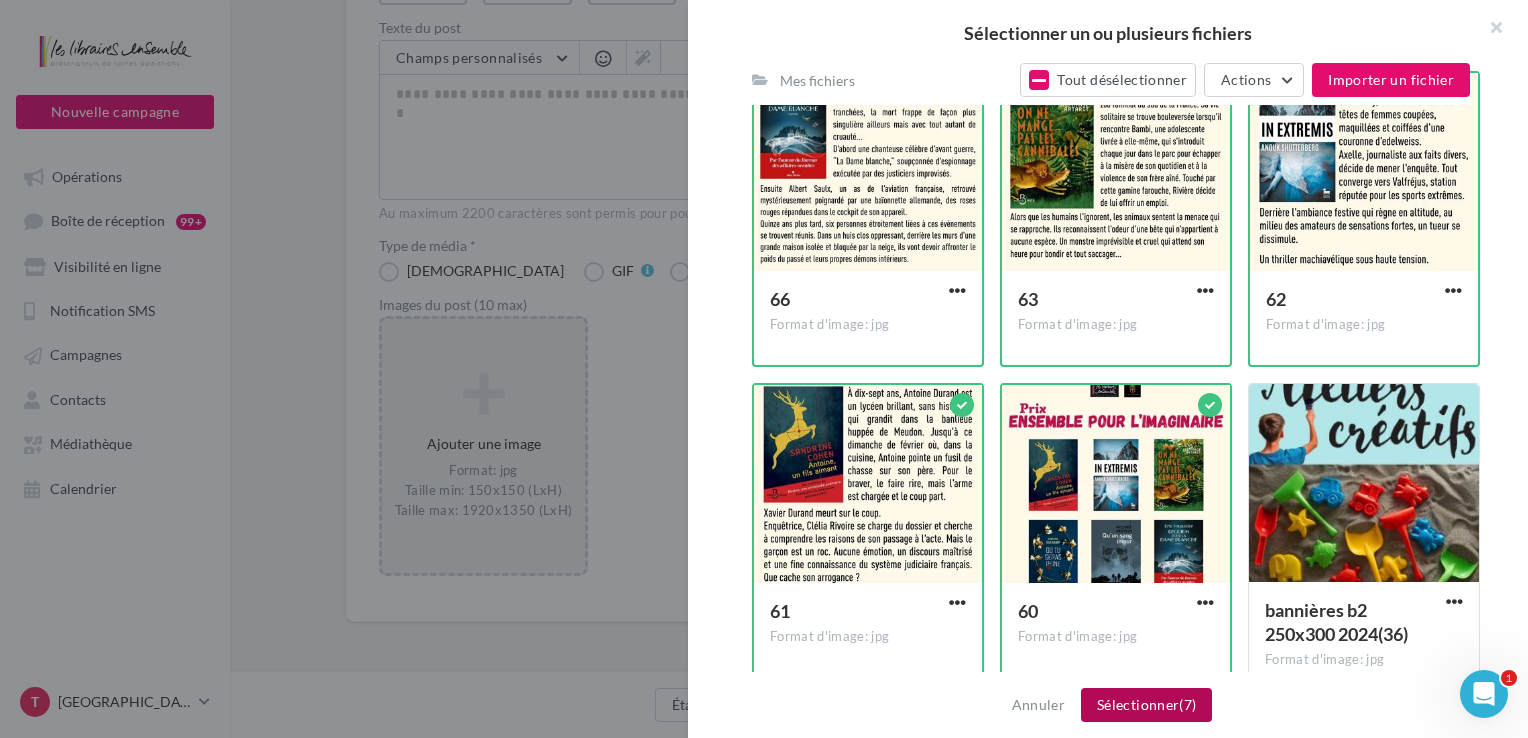 click on "Sélectionner   (7)" at bounding box center [1146, 705] 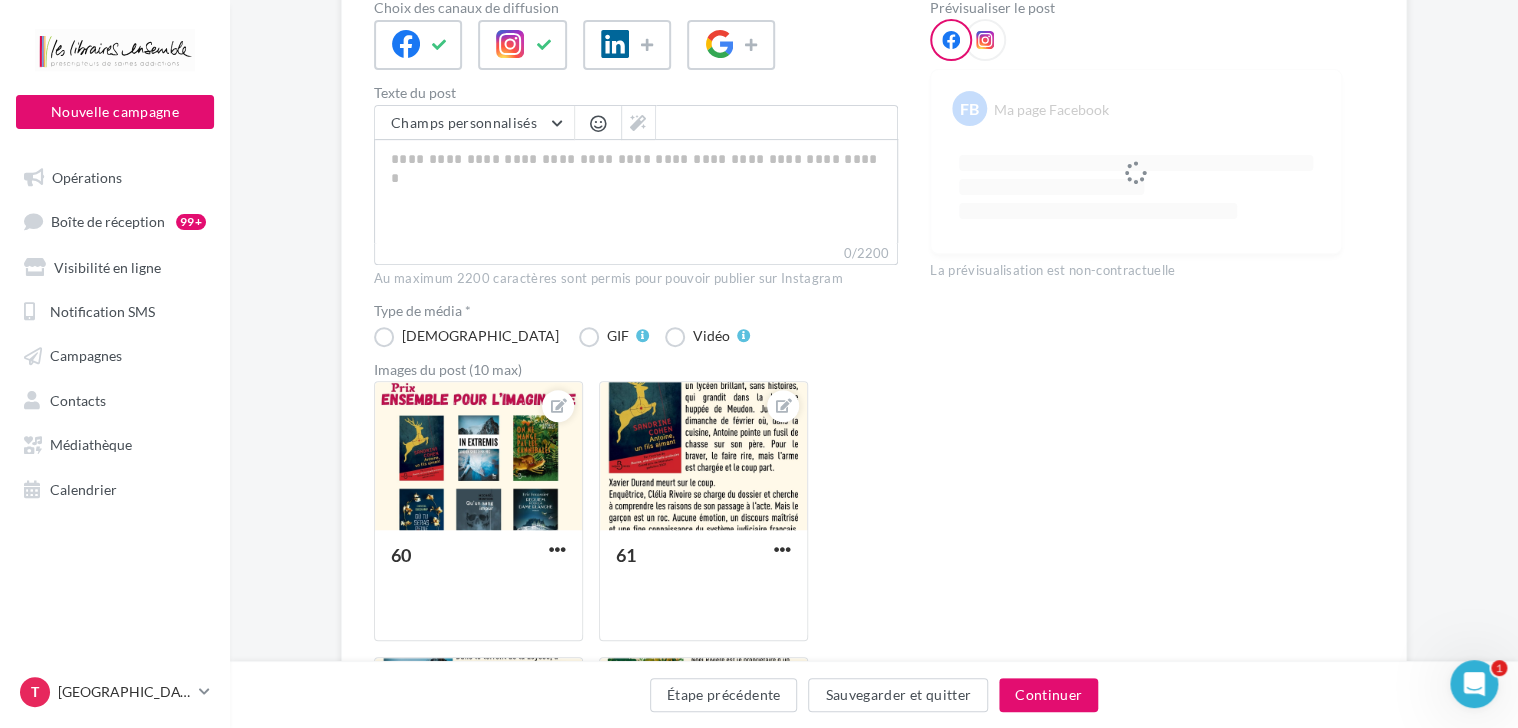 scroll, scrollTop: 199, scrollLeft: 0, axis: vertical 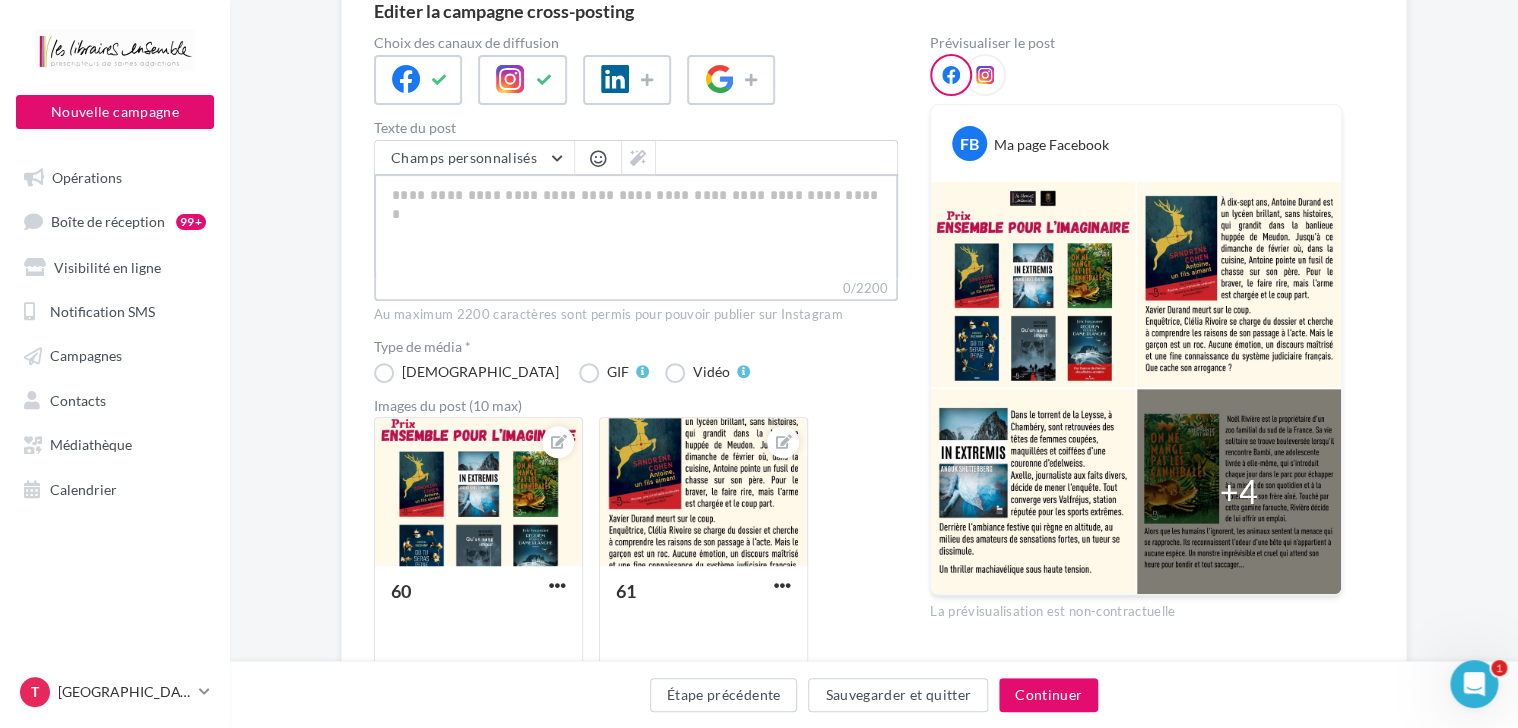 click on "0/2200" at bounding box center (636, 226) 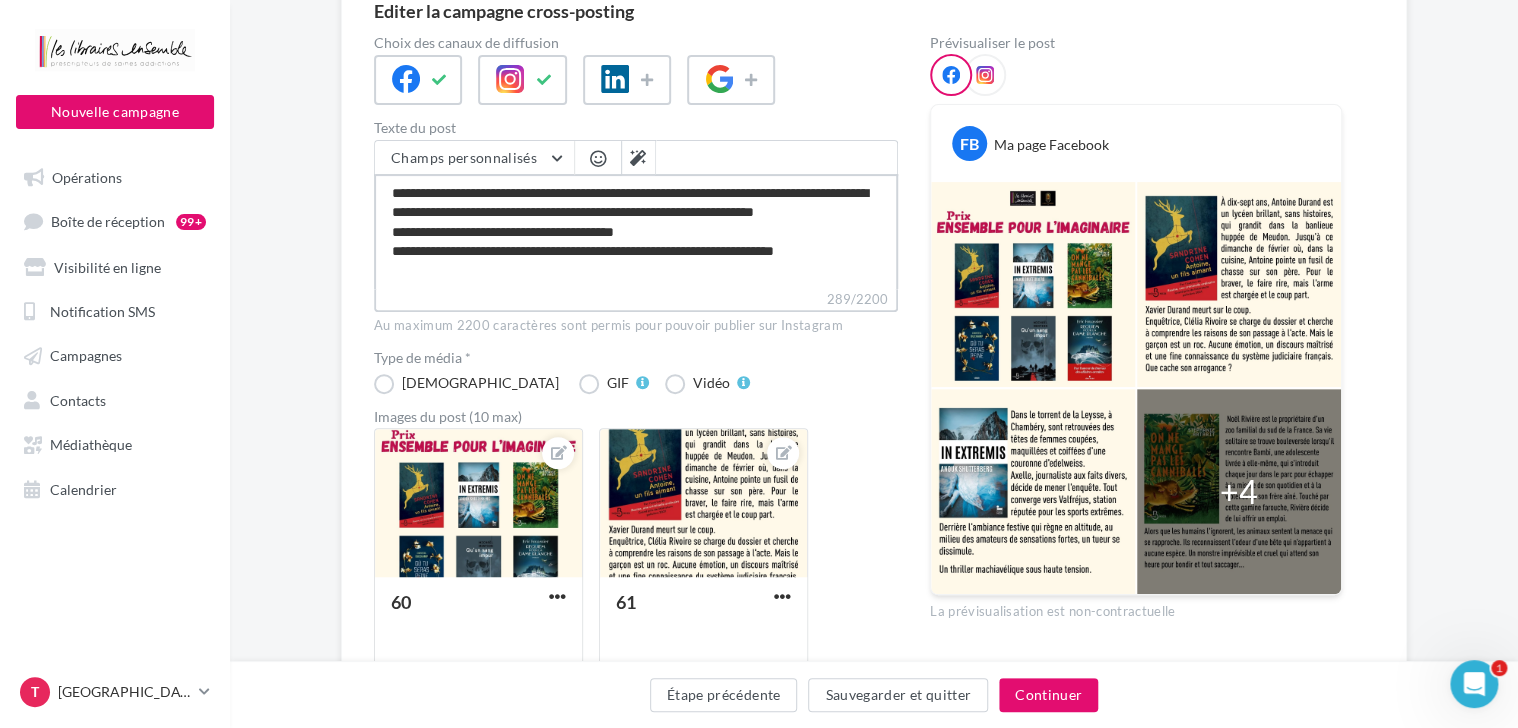 scroll, scrollTop: 0, scrollLeft: 0, axis: both 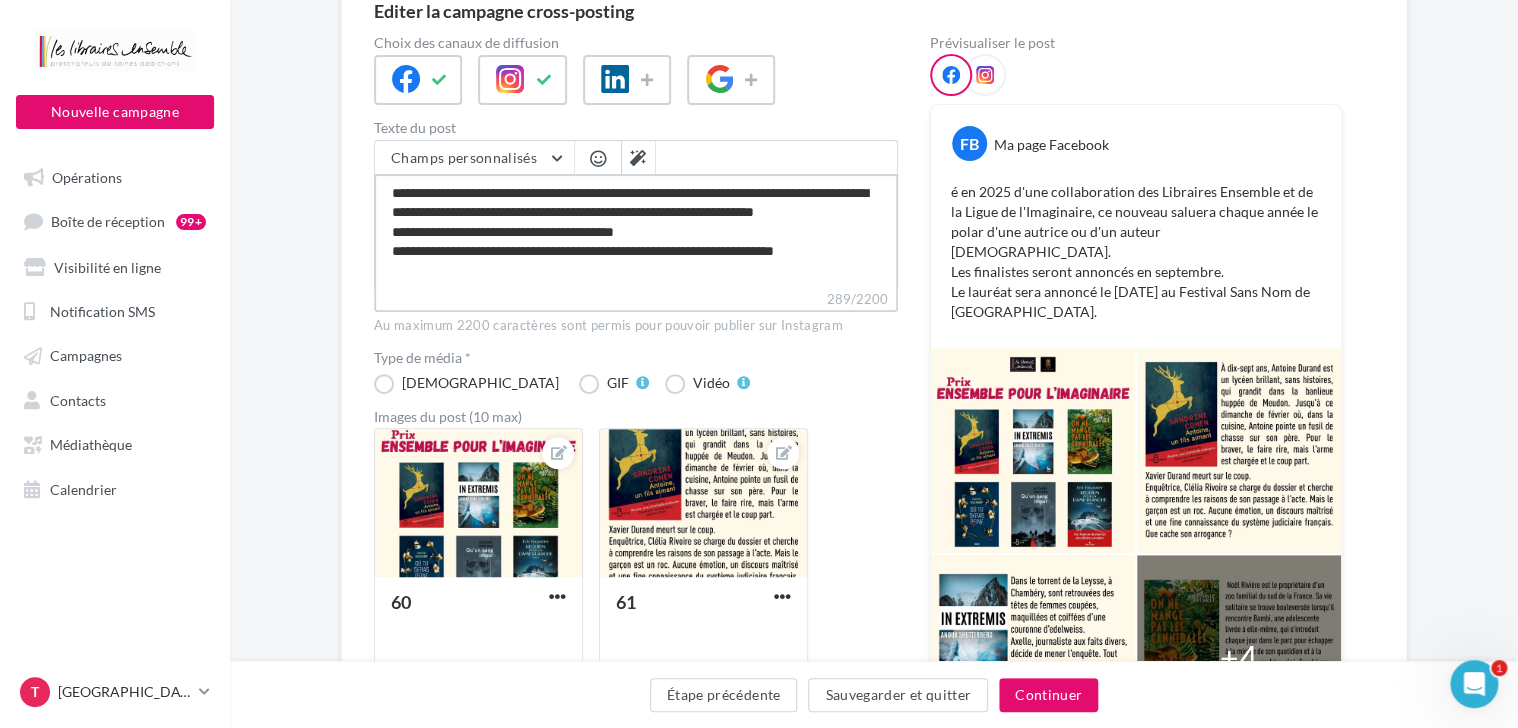 click on "**********" at bounding box center [636, 231] 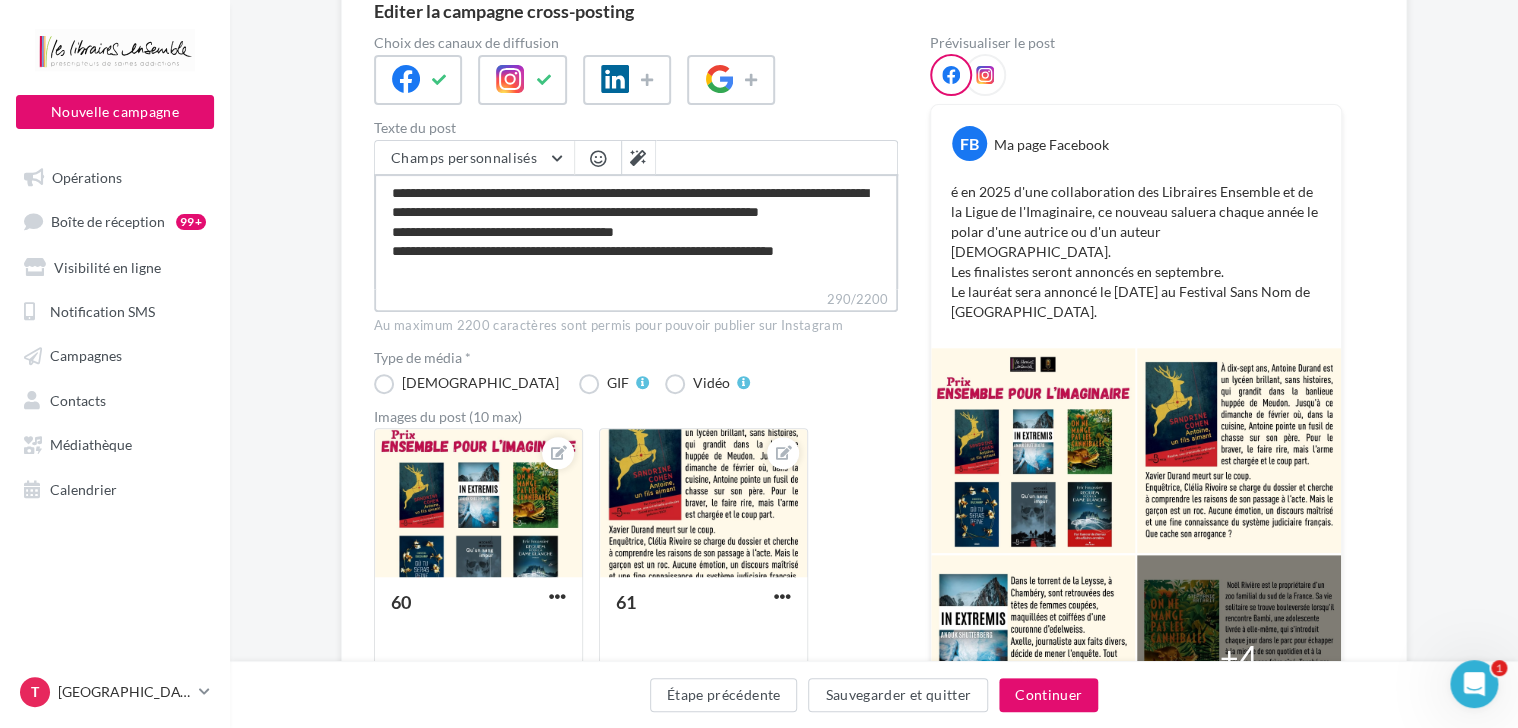 type on "**********" 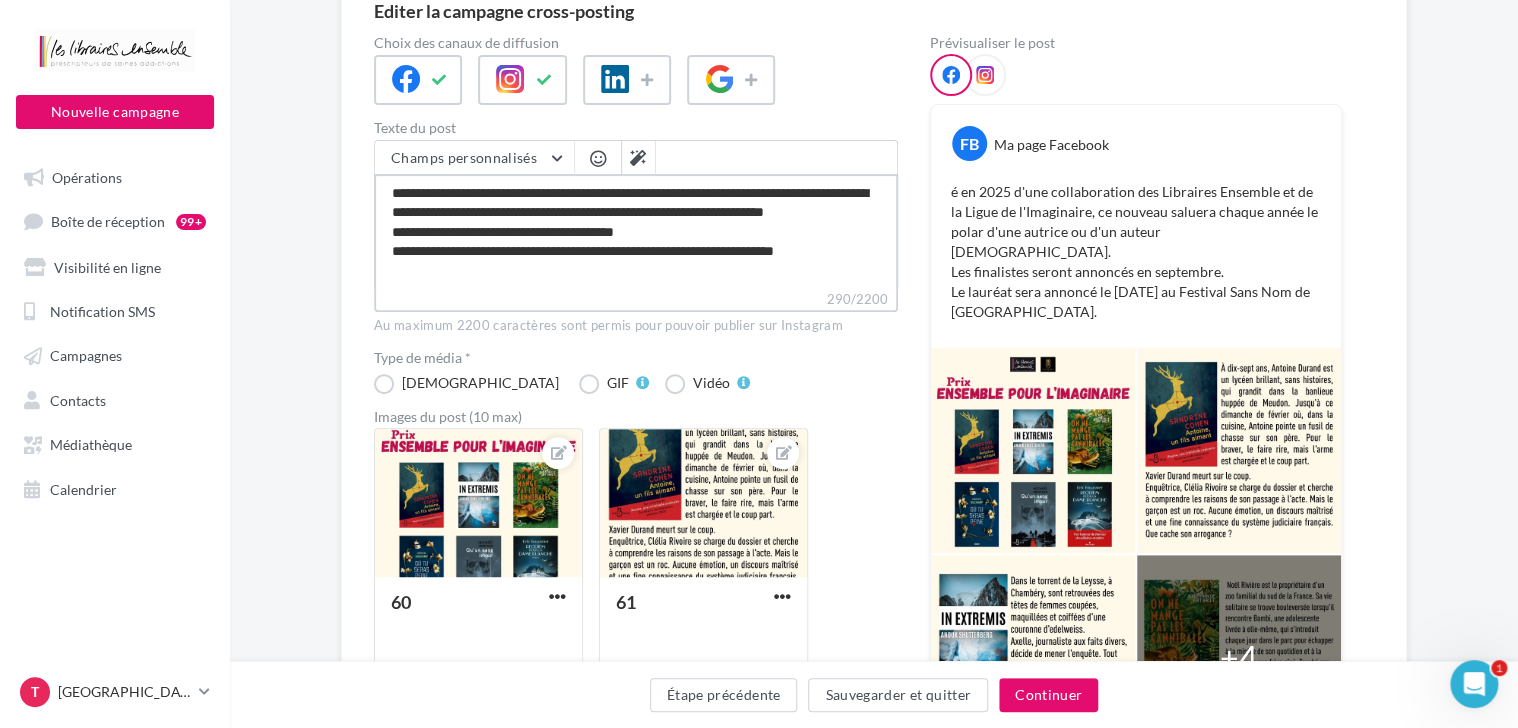 type on "**********" 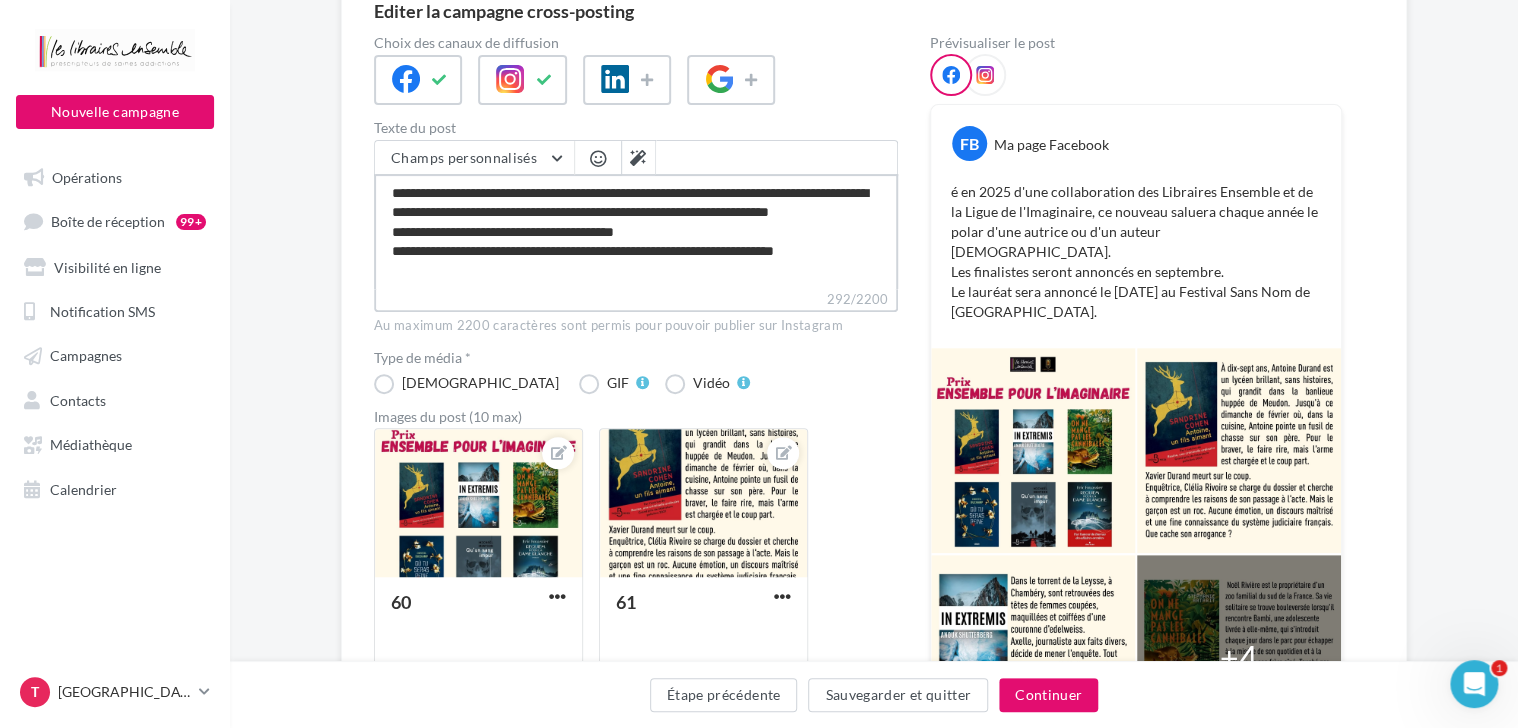 type on "**********" 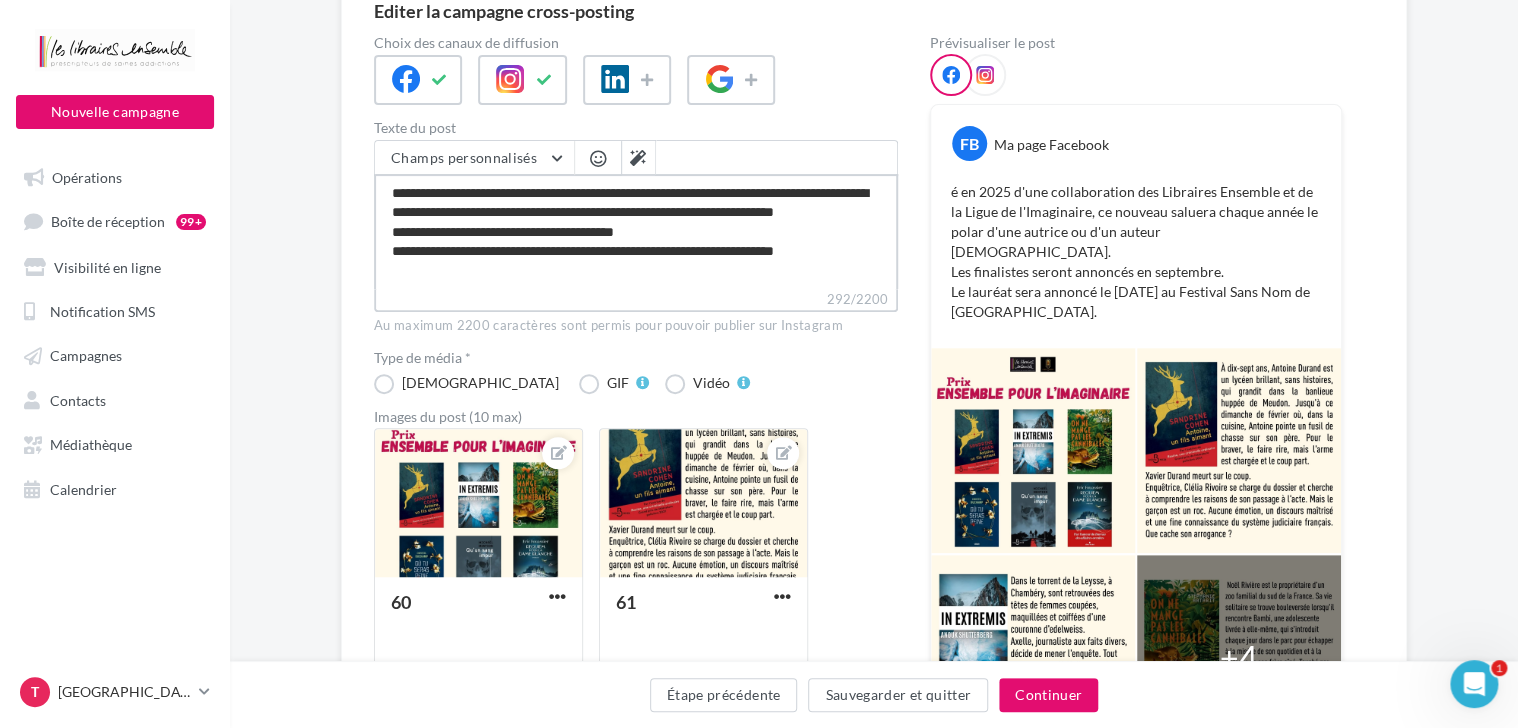 type on "**********" 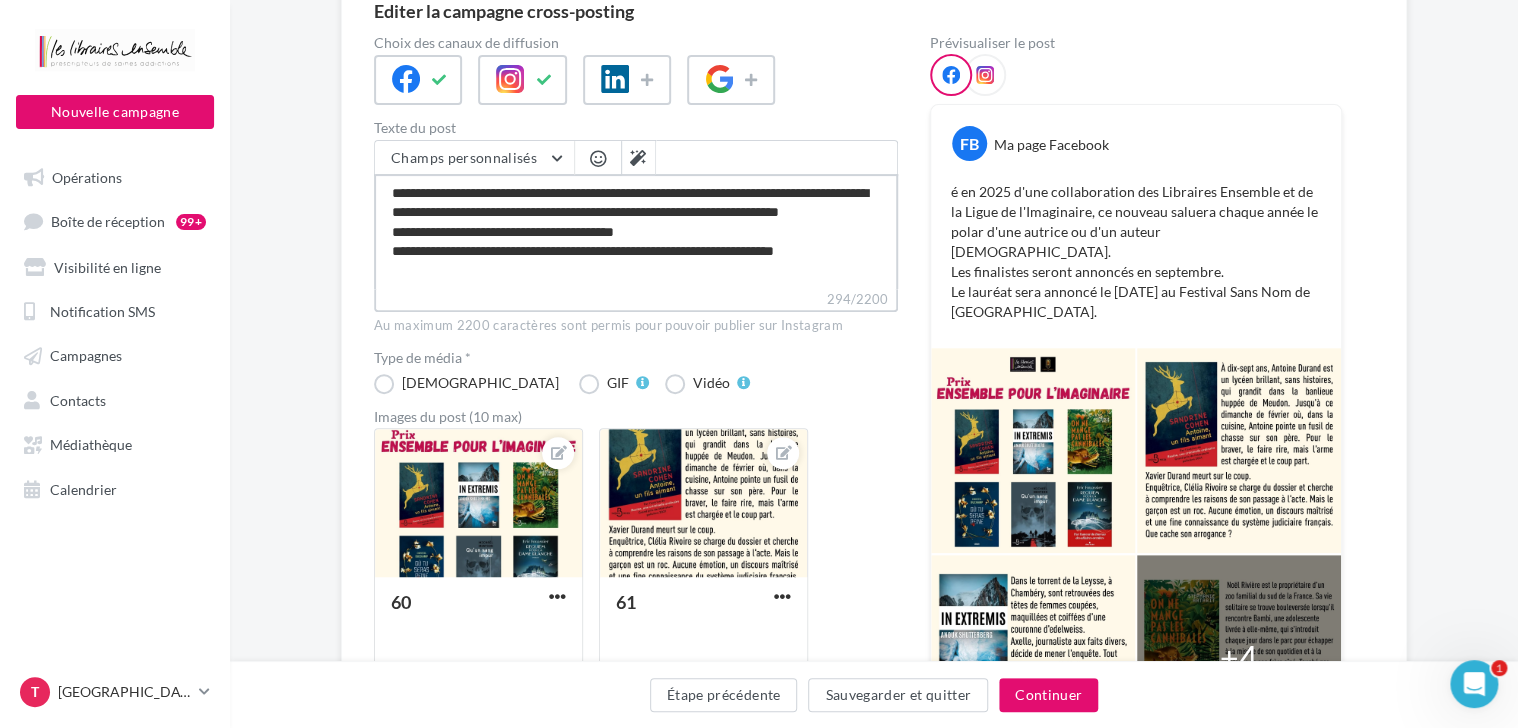 type on "**********" 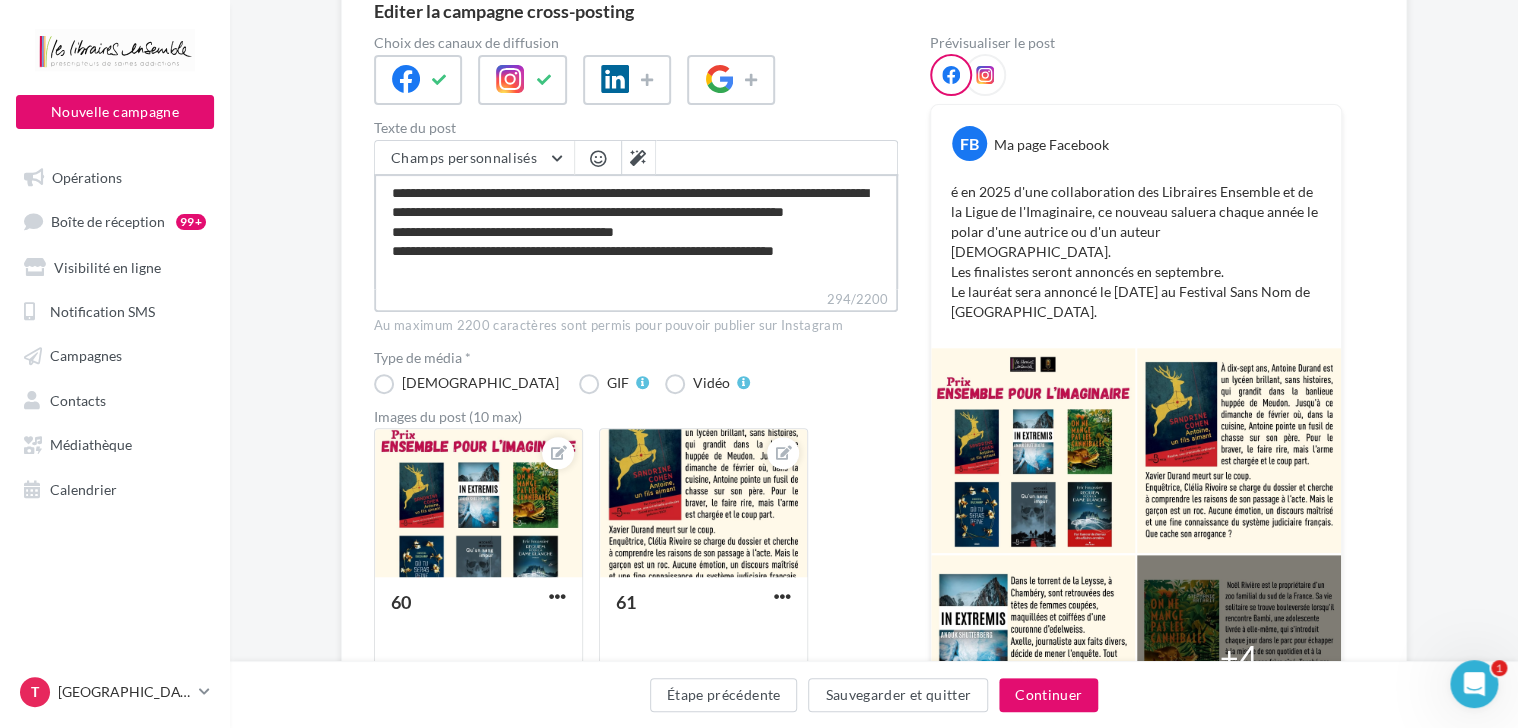 type on "**********" 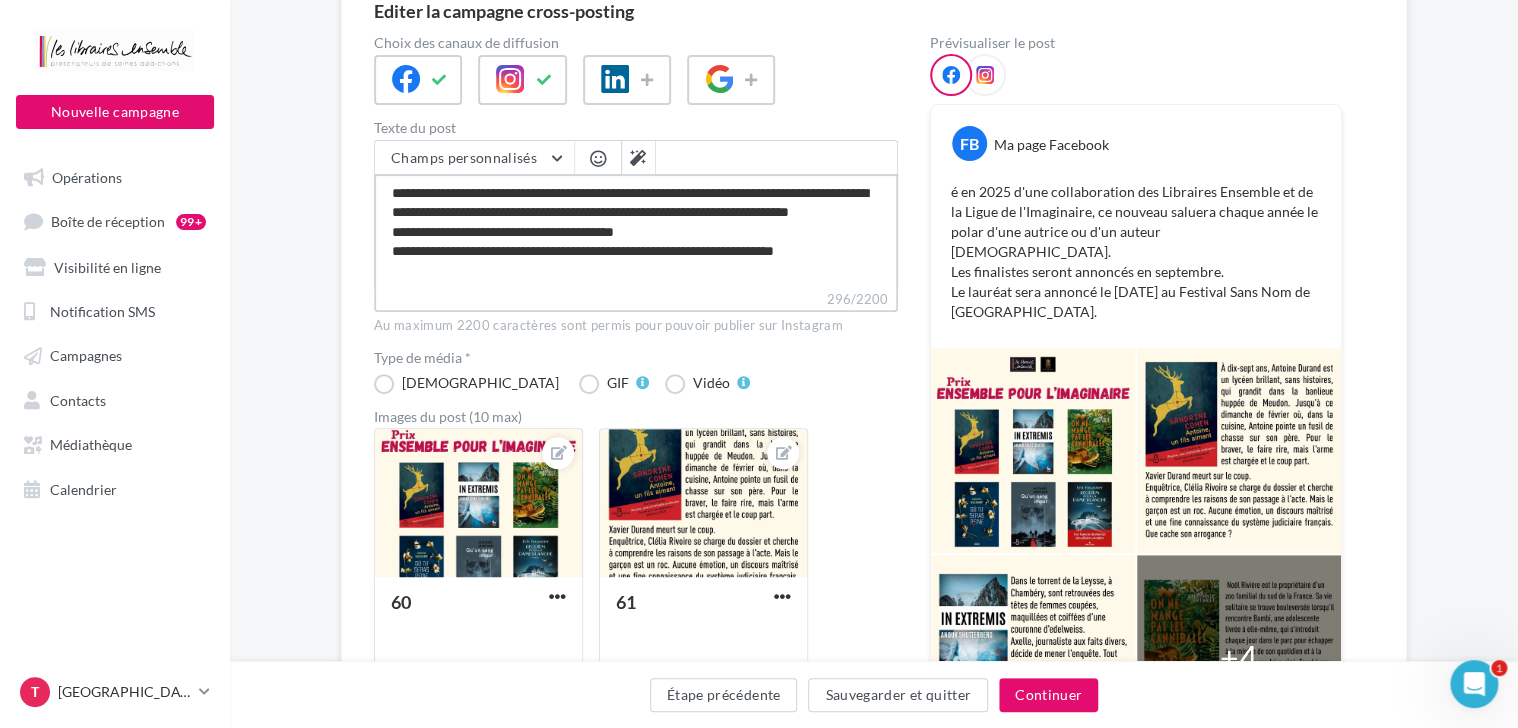 type on "**********" 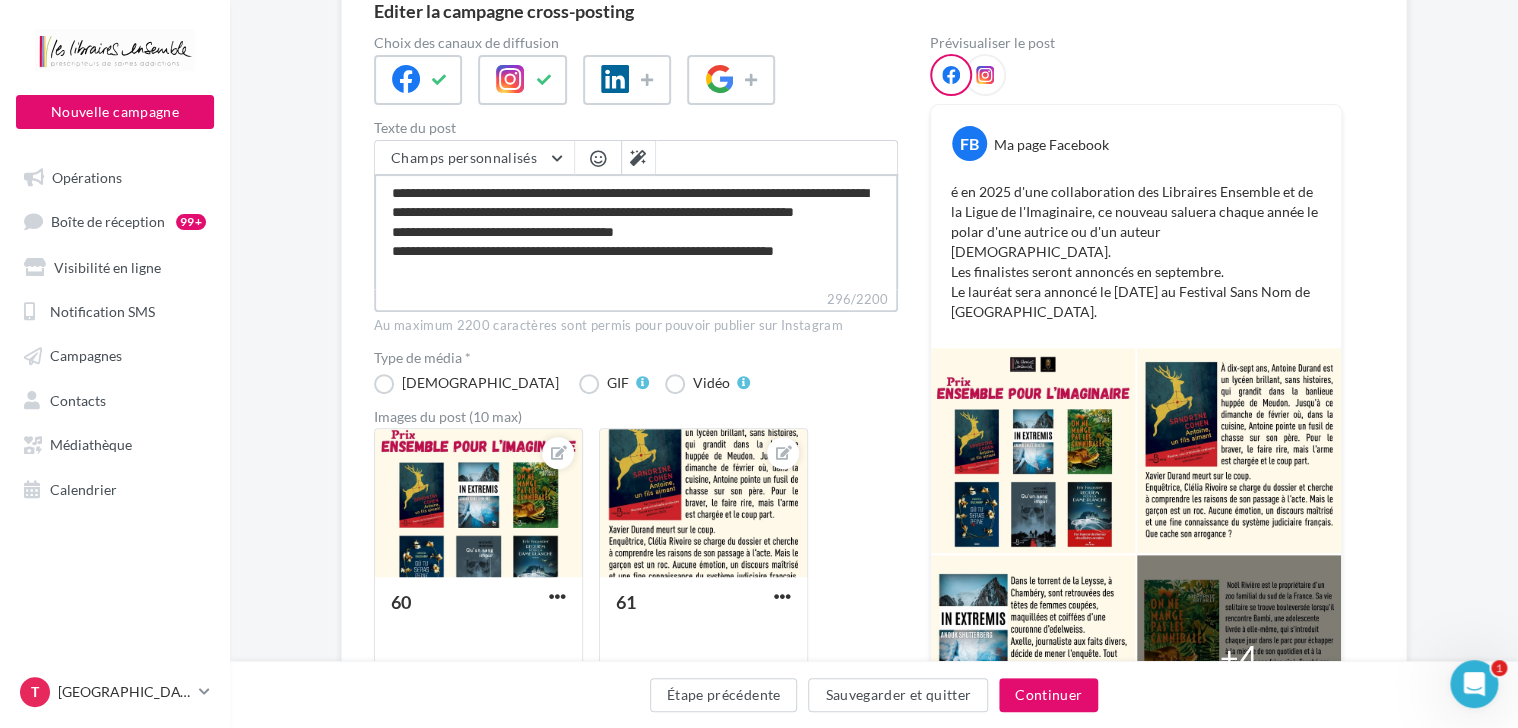 type on "**********" 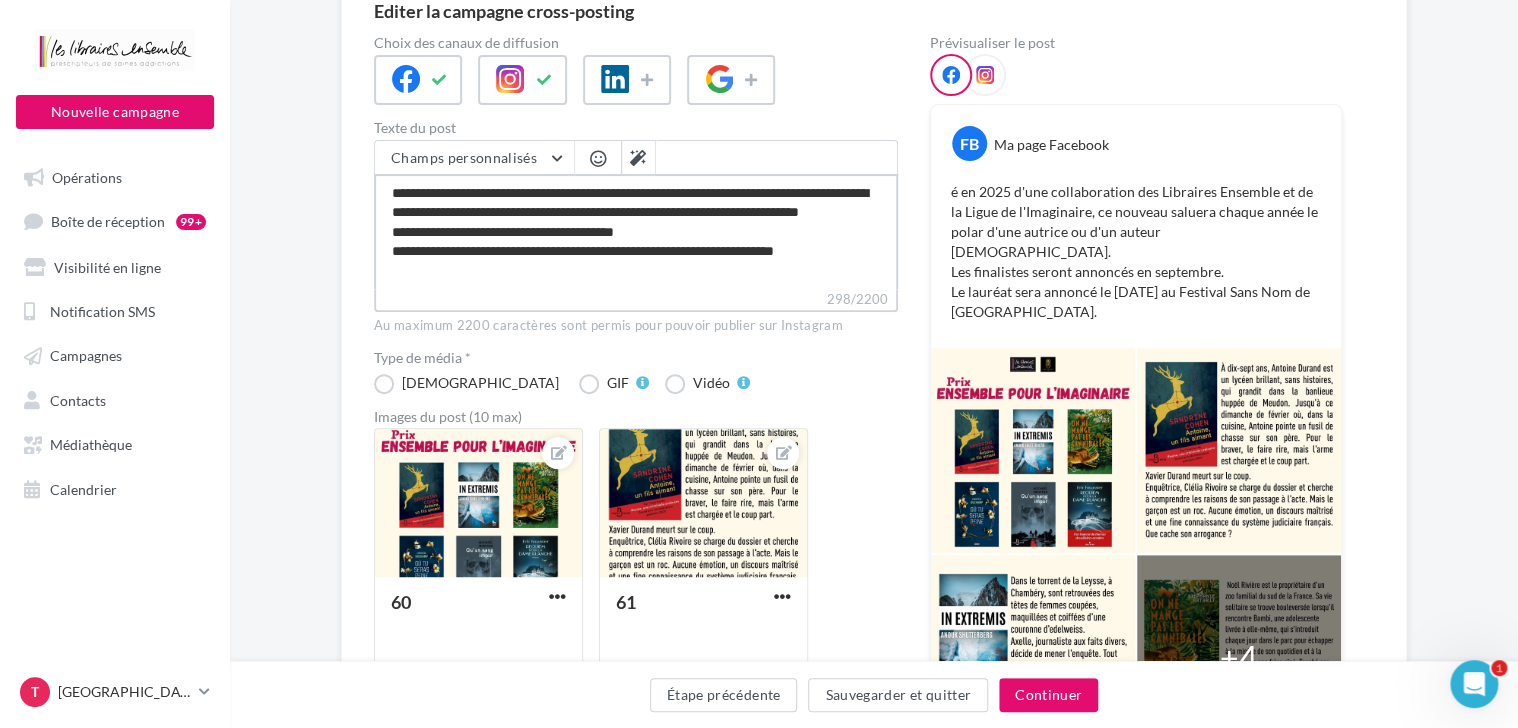 type on "**********" 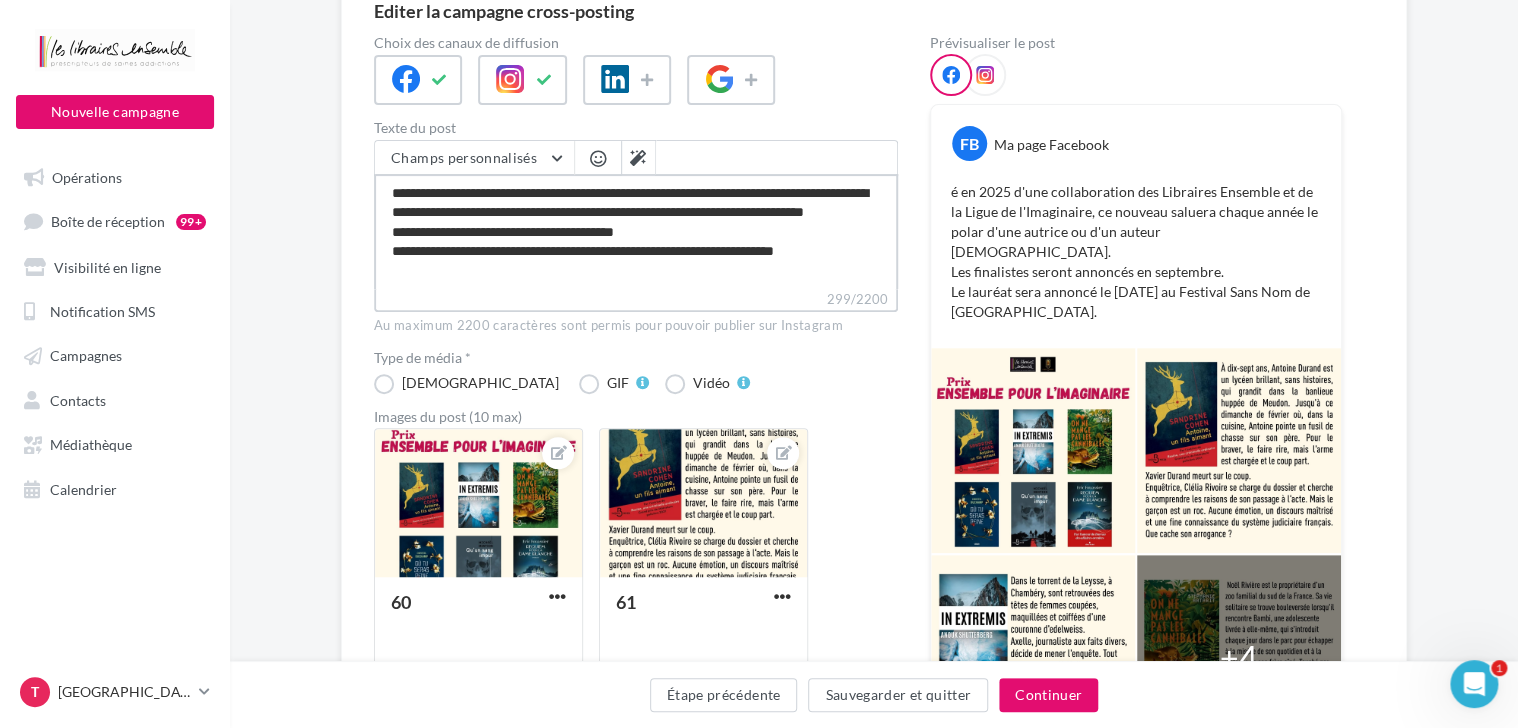 type on "**********" 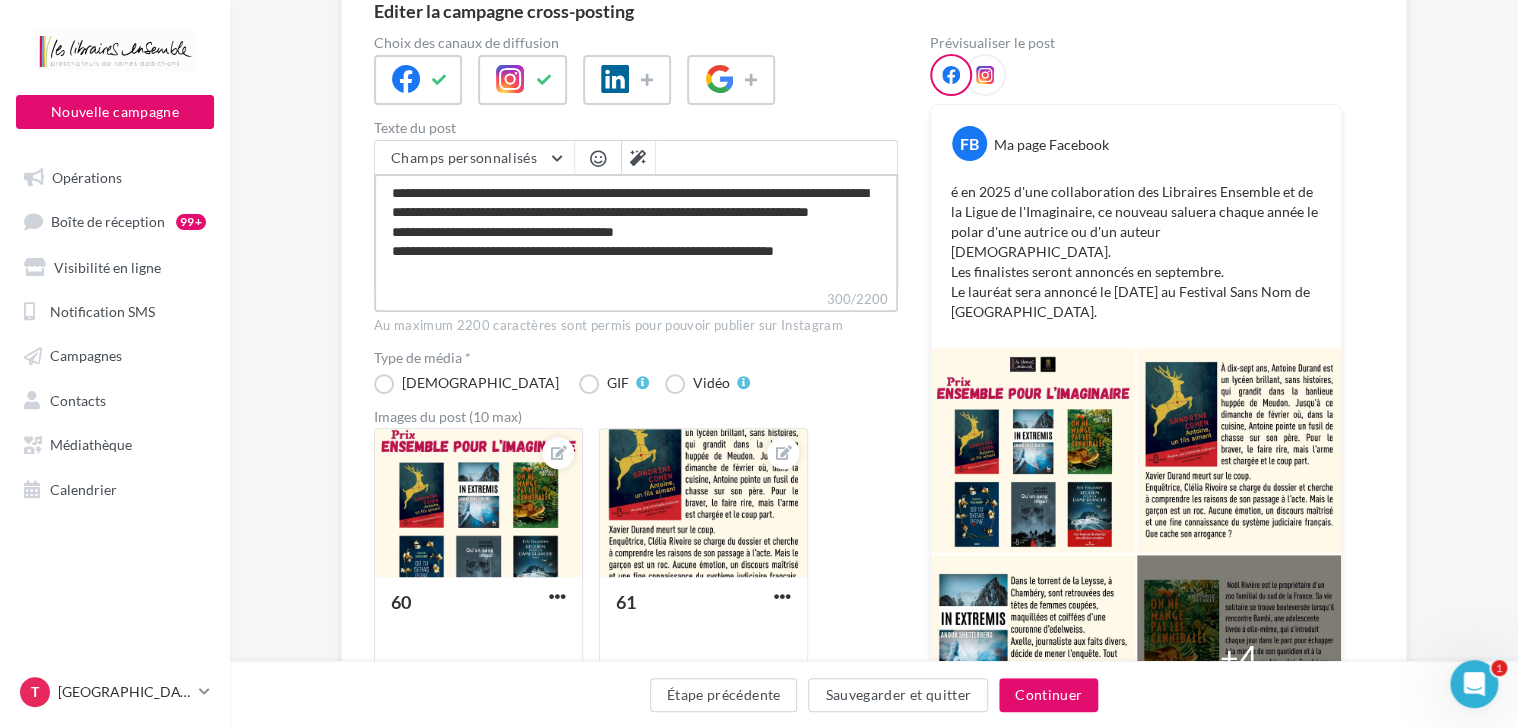 type on "**********" 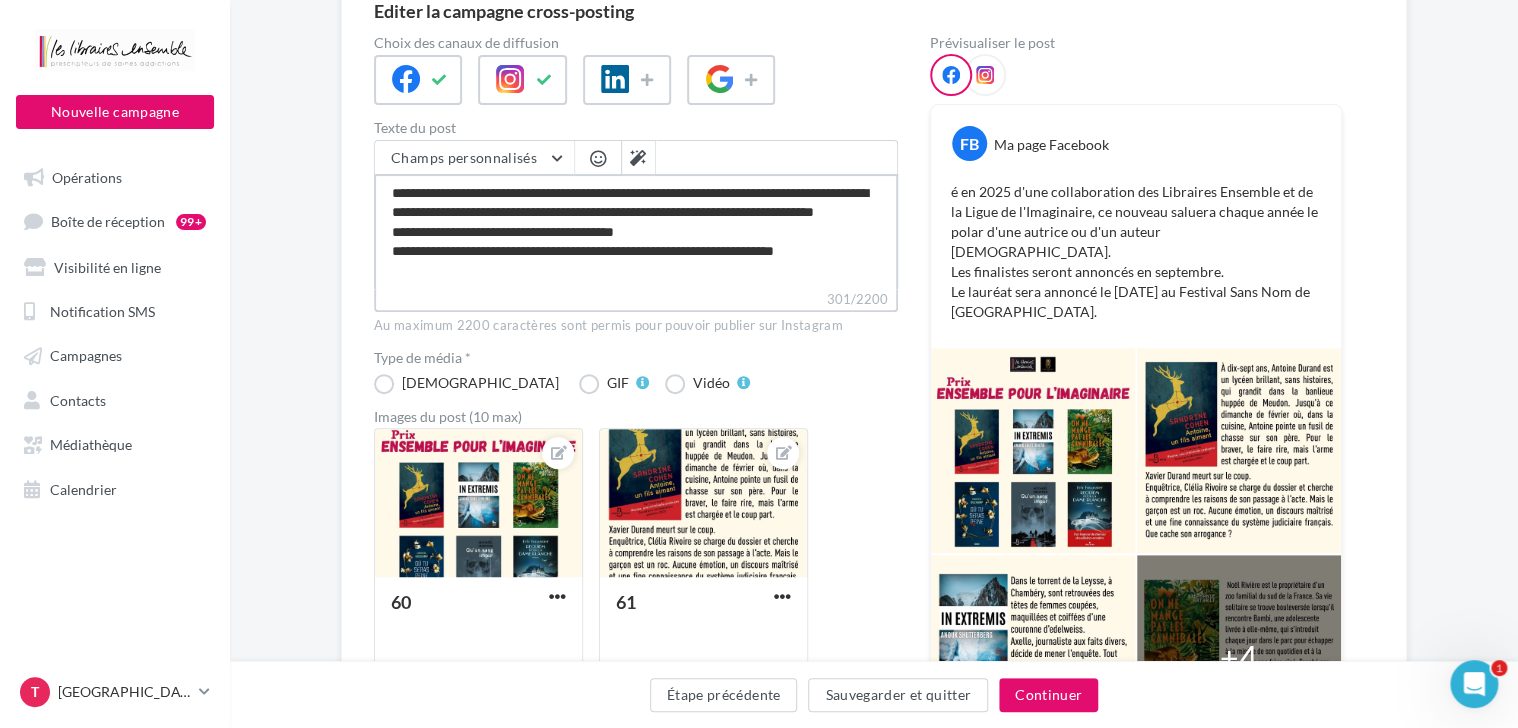 type on "**********" 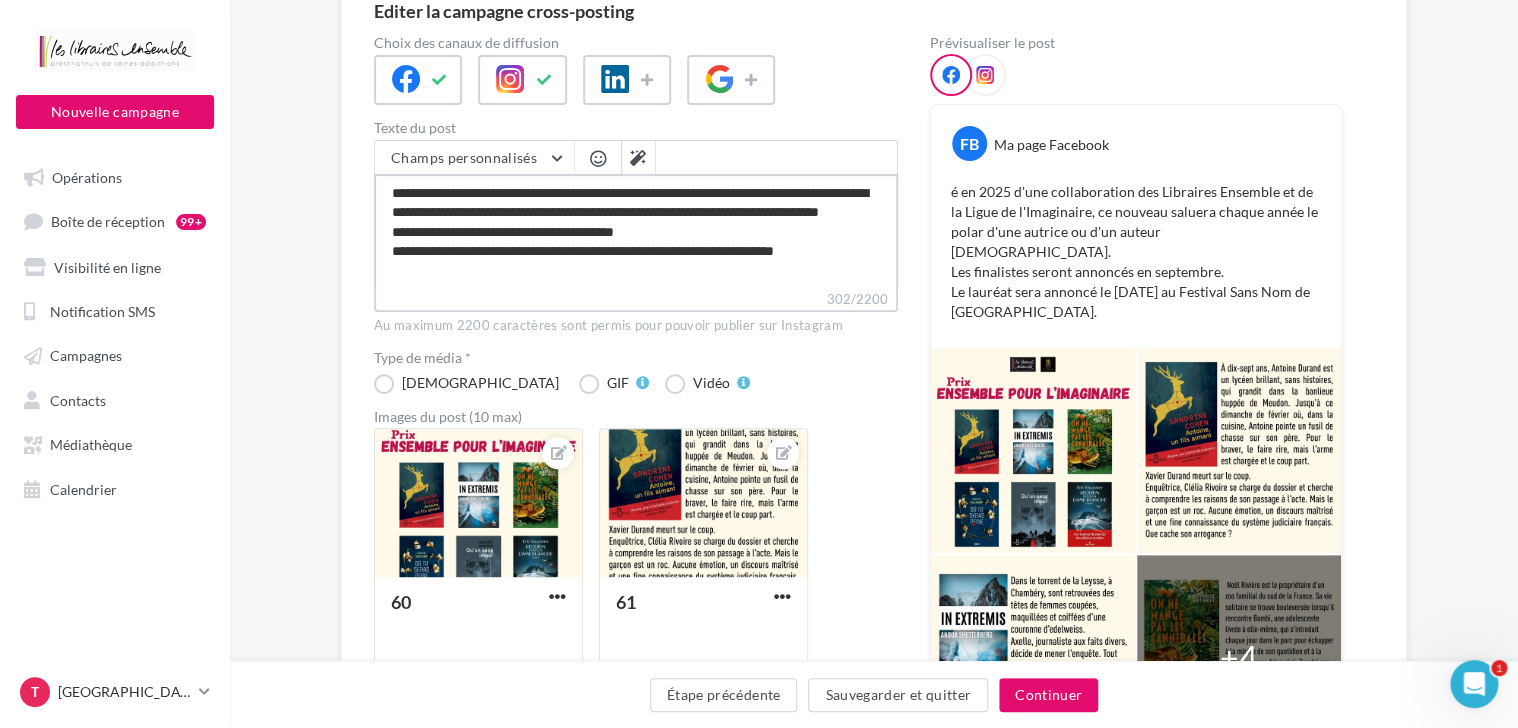 type on "**********" 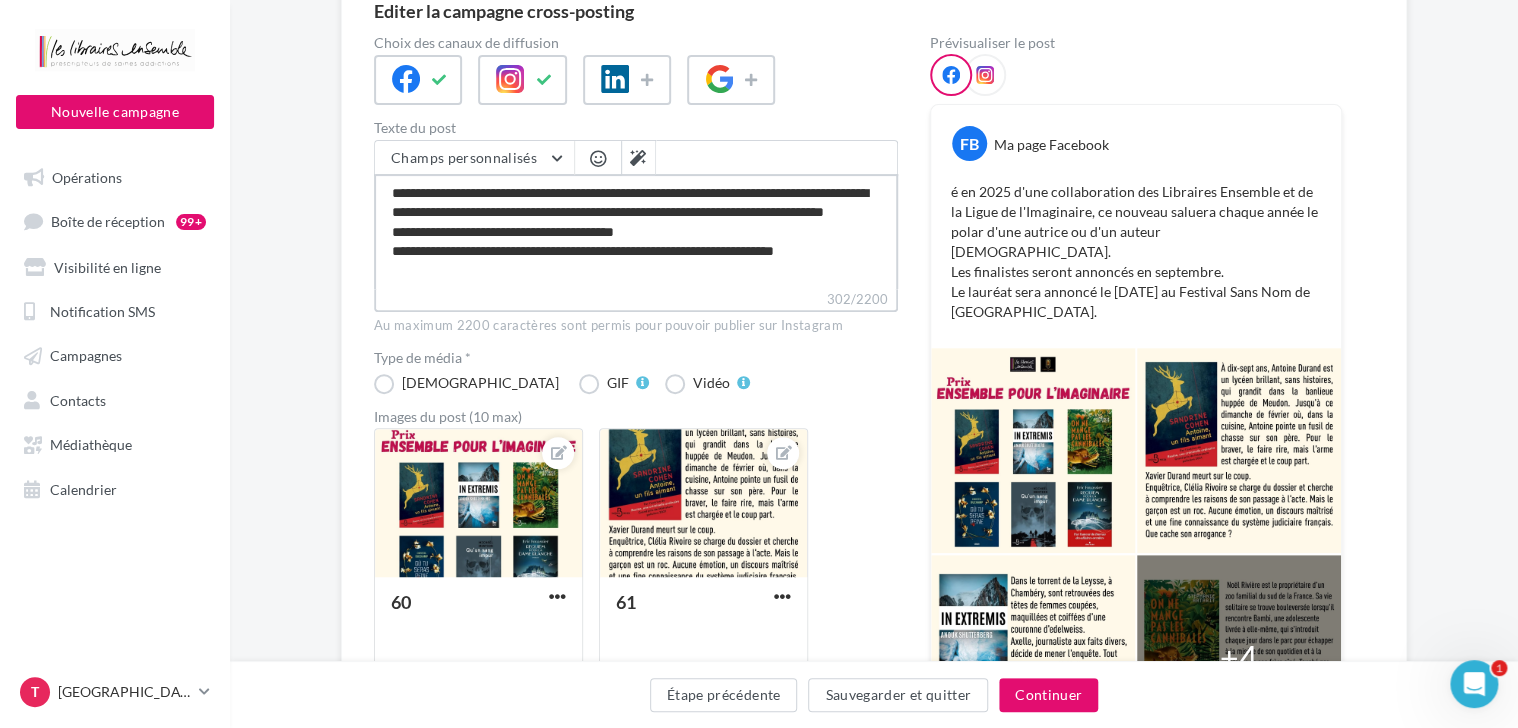 type on "**********" 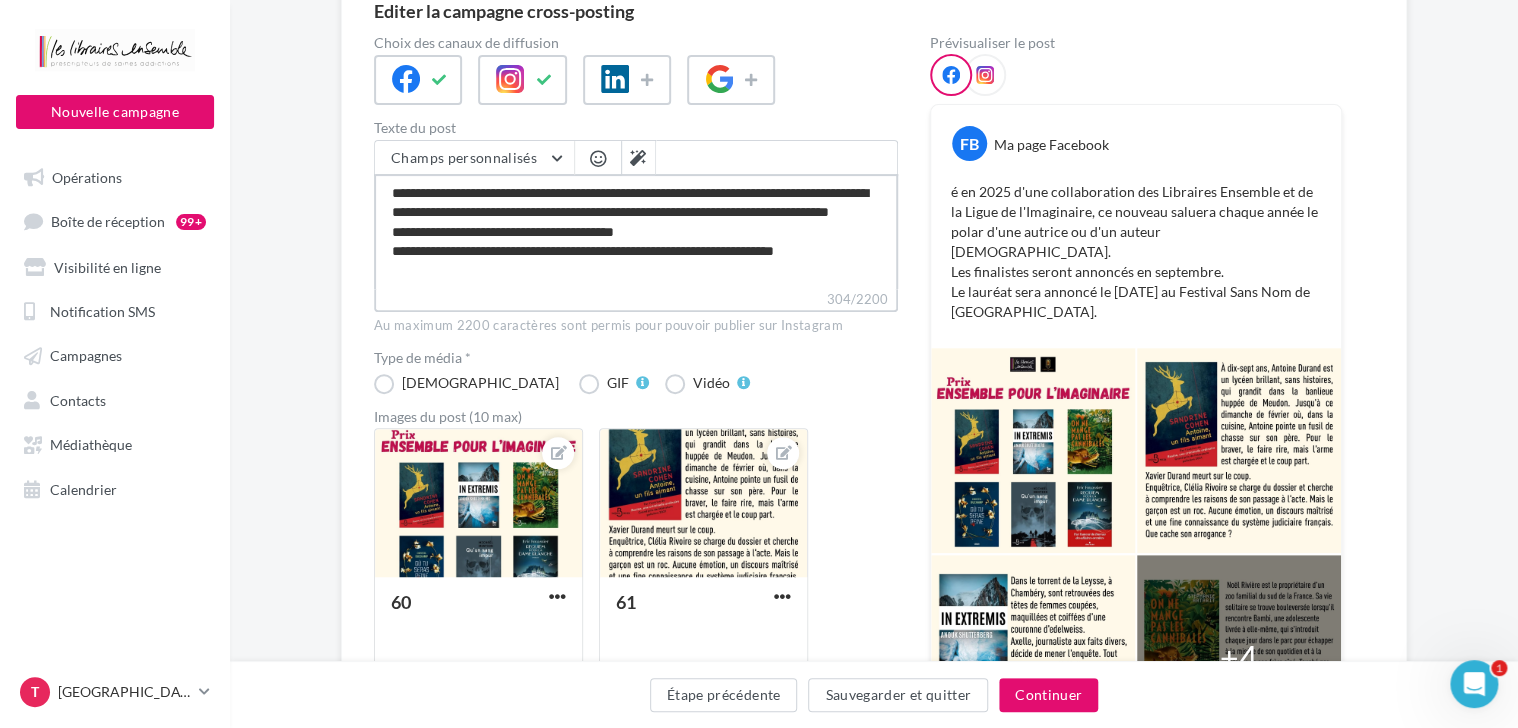 type on "**********" 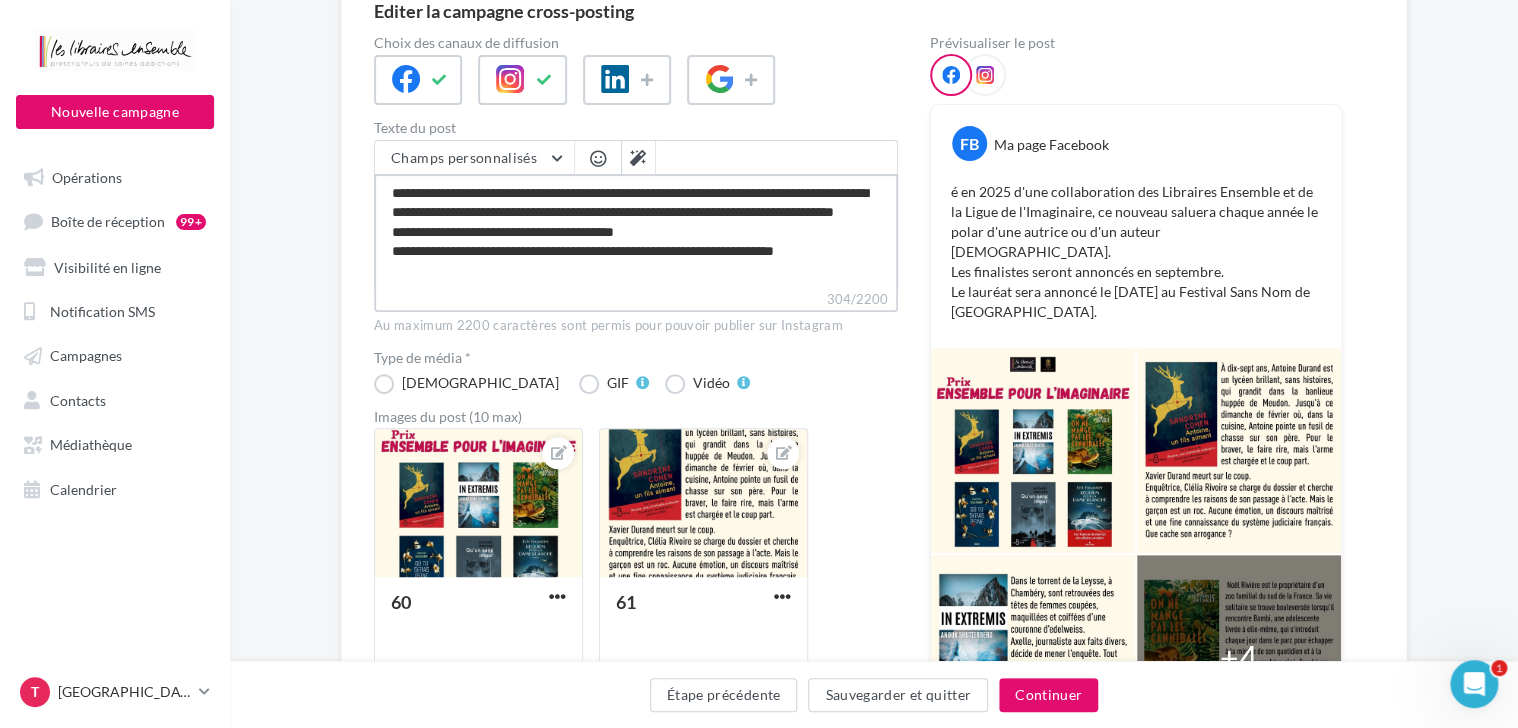 type on "**********" 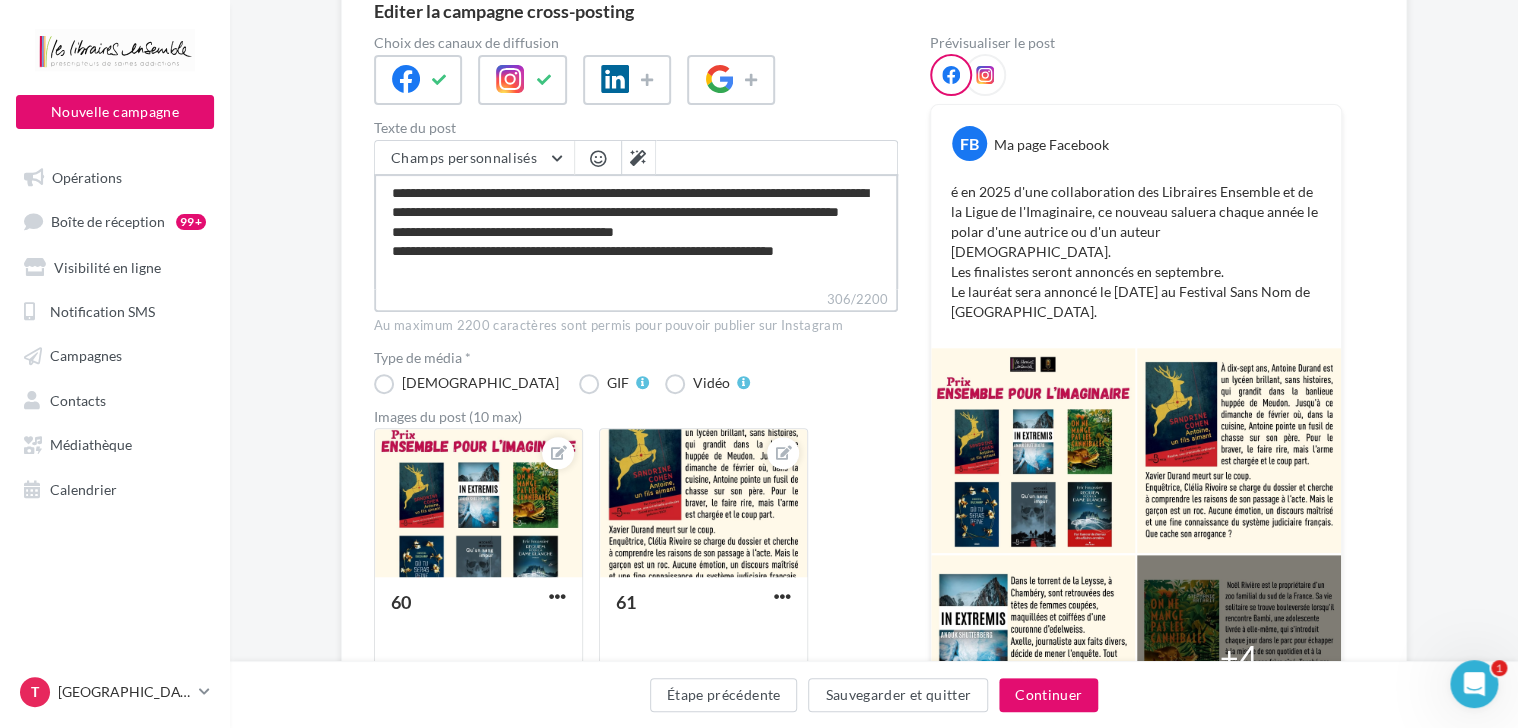 type on "**********" 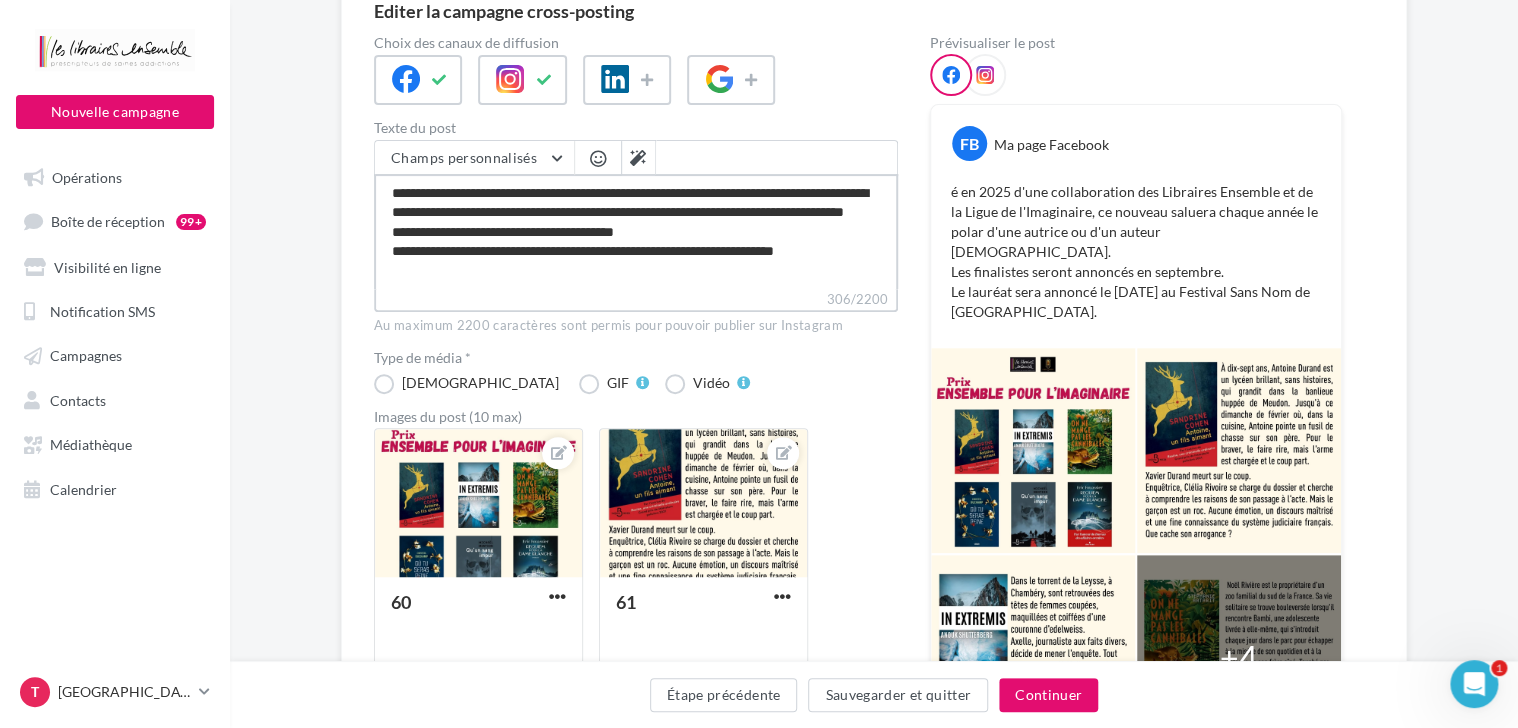 type on "**********" 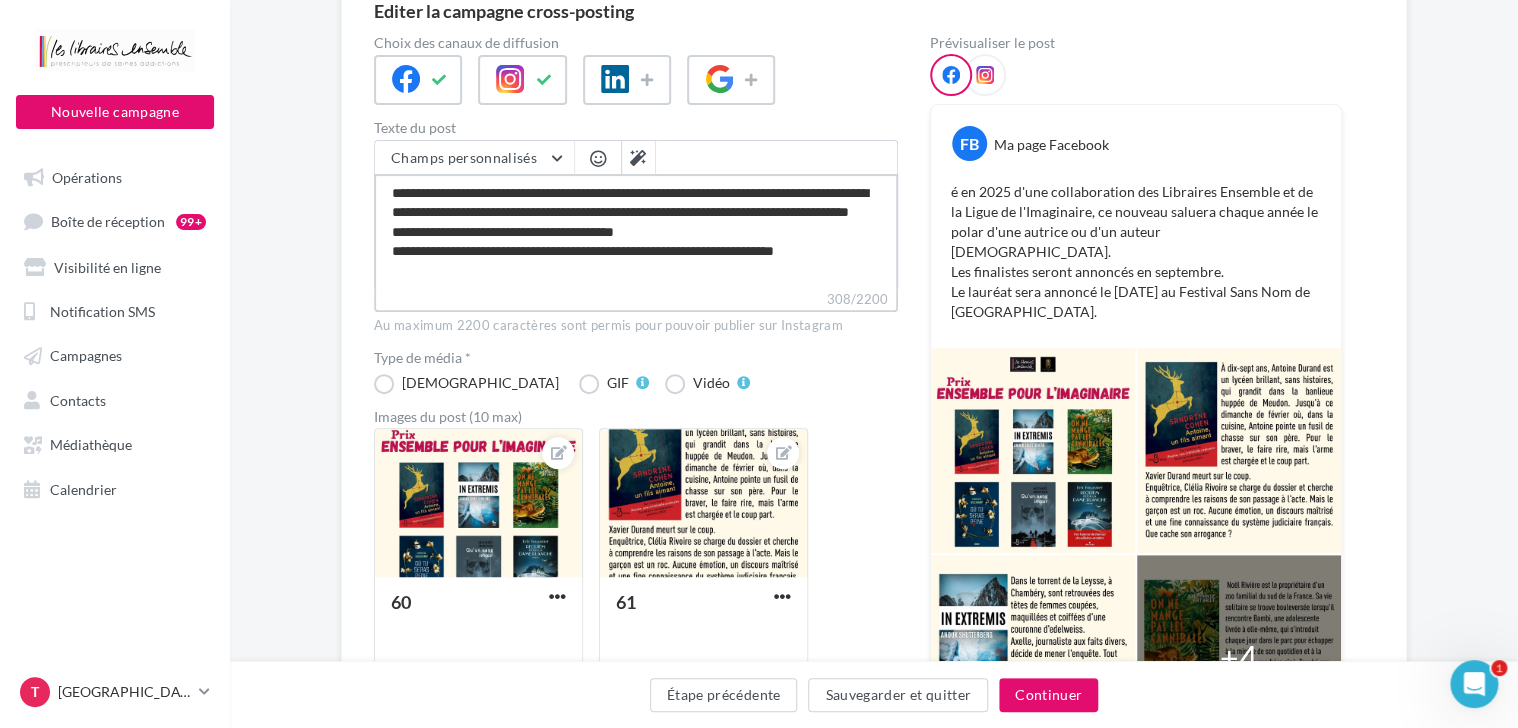 type on "**********" 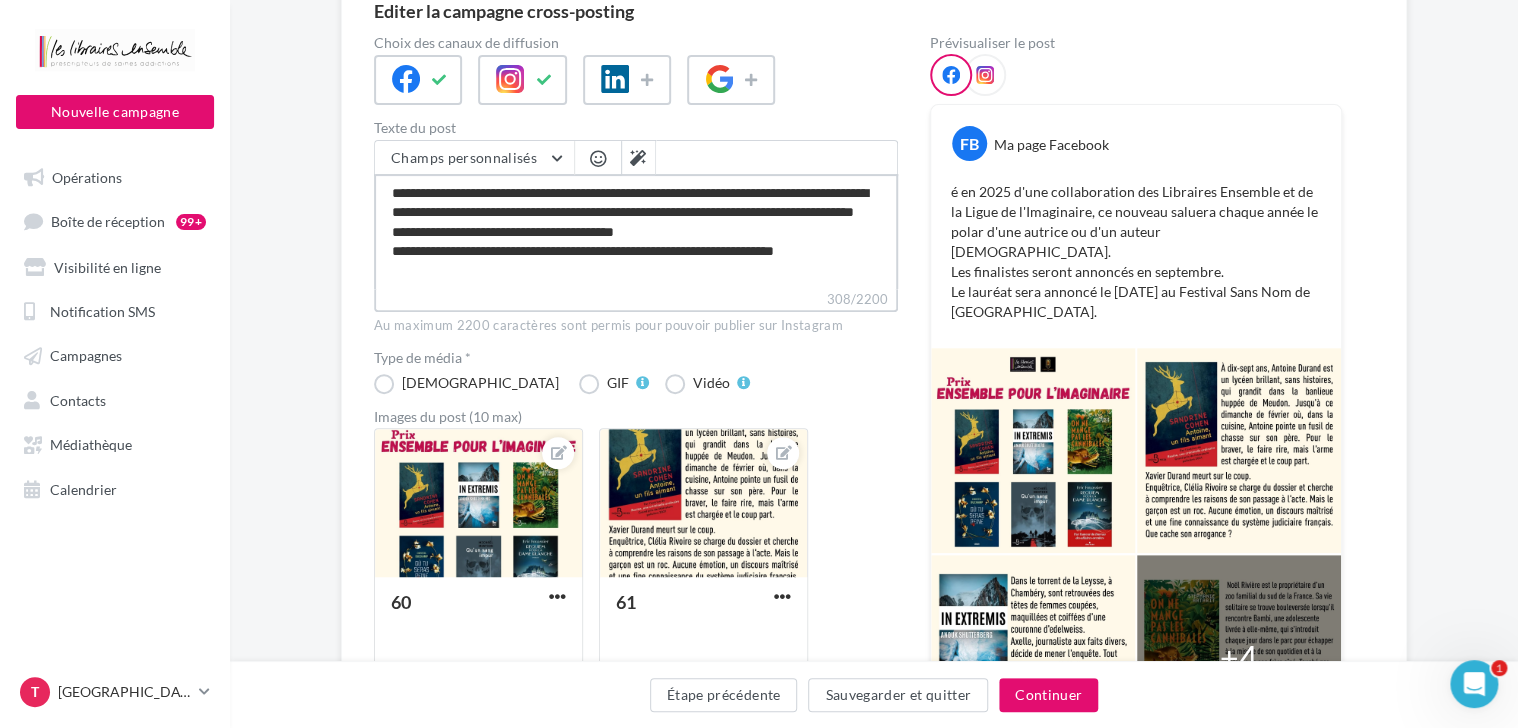 type on "**********" 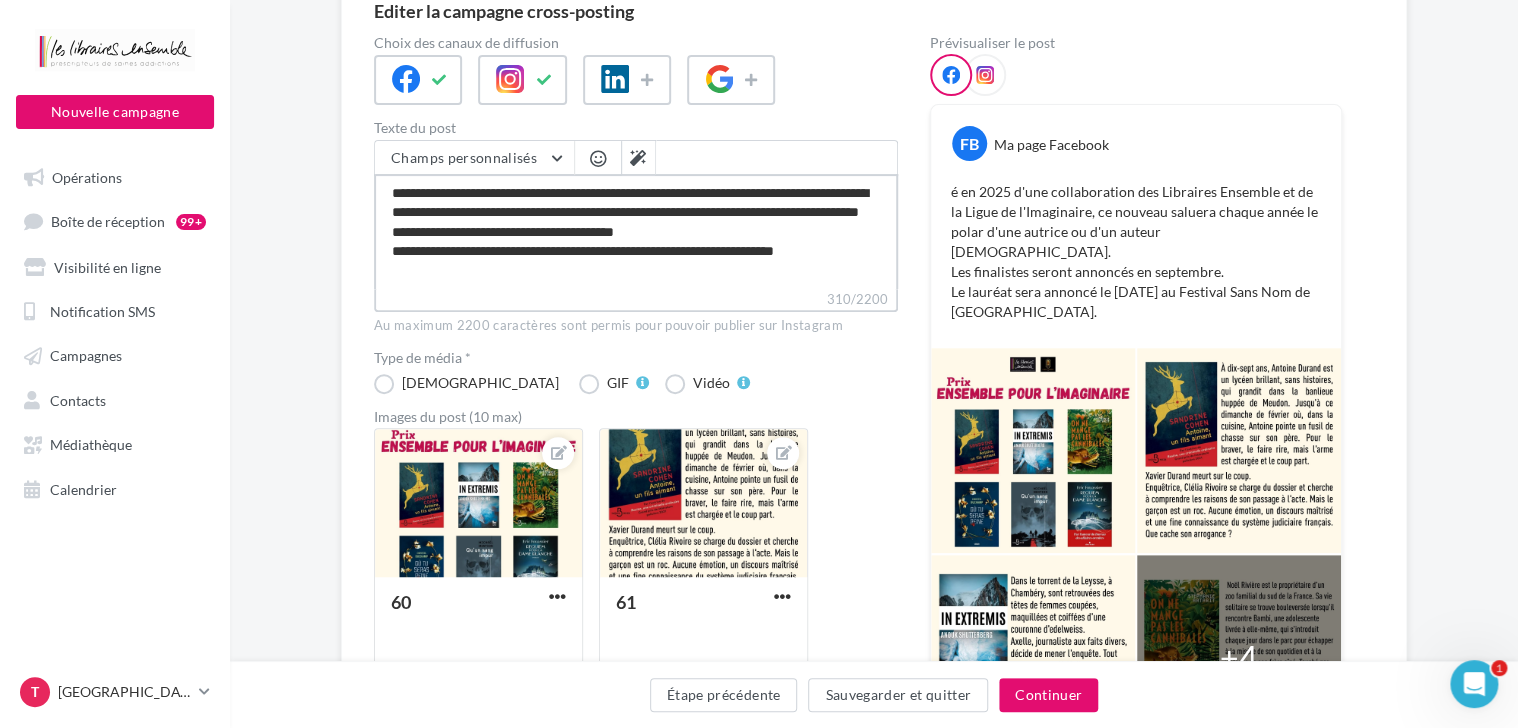 type on "**********" 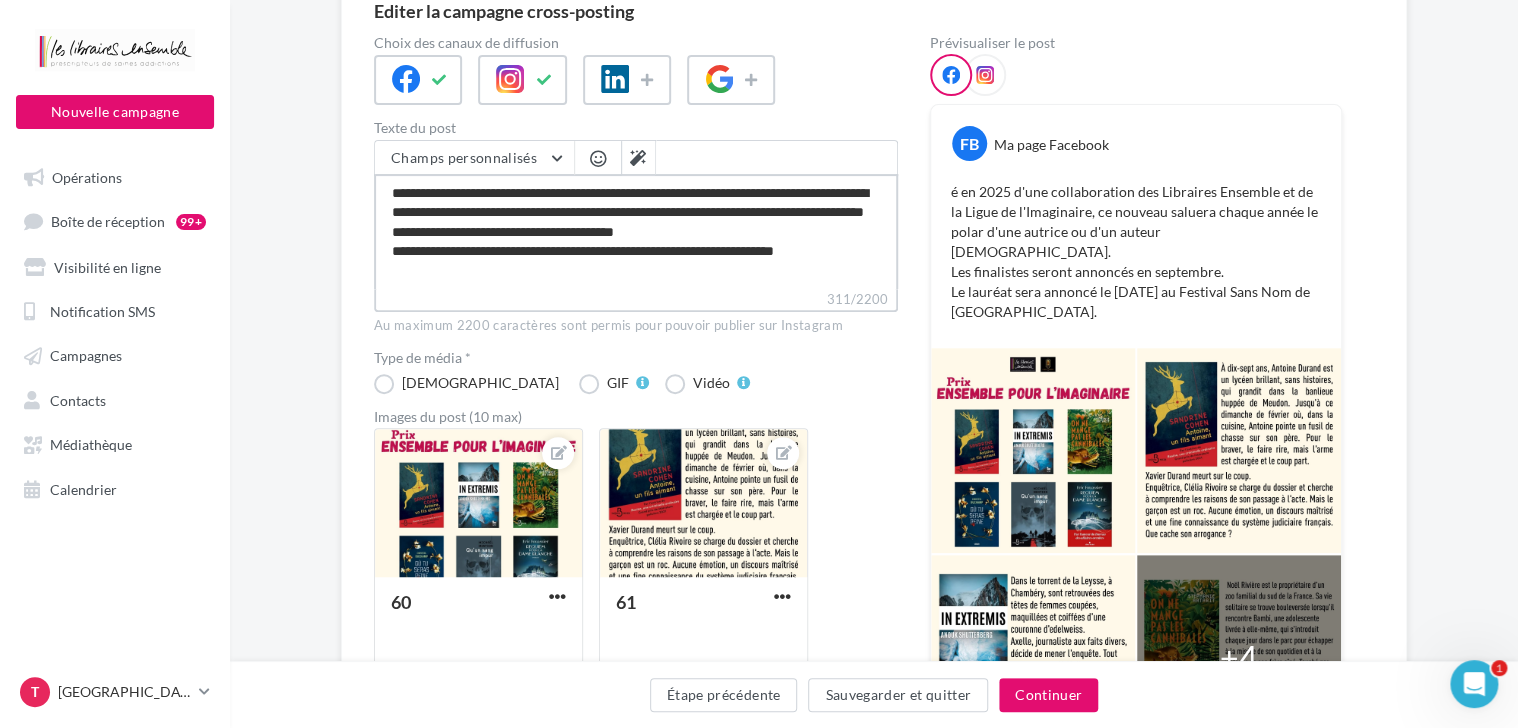 type on "**********" 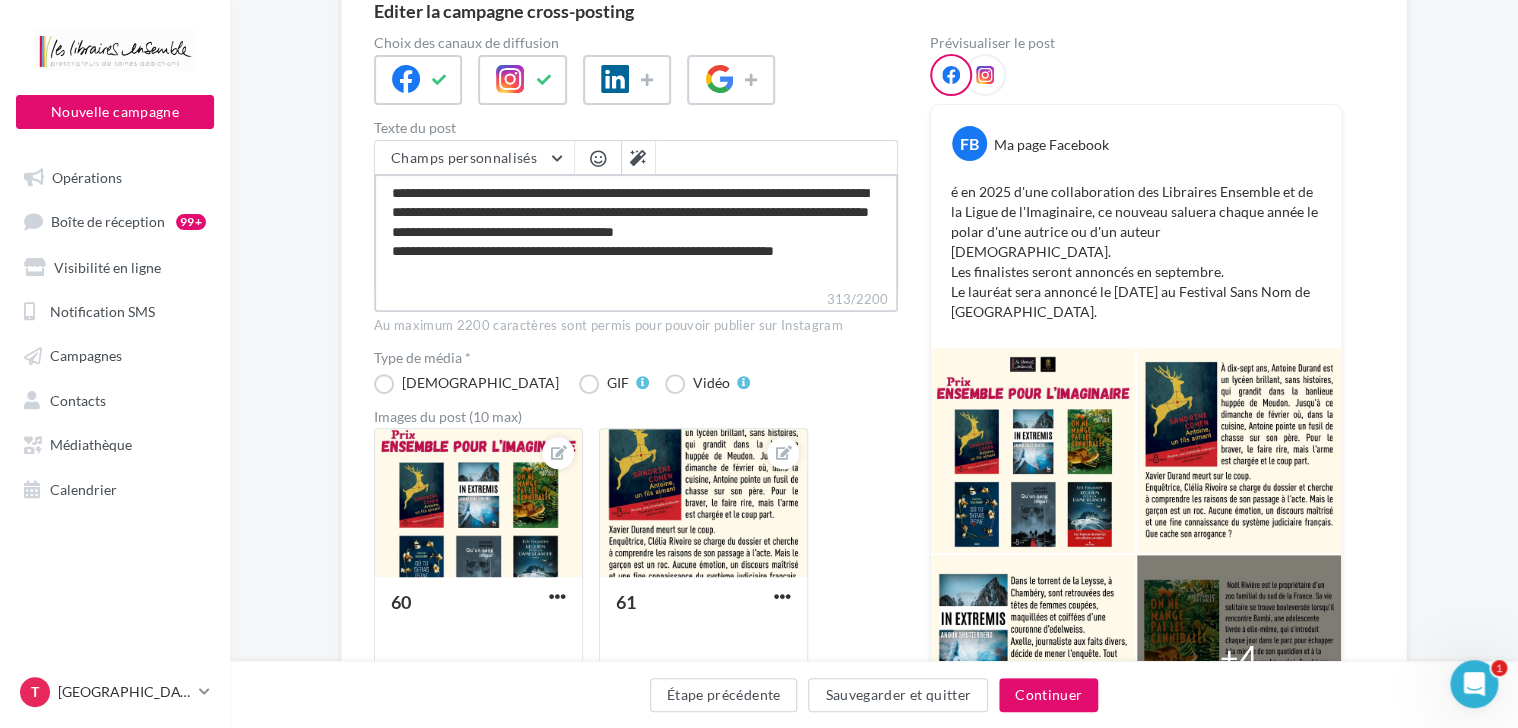 type on "**********" 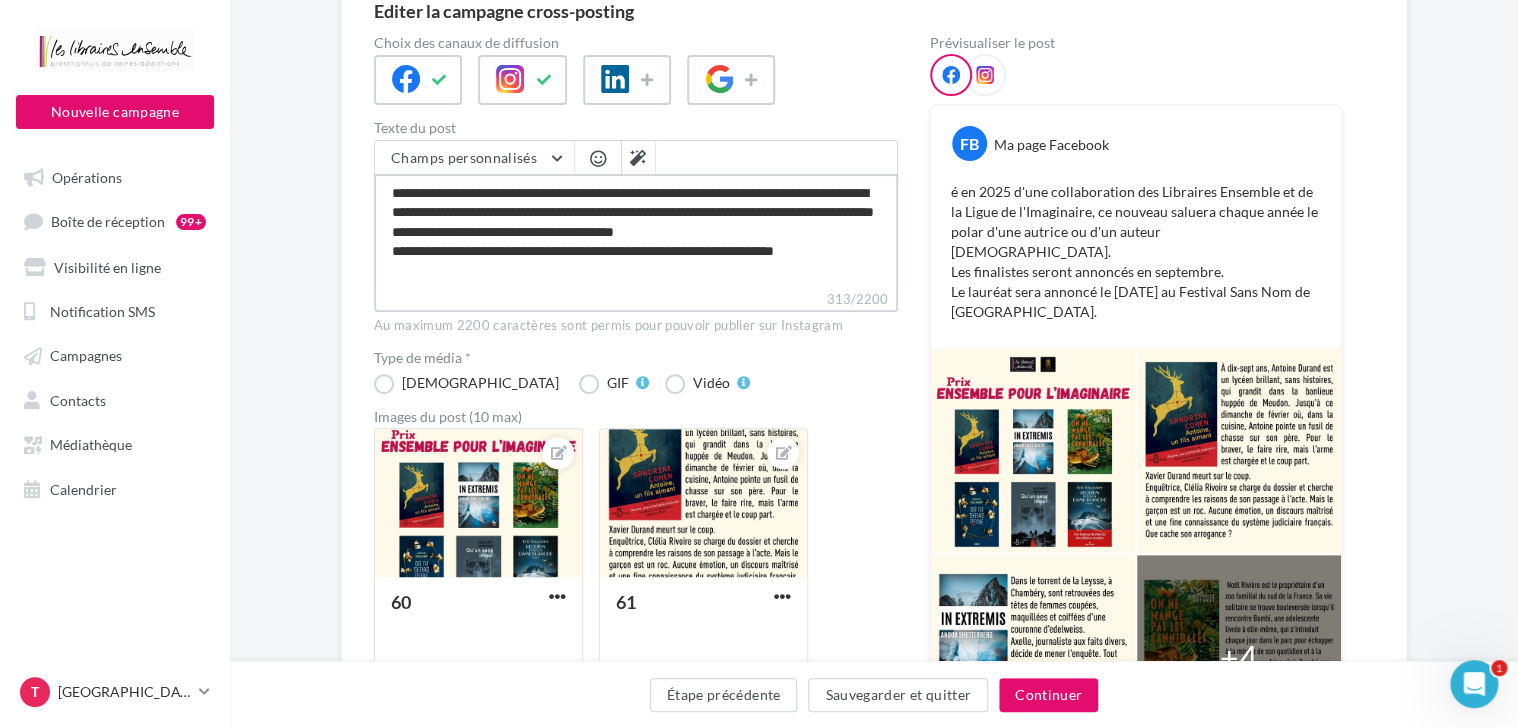 type on "**********" 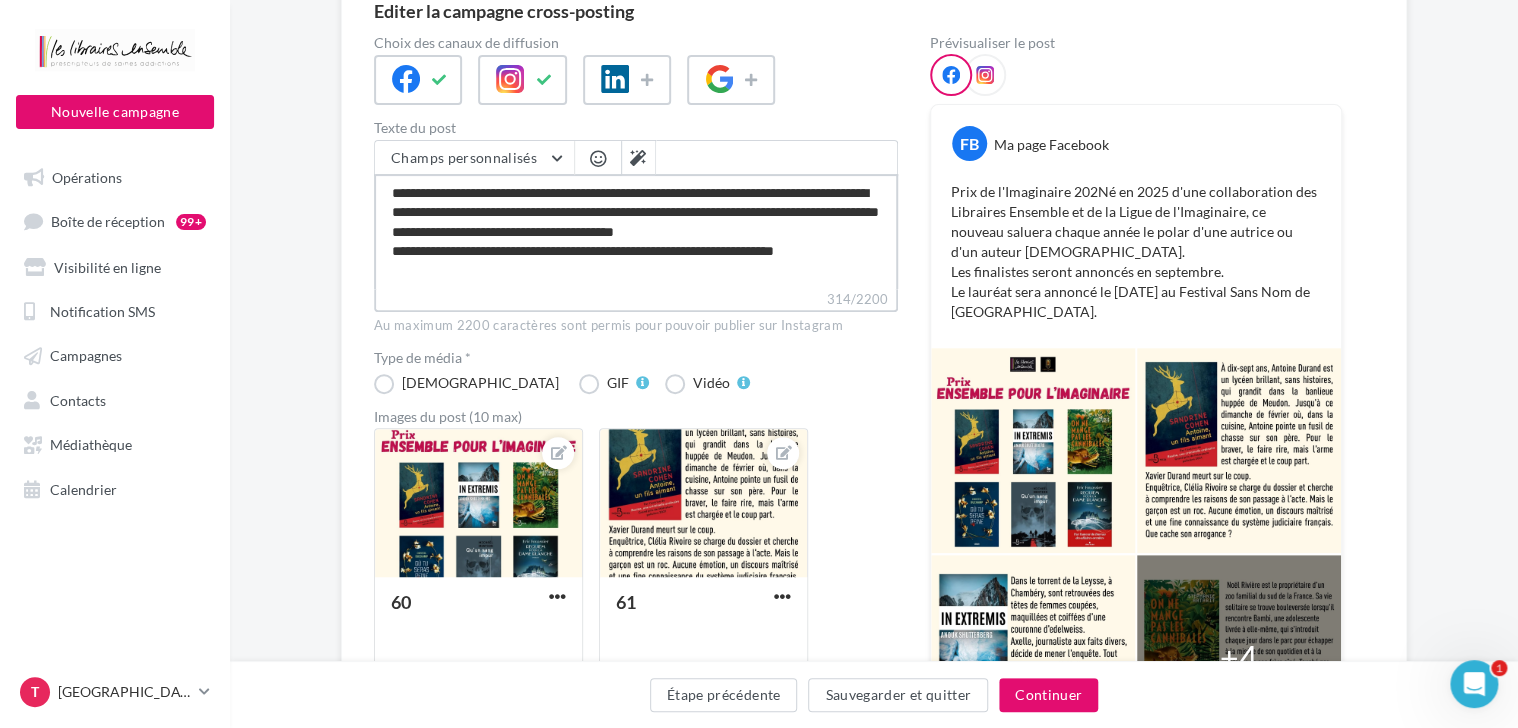 click on "**********" at bounding box center [636, 231] 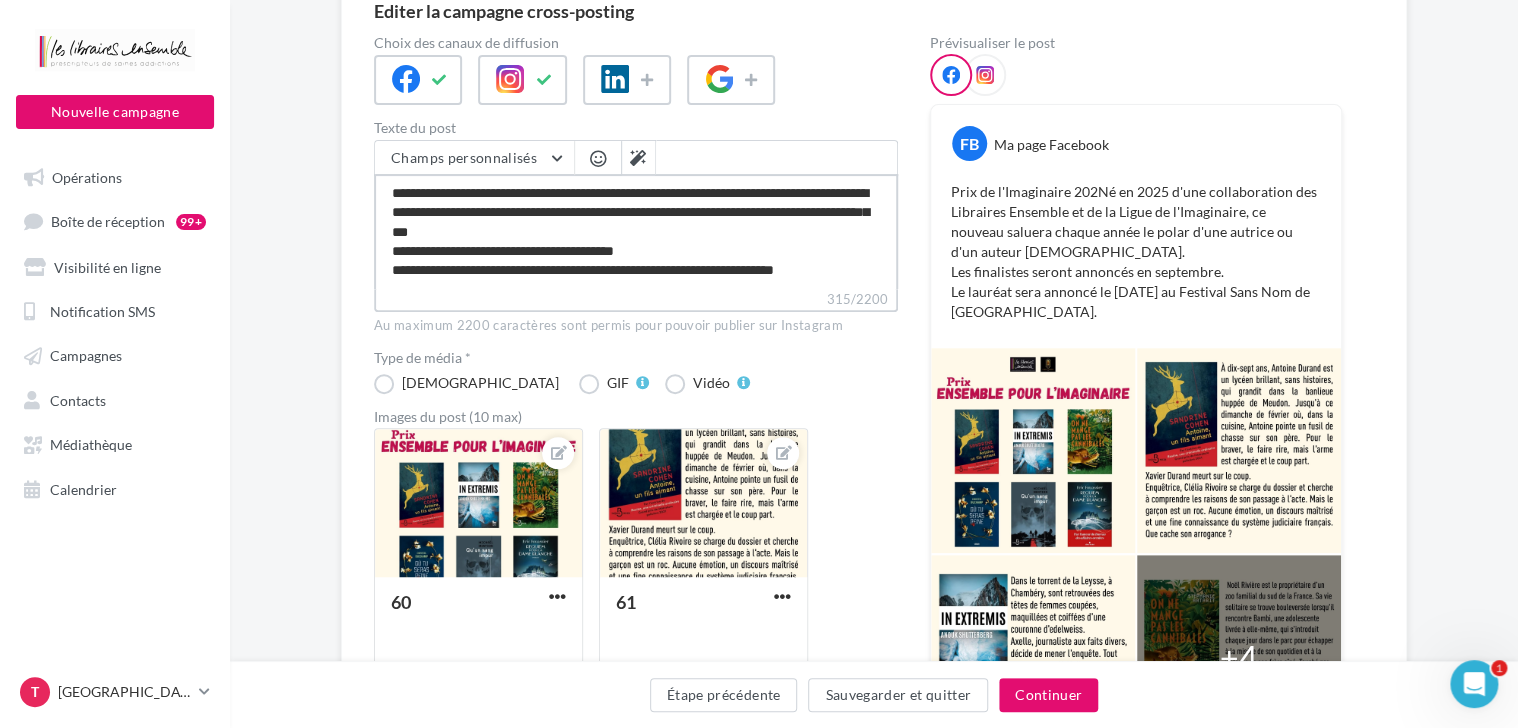 type on "**********" 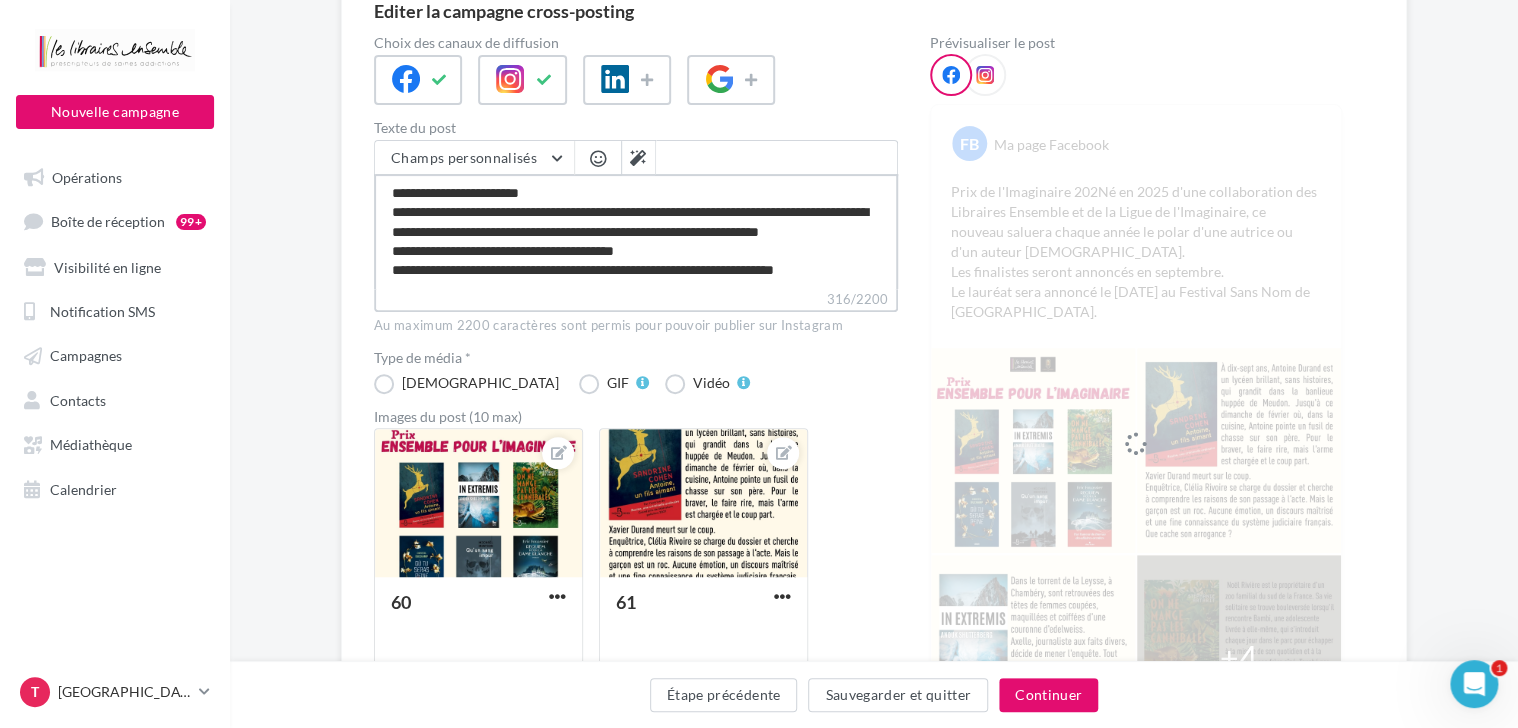click on "**********" at bounding box center (636, 231) 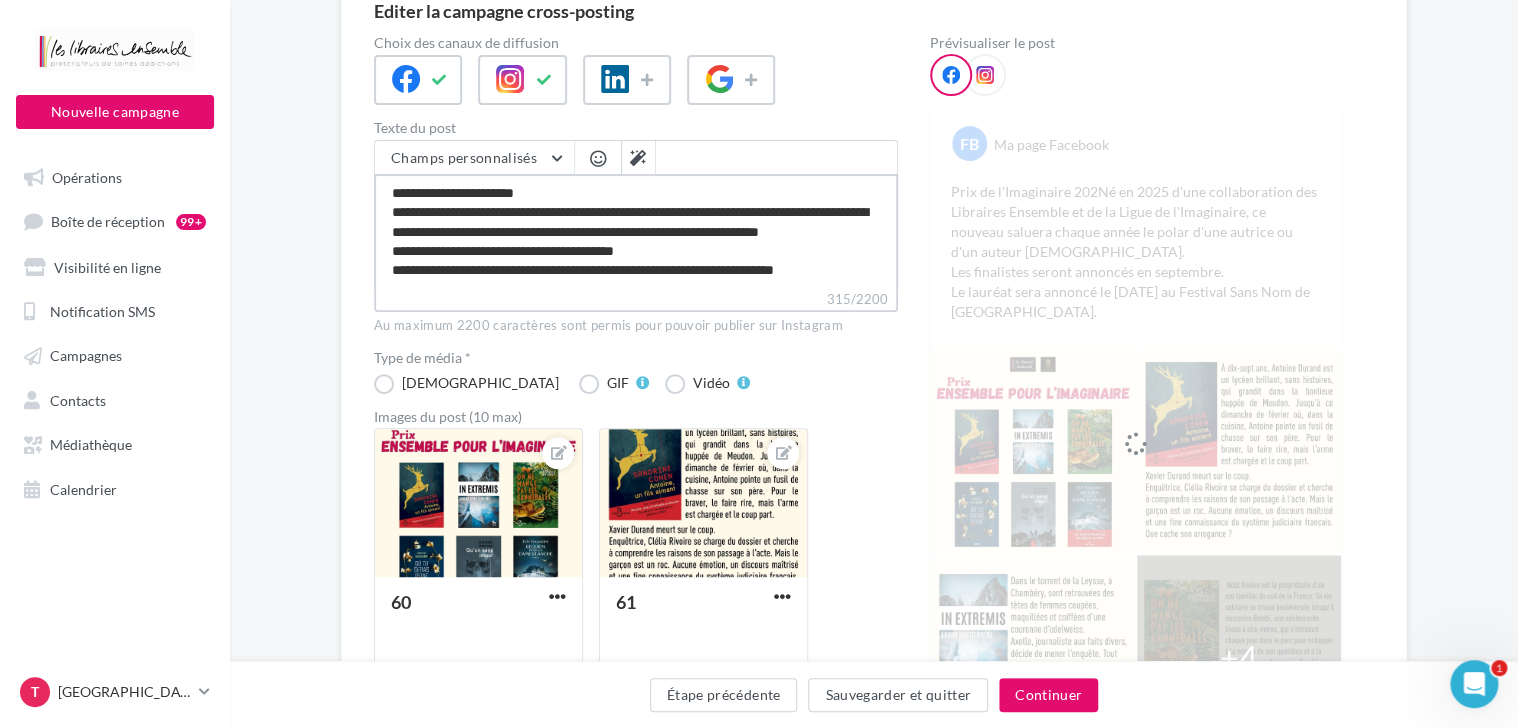 type on "**********" 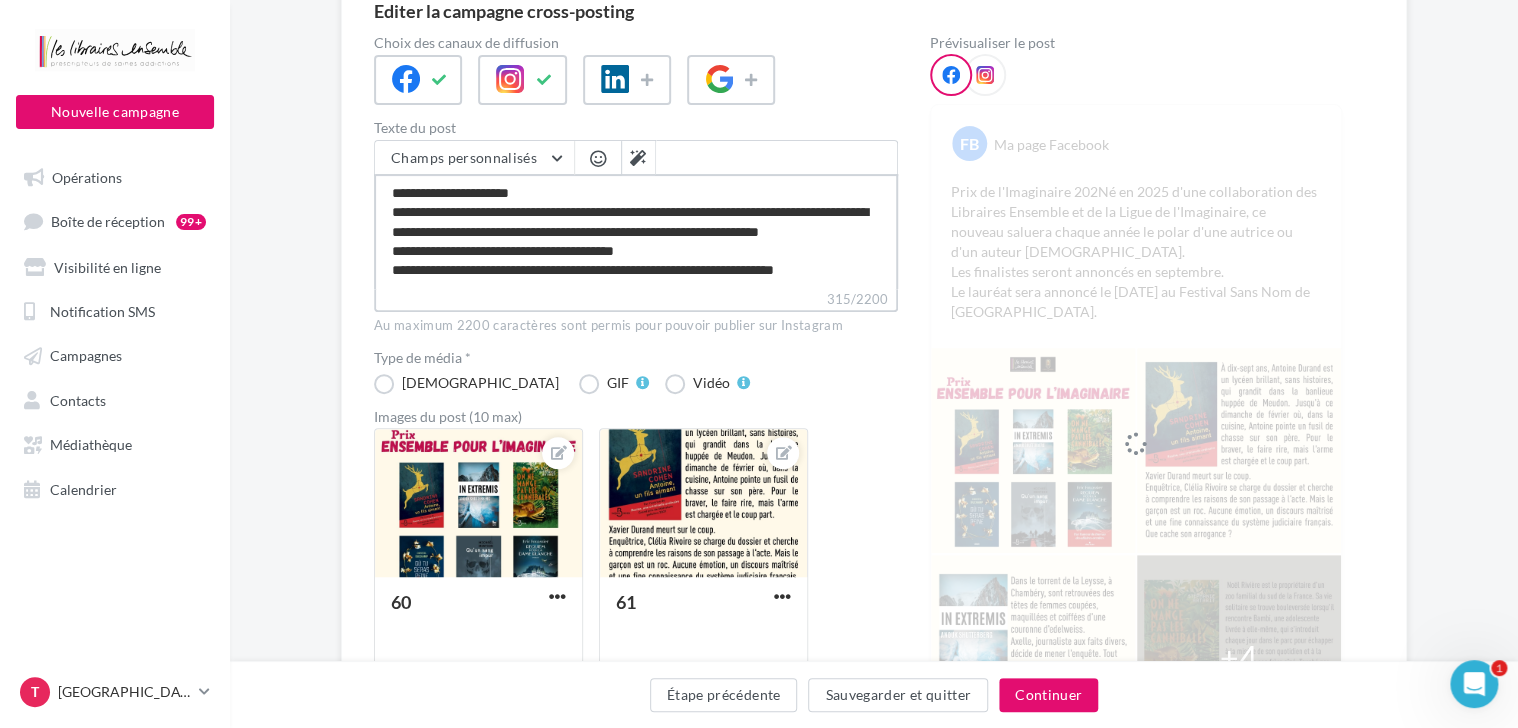 type on "**********" 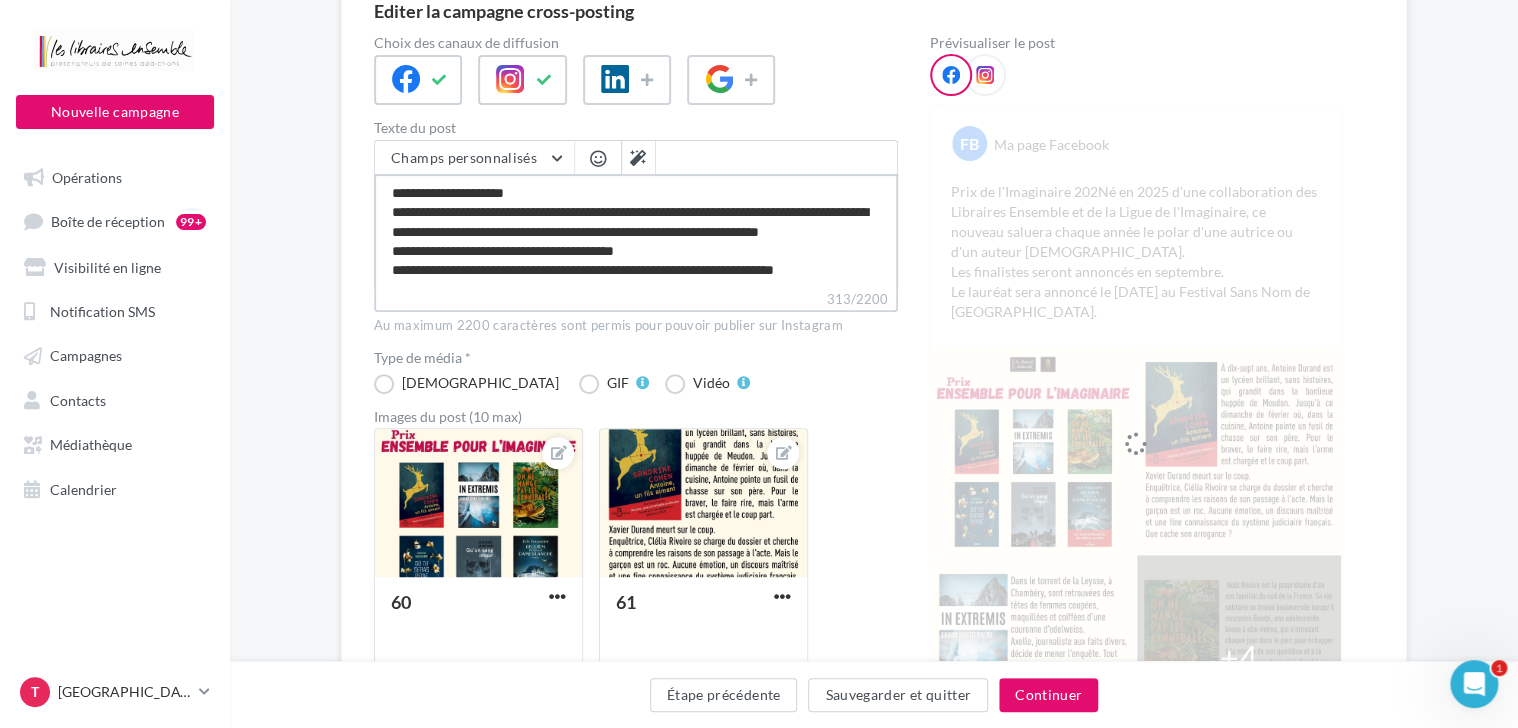 type on "**********" 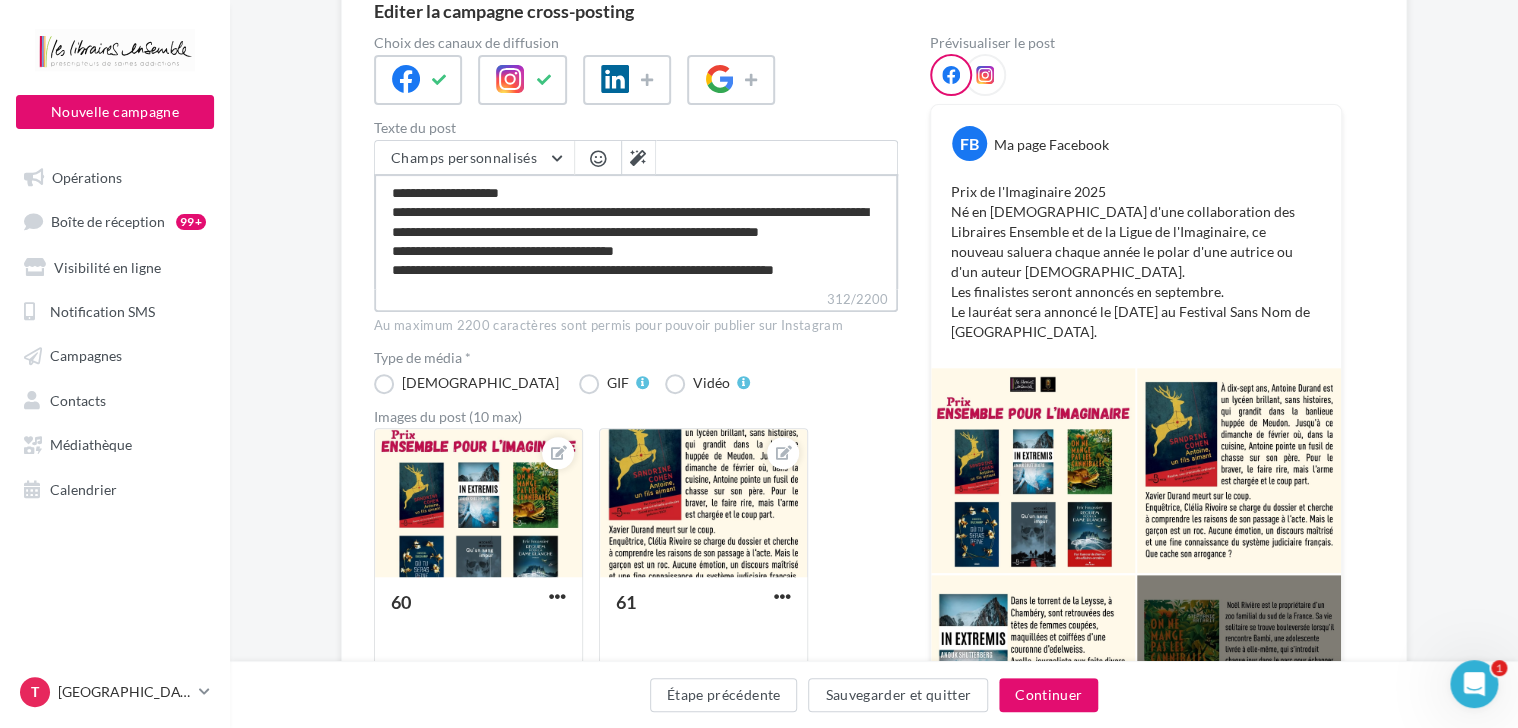 type on "**********" 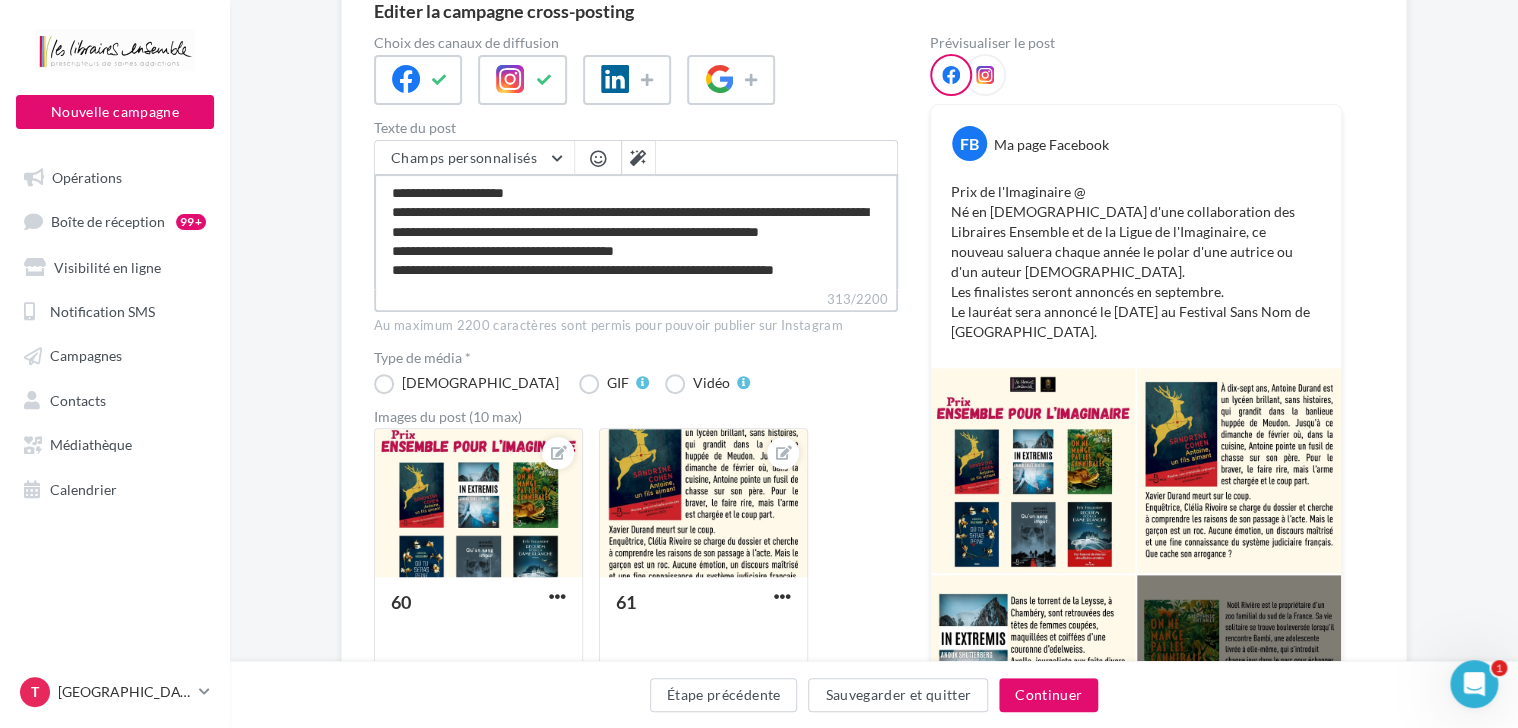 type on "**********" 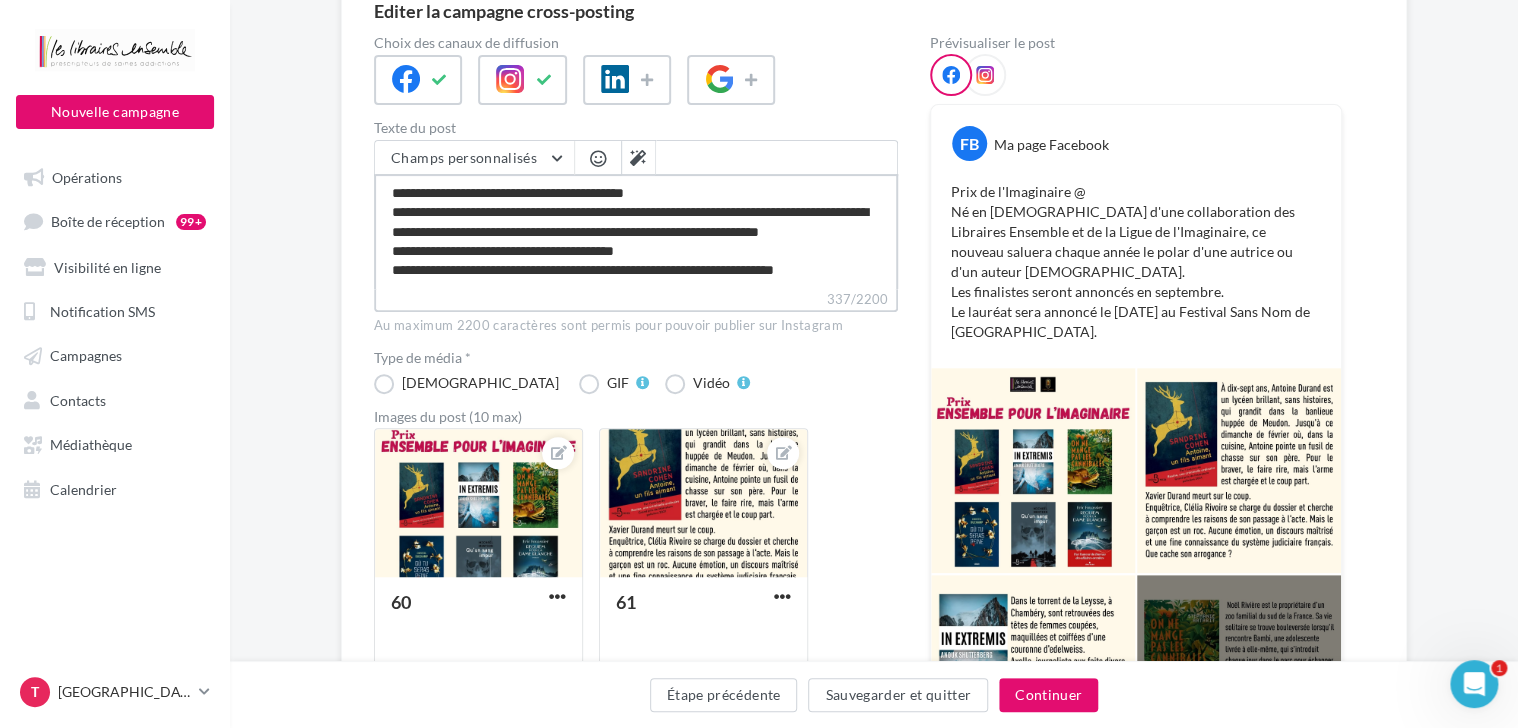 type on "**********" 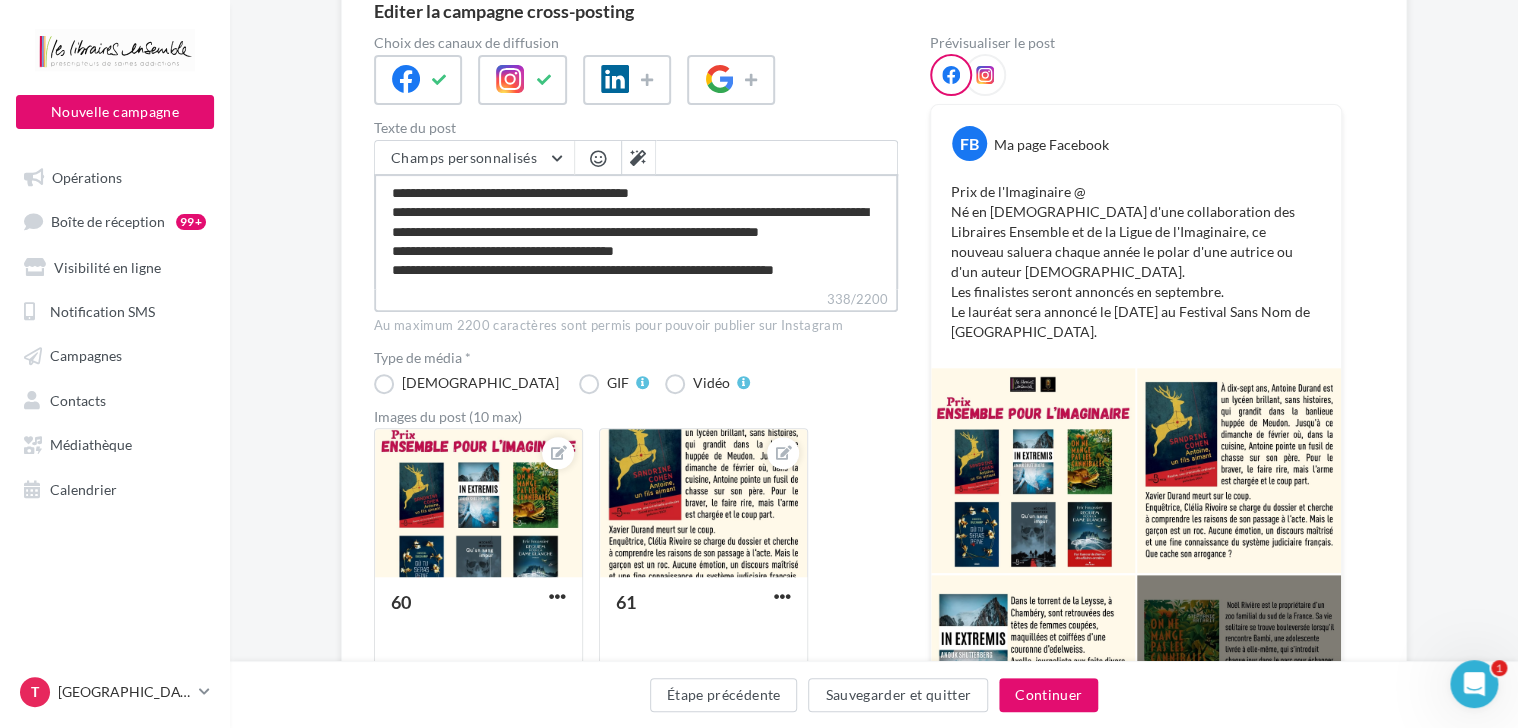 type on "**********" 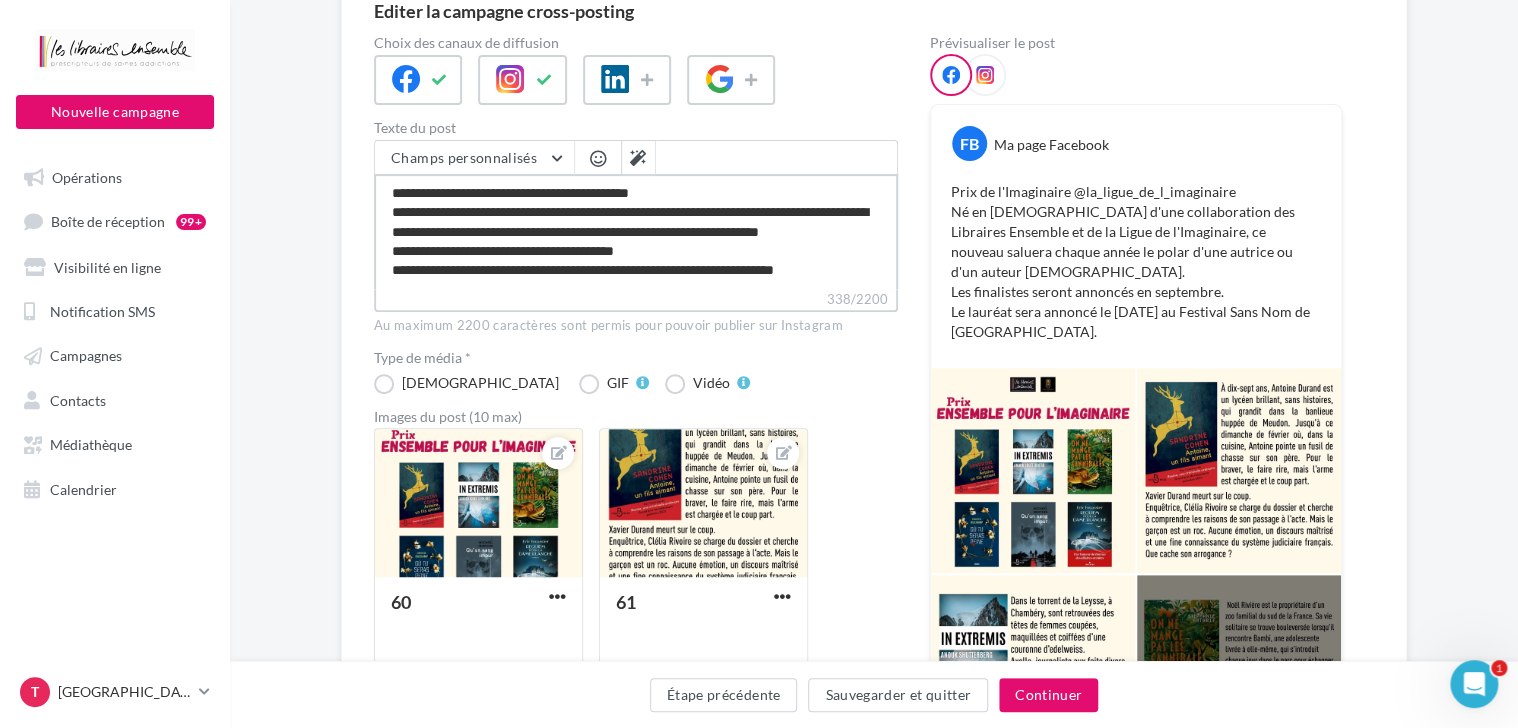 type on "**********" 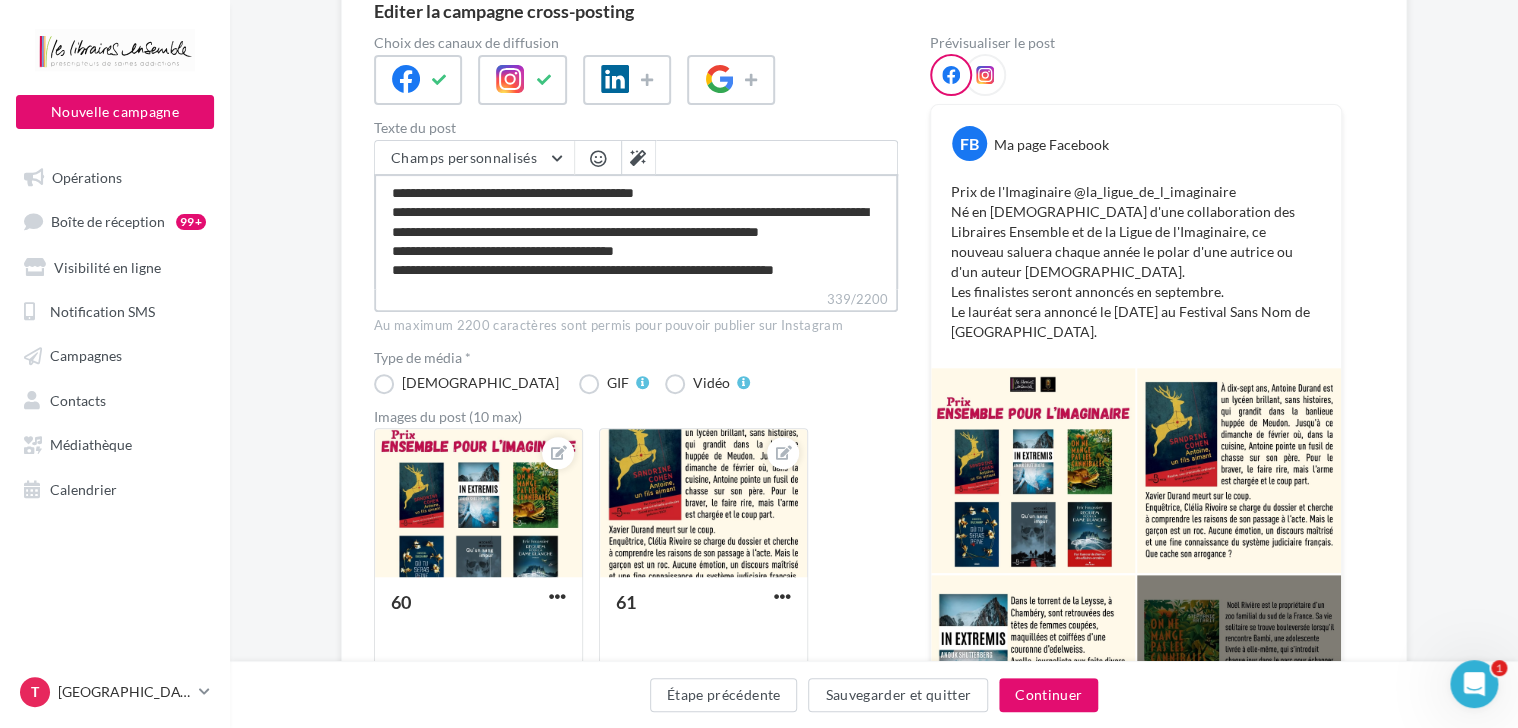 type on "**********" 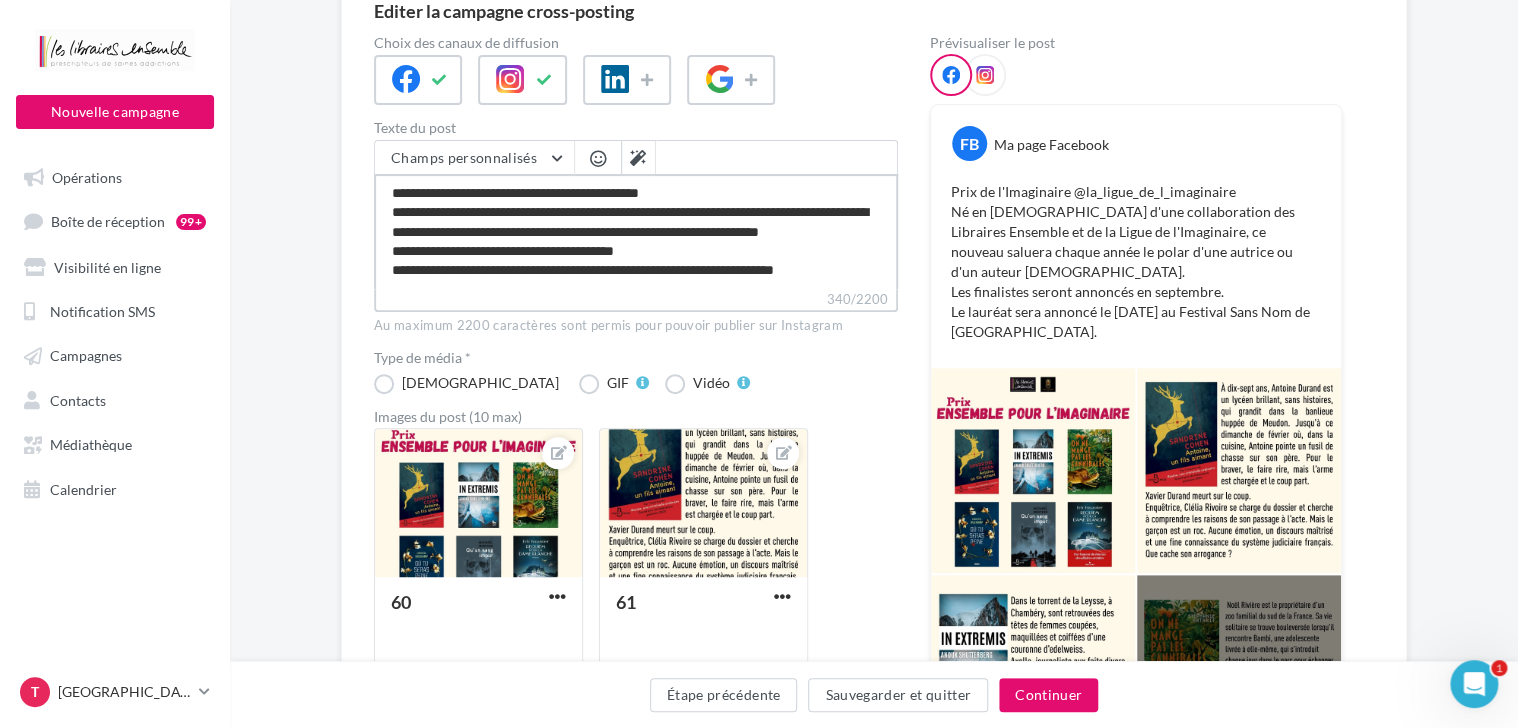 type on "**********" 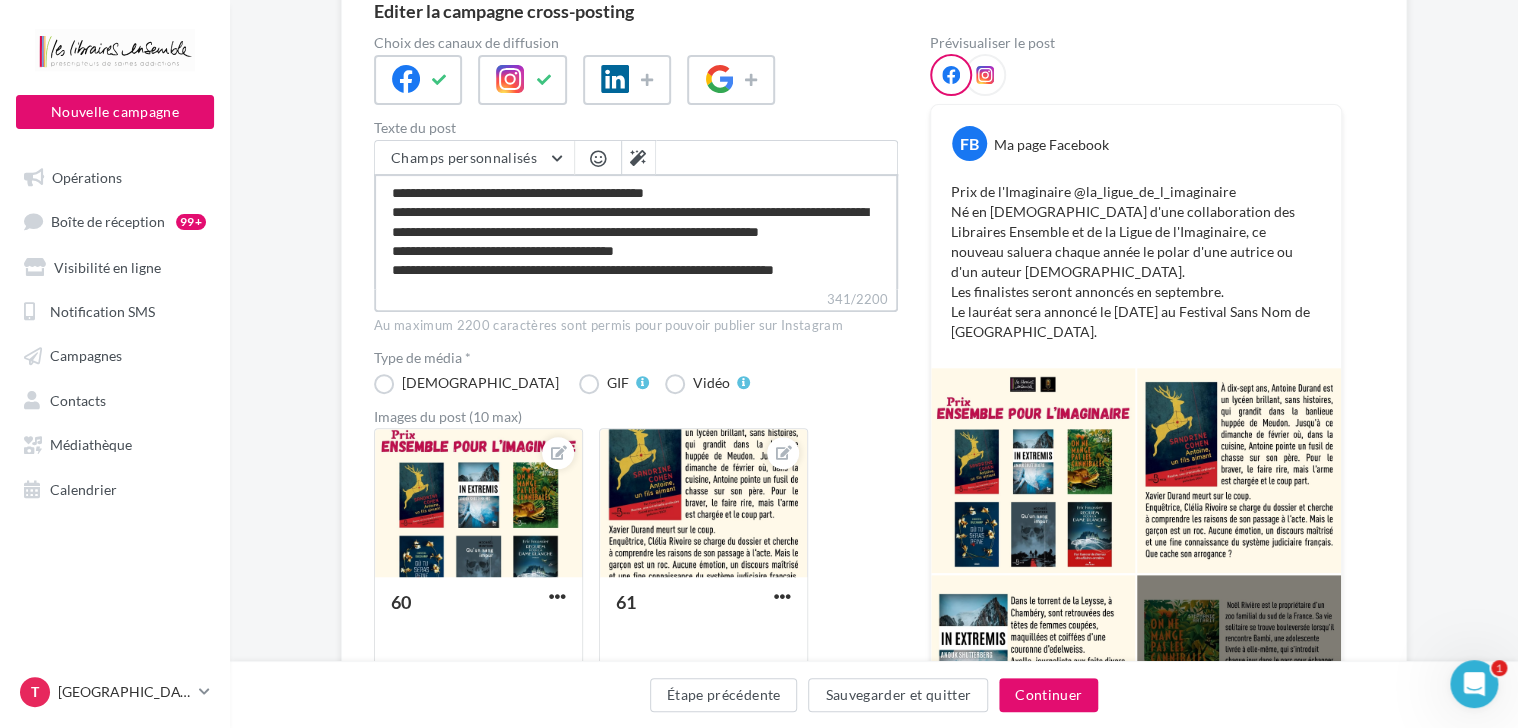 paste on "**********" 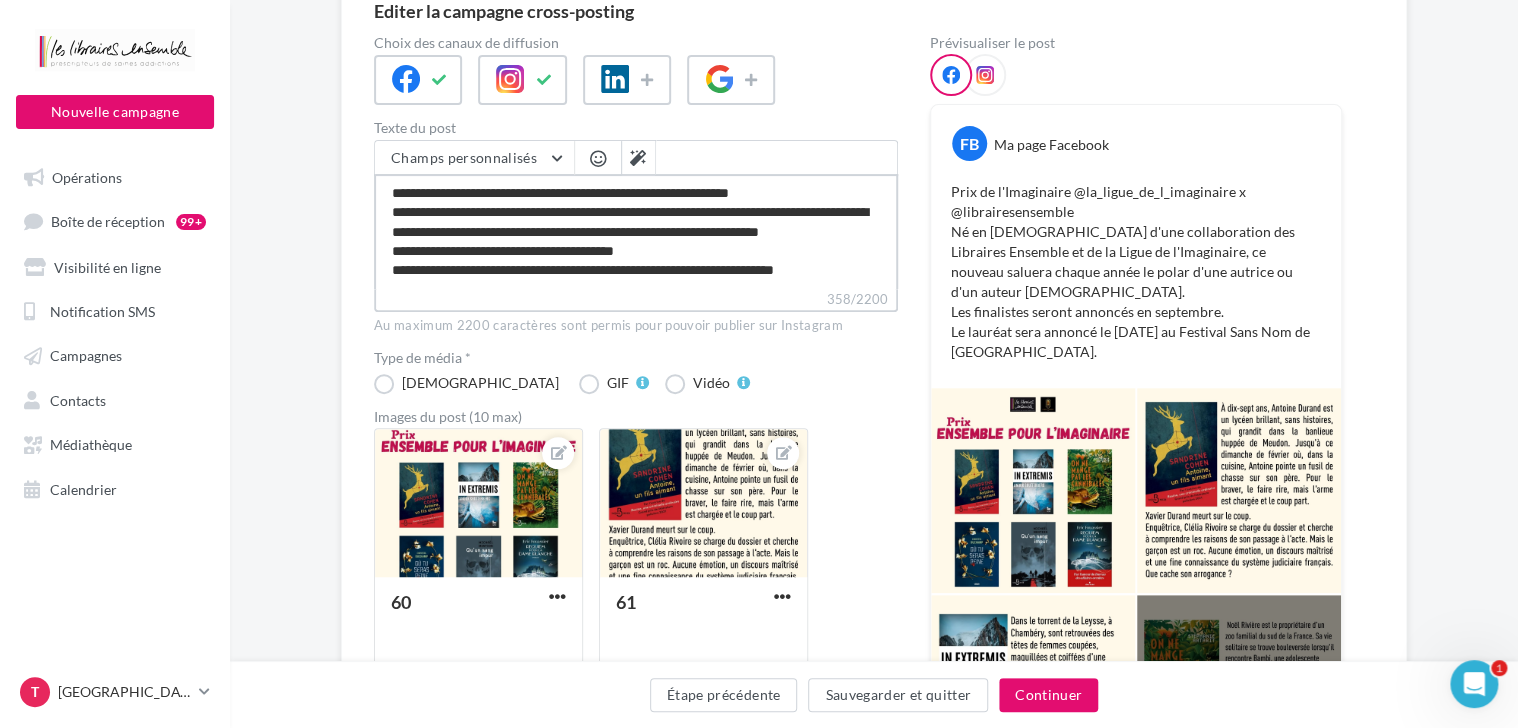 type on "**********" 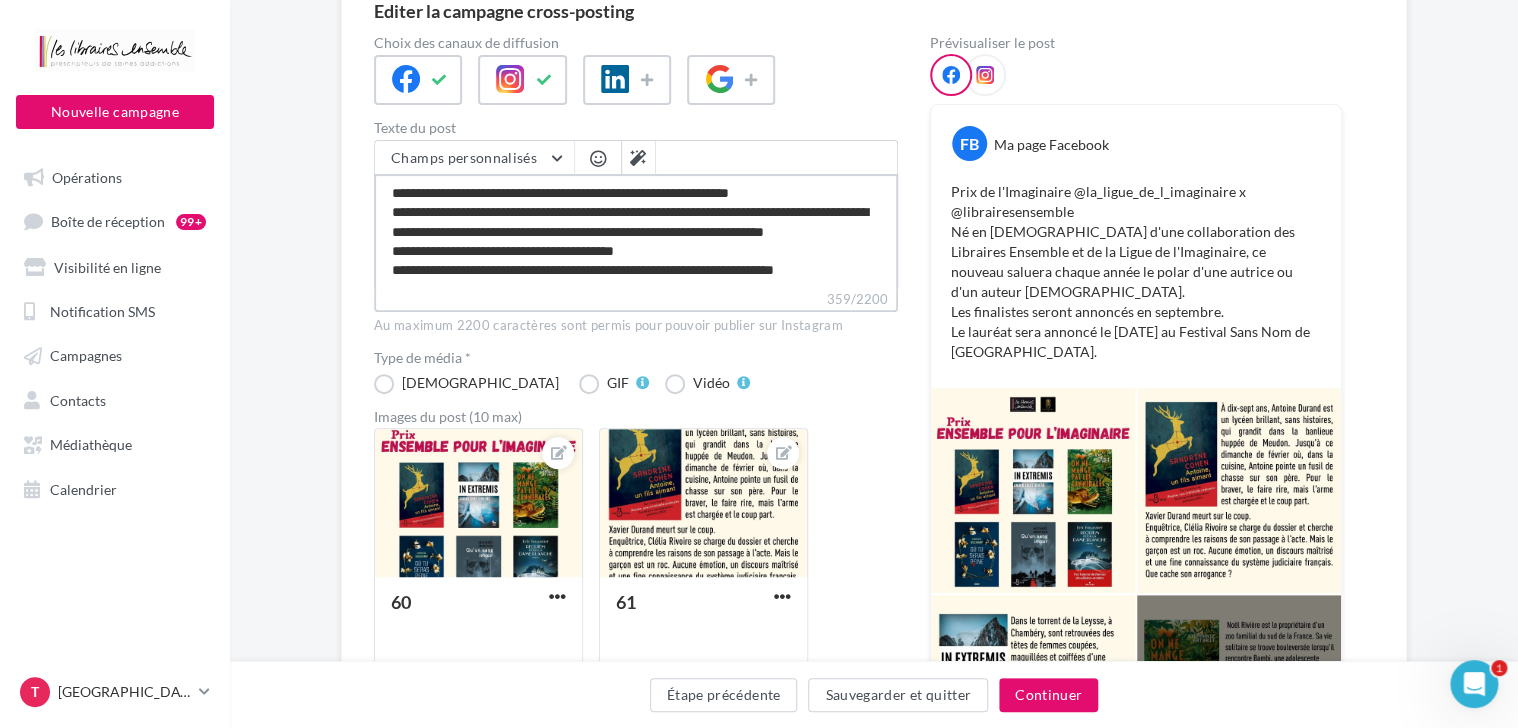 type on "**********" 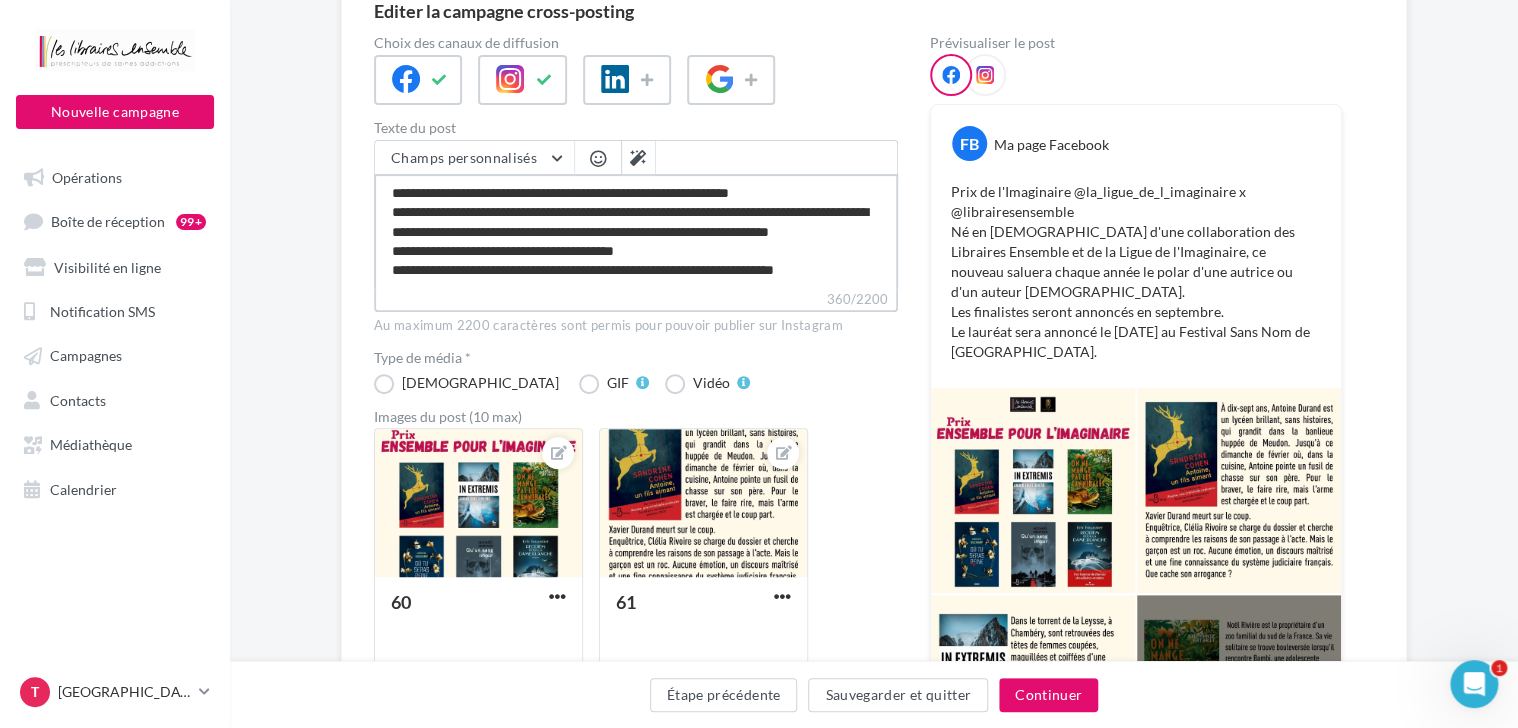 type on "**********" 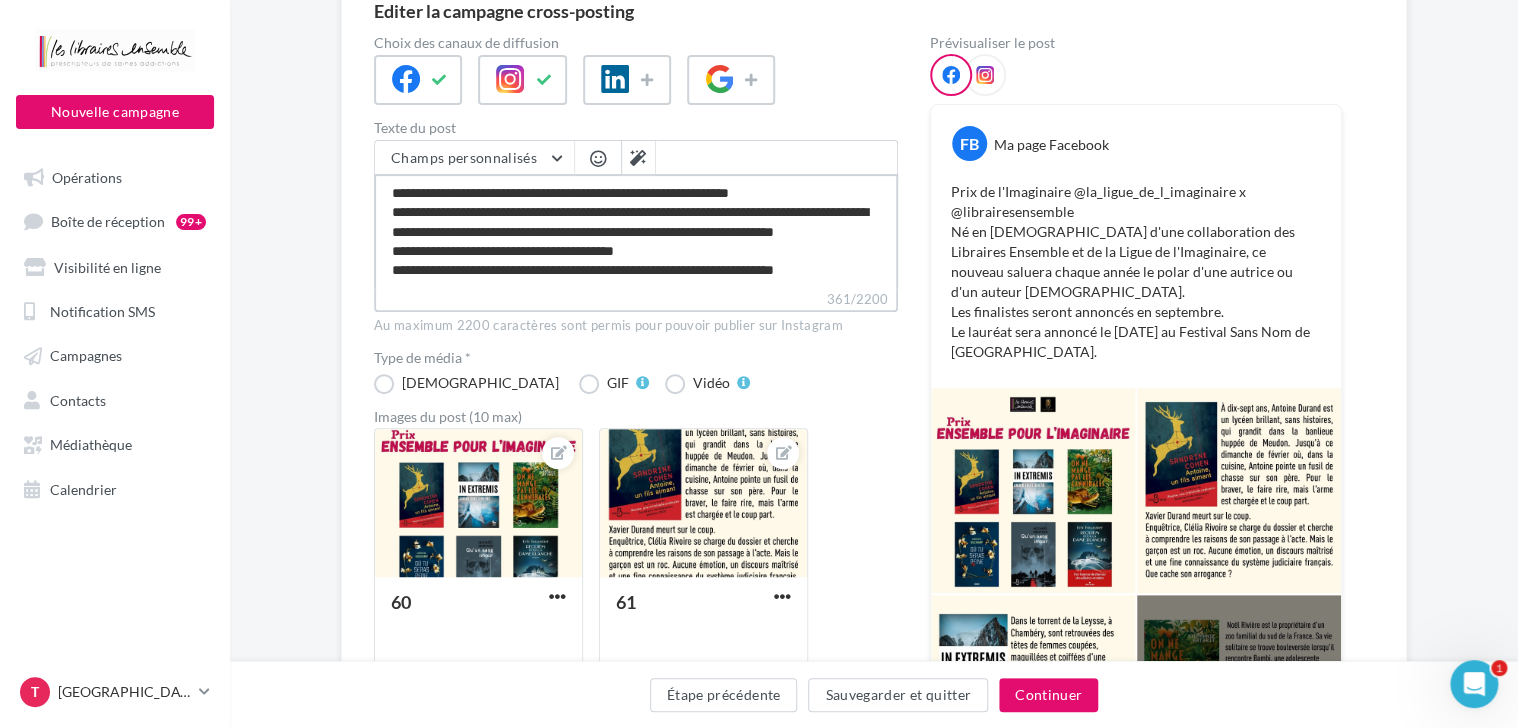 type on "**********" 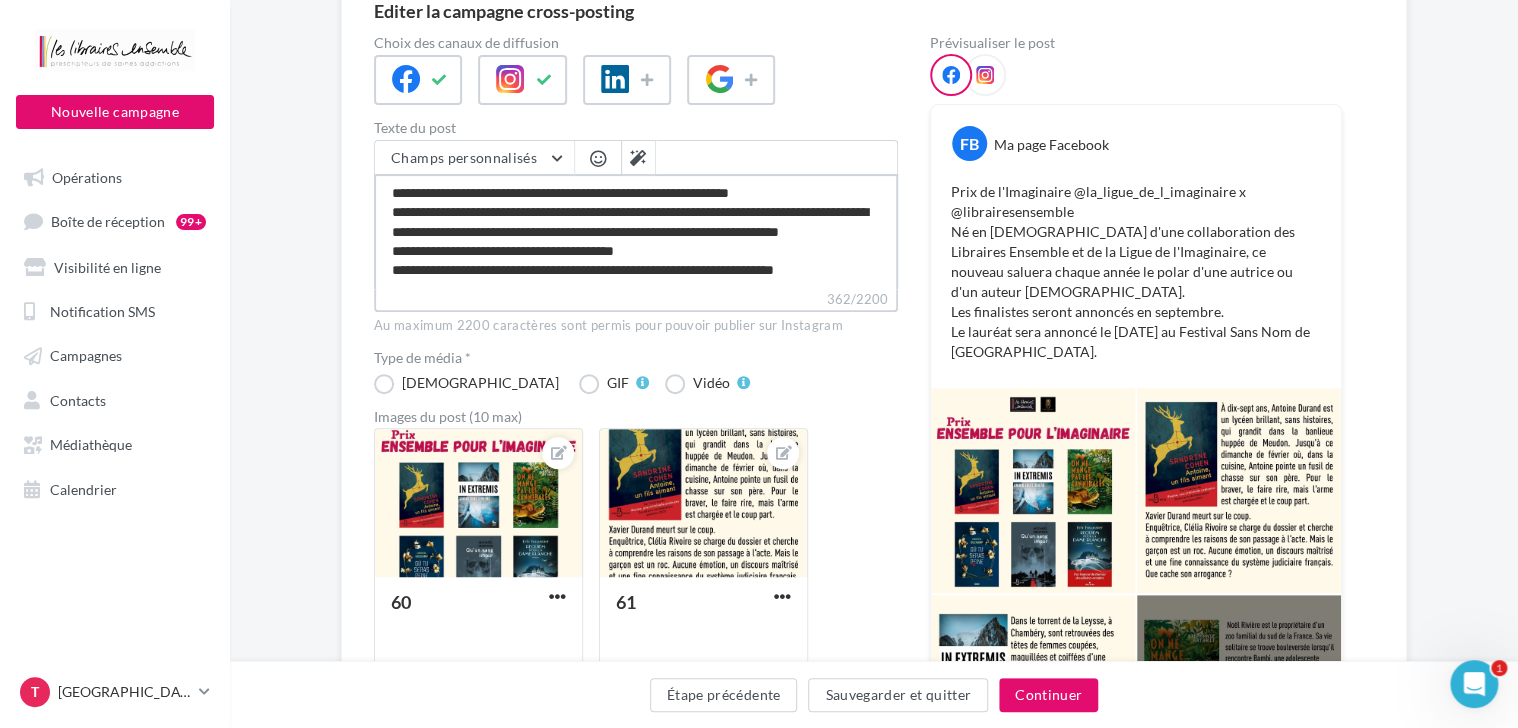 type on "**********" 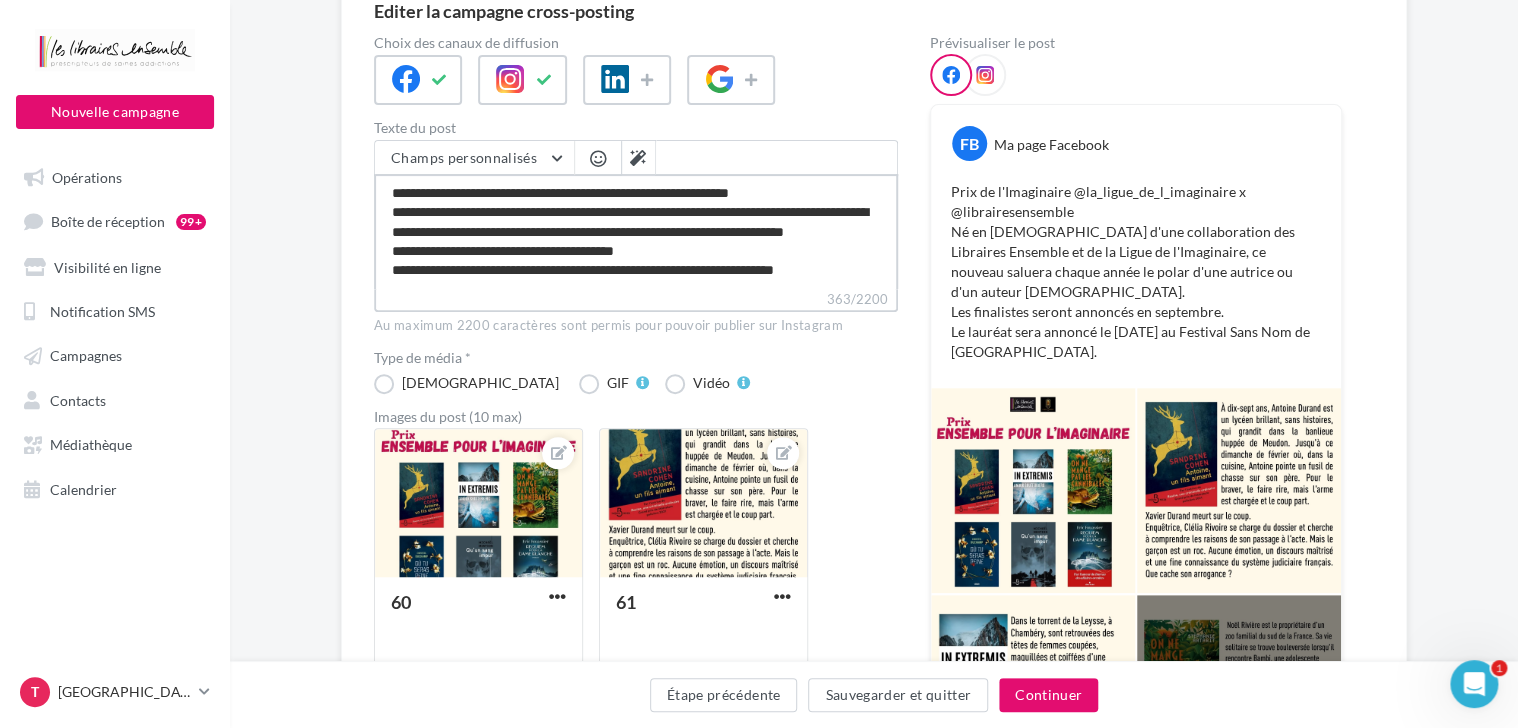 click on "**********" at bounding box center (636, 231) 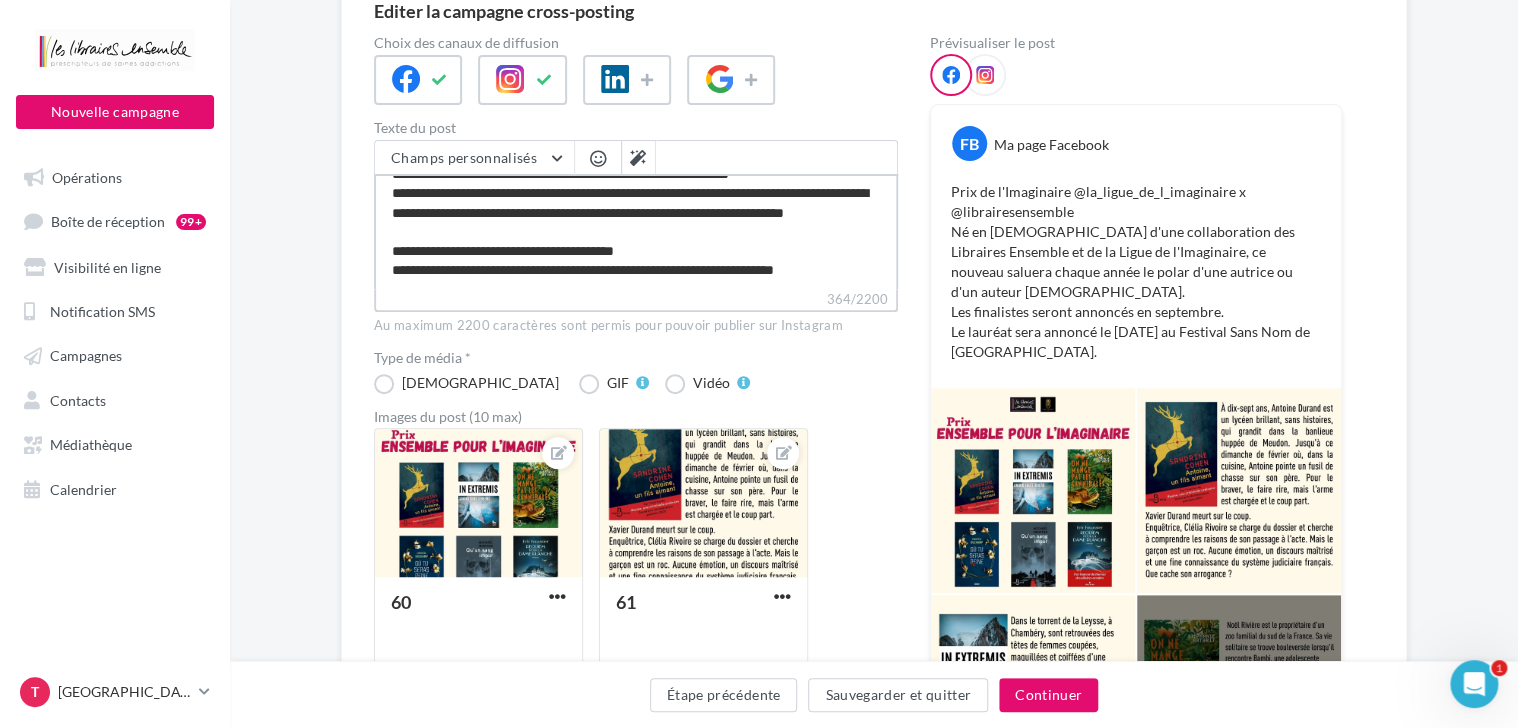 scroll, scrollTop: 56, scrollLeft: 0, axis: vertical 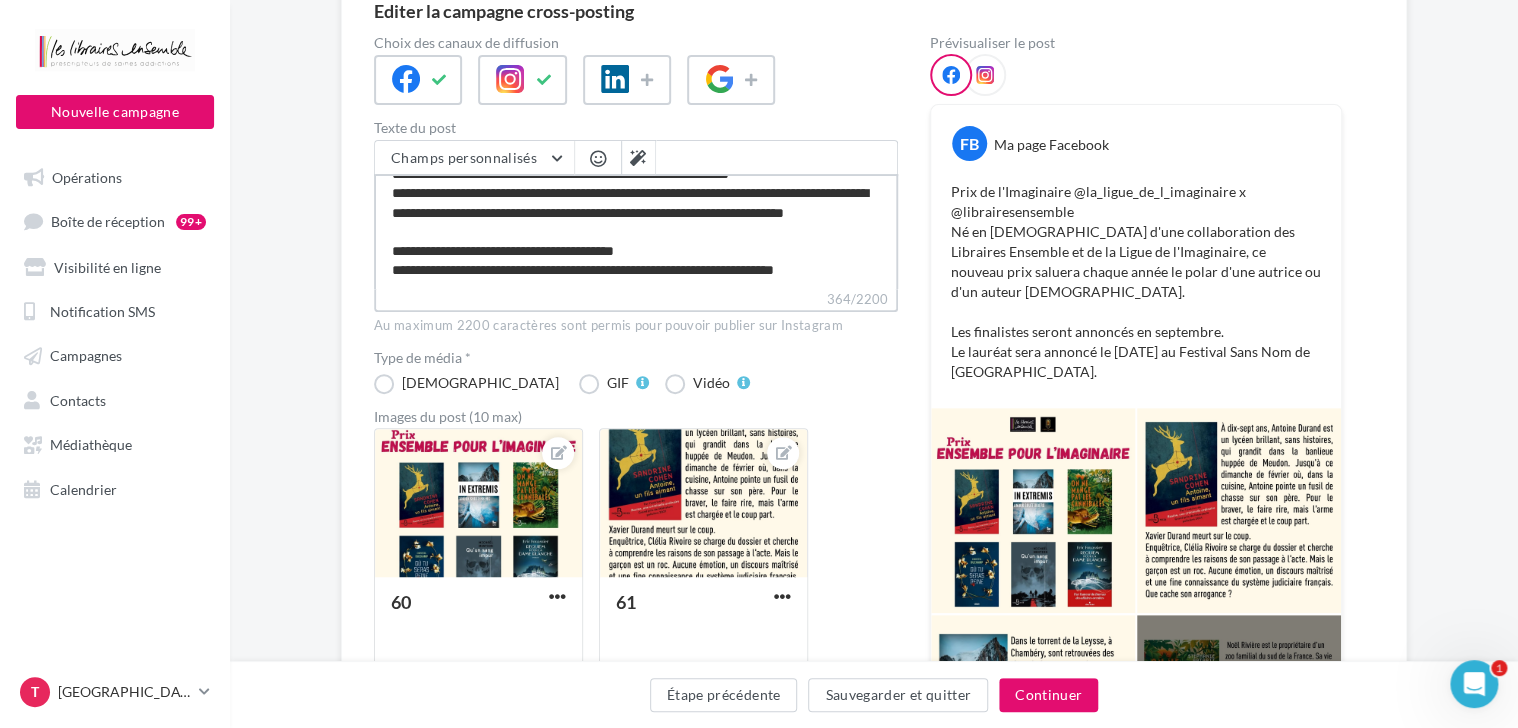 type on "**********" 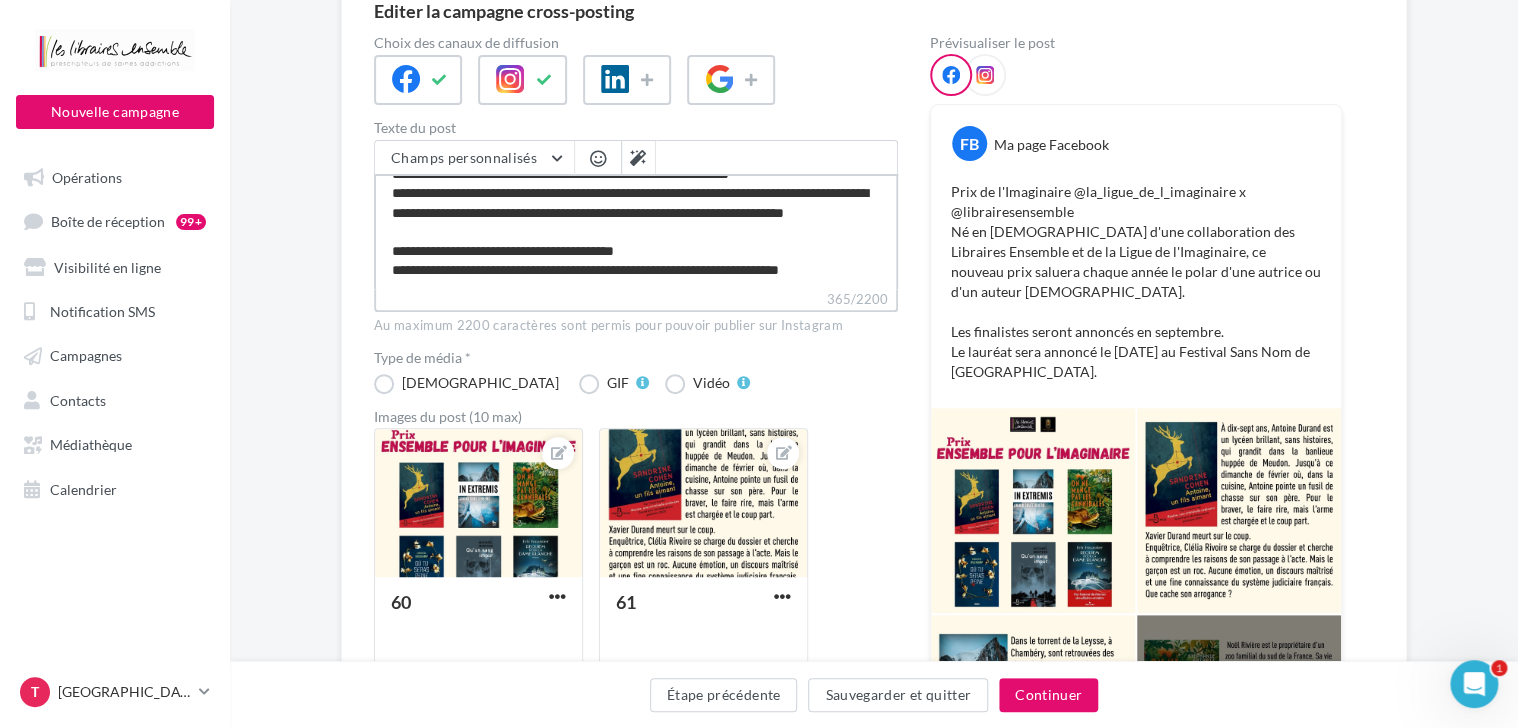 paste on "**********" 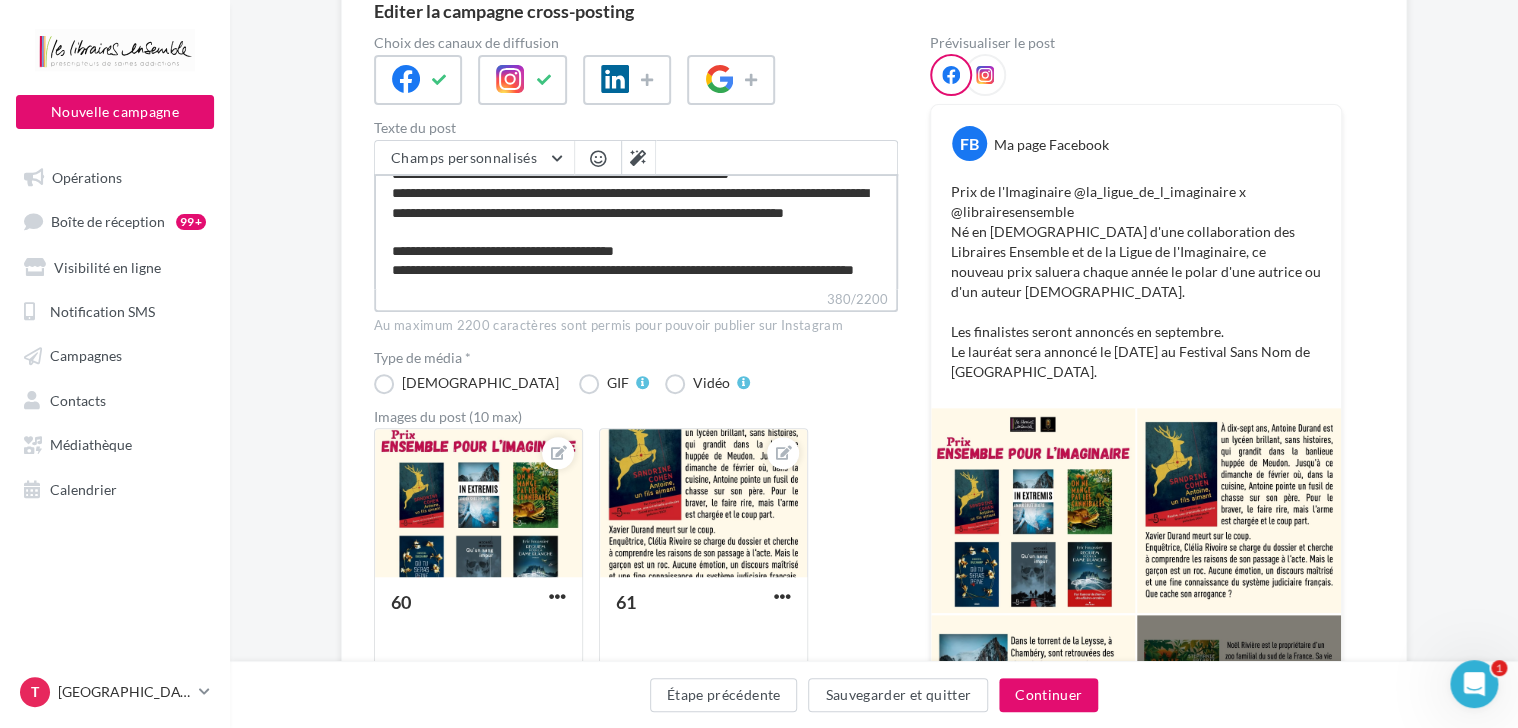type on "**********" 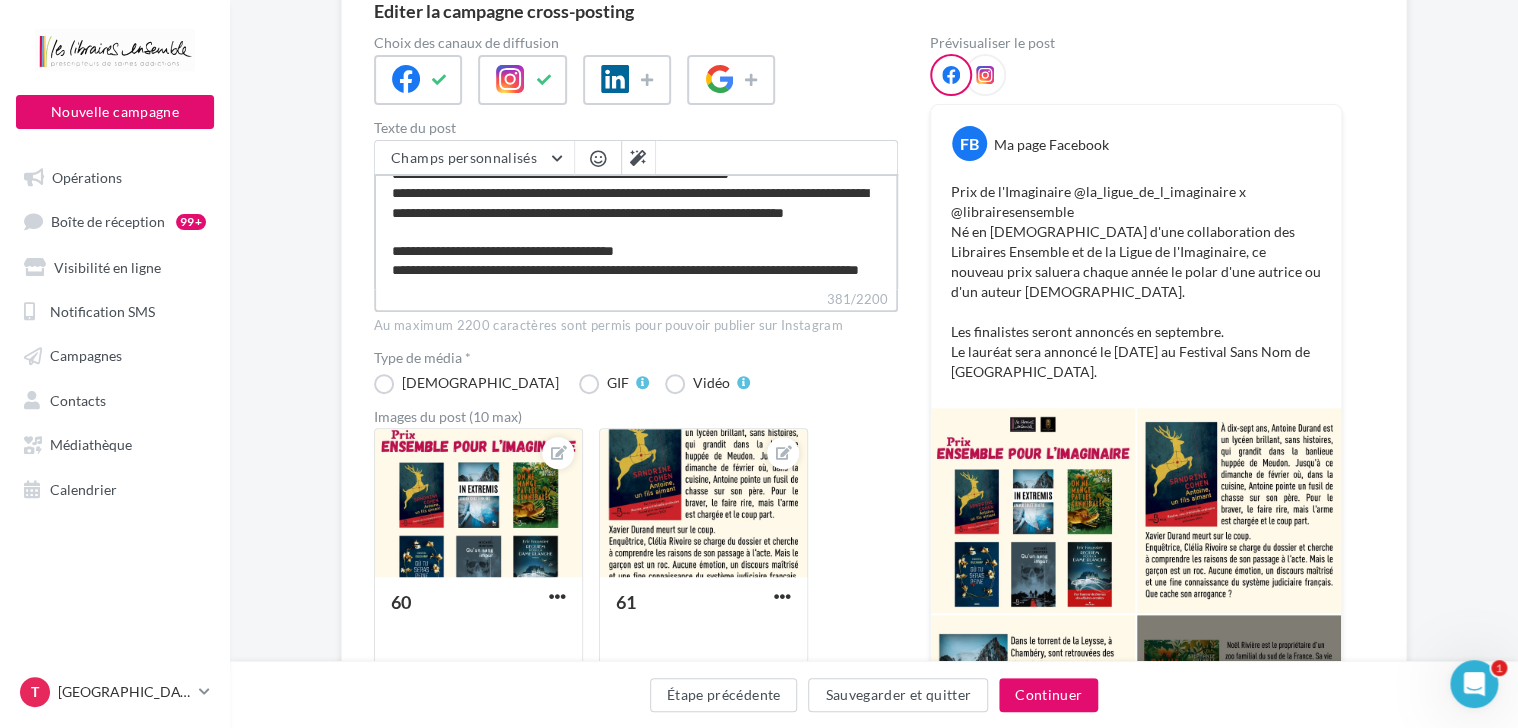 type on "**********" 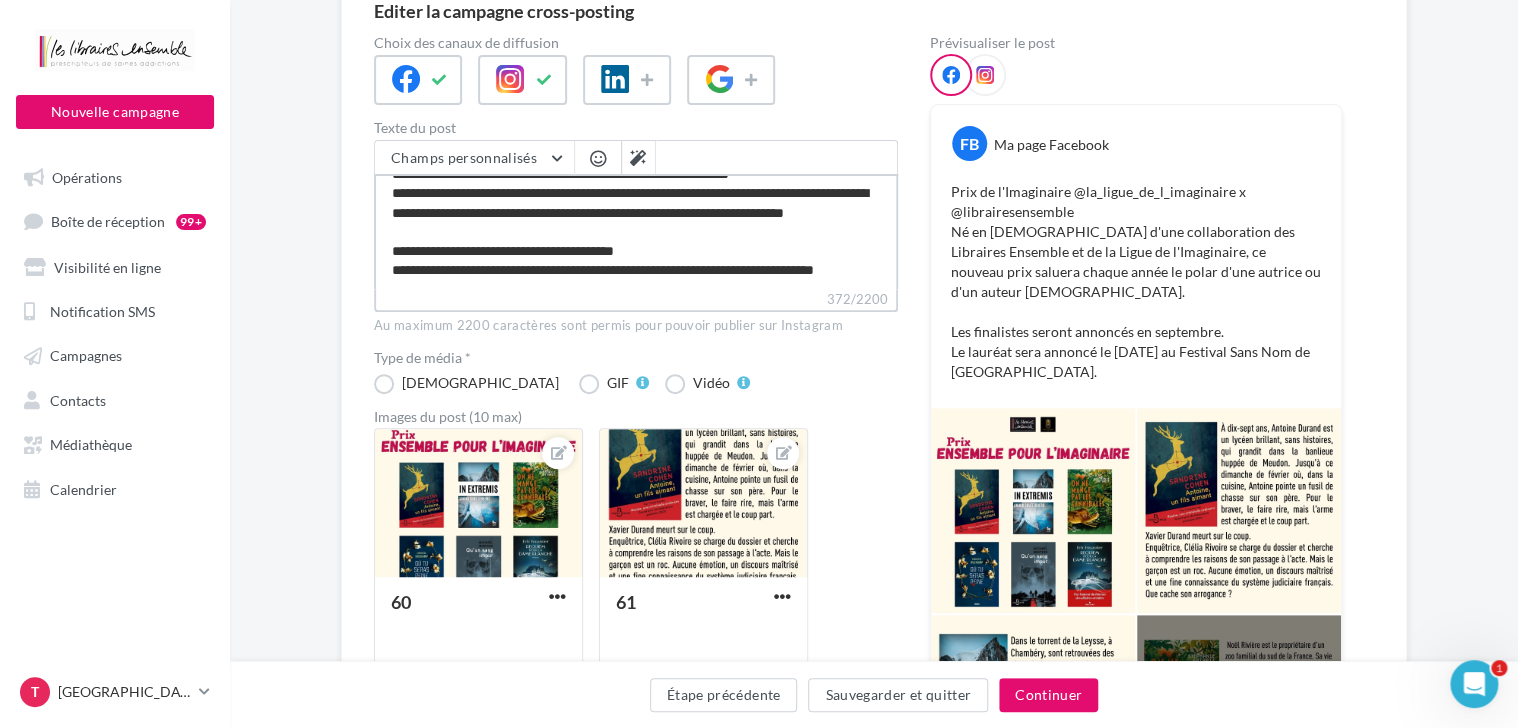 type on "**********" 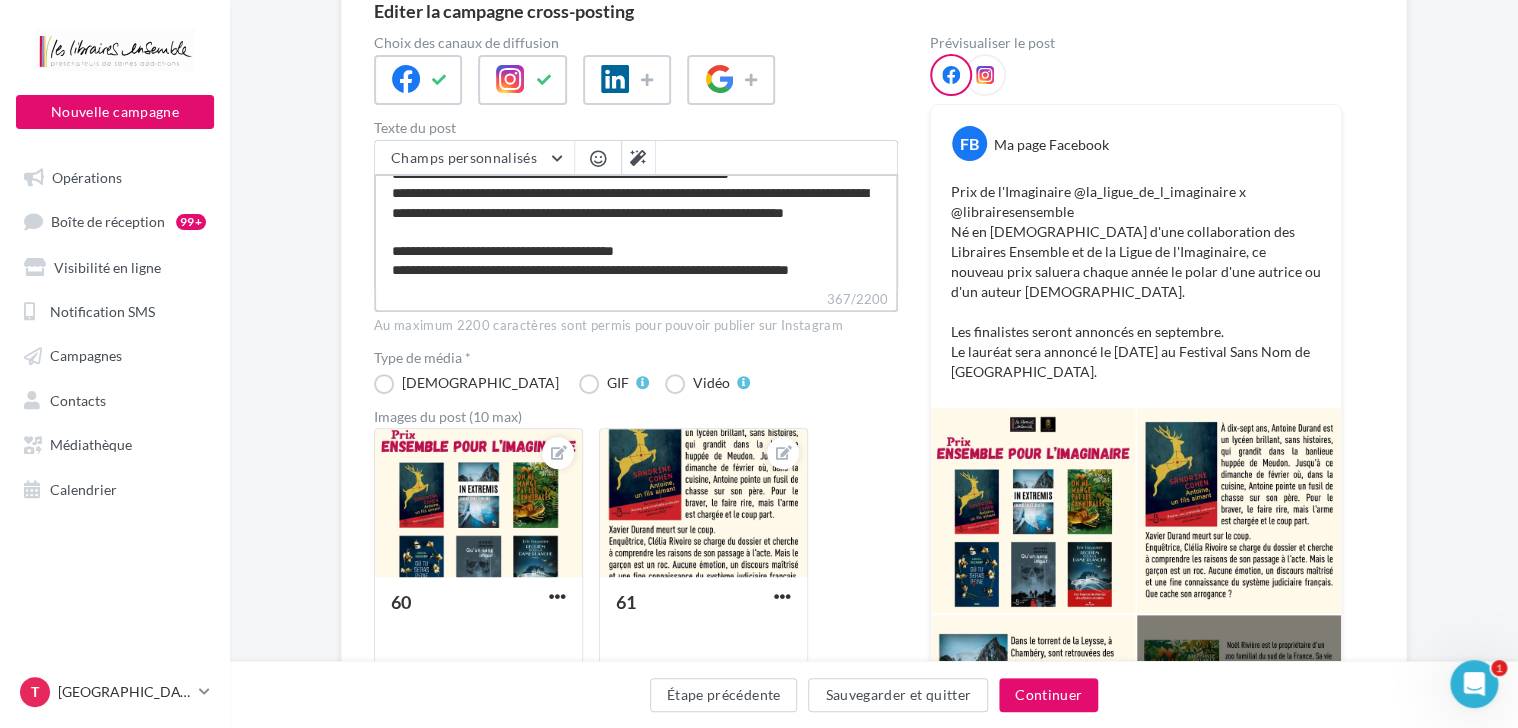 type on "**********" 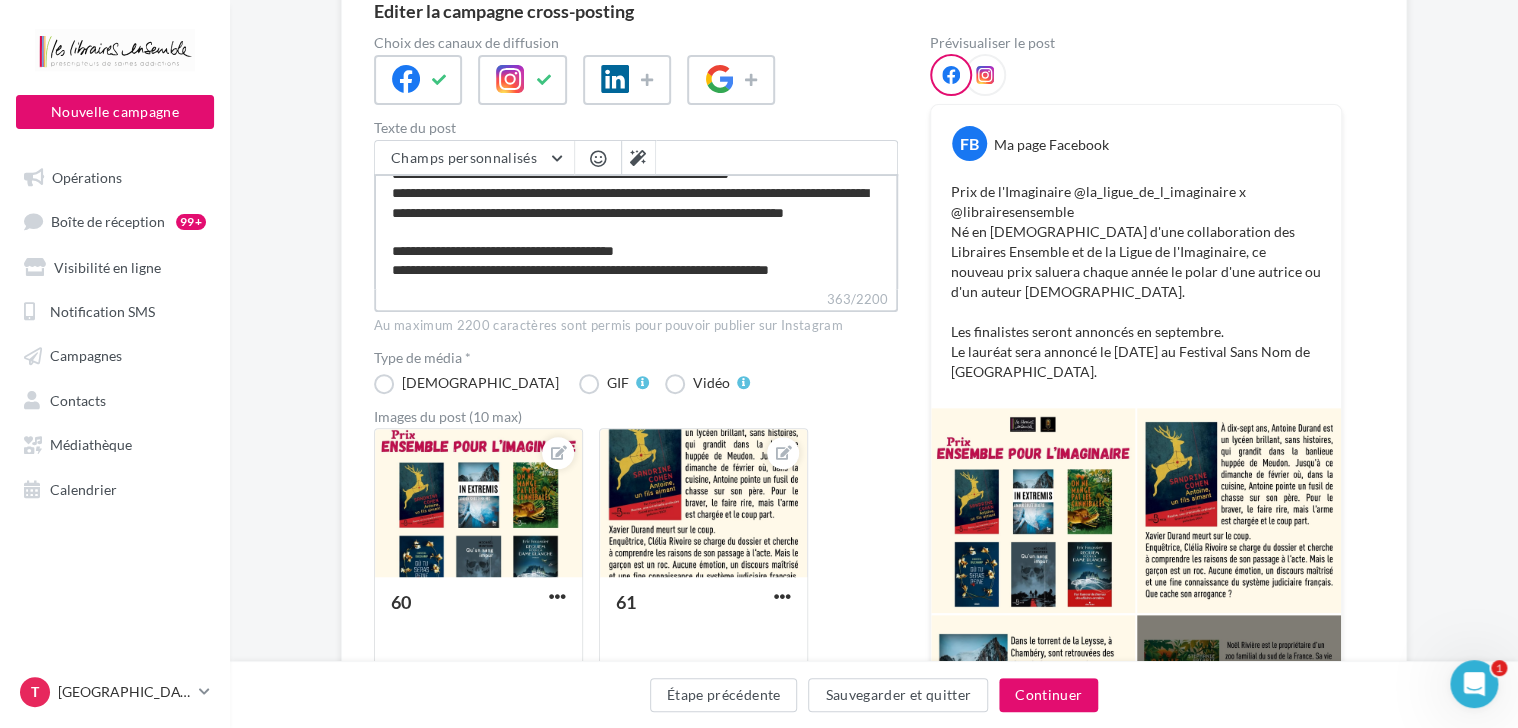 scroll, scrollTop: 36, scrollLeft: 0, axis: vertical 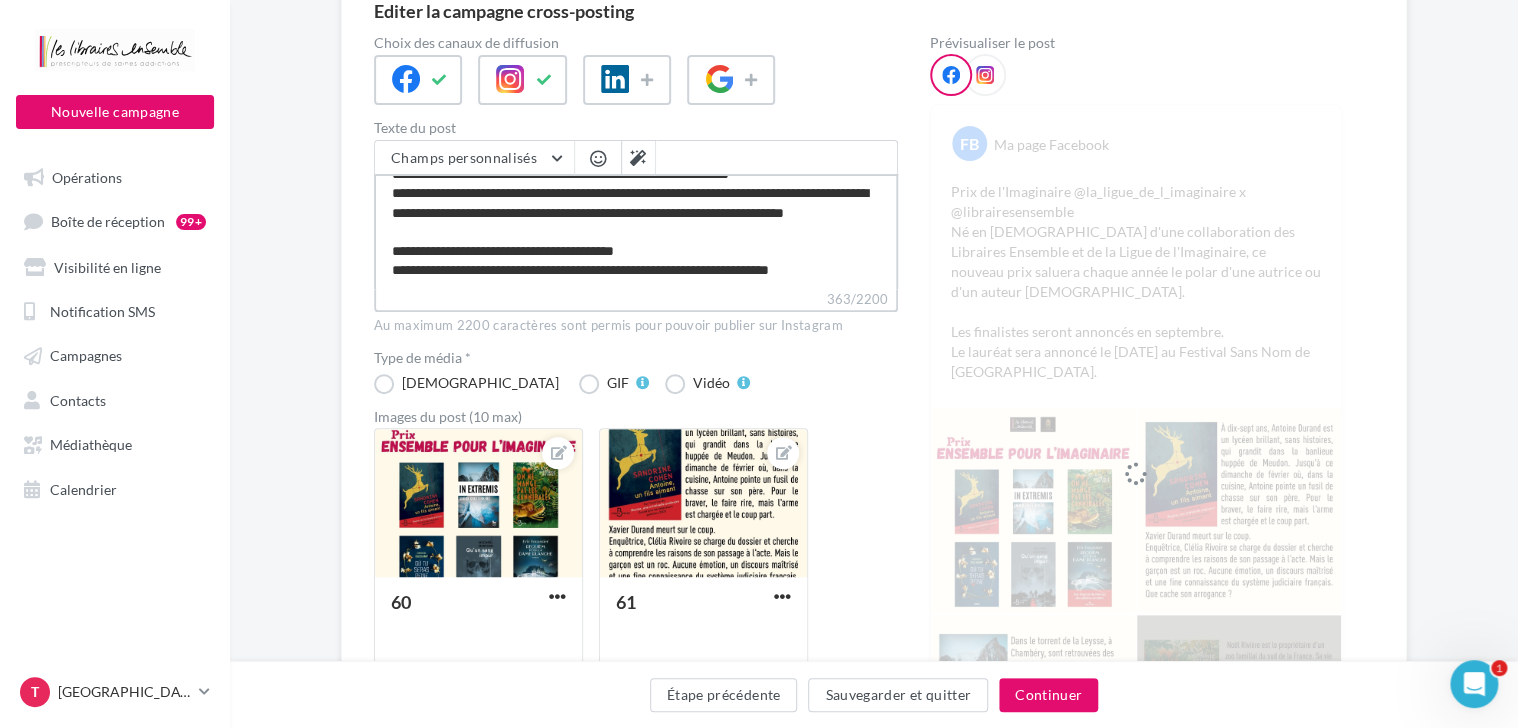 type on "**********" 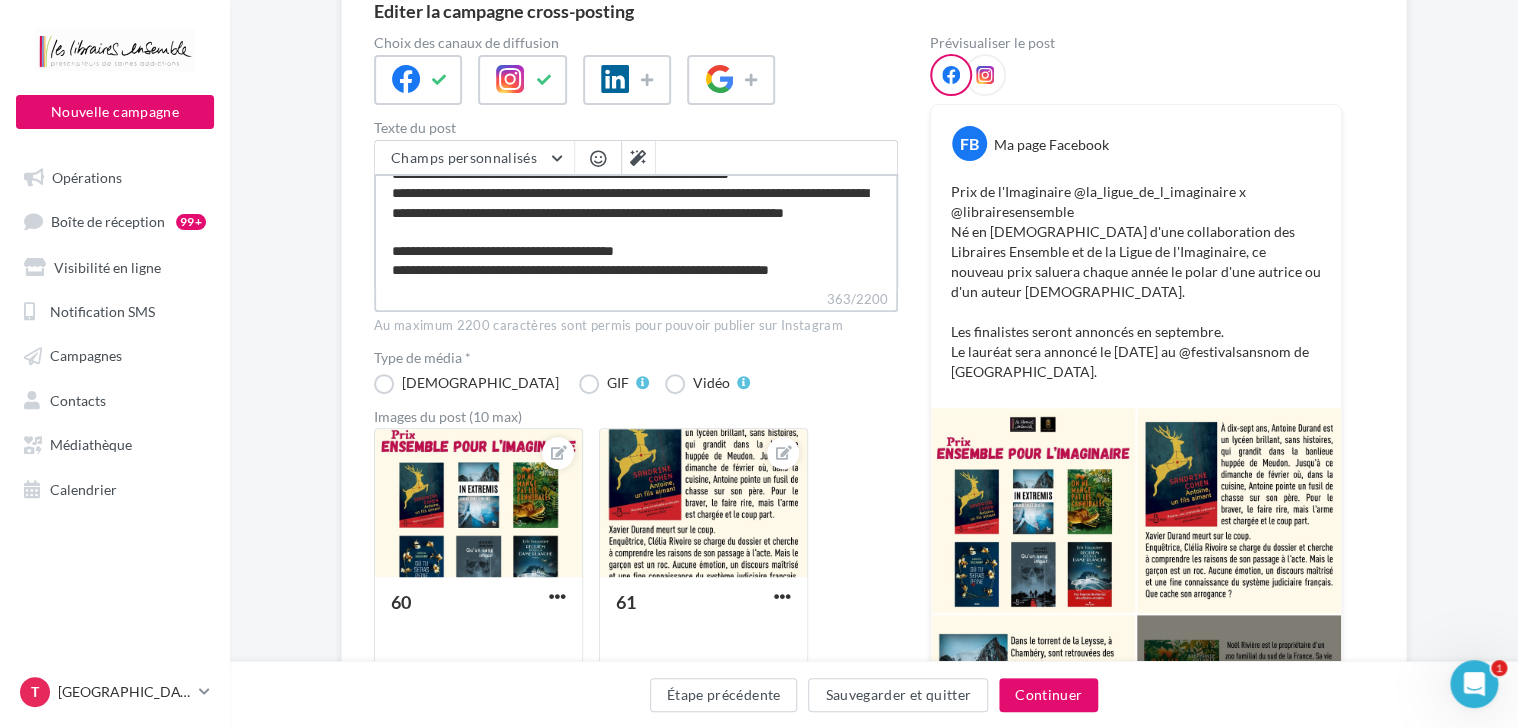 scroll, scrollTop: 36, scrollLeft: 0, axis: vertical 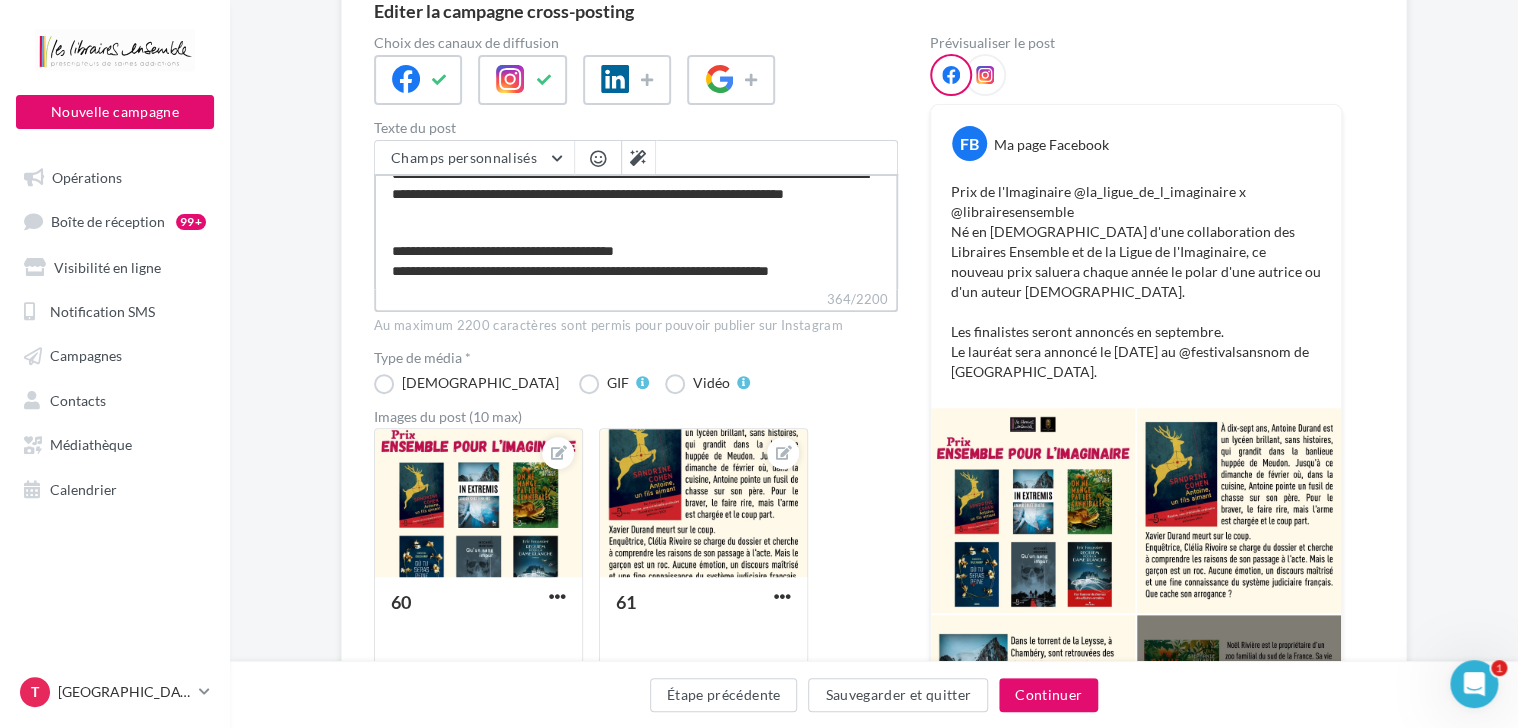 type on "**********" 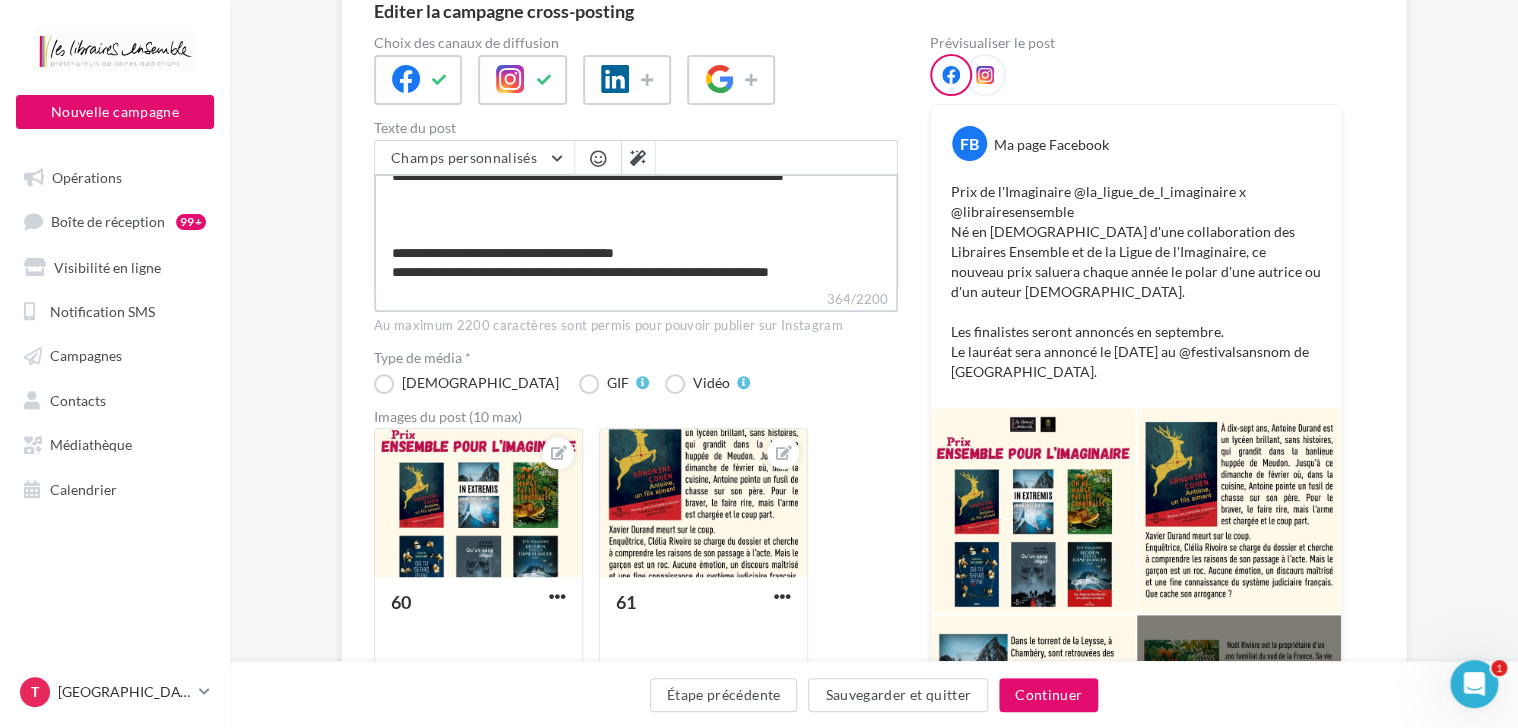 scroll, scrollTop: 75, scrollLeft: 0, axis: vertical 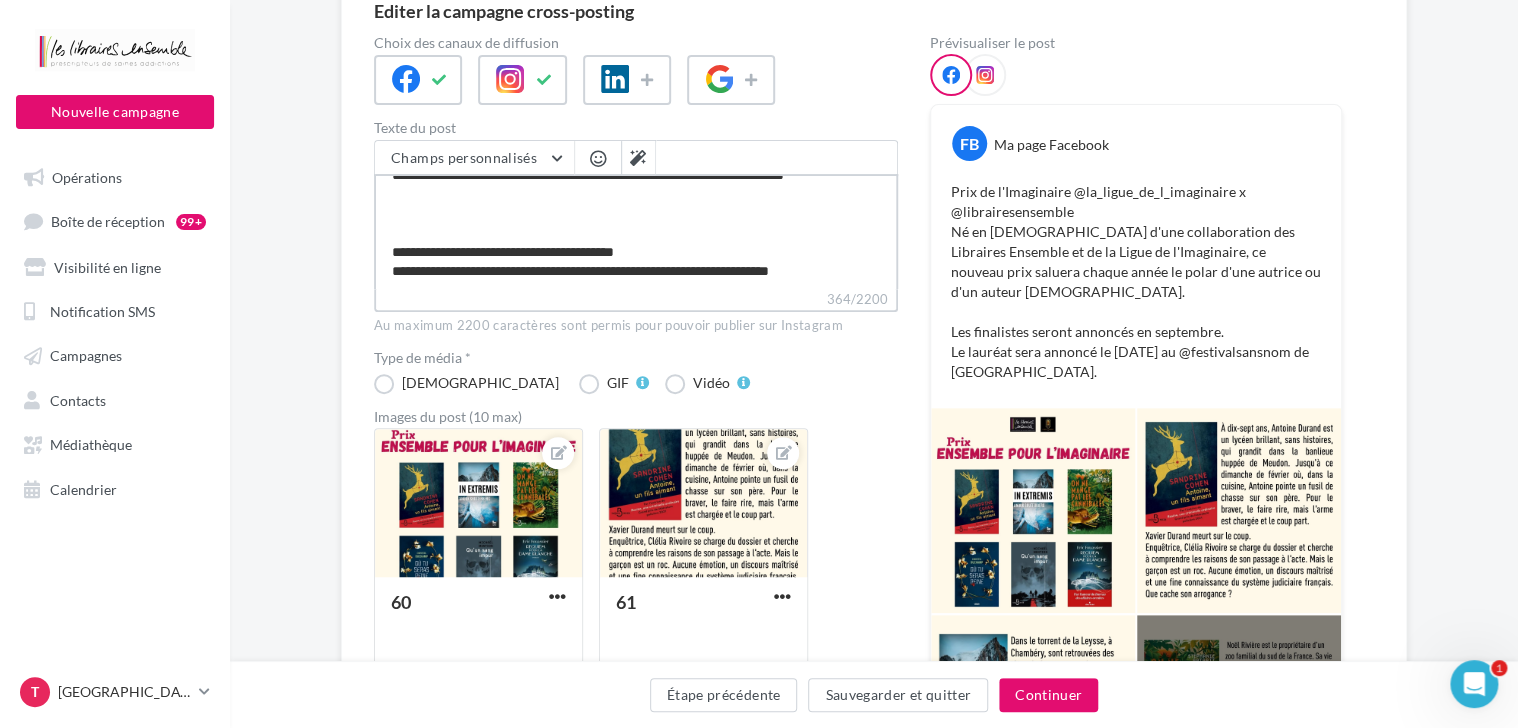 type on "**********" 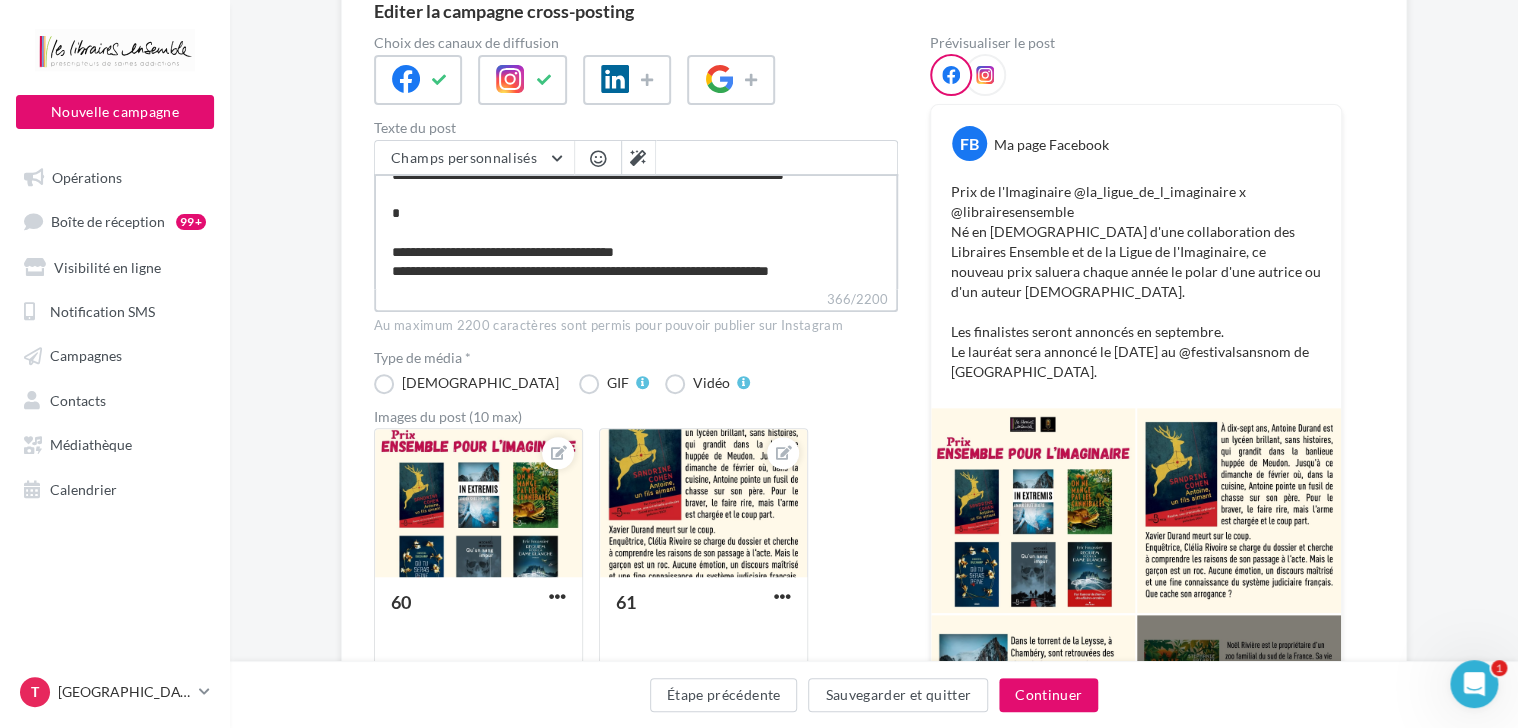 type on "**********" 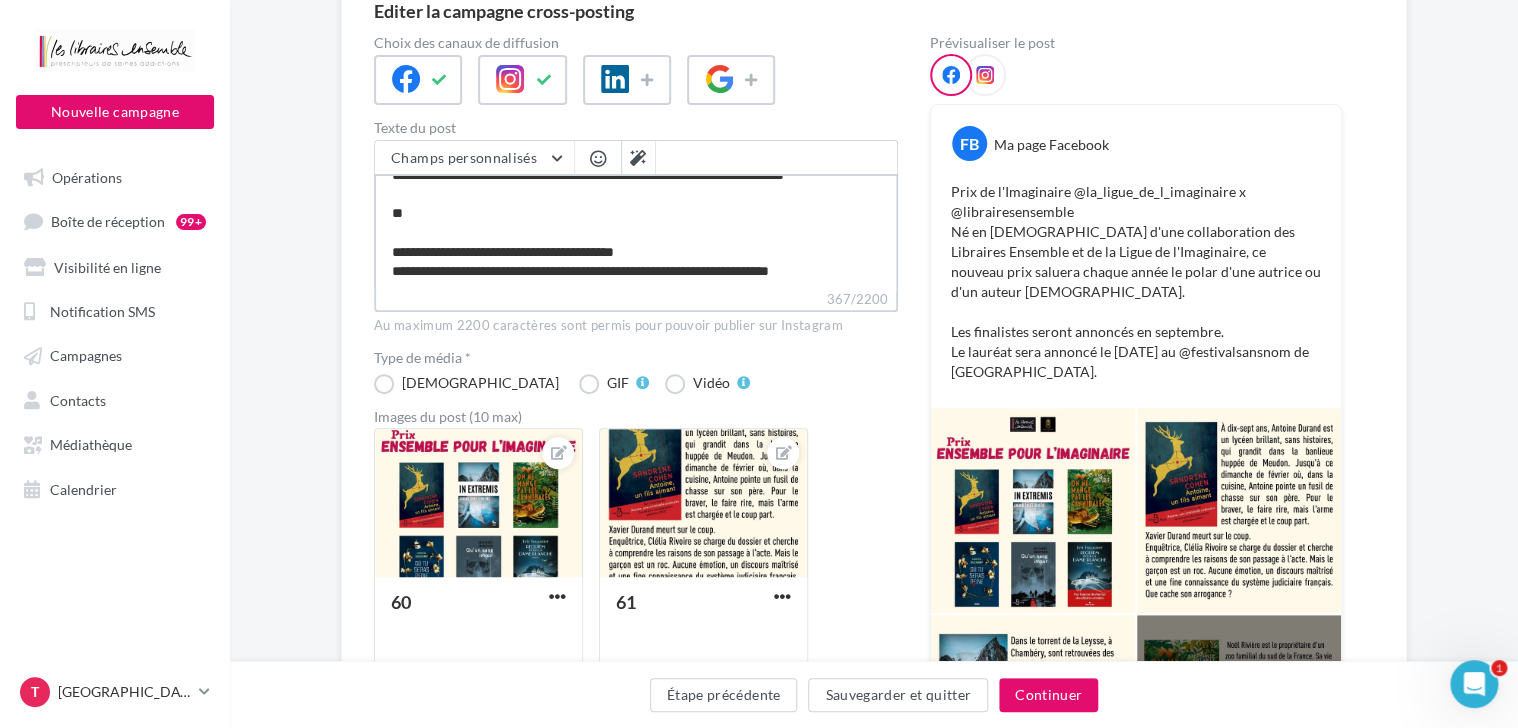 type on "**********" 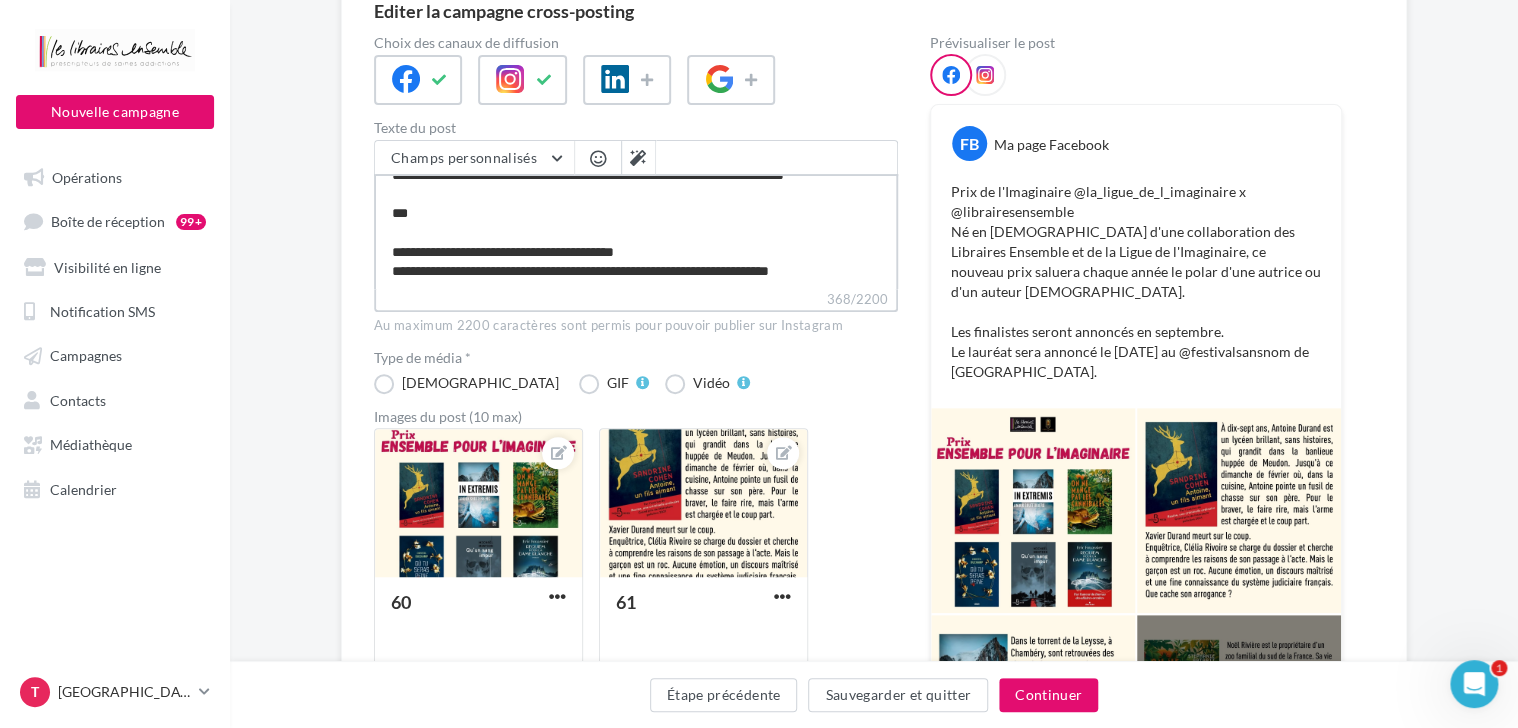 type on "**********" 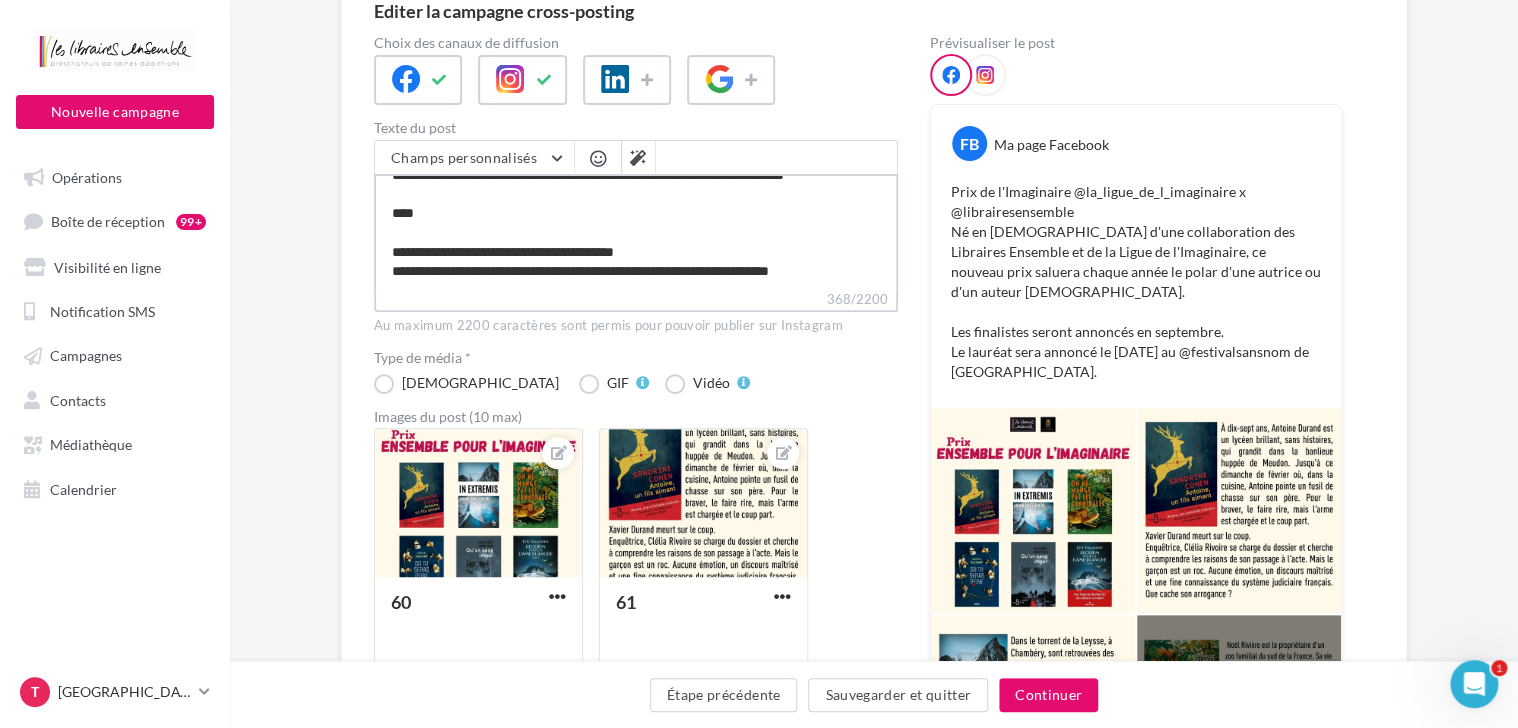 type on "**********" 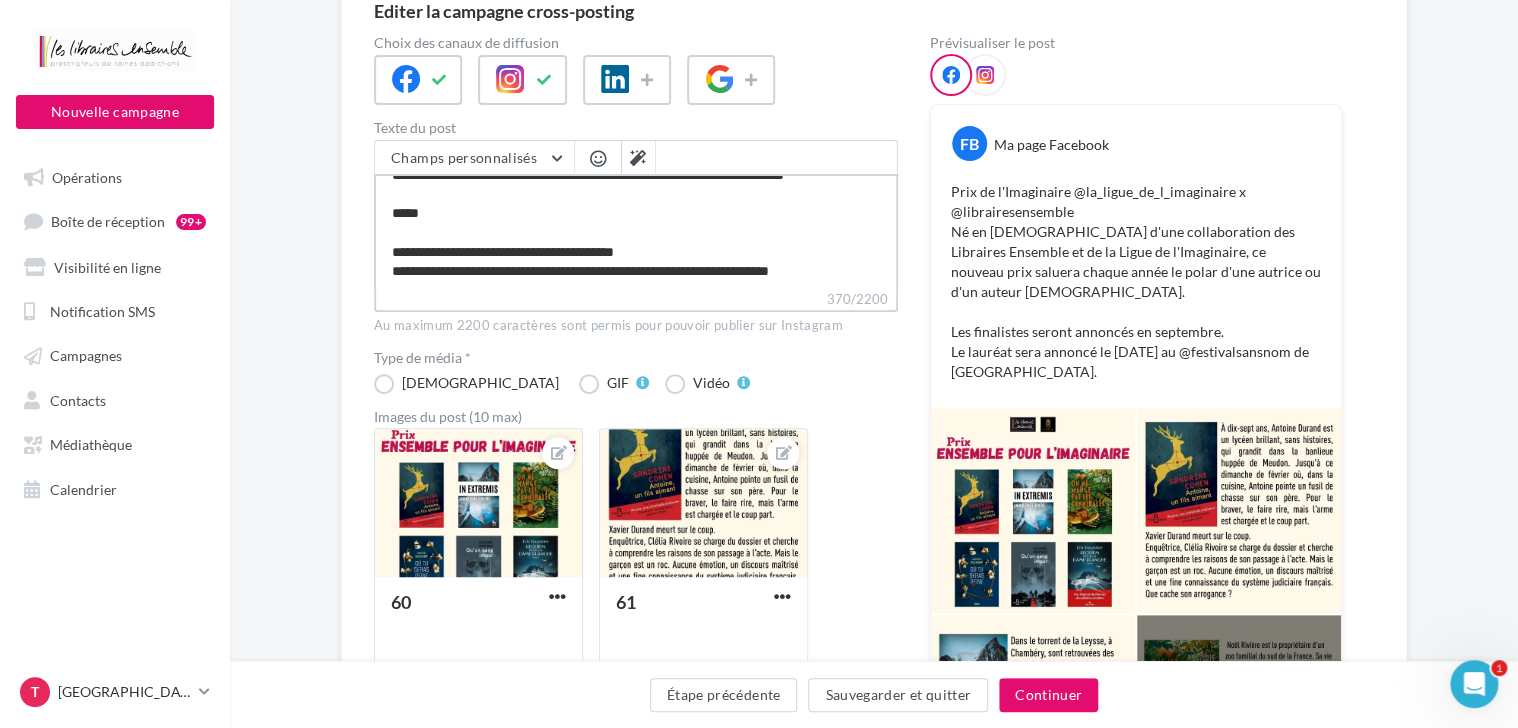 type on "**********" 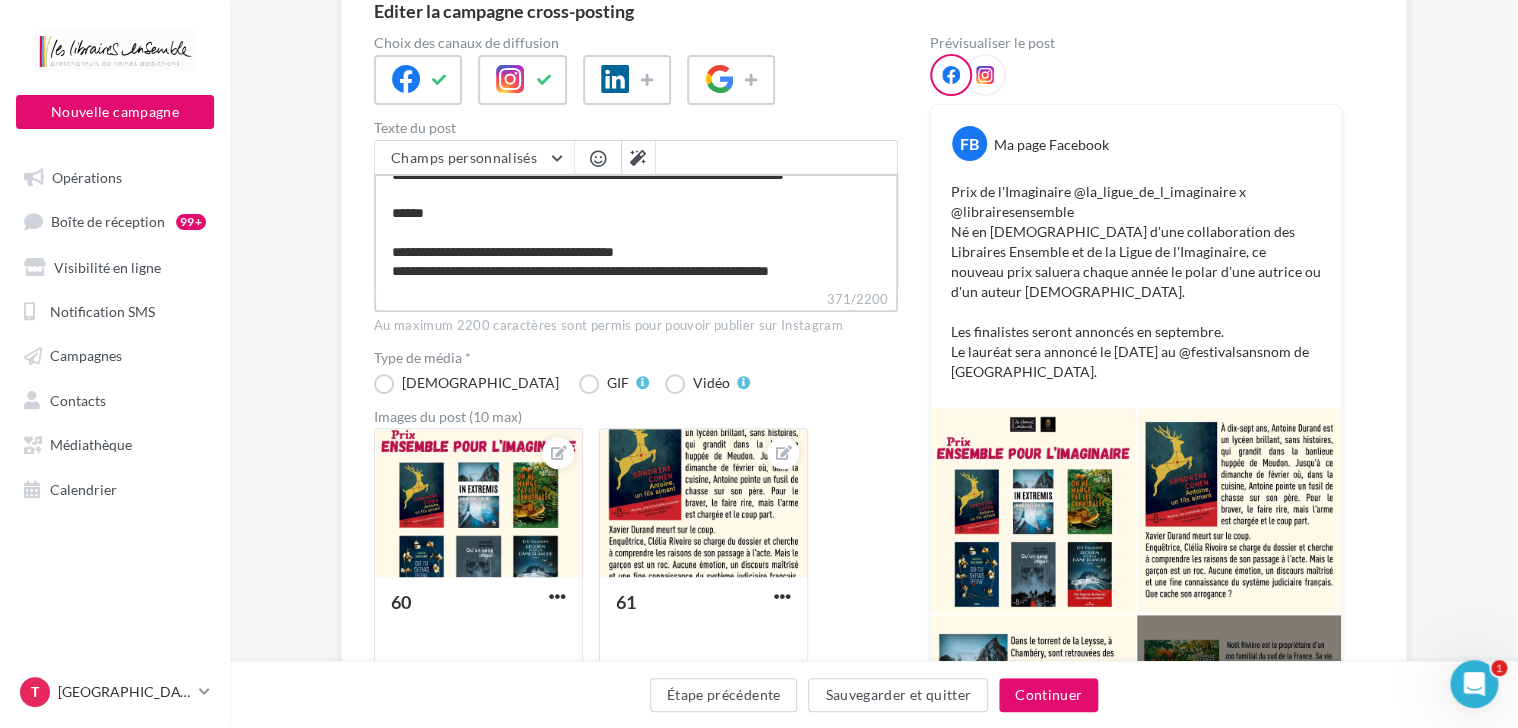 type on "**********" 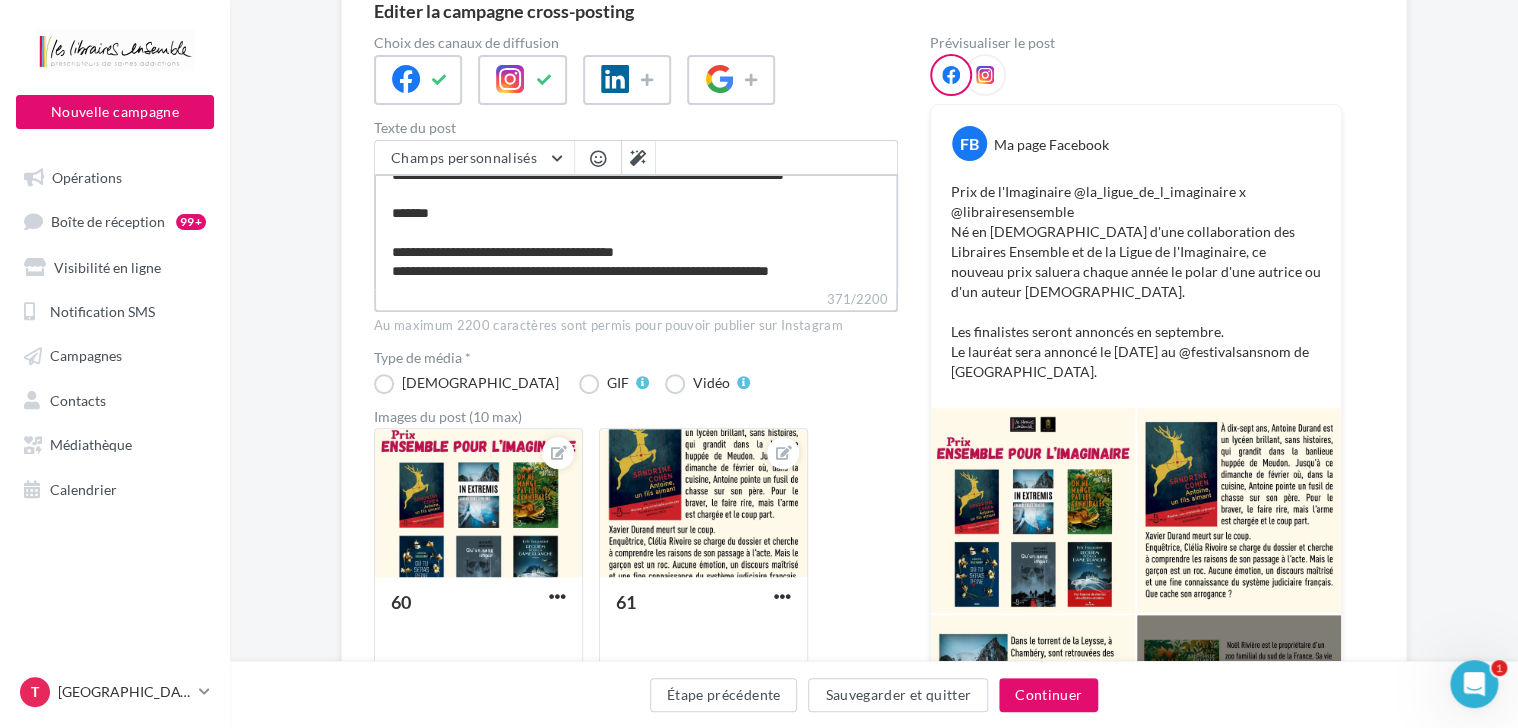 type on "**********" 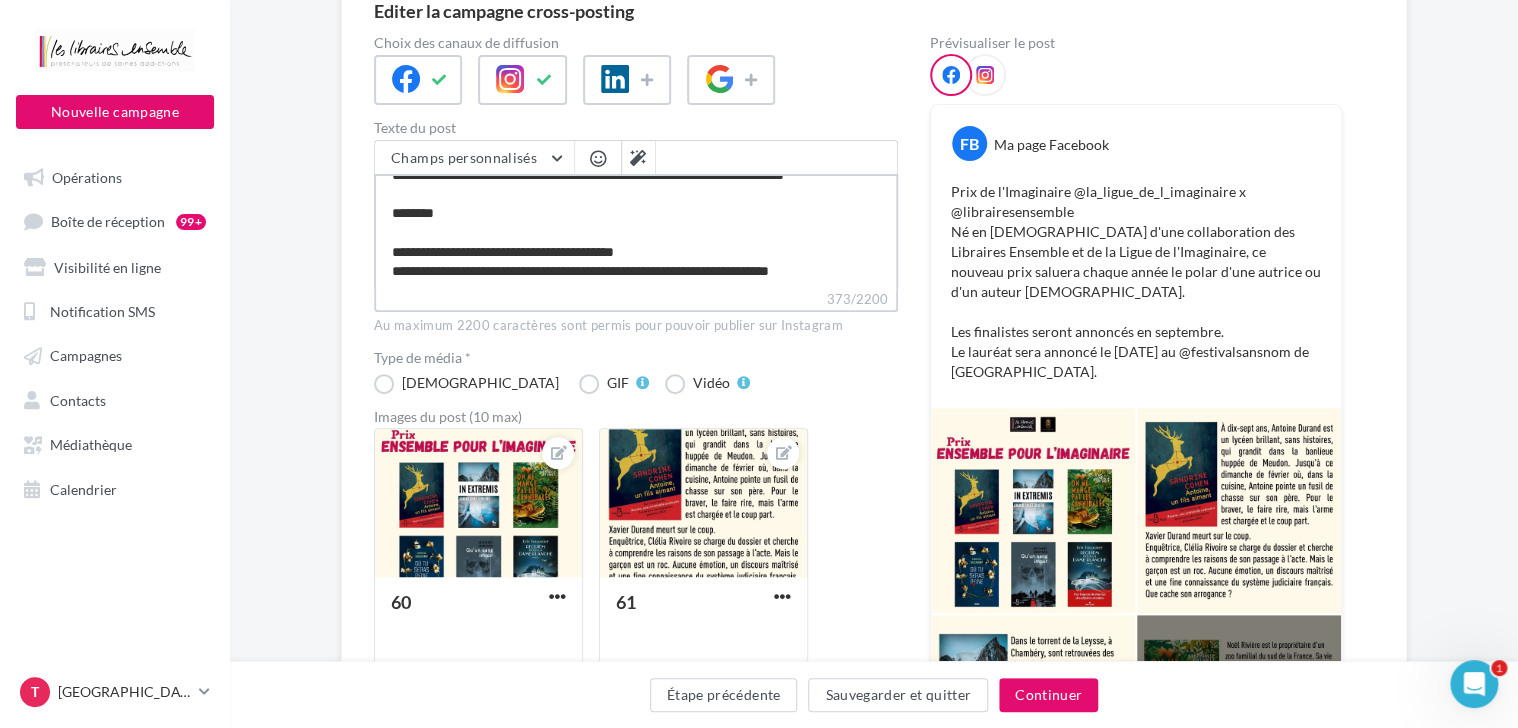 type on "**********" 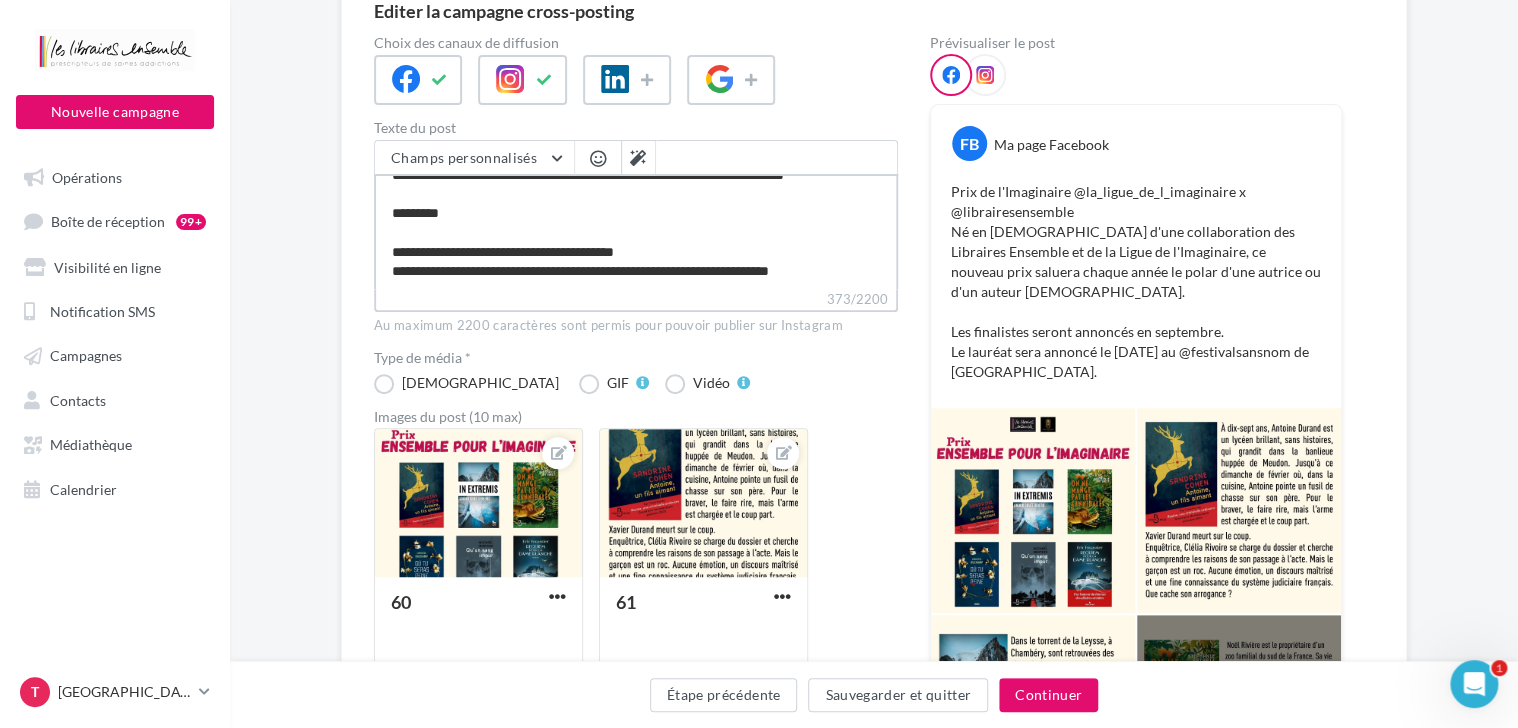 type on "**********" 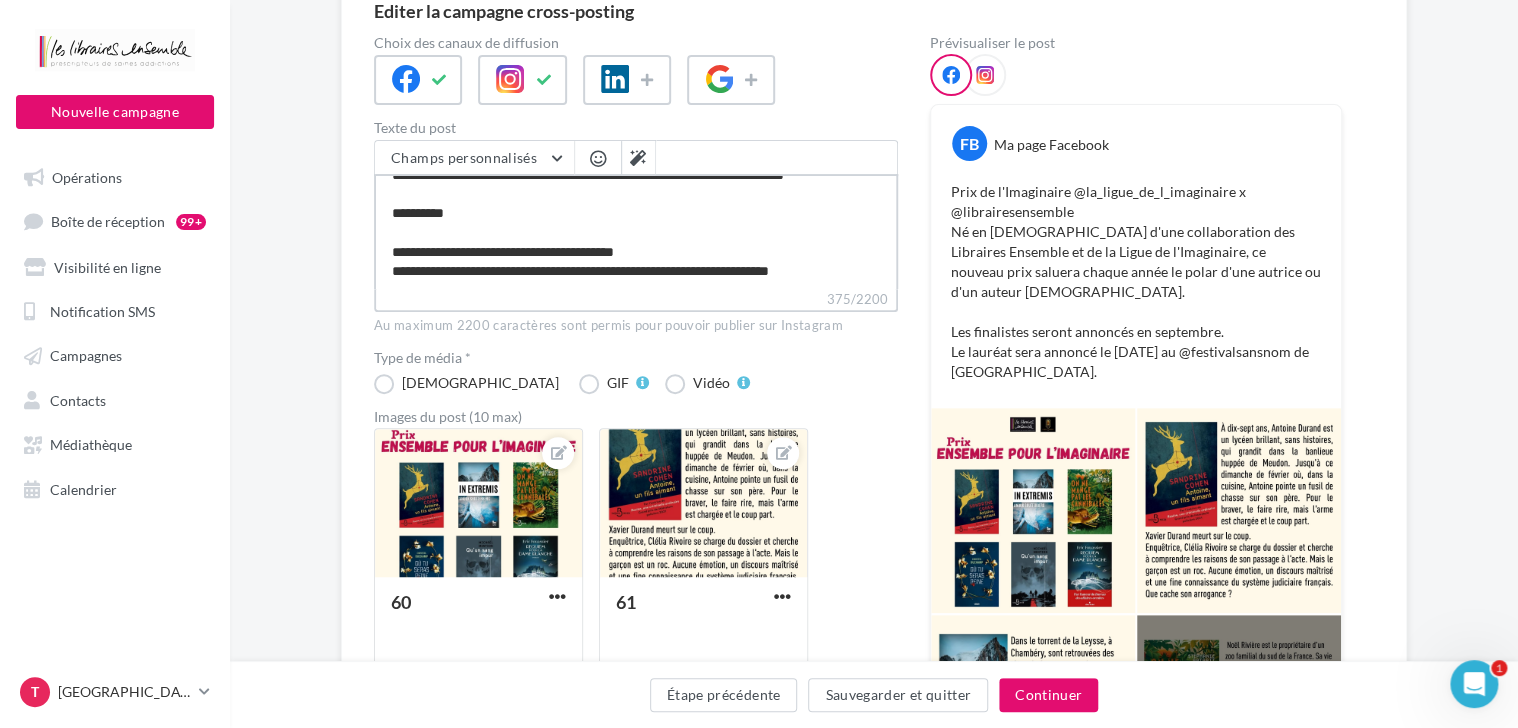 type on "**********" 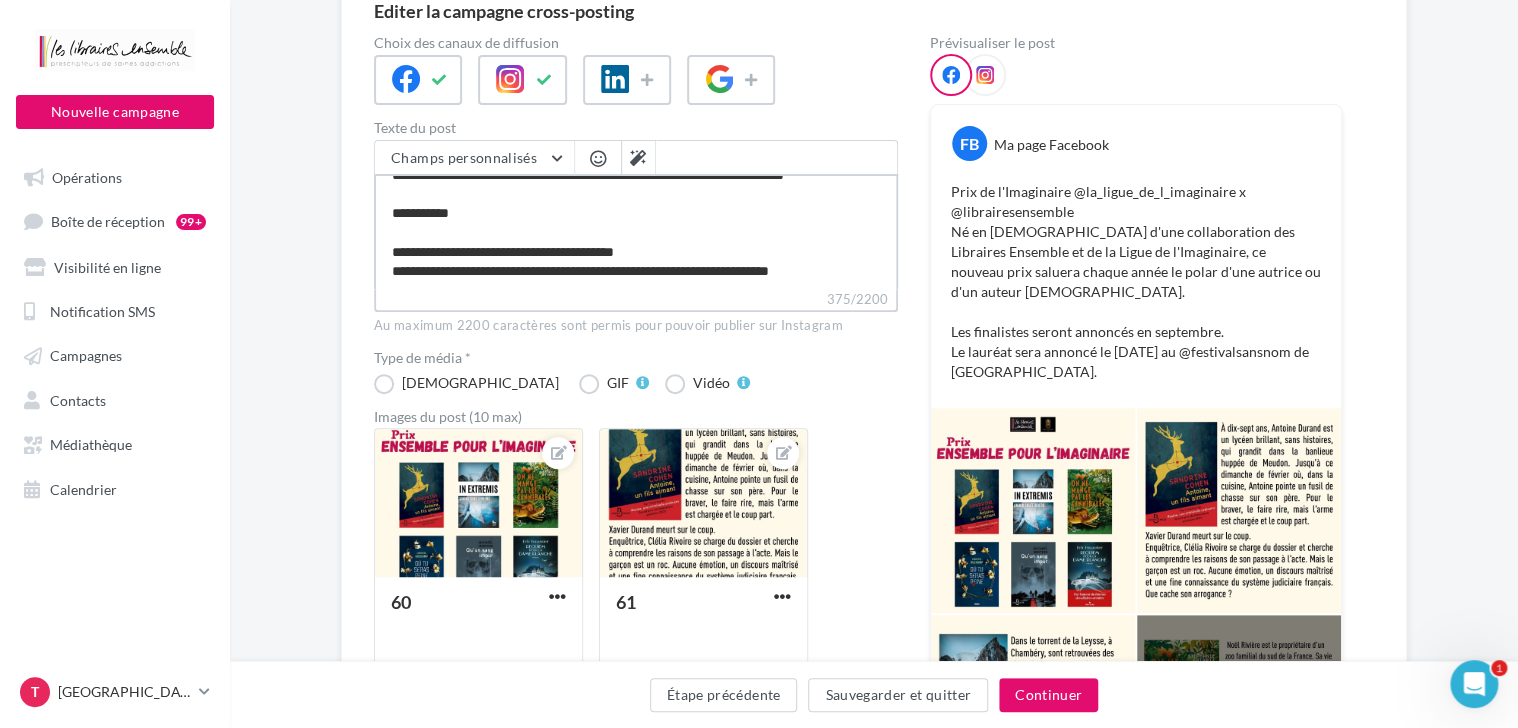 type on "**********" 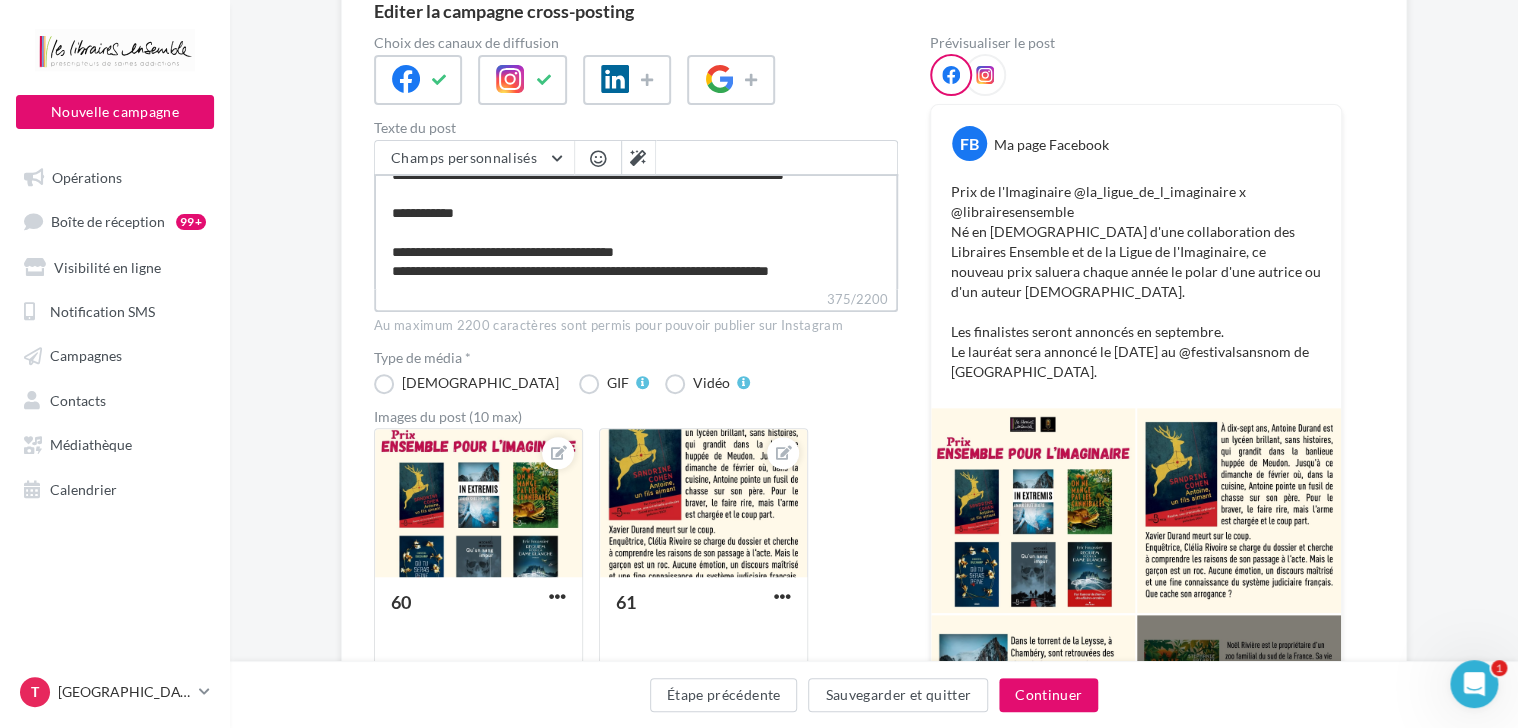type on "**********" 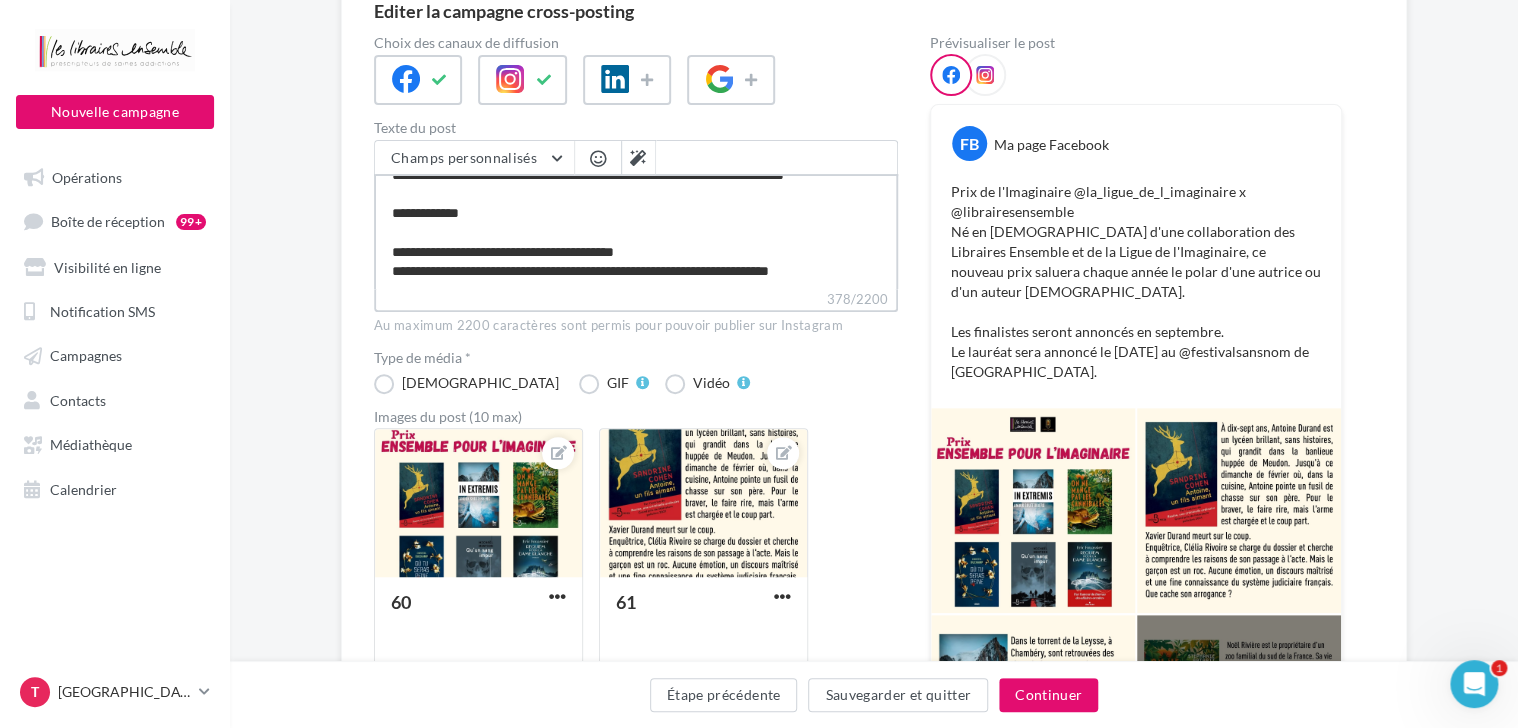 type on "**********" 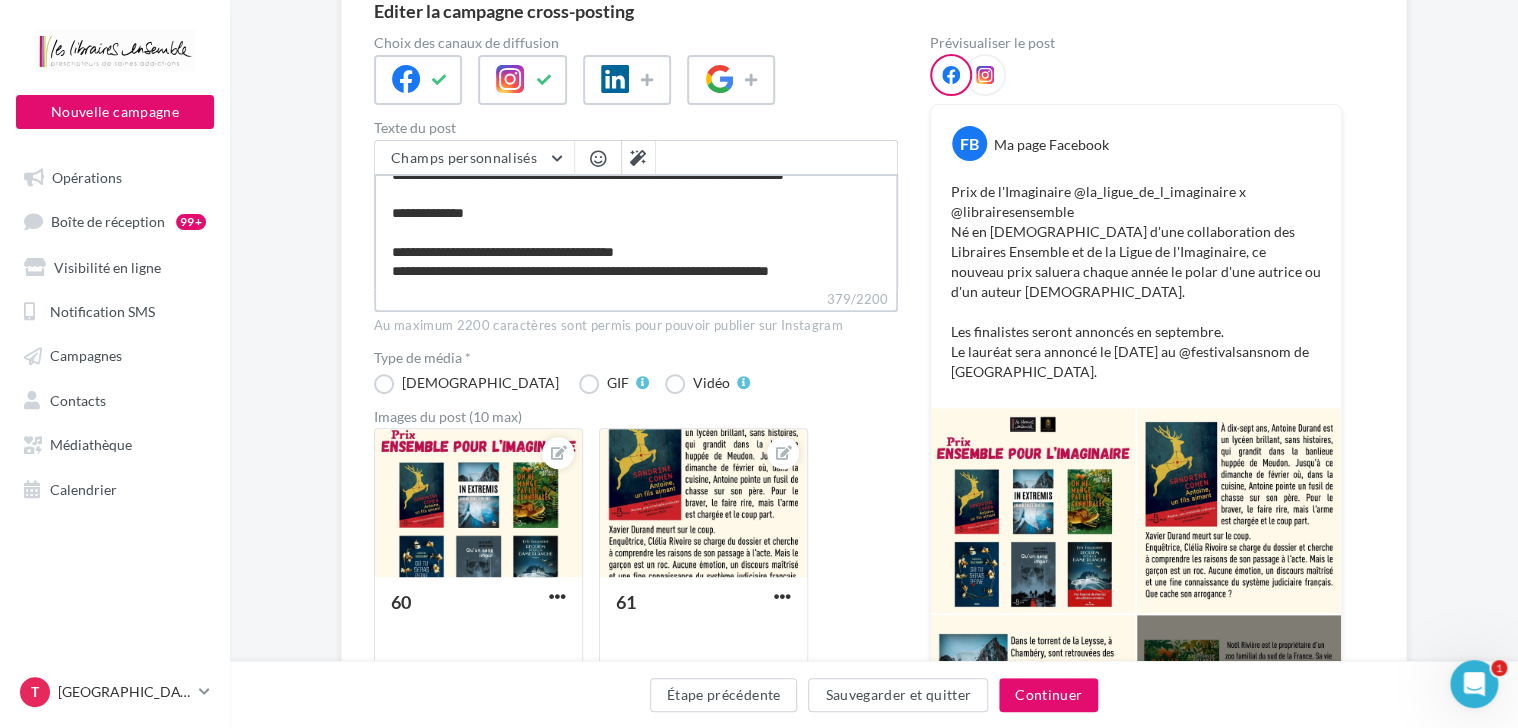 type on "**********" 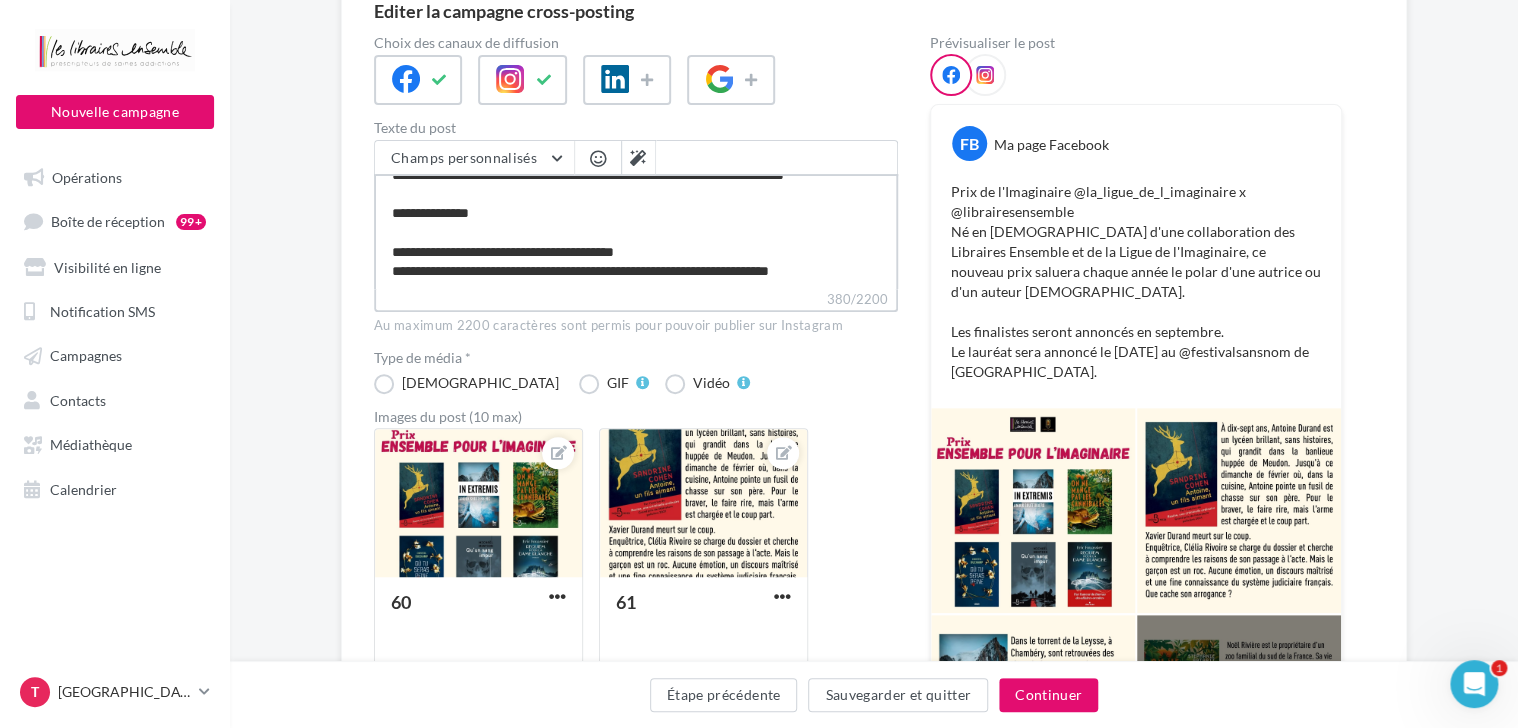 type on "**********" 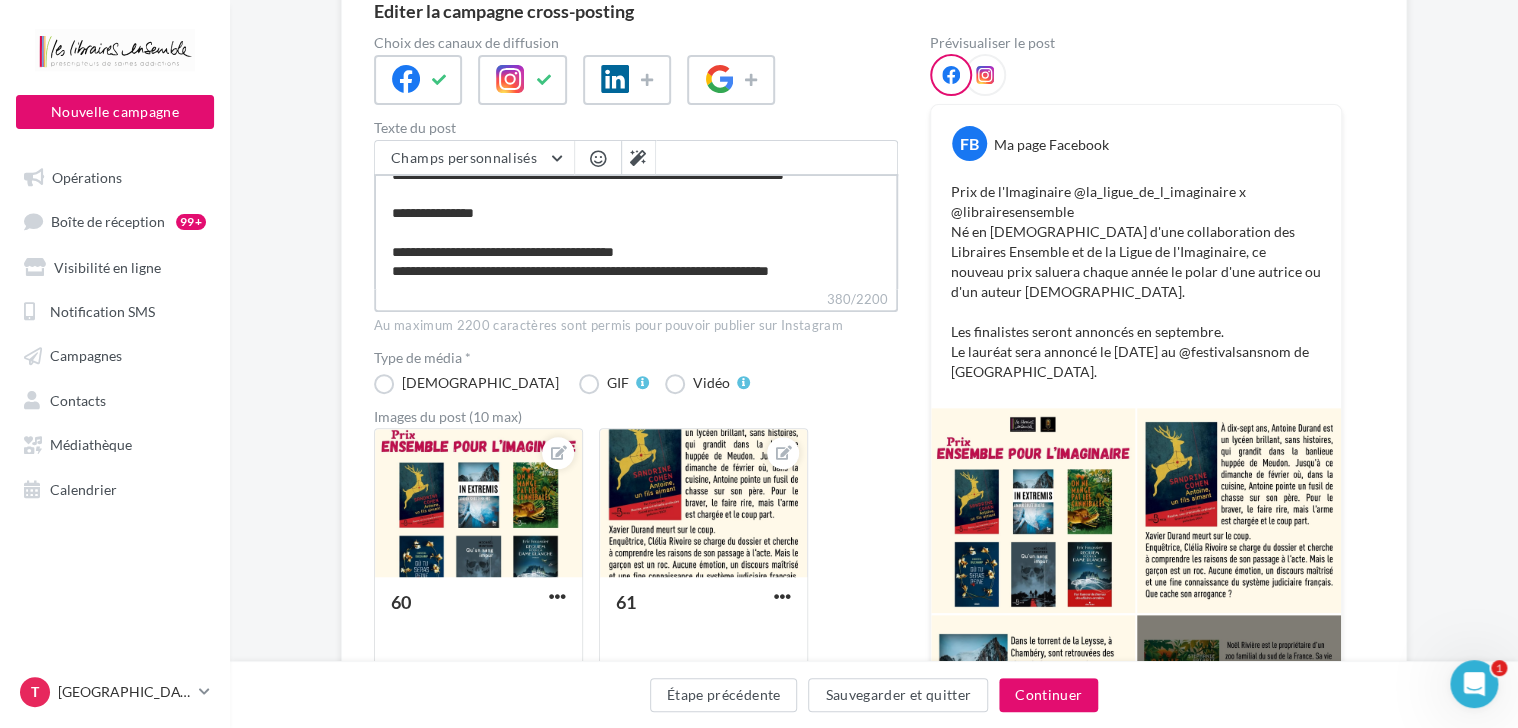 type on "**********" 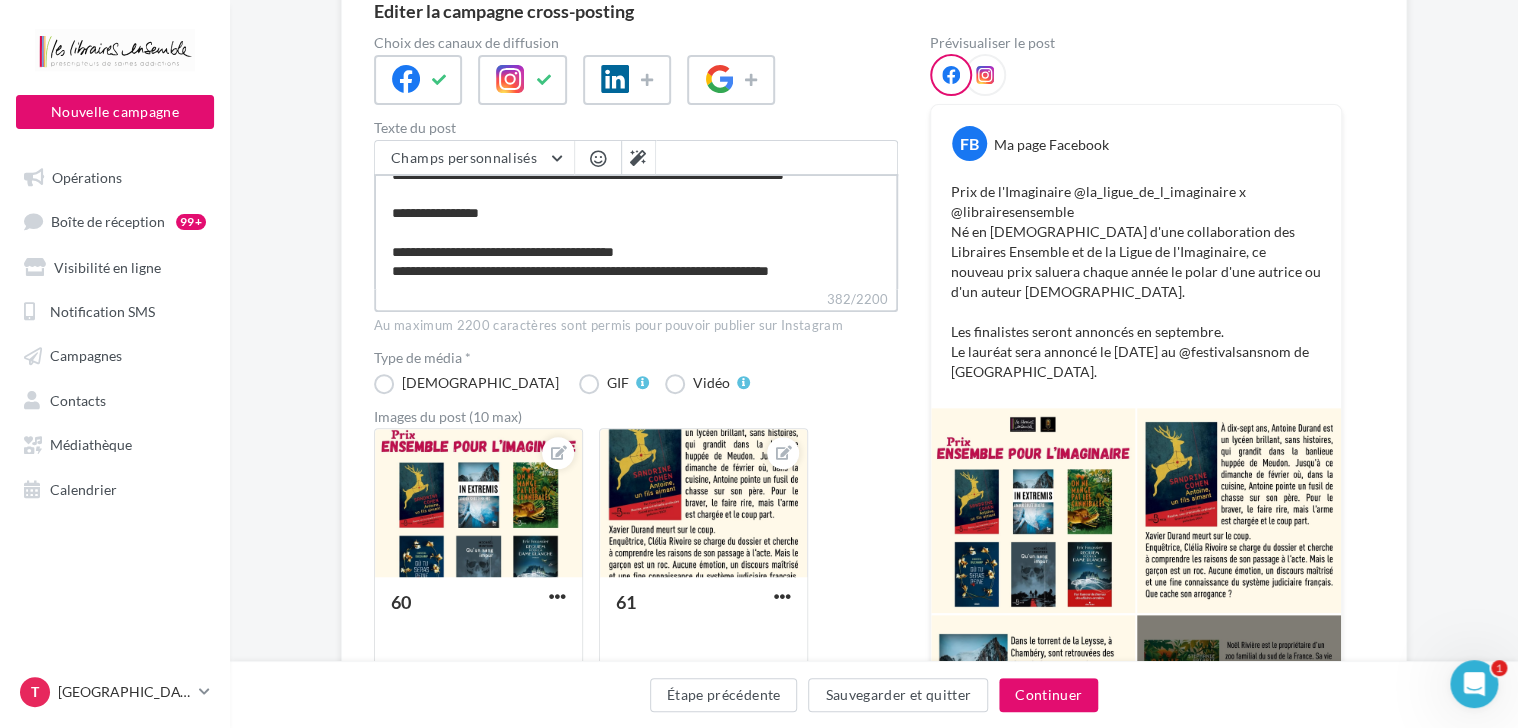 type on "**********" 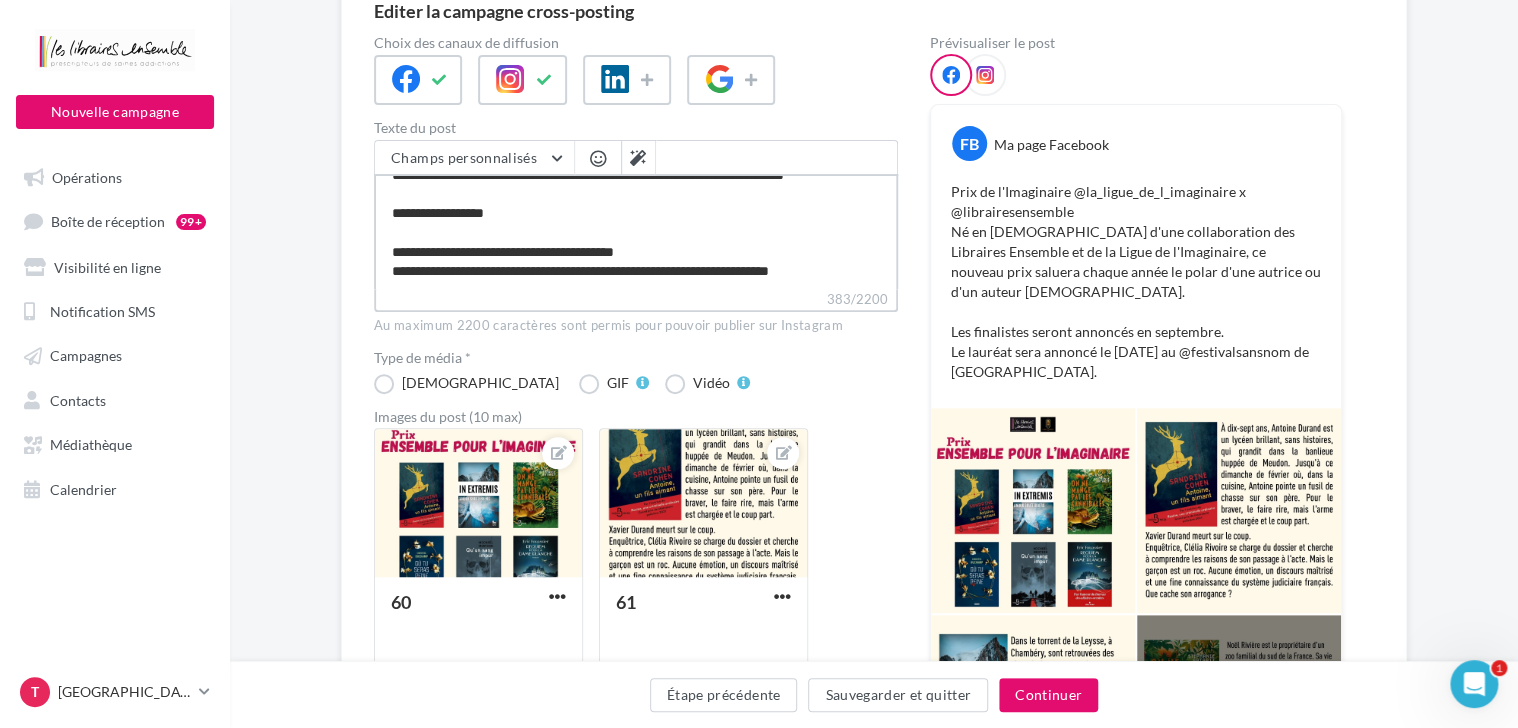 type on "**********" 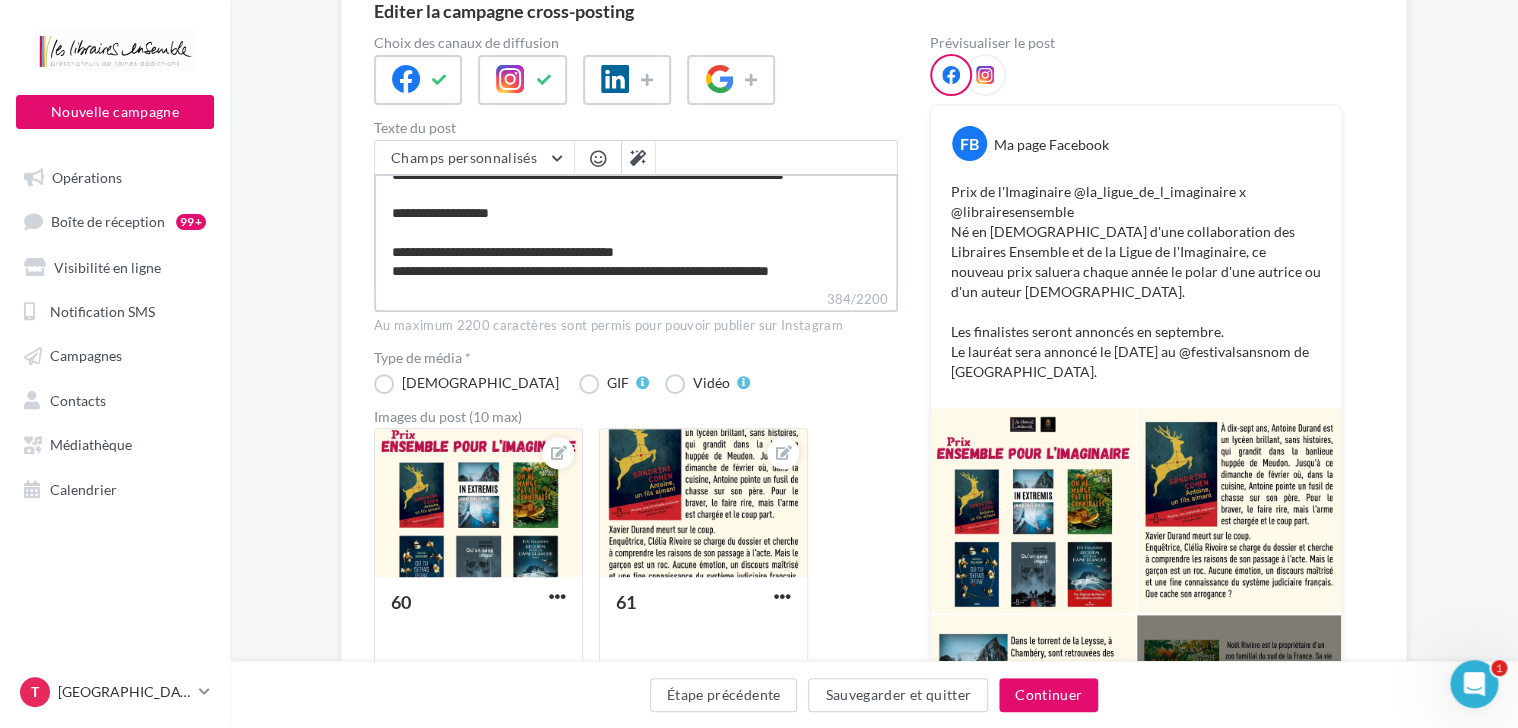 type on "**********" 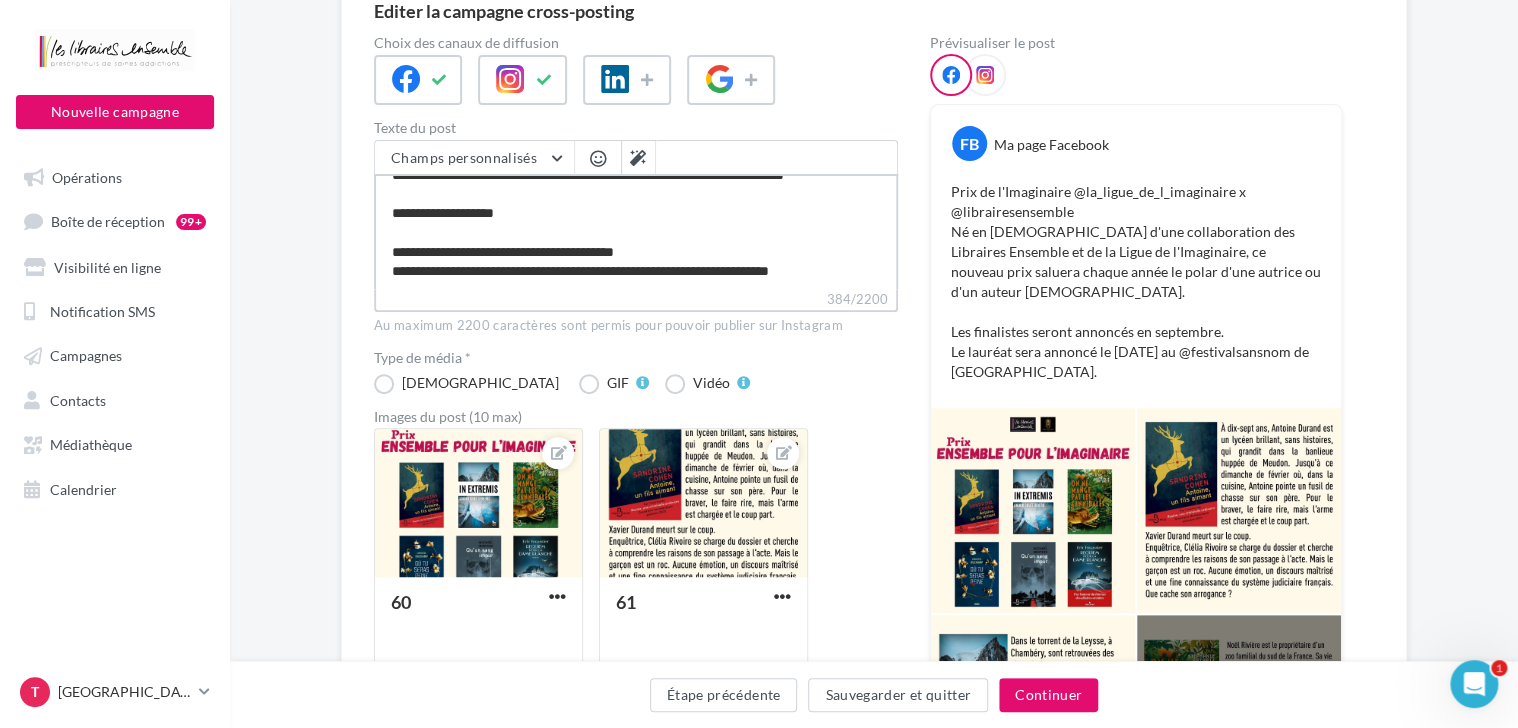 type on "**********" 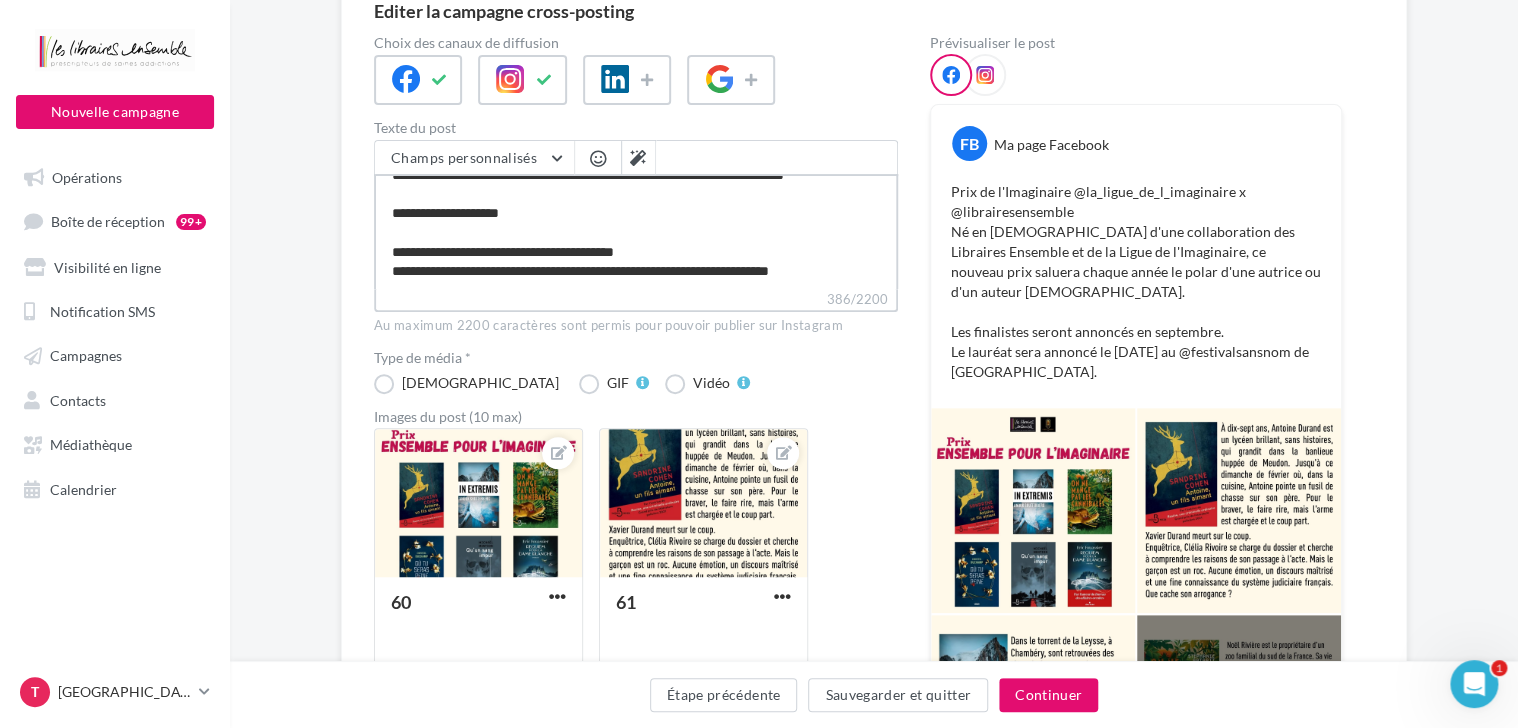 type on "**********" 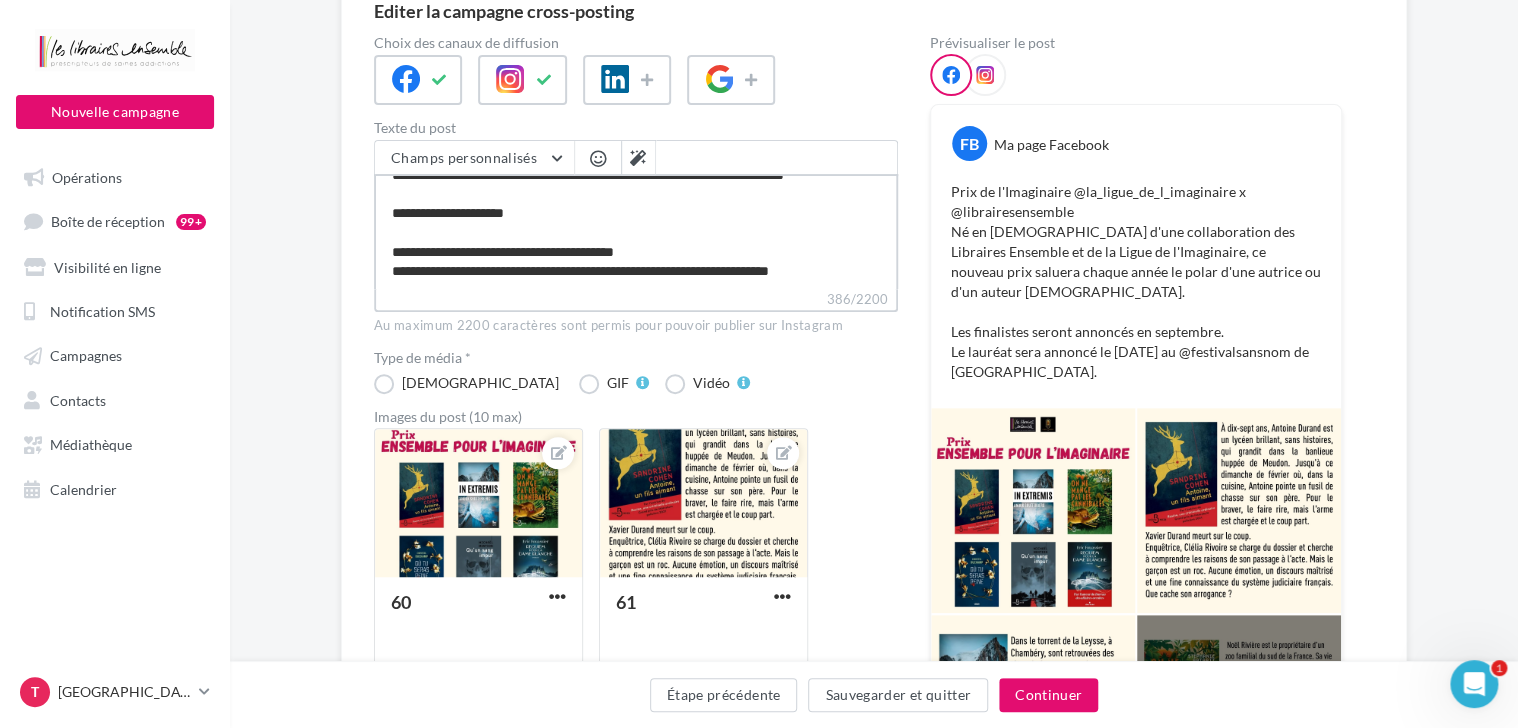 type on "**********" 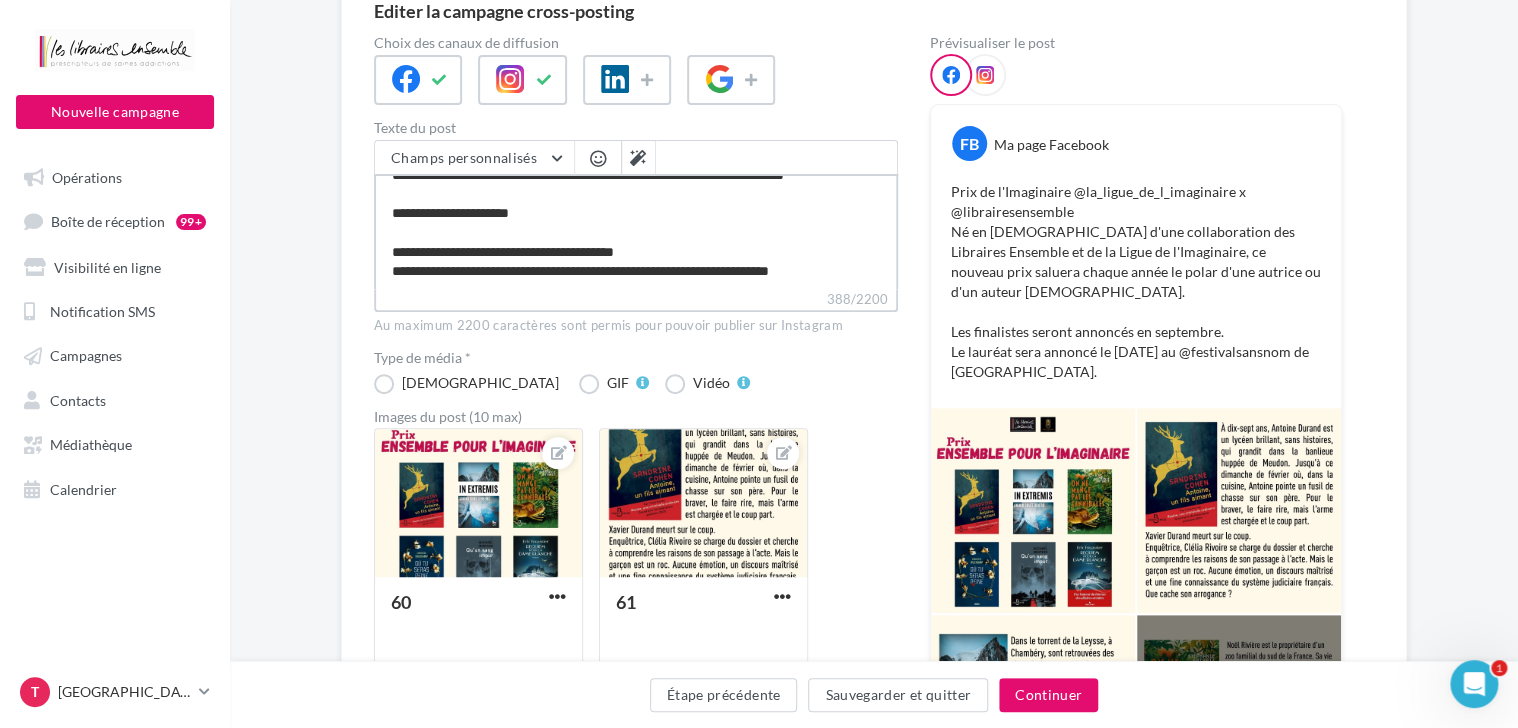 type on "**********" 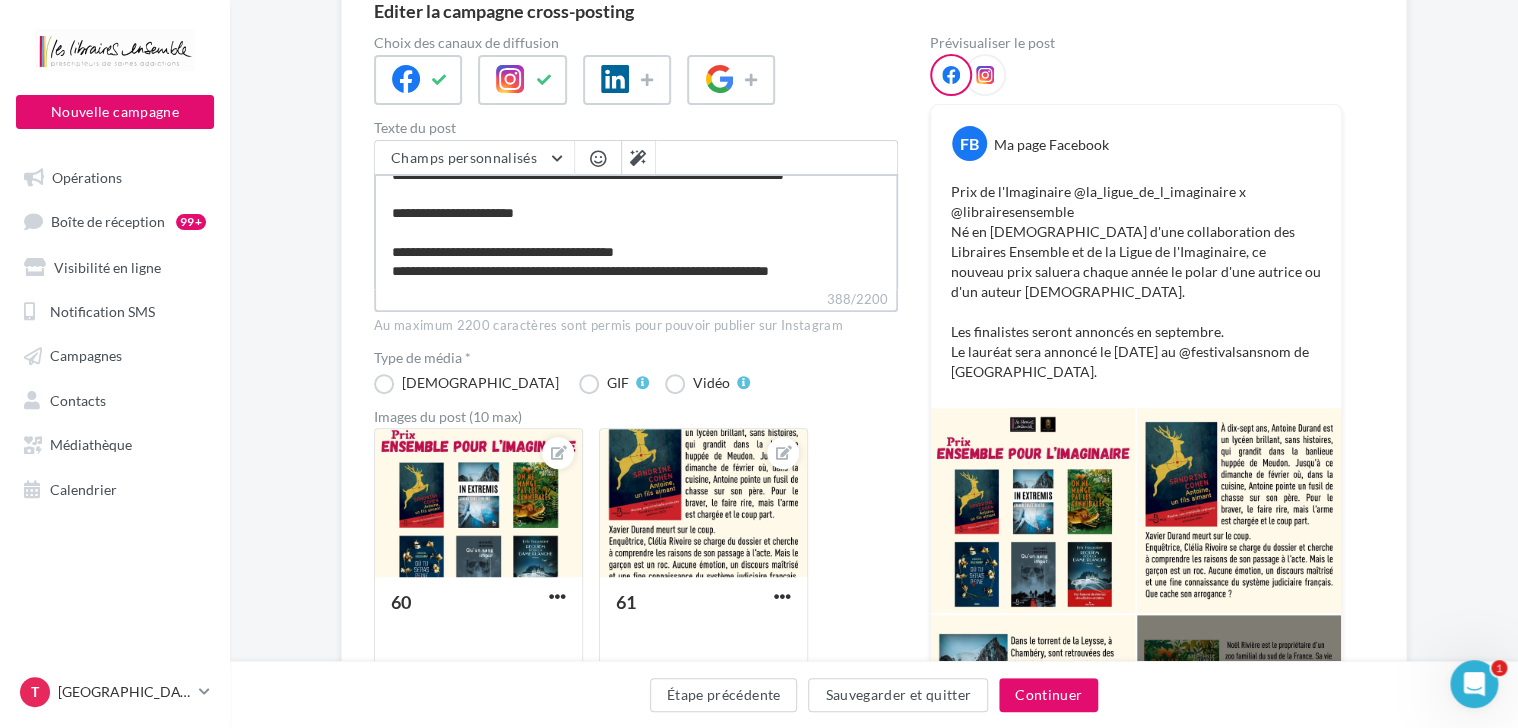 type on "**********" 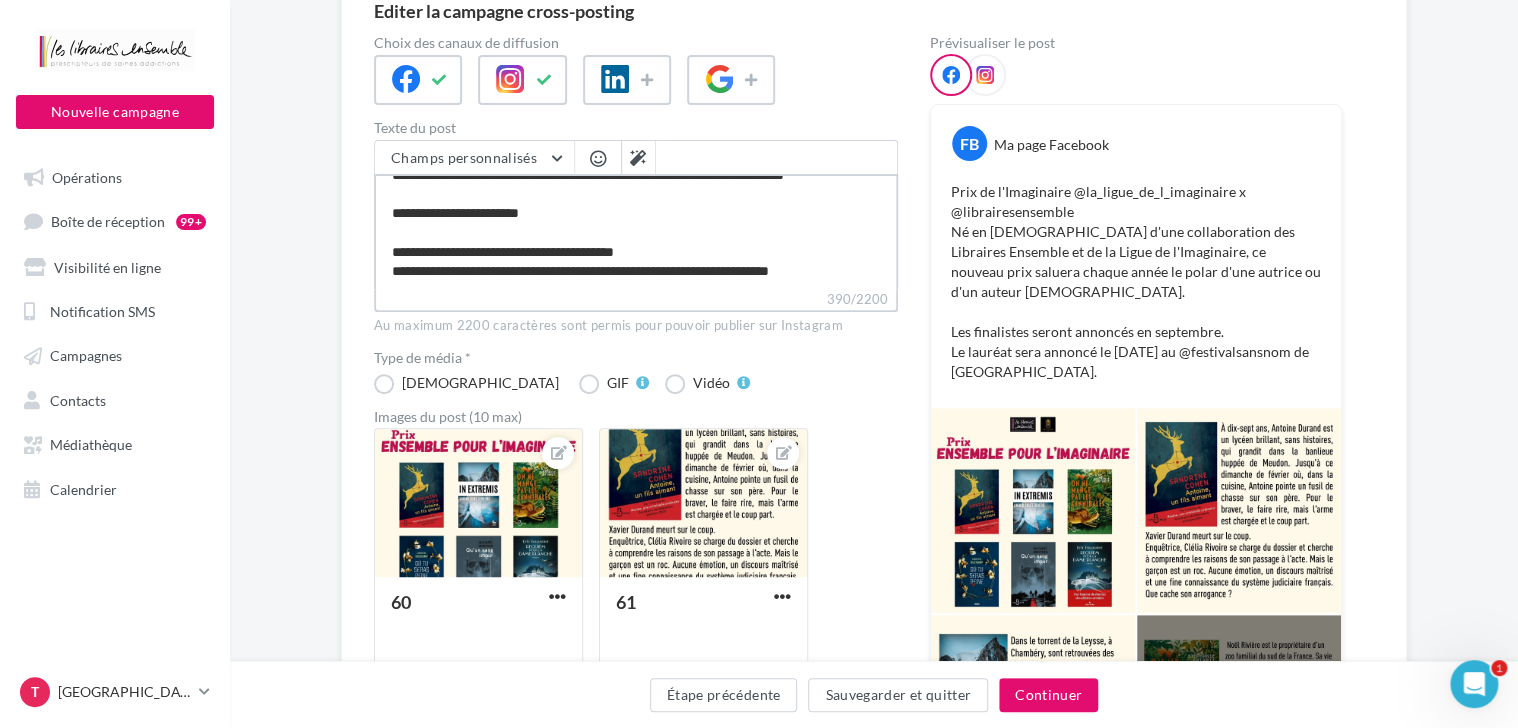 type on "**********" 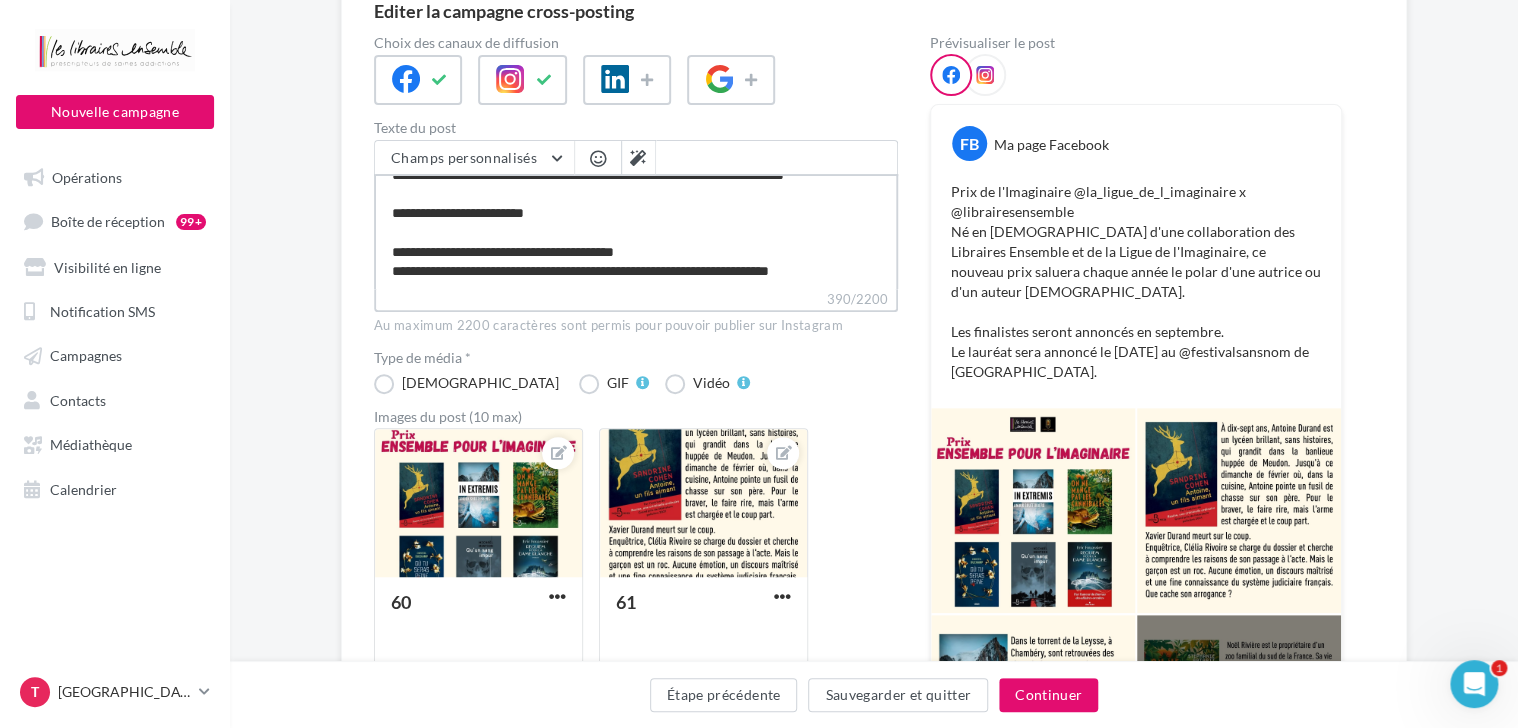type on "**********" 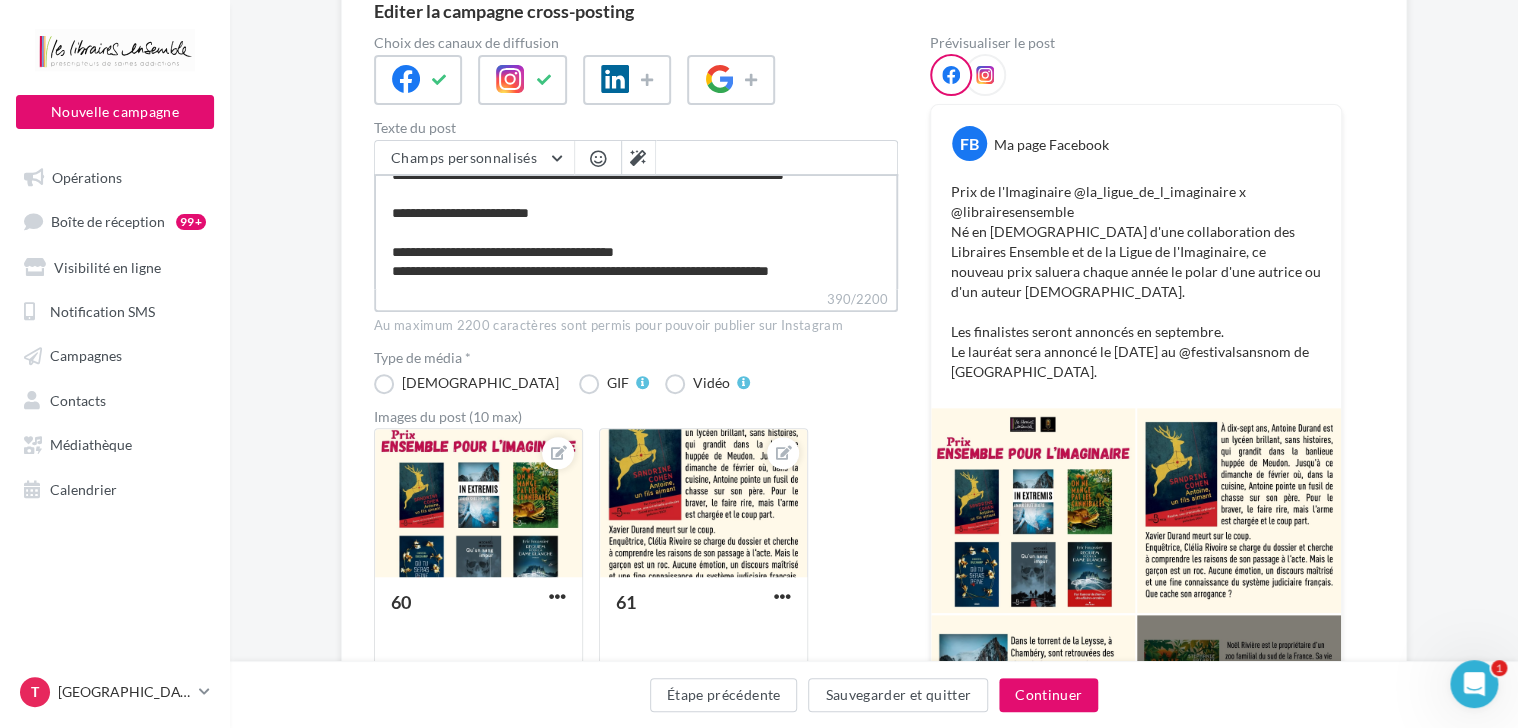 type on "**********" 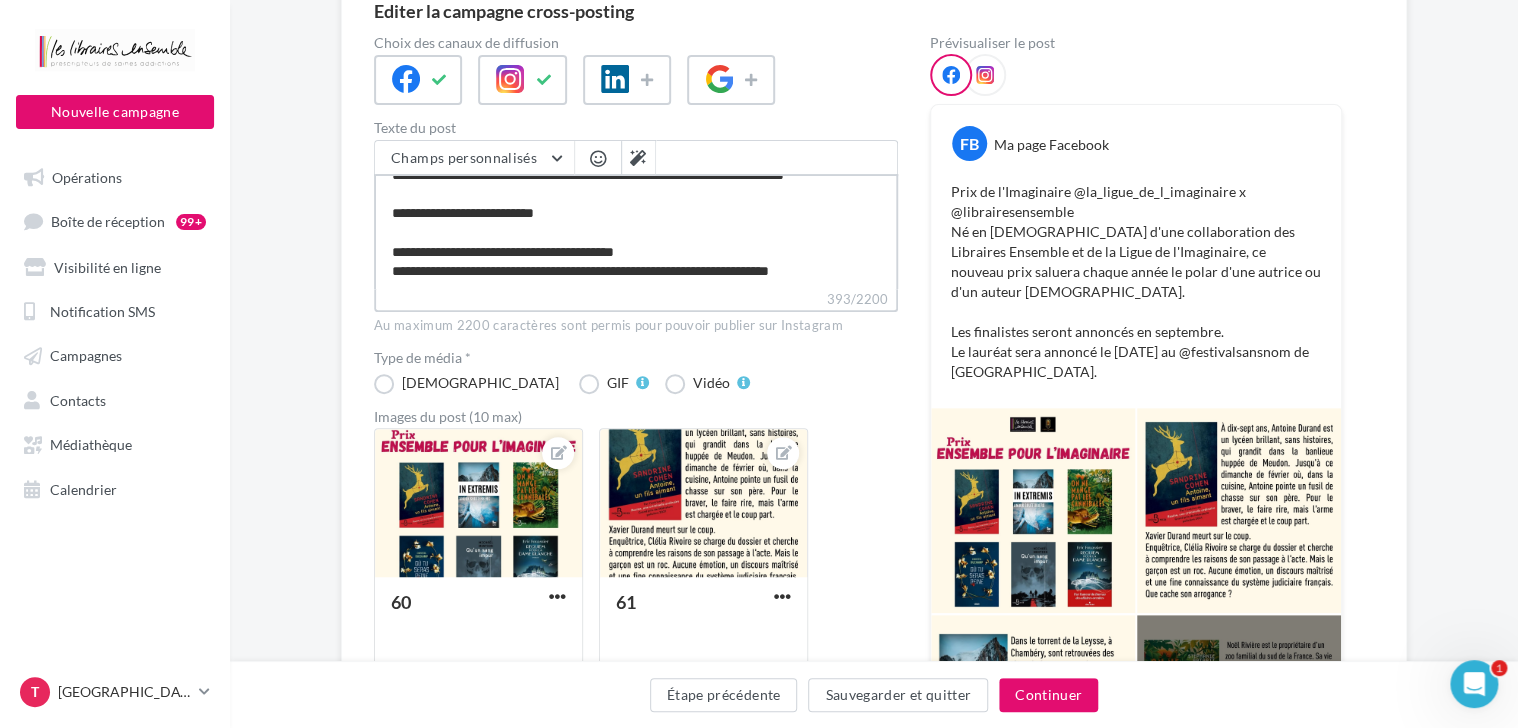 type on "**********" 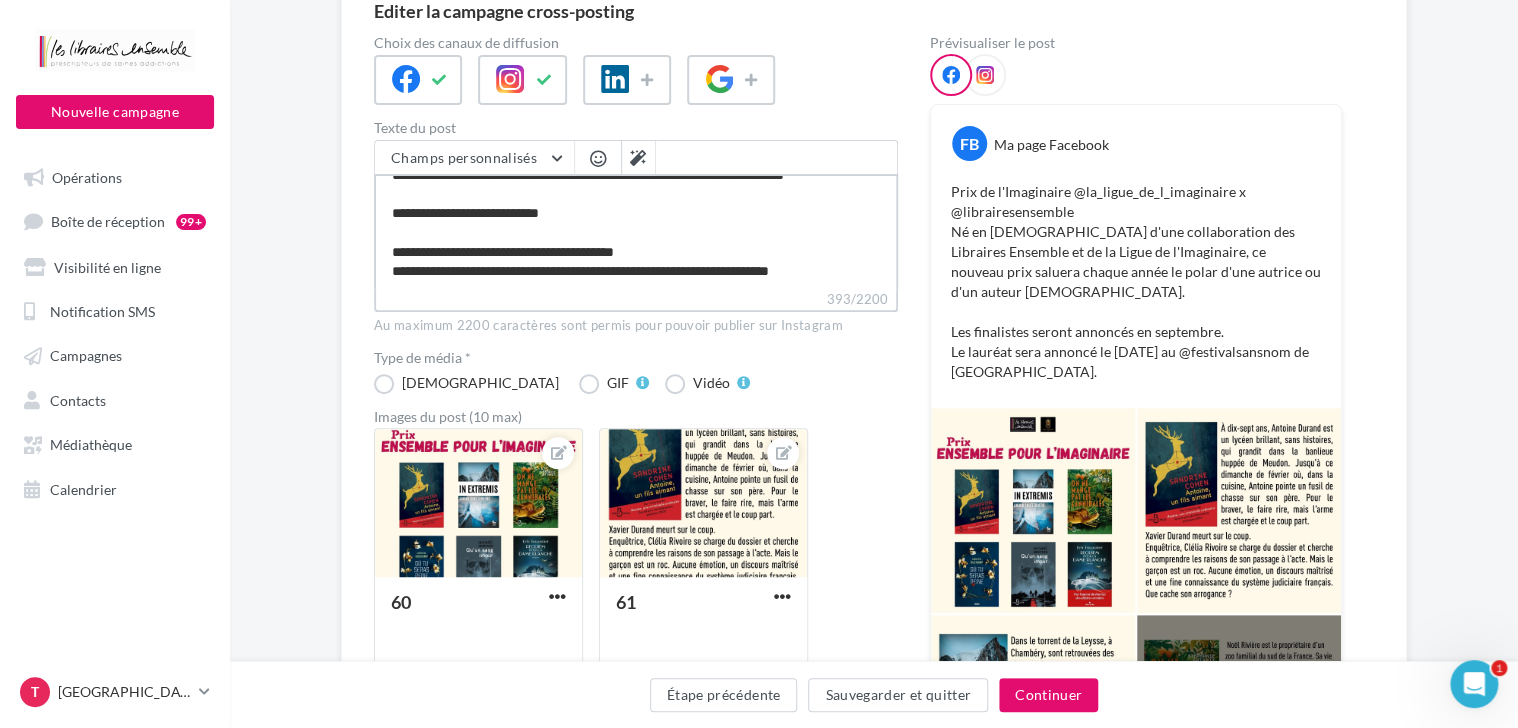 type on "**********" 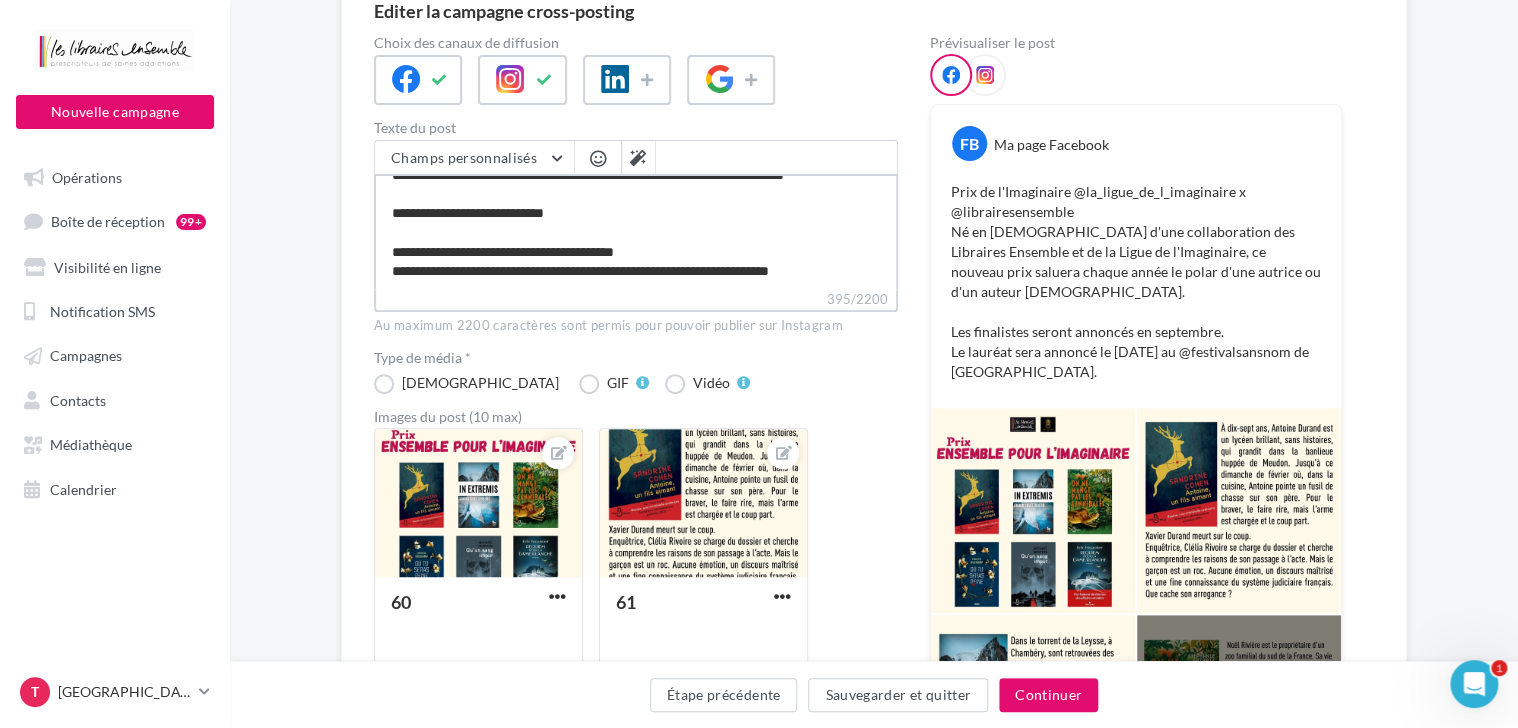 type on "**********" 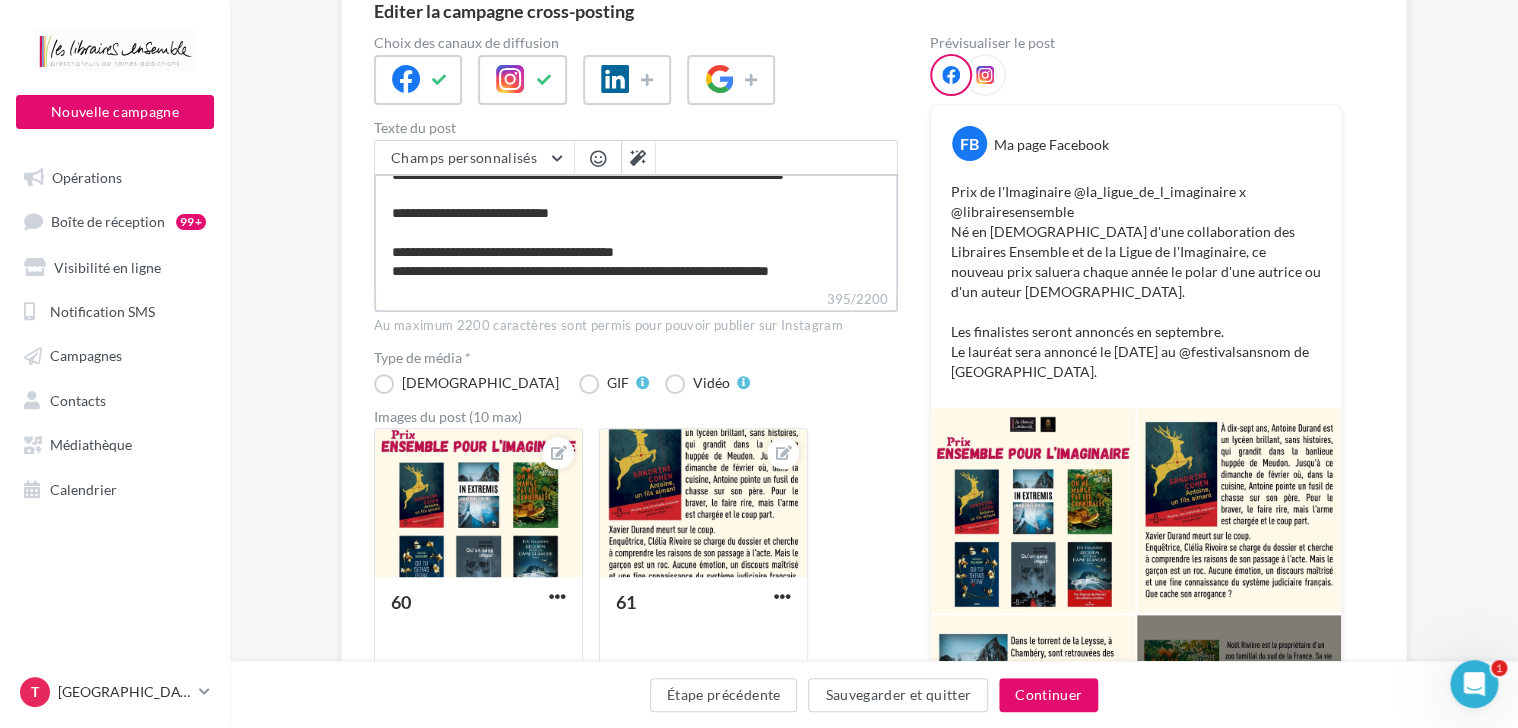 type on "**********" 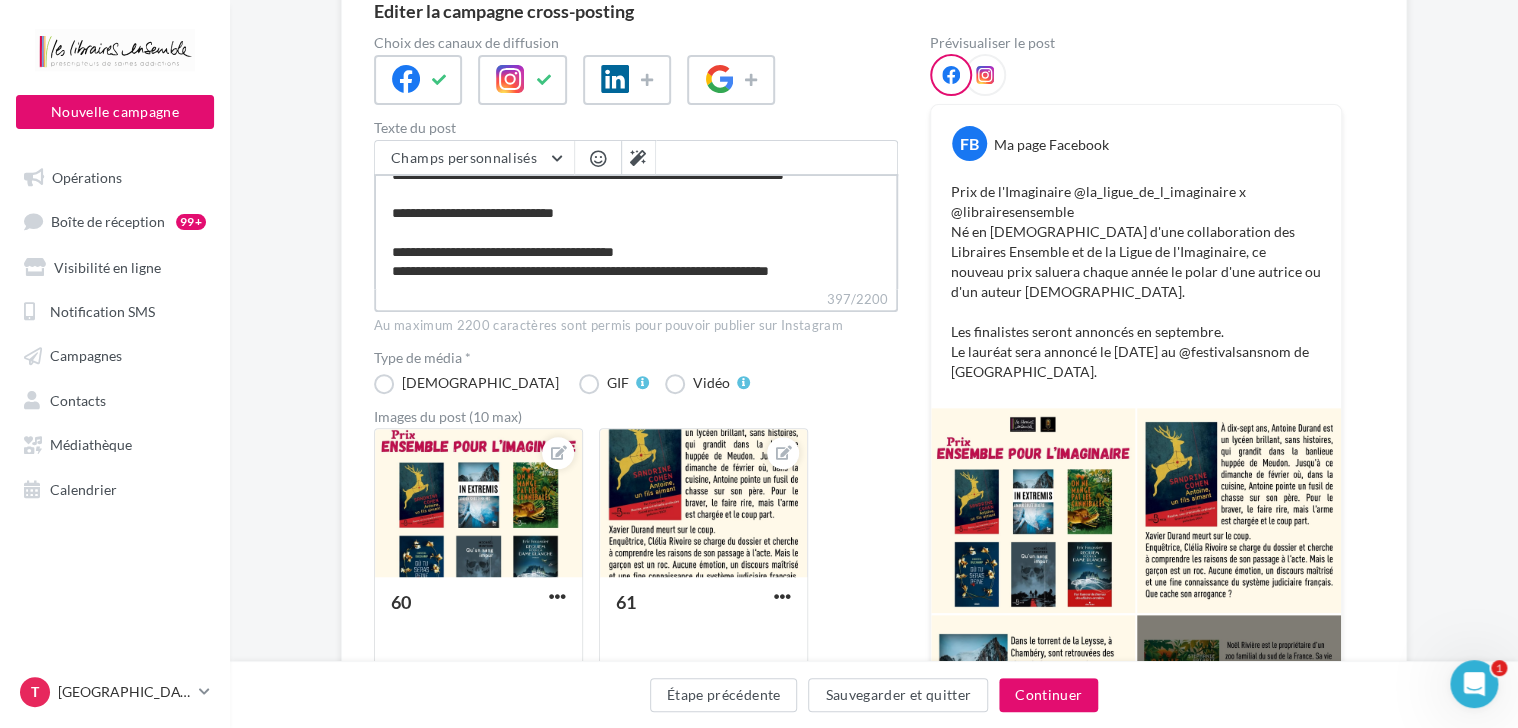 type on "**********" 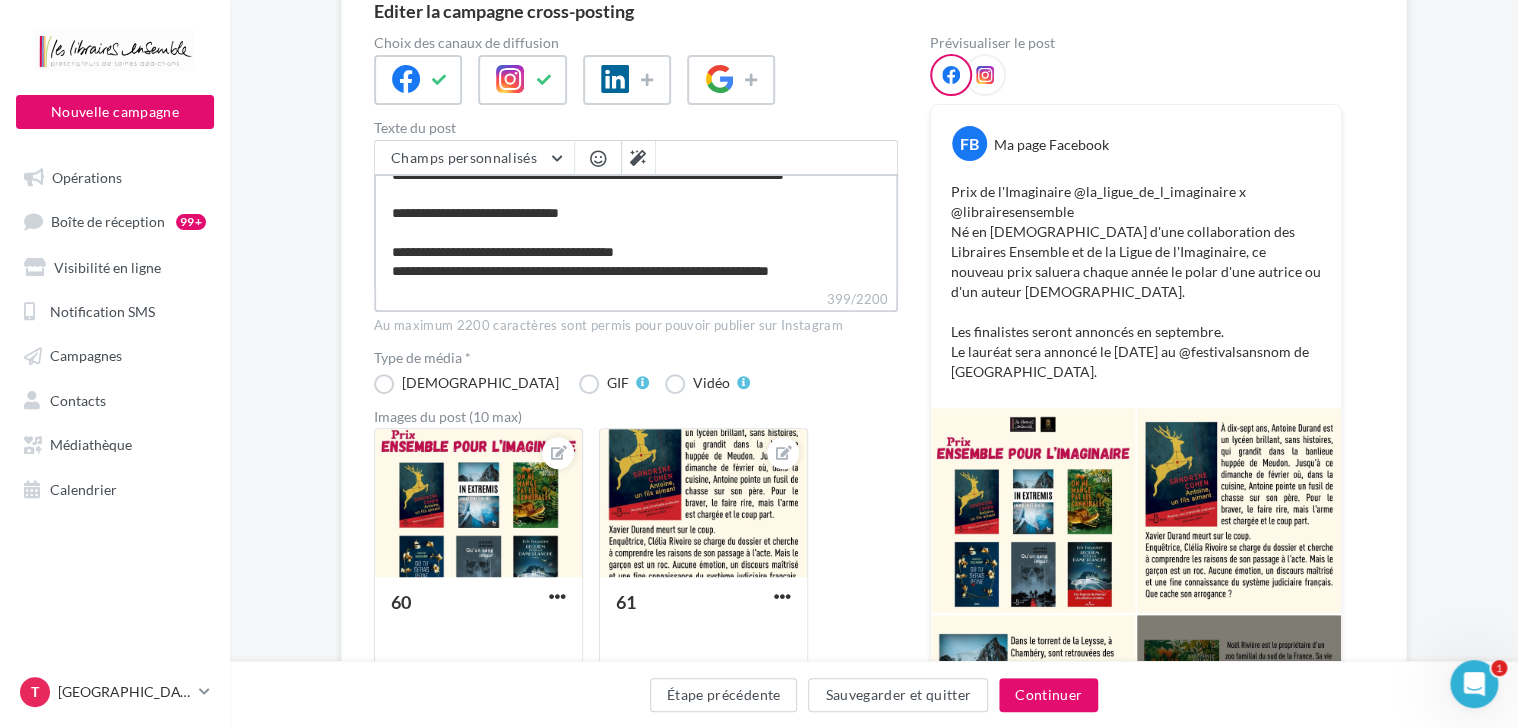 type on "**********" 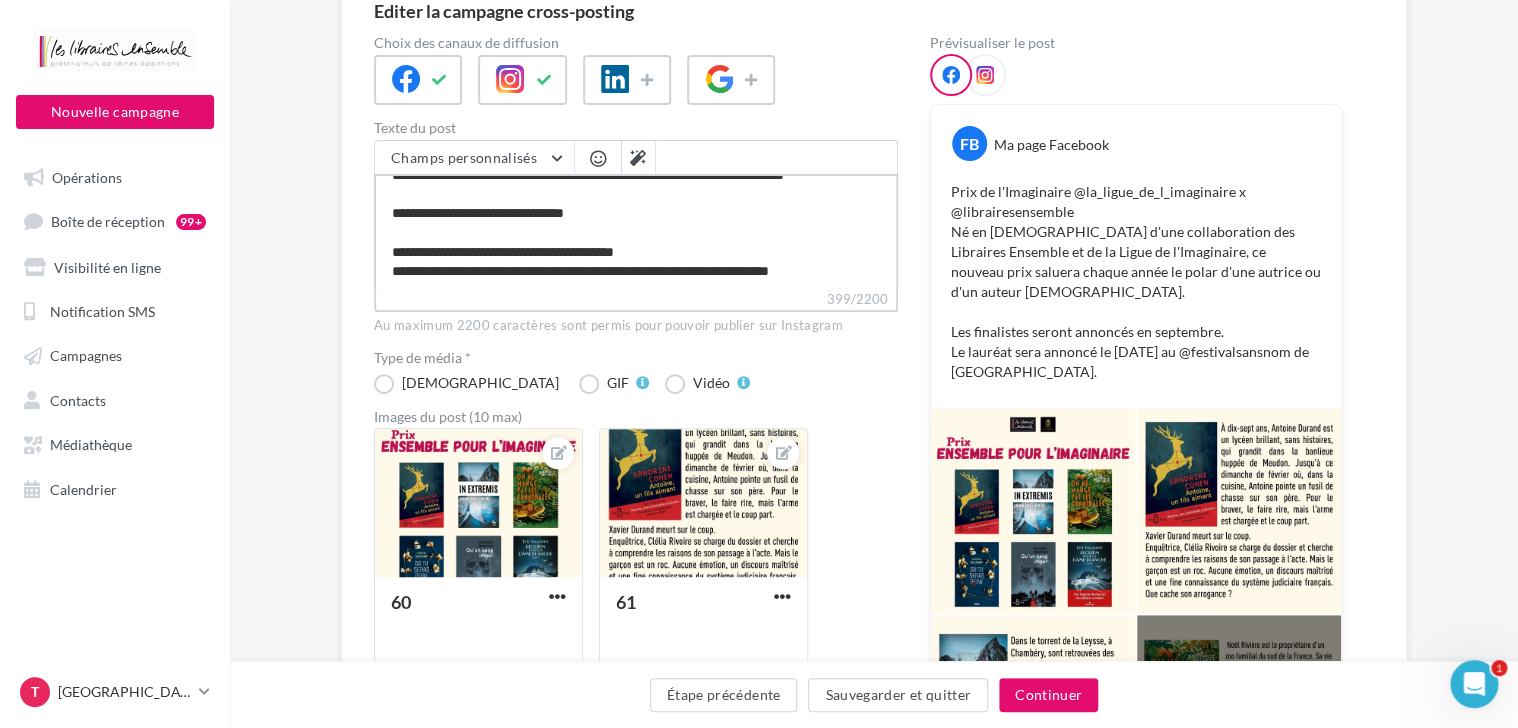 type on "**********" 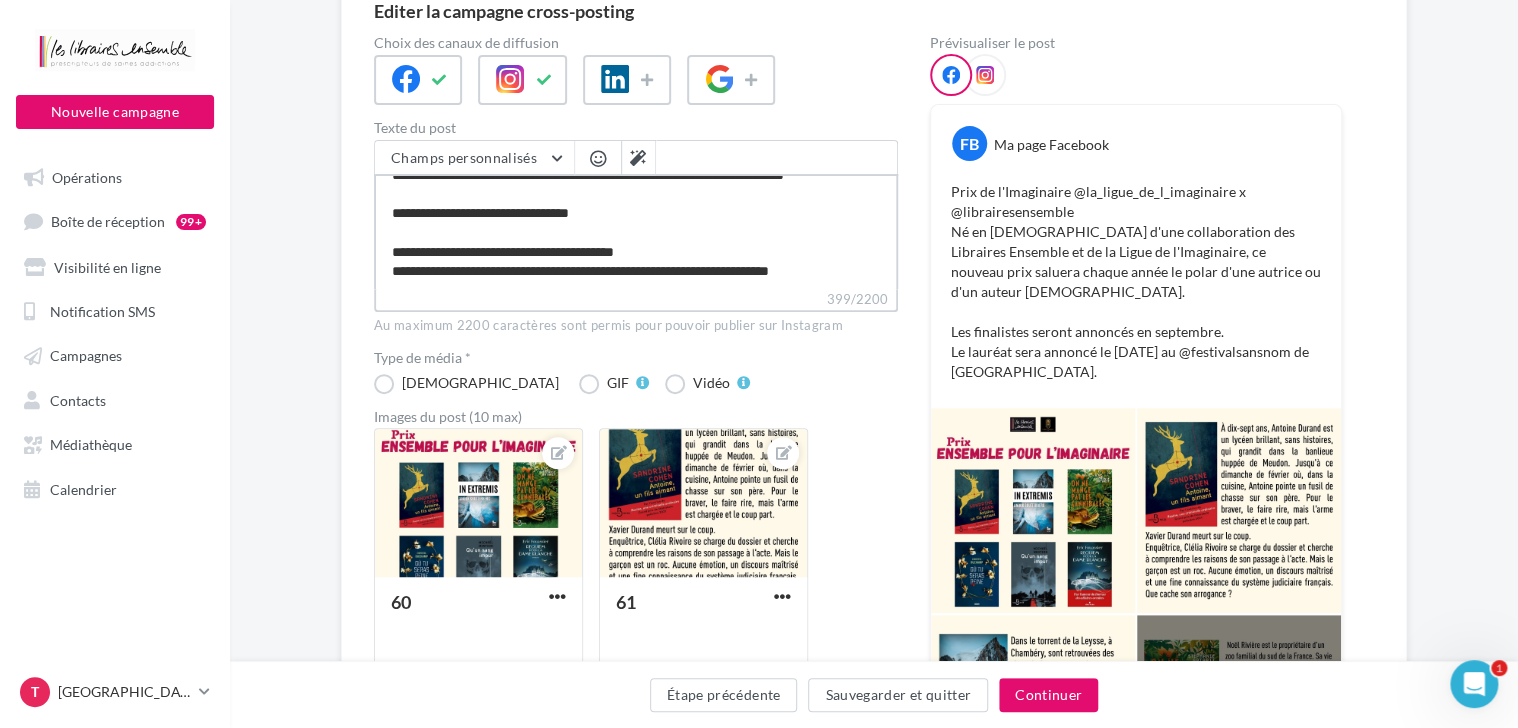 type on "**********" 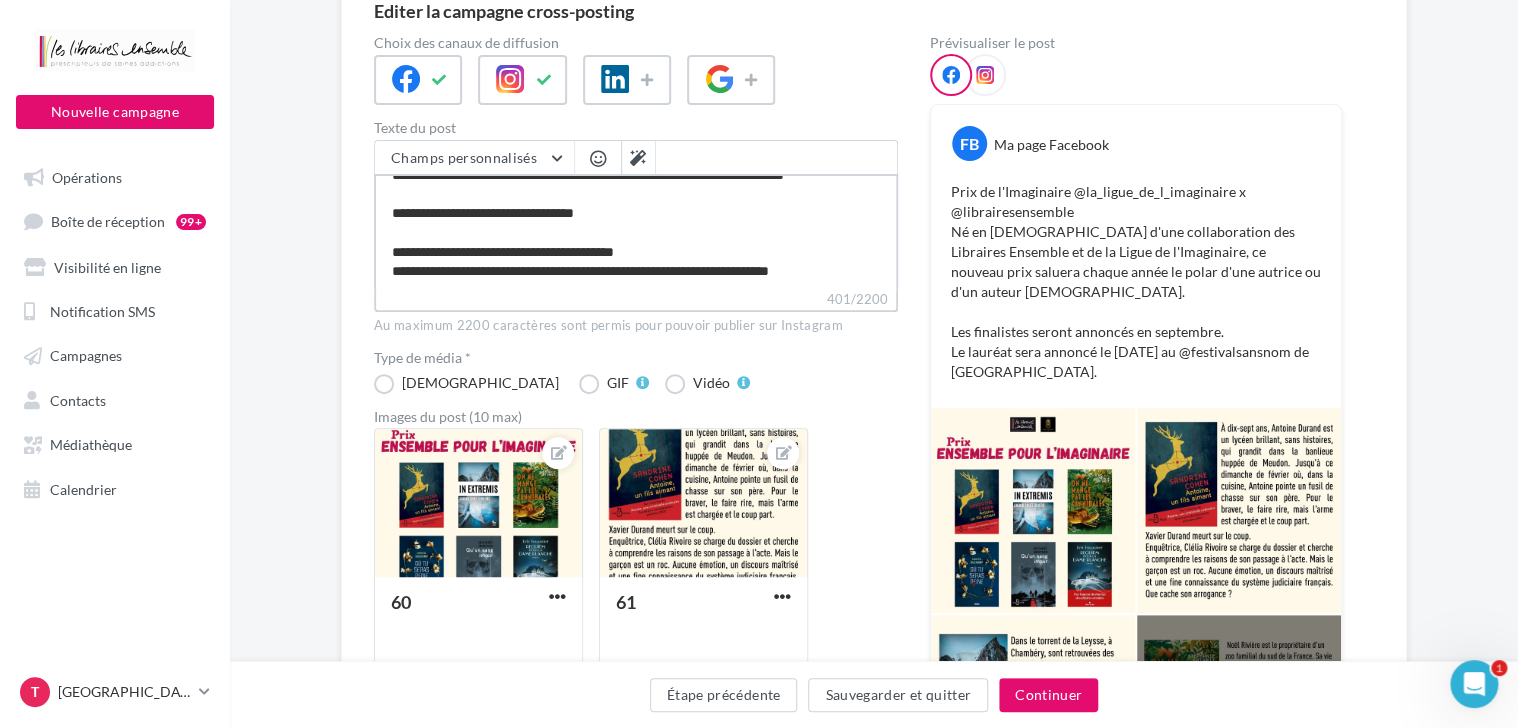 type on "**********" 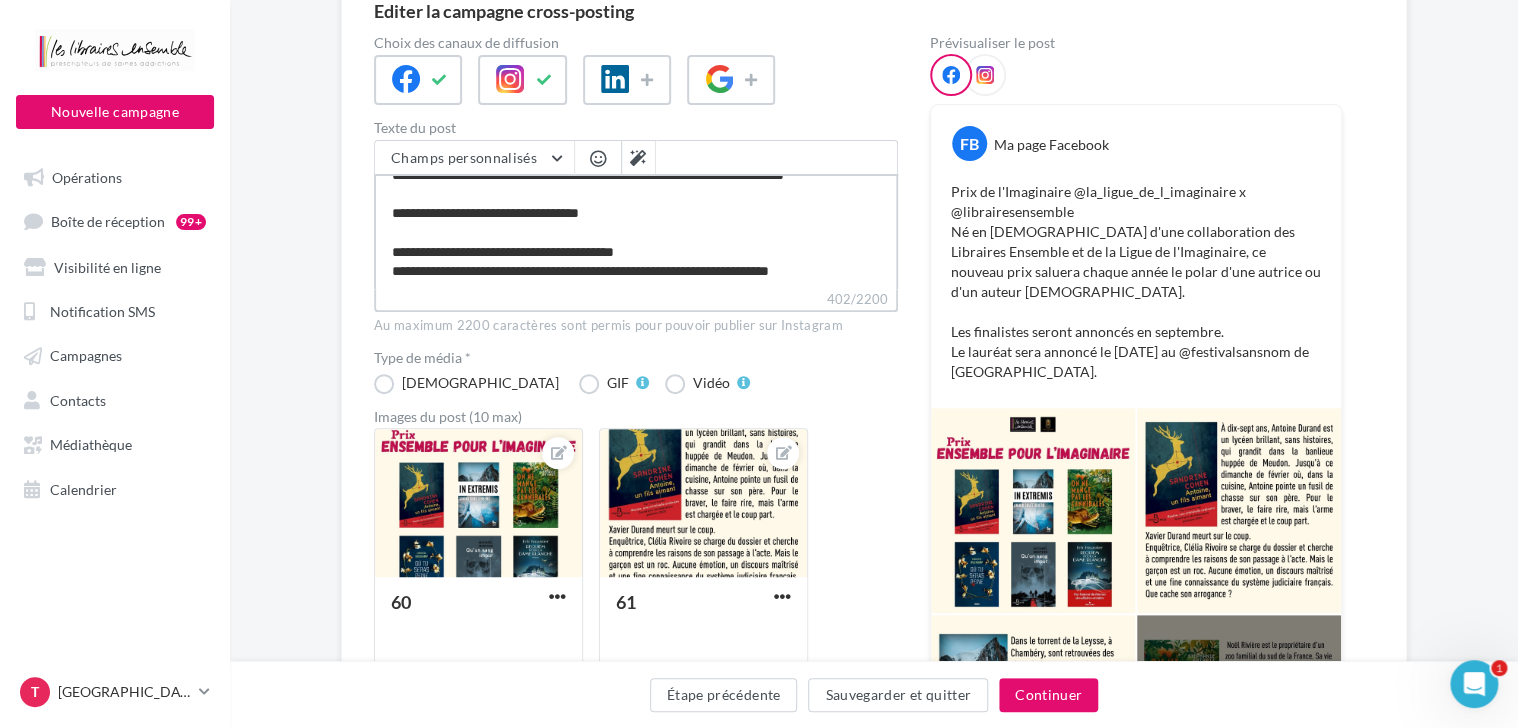 type on "**********" 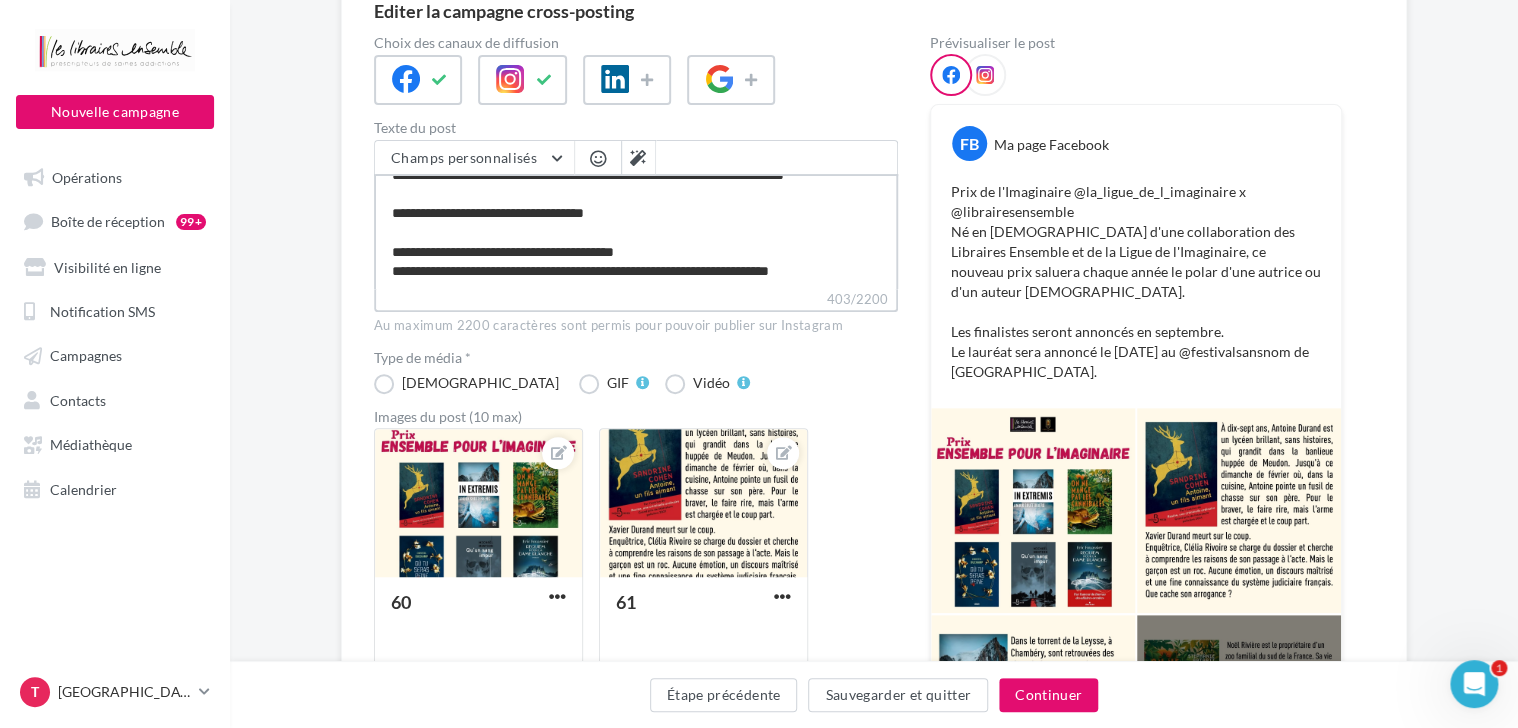 type on "**********" 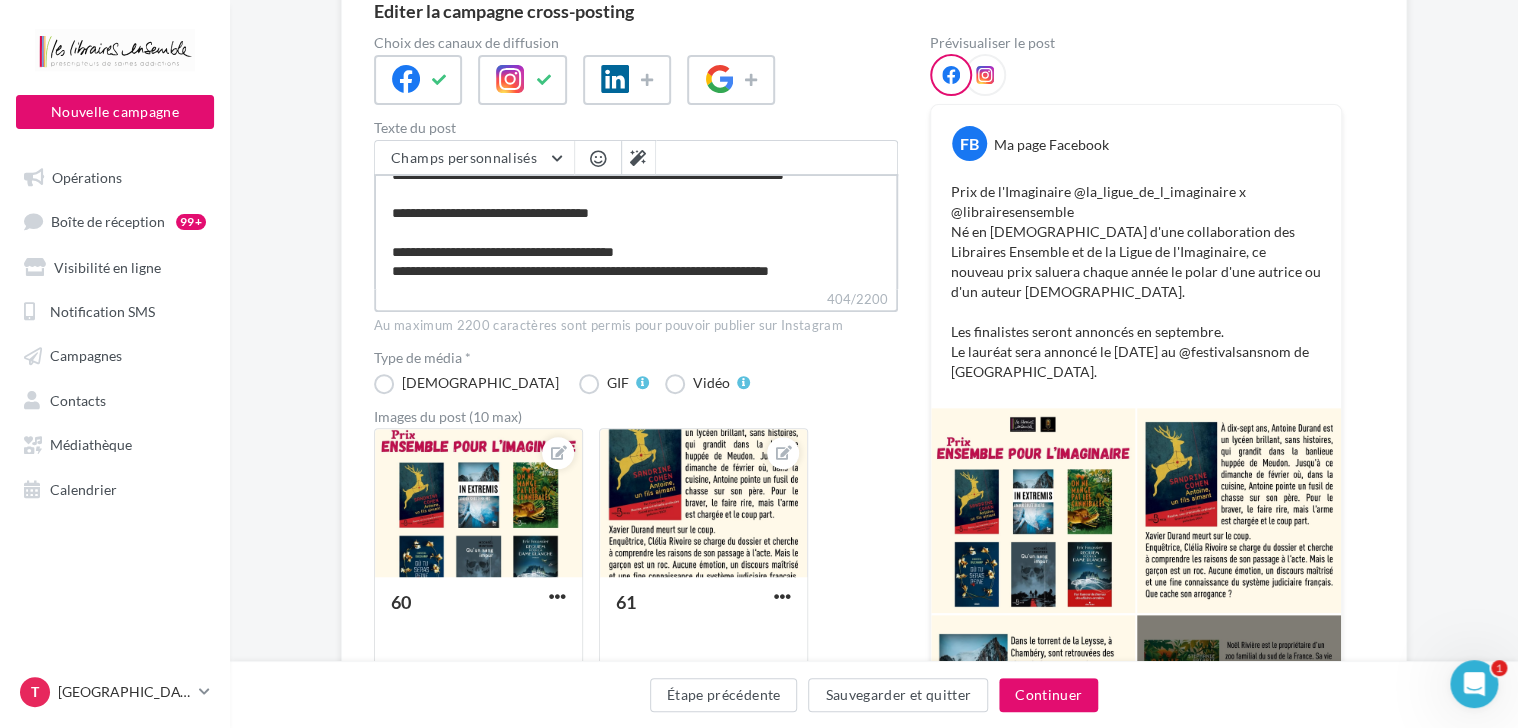 type on "**********" 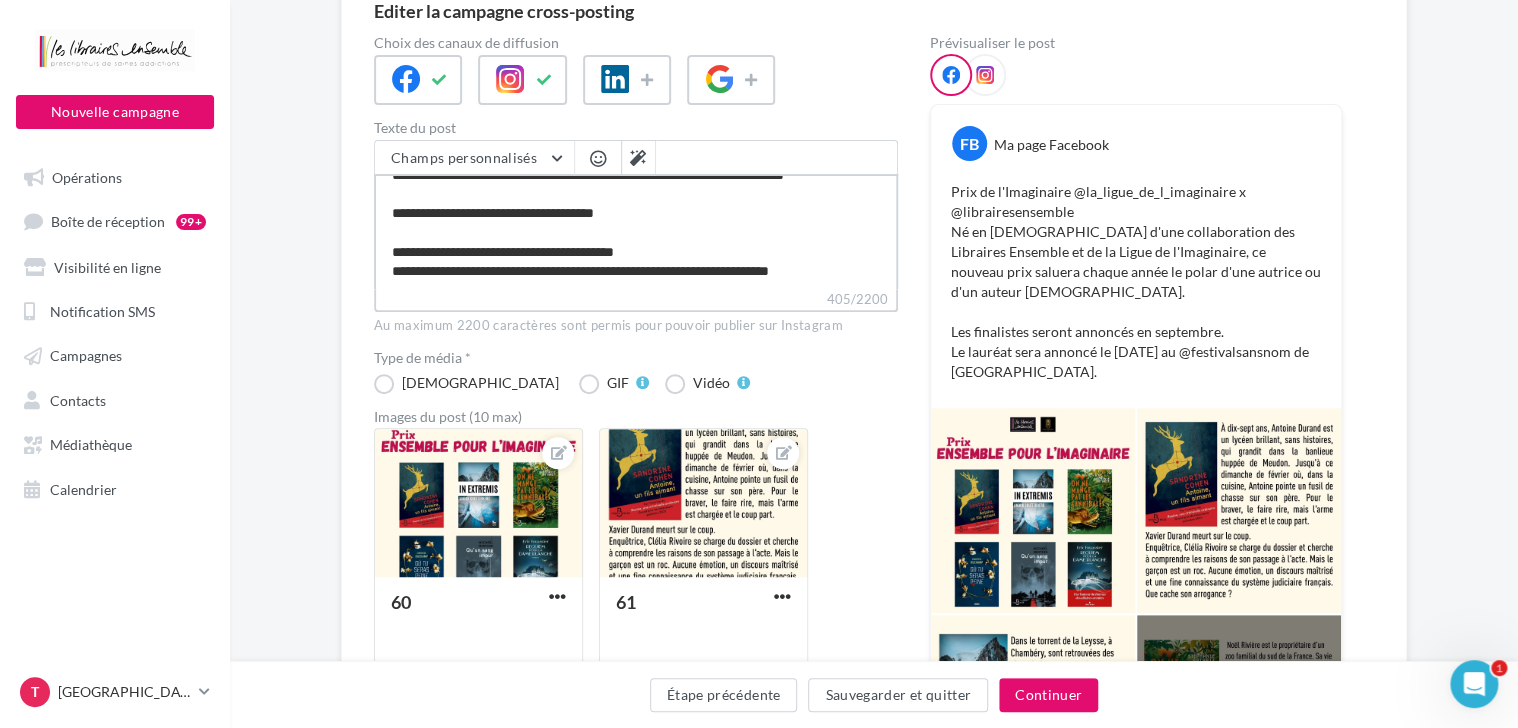 type on "**********" 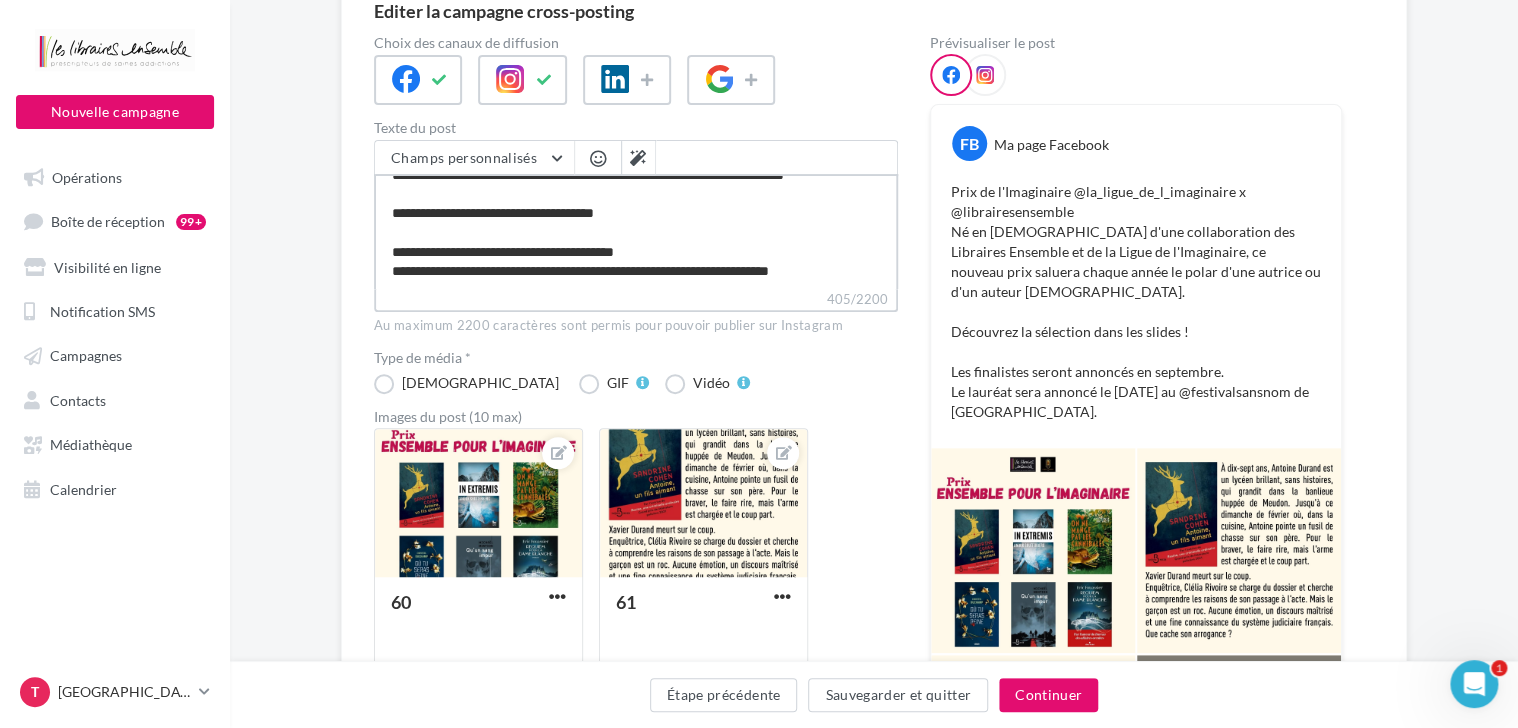 scroll, scrollTop: 75, scrollLeft: 0, axis: vertical 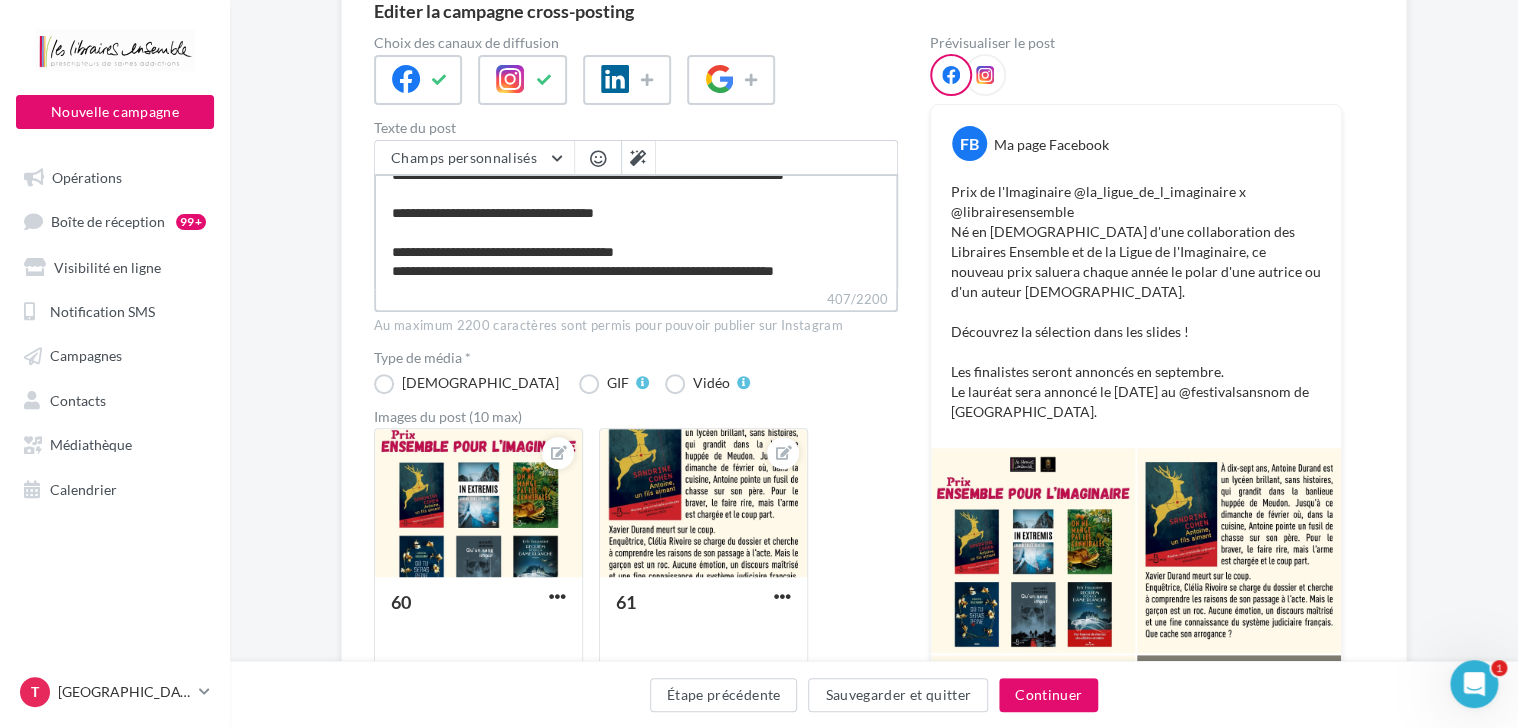 type on "**********" 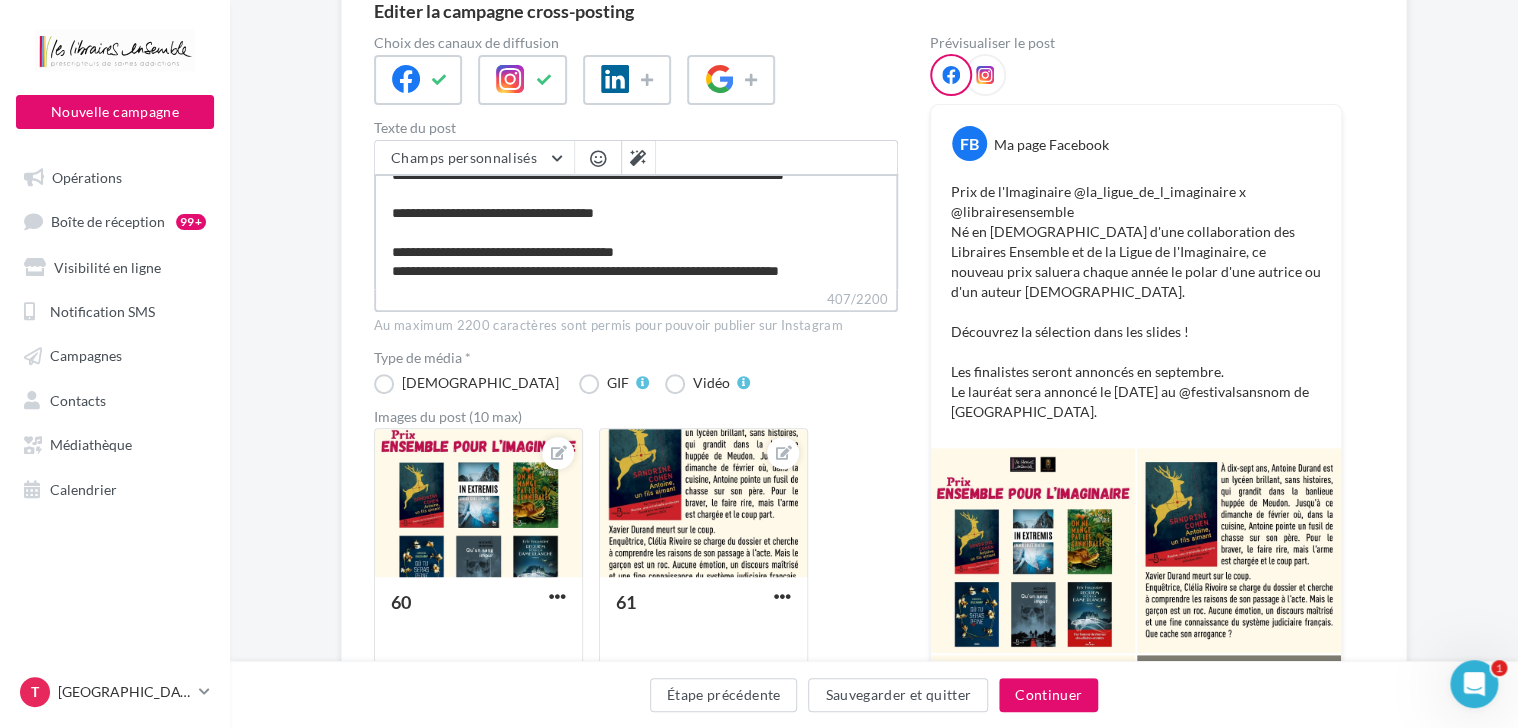paste on "**********" 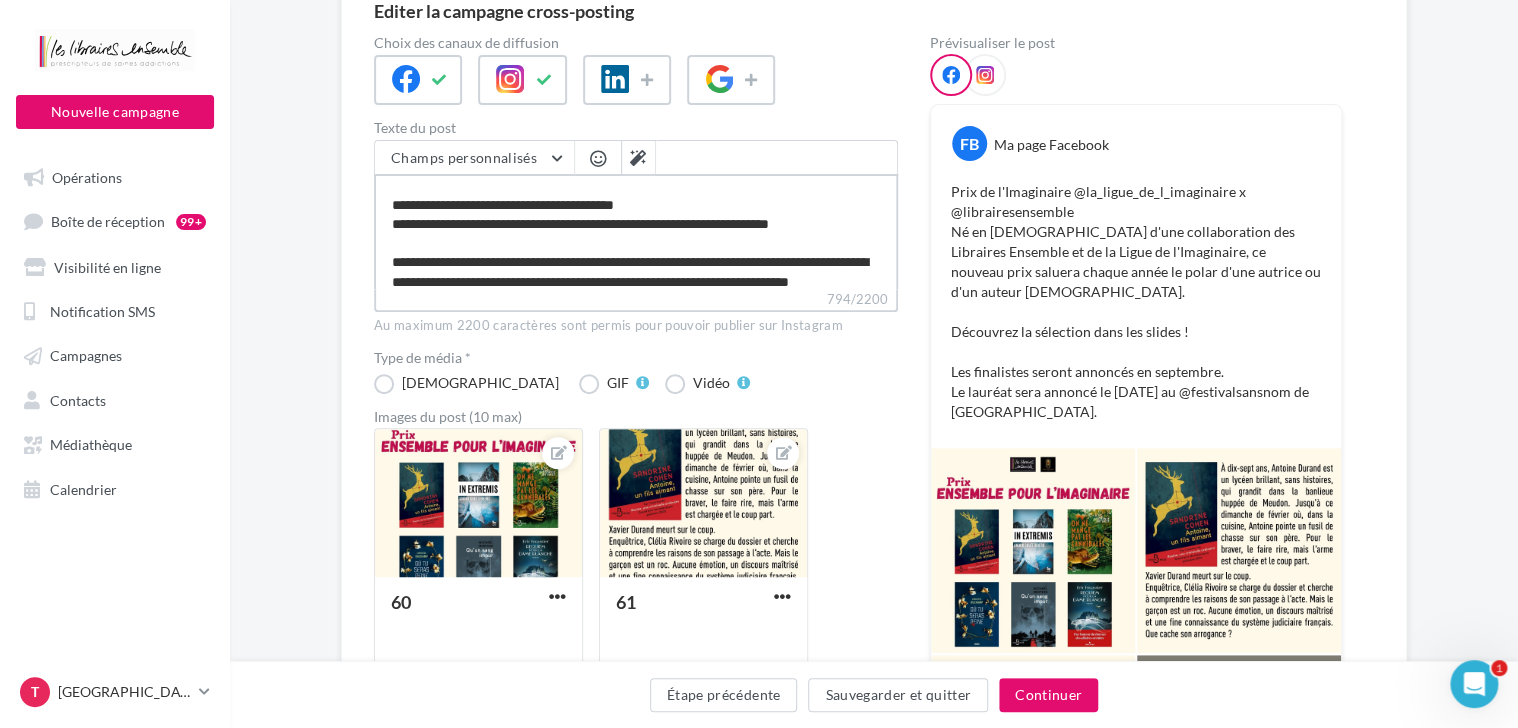 scroll, scrollTop: 181, scrollLeft: 0, axis: vertical 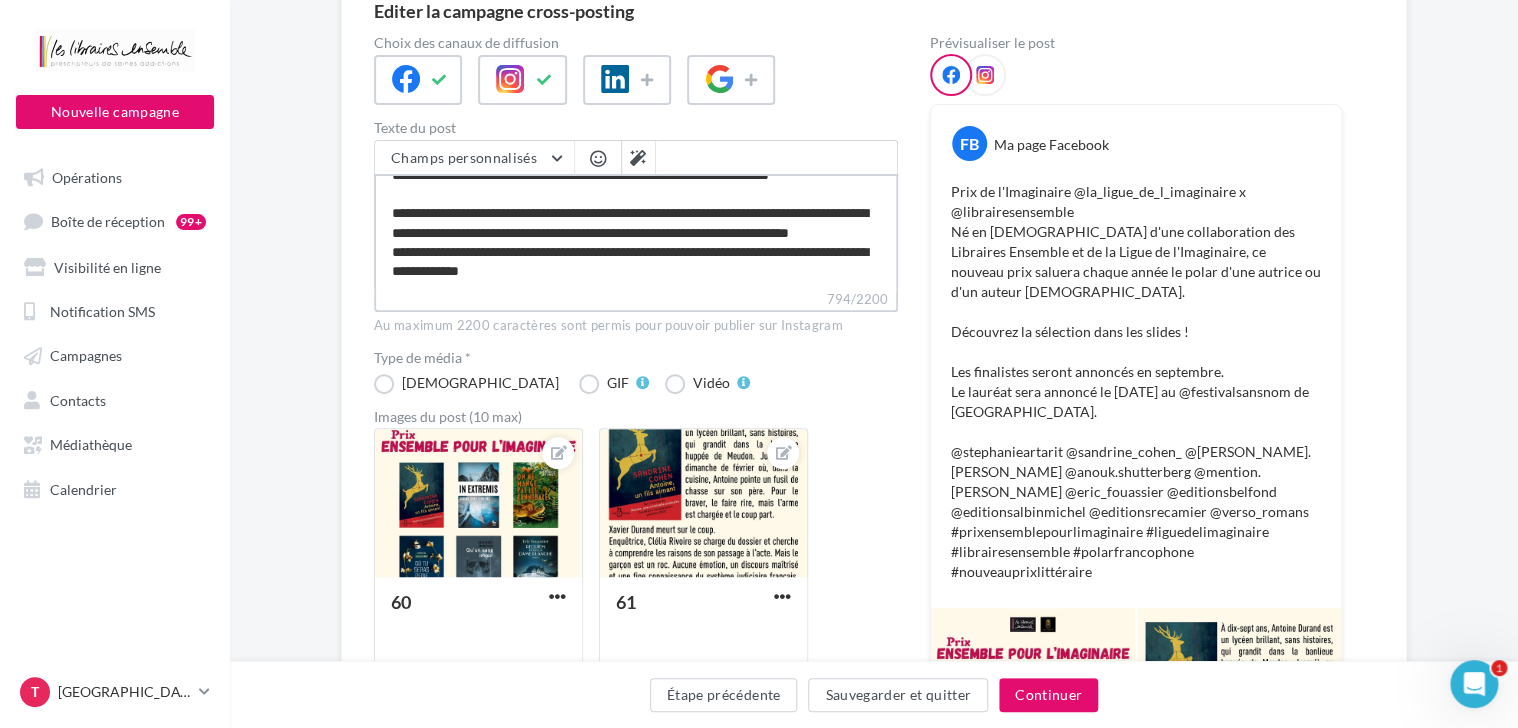 type on "**********" 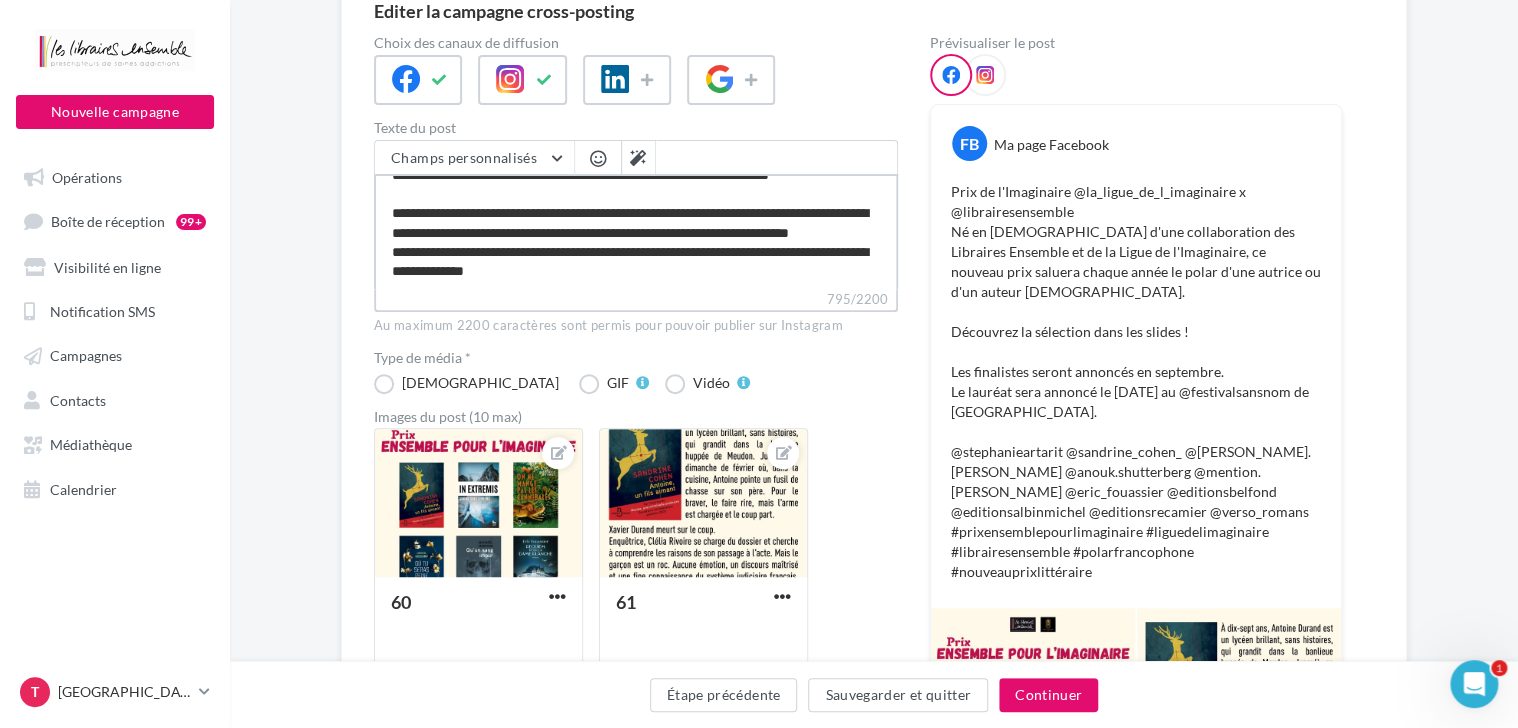 type on "**********" 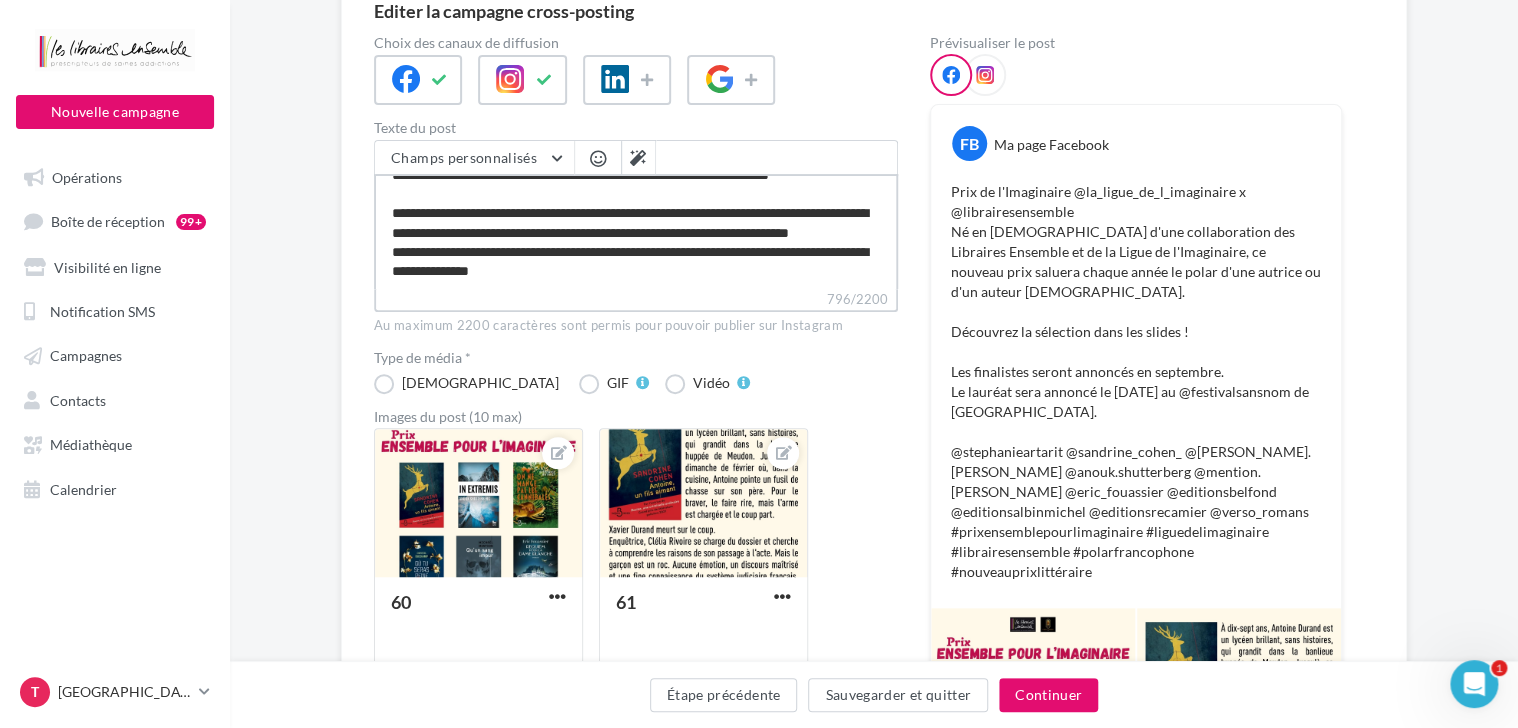 type on "**********" 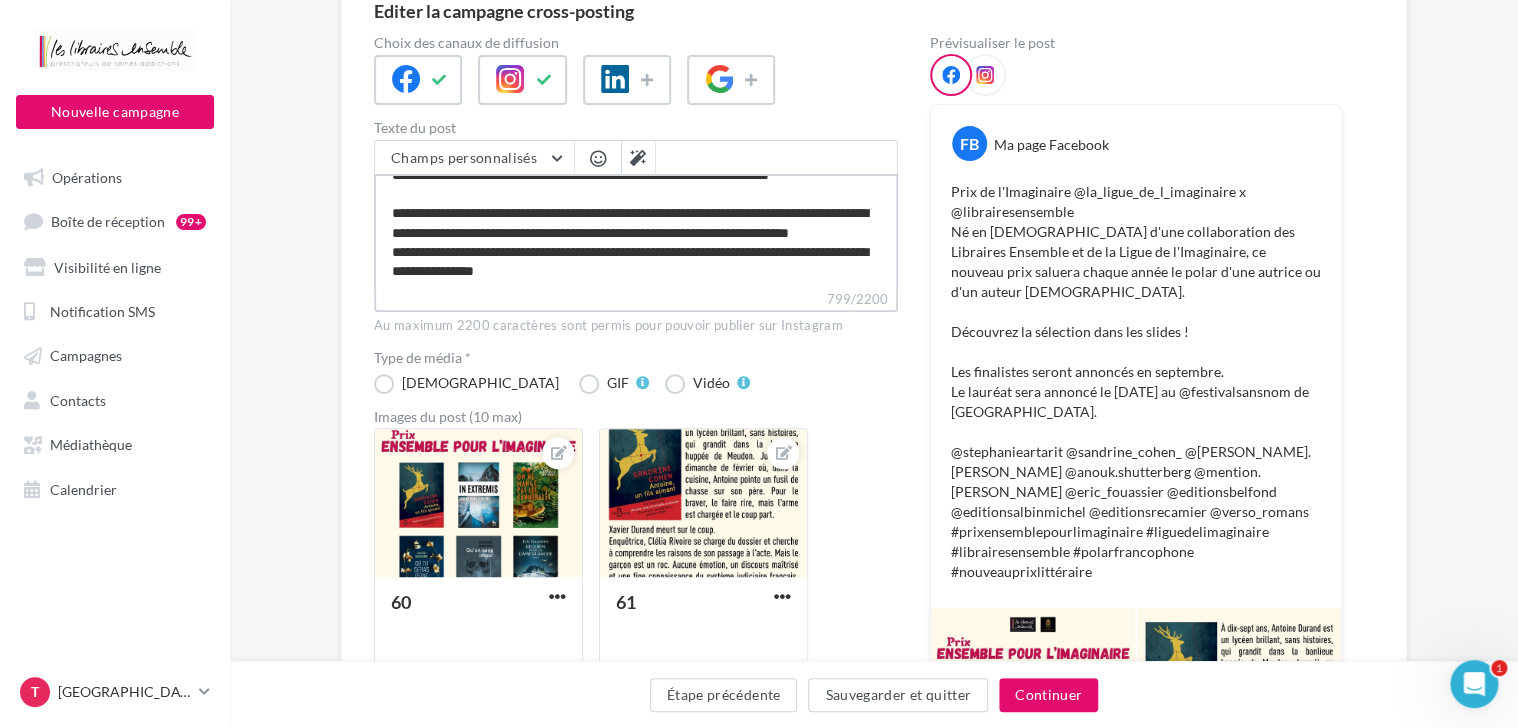 type on "**********" 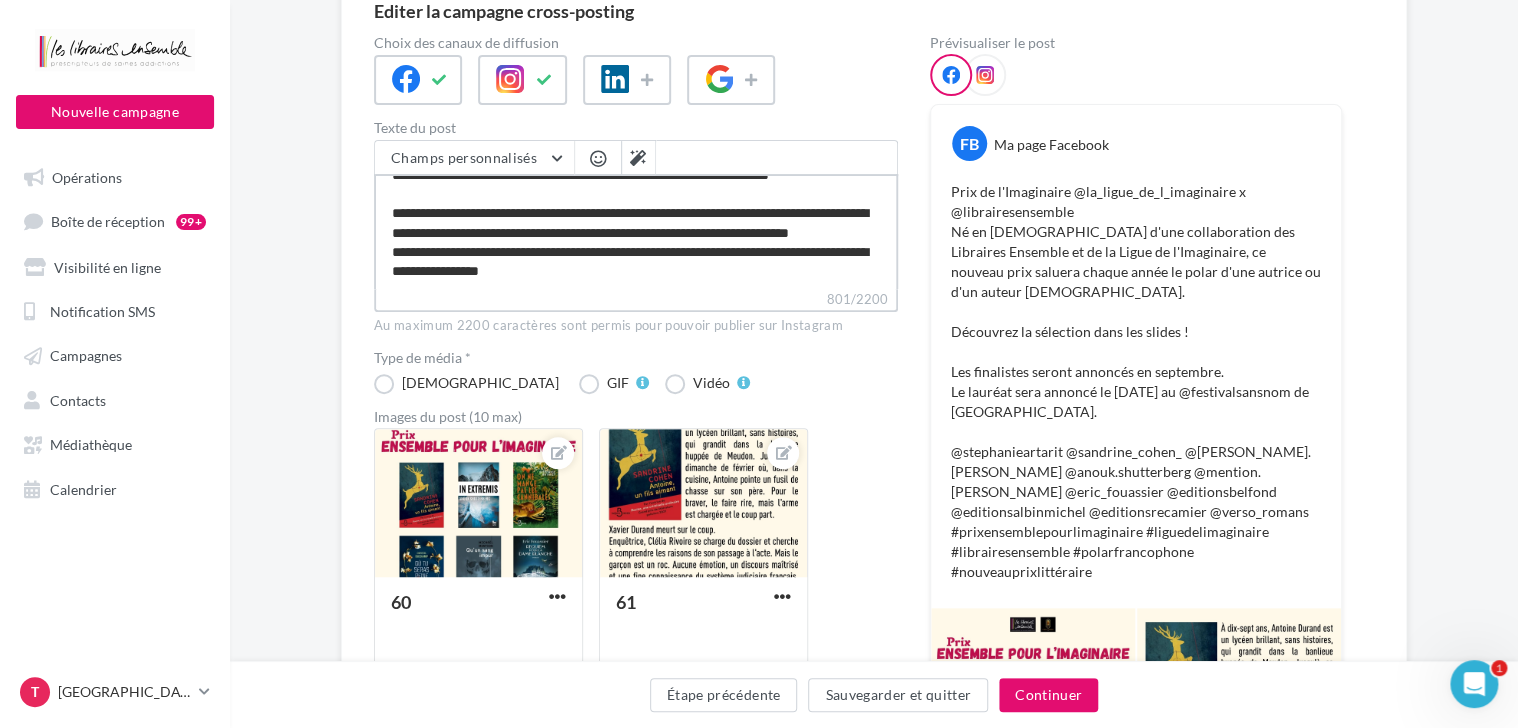 type on "**********" 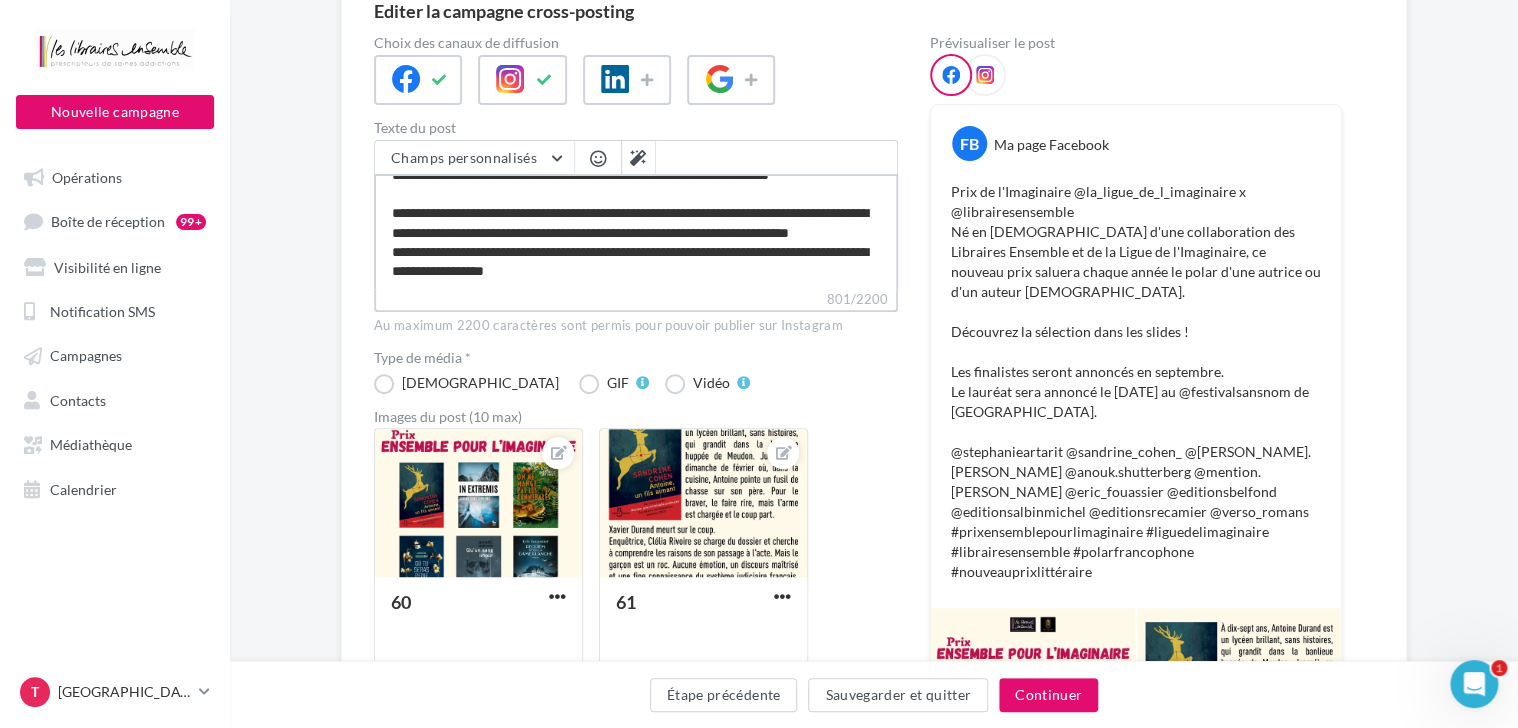 type on "**********" 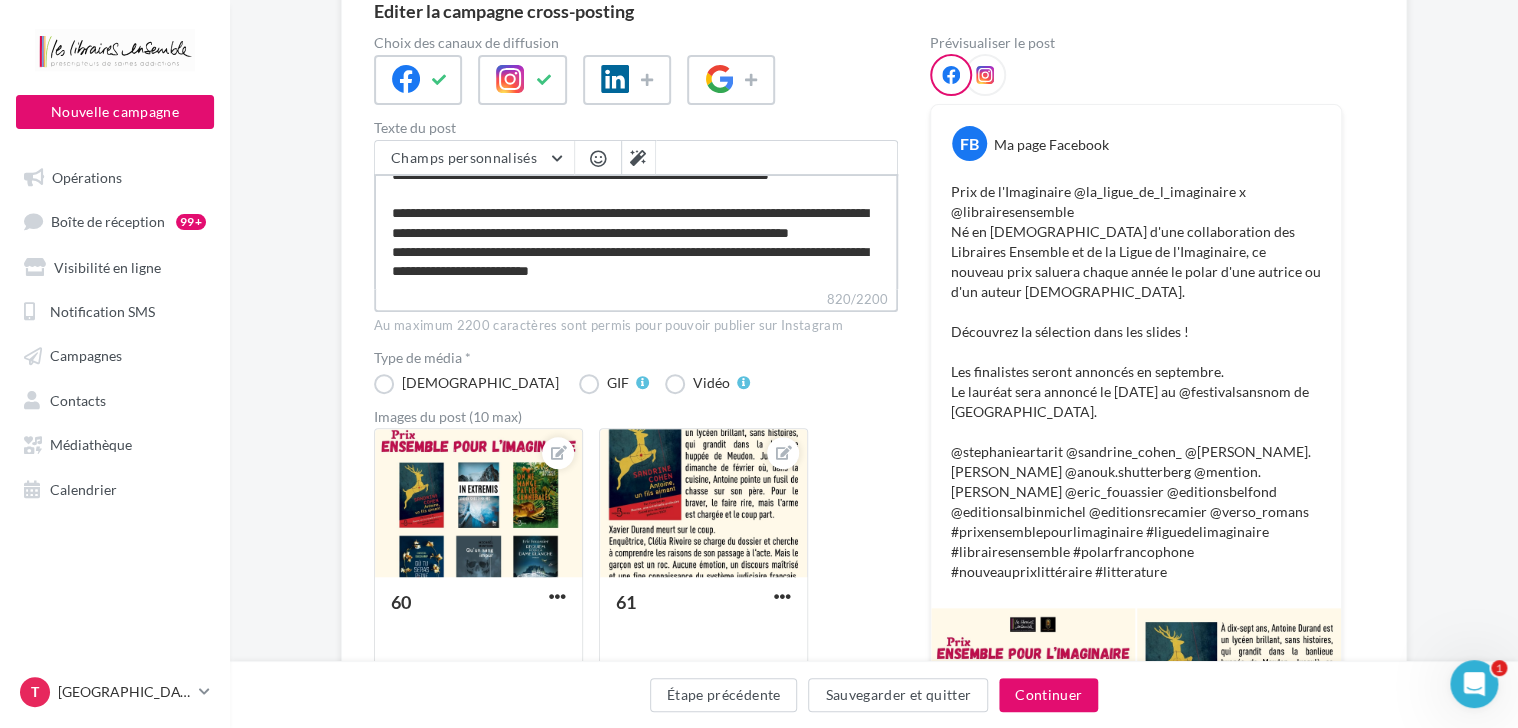 scroll, scrollTop: 0, scrollLeft: 0, axis: both 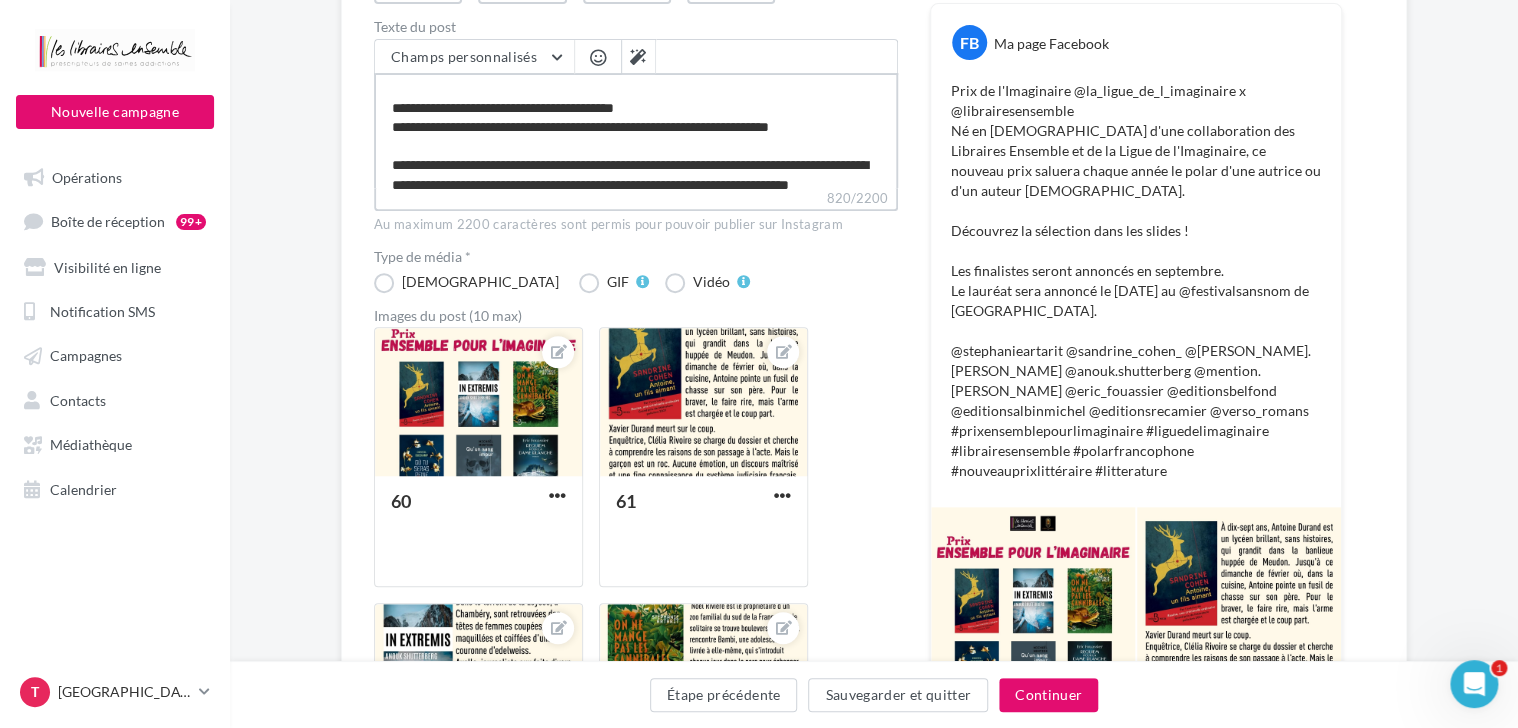 click on "**********" at bounding box center (636, 130) 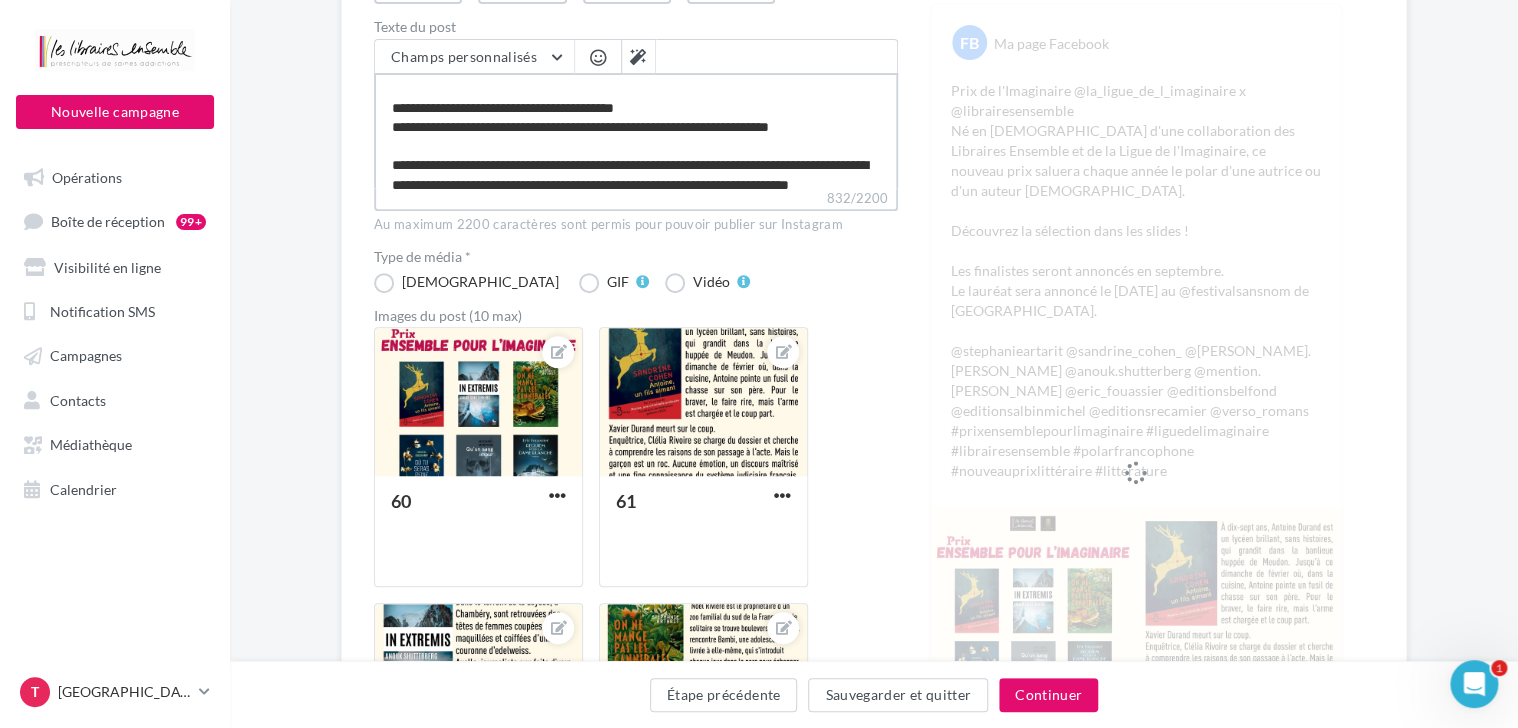 click on "**********" at bounding box center [636, 130] 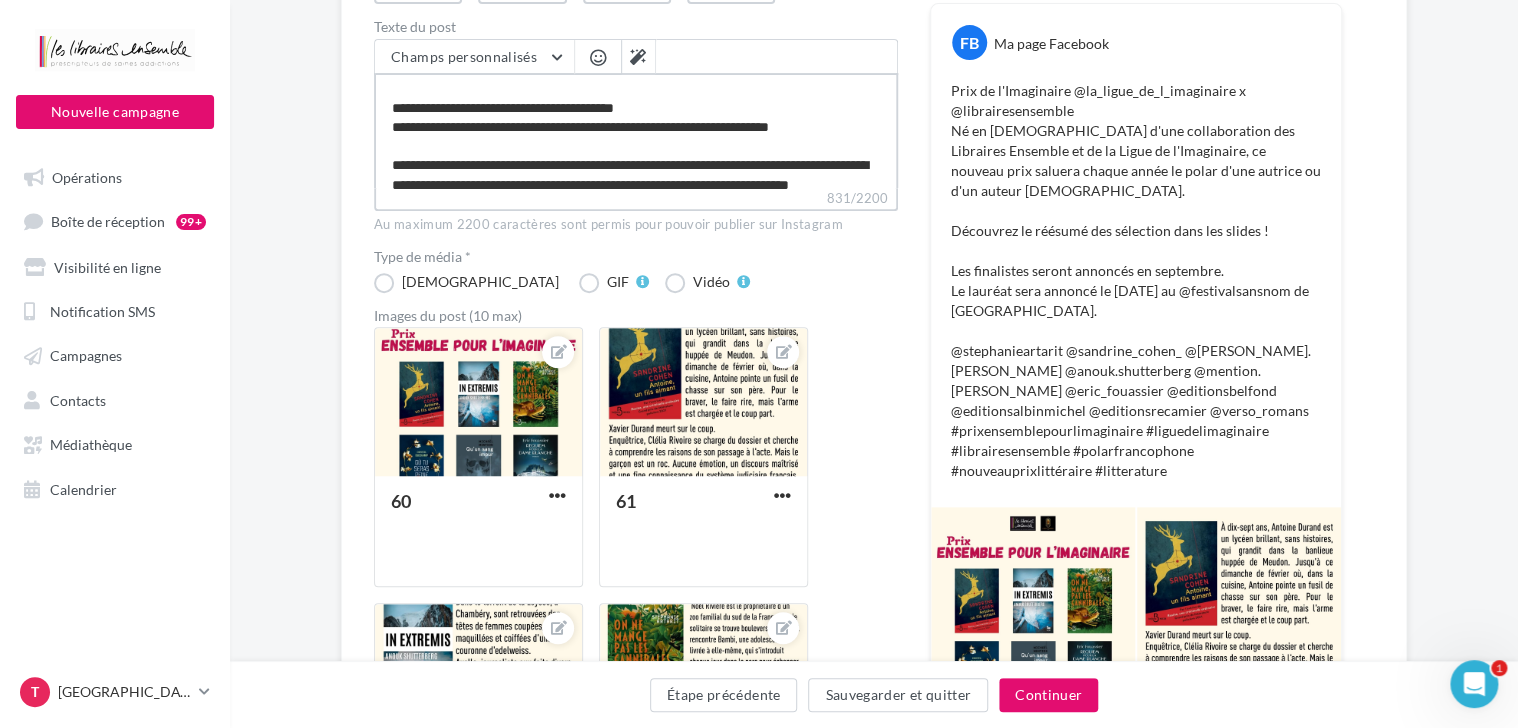 click on "**********" at bounding box center [636, 130] 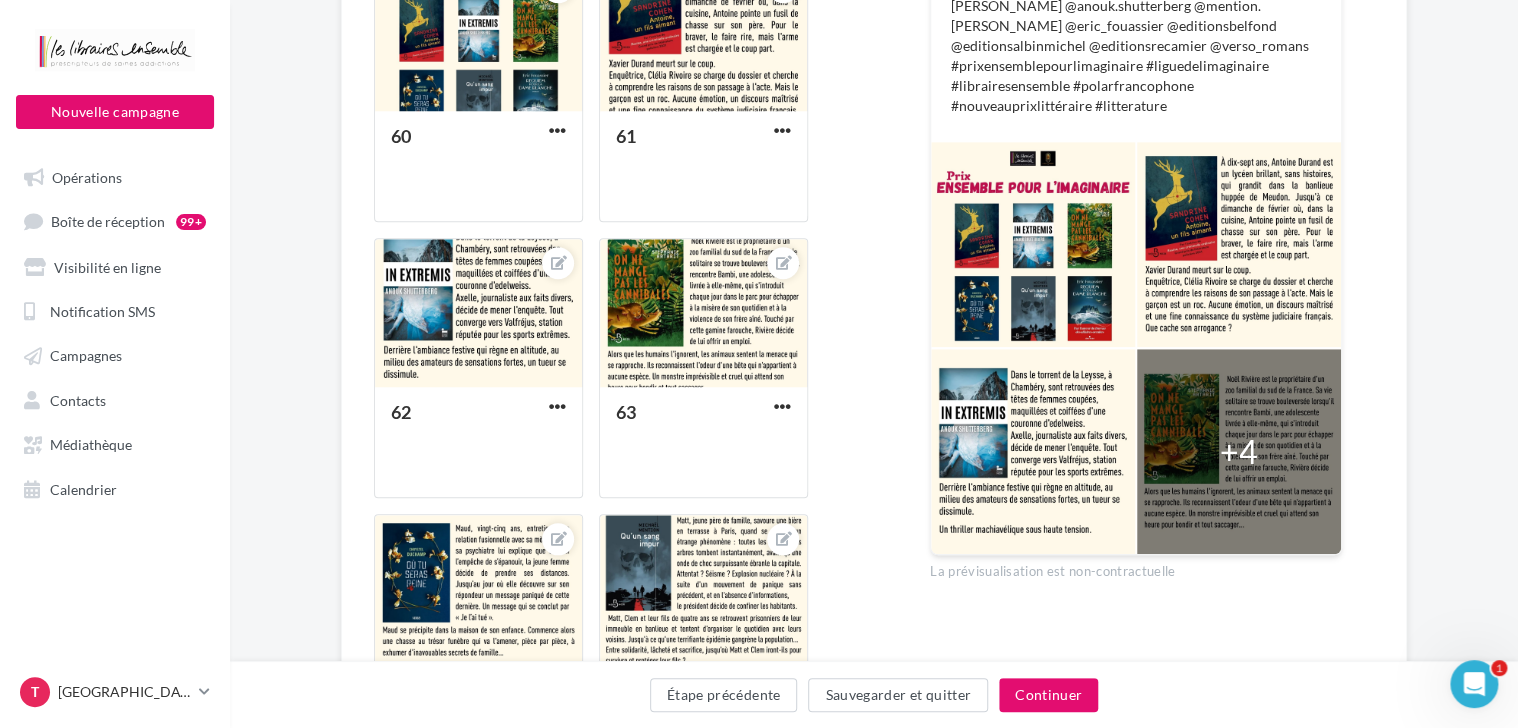 scroll, scrollTop: 700, scrollLeft: 0, axis: vertical 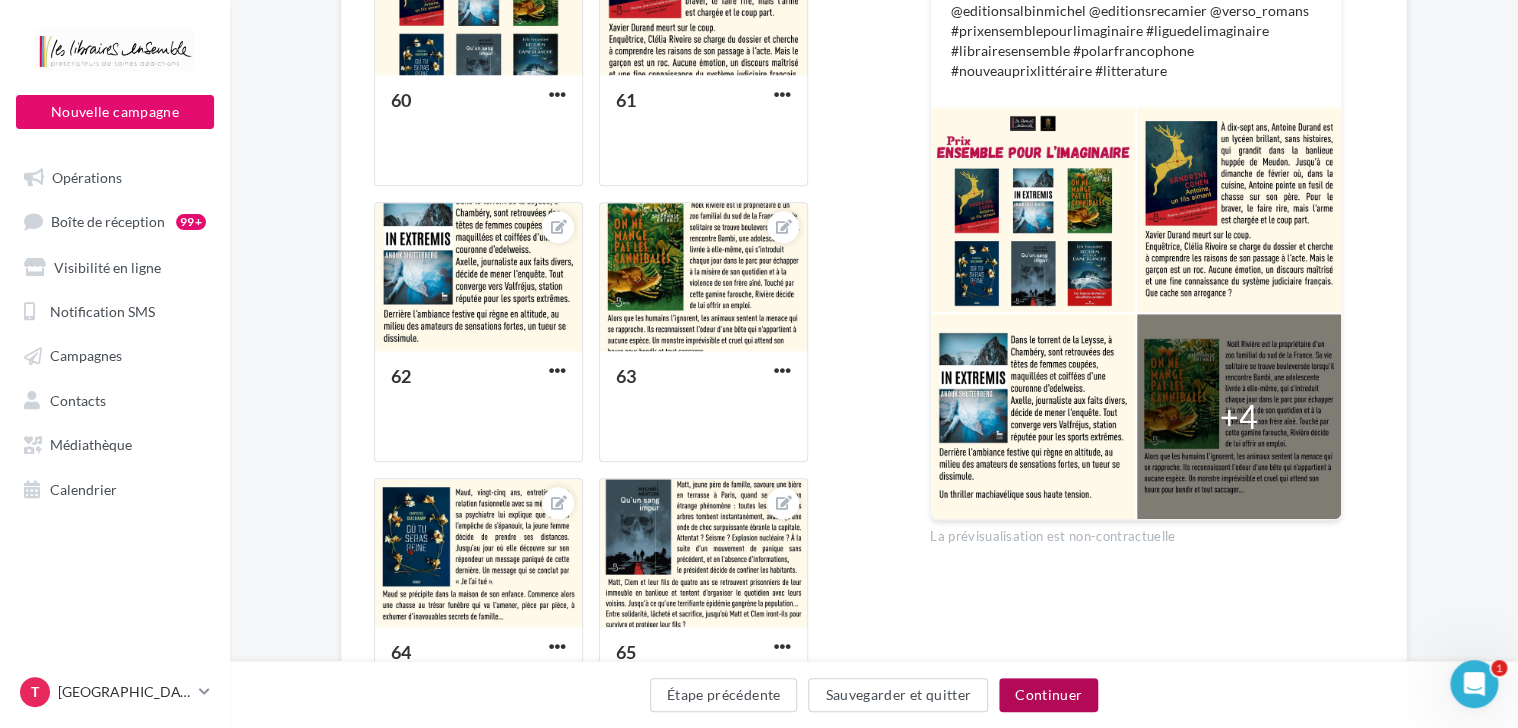 click on "Continuer" at bounding box center (1048, 695) 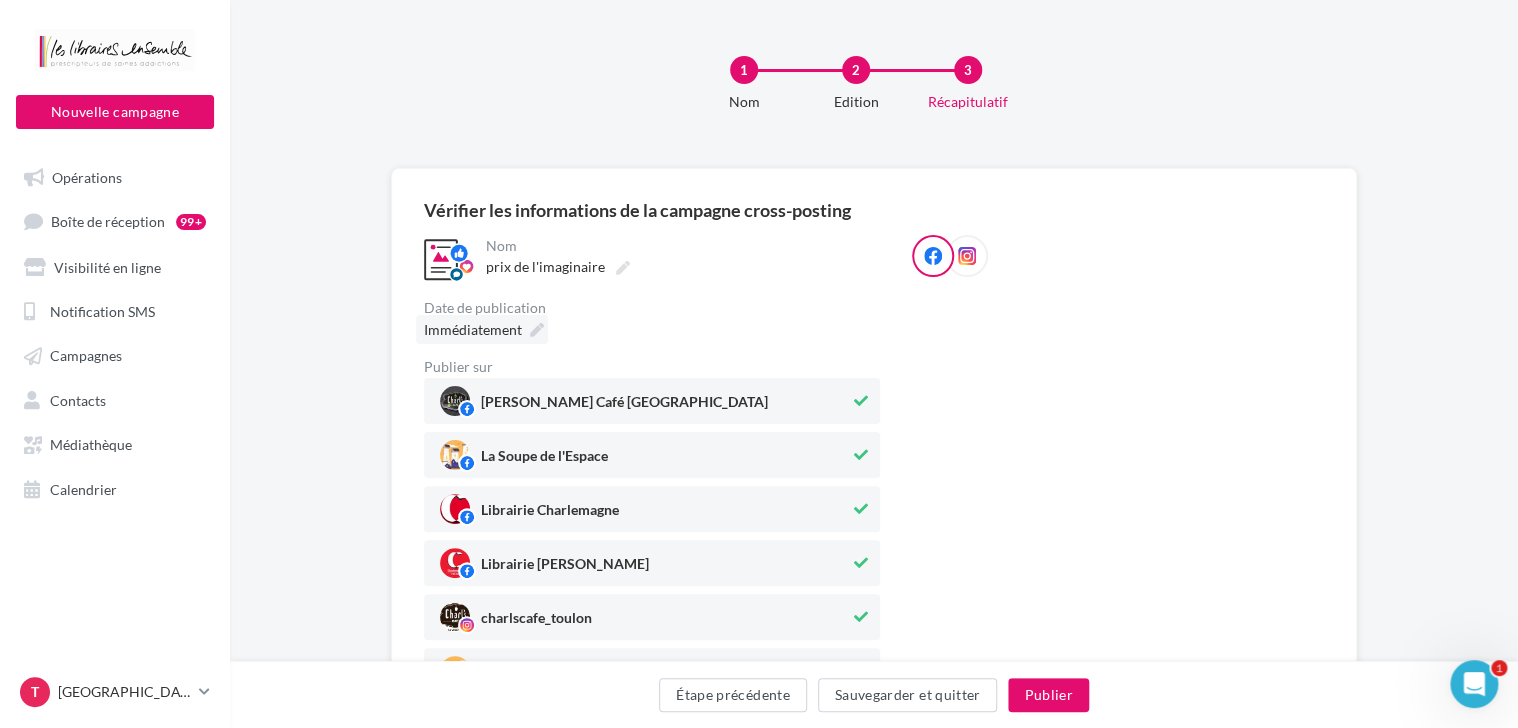 click at bounding box center (537, 330) 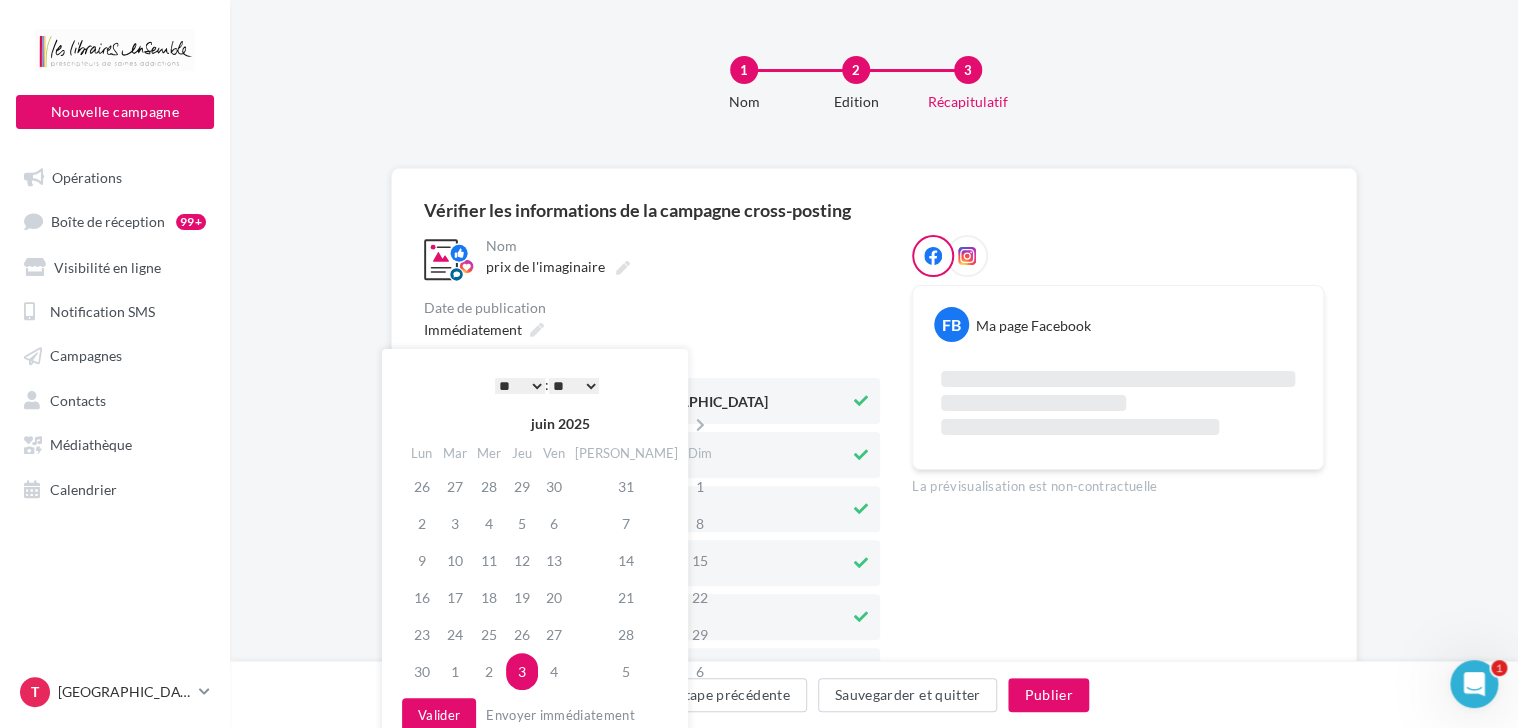 click on "* * * * * * * * * * ** ** ** ** ** ** ** ** ** ** ** ** ** **" at bounding box center [520, 386] 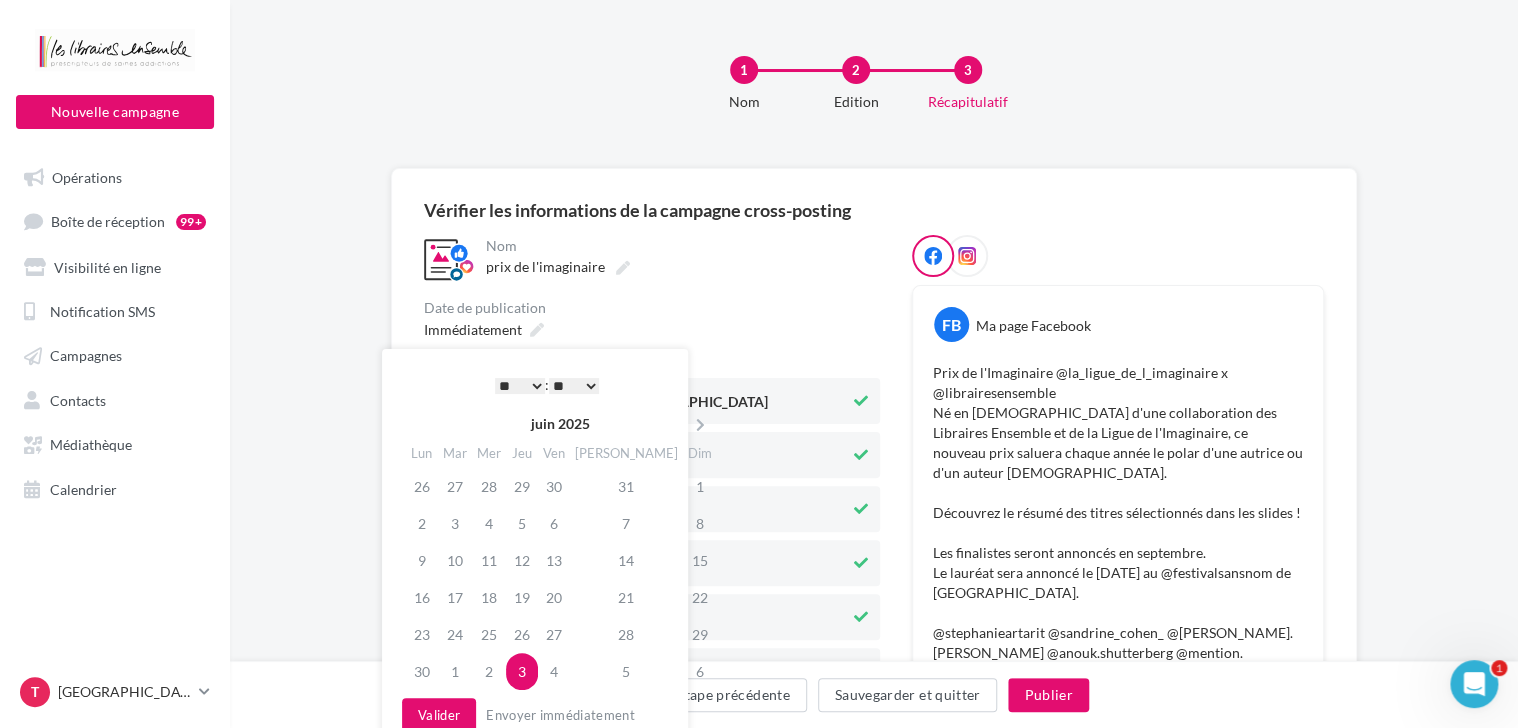 click on "** ** ** ** ** **" at bounding box center [574, 386] 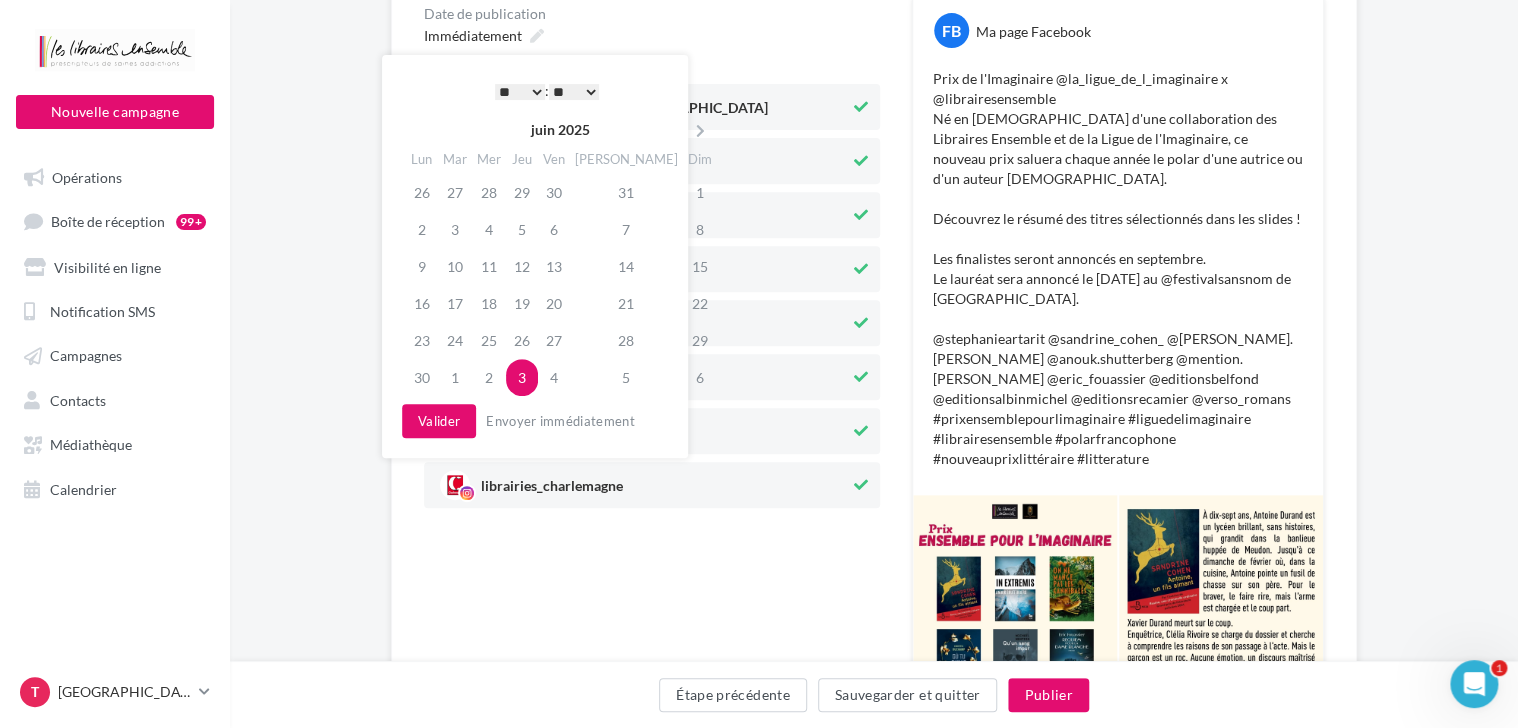 scroll, scrollTop: 300, scrollLeft: 0, axis: vertical 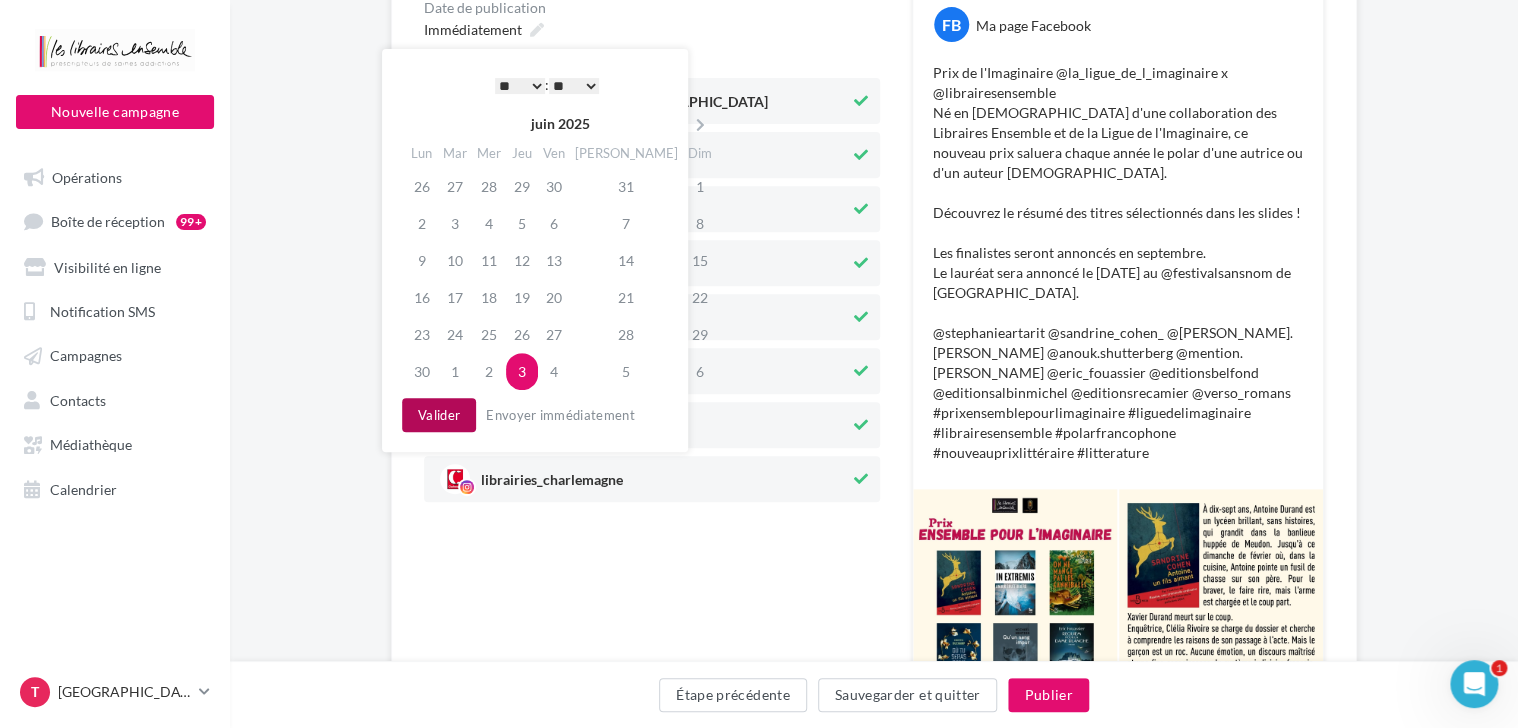 click on "Valider" at bounding box center [439, 415] 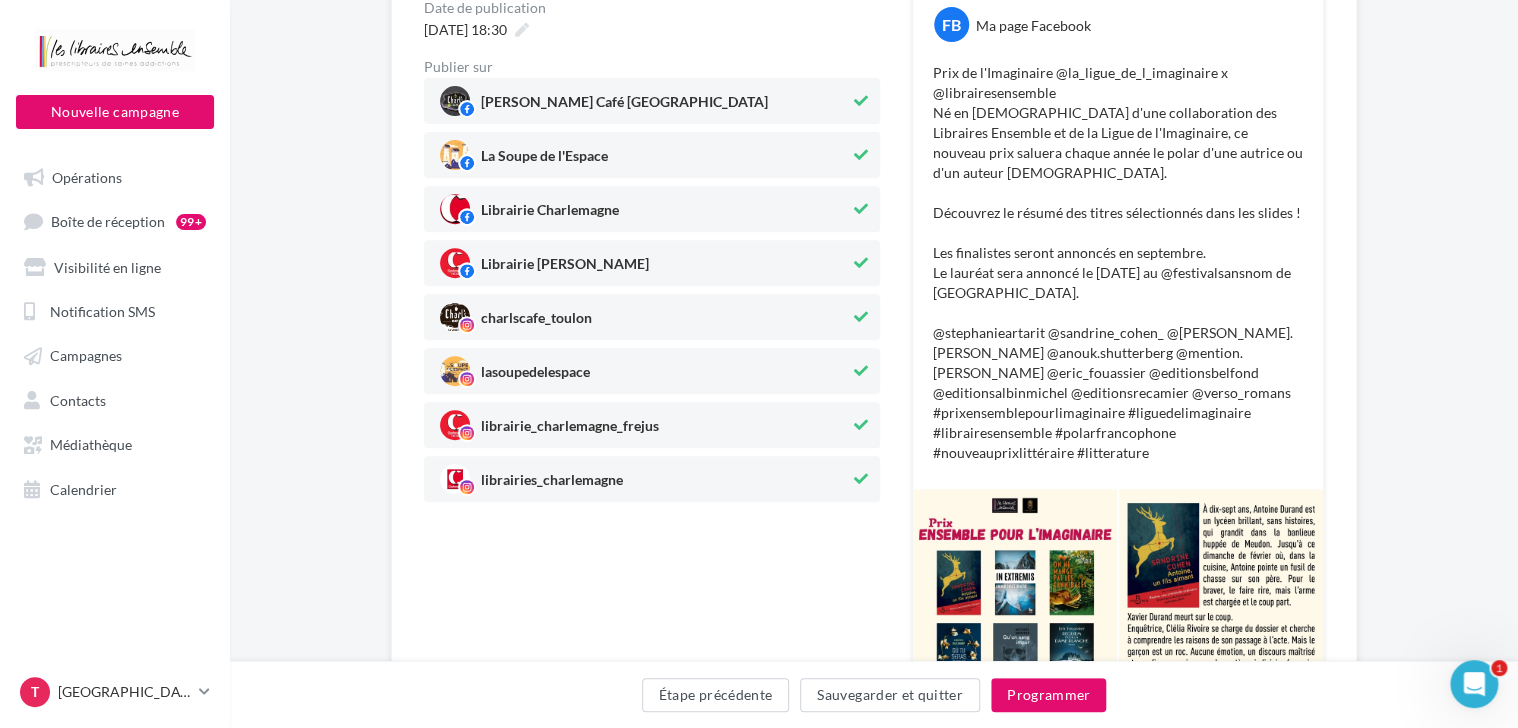scroll, scrollTop: 100, scrollLeft: 0, axis: vertical 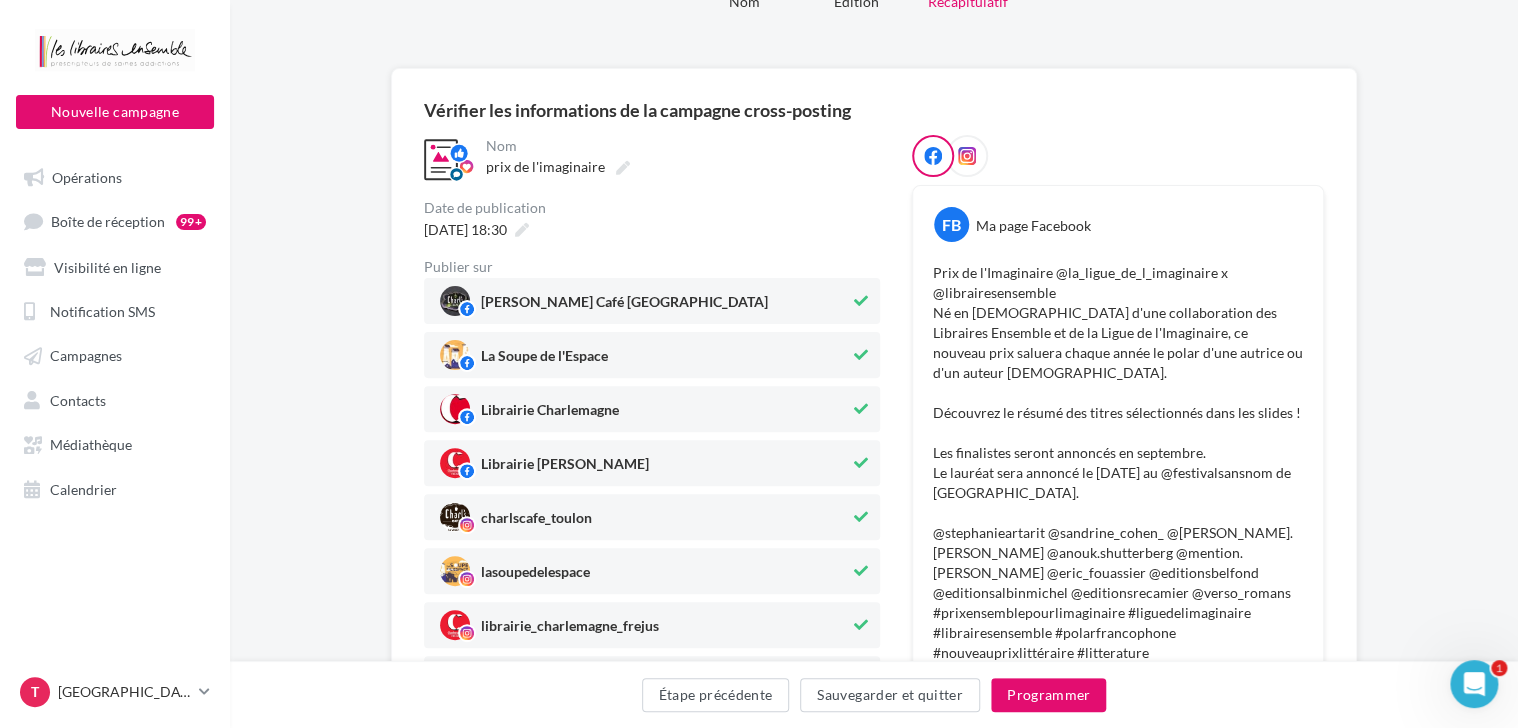 click on "Charl's Café Toulon" at bounding box center [645, 301] 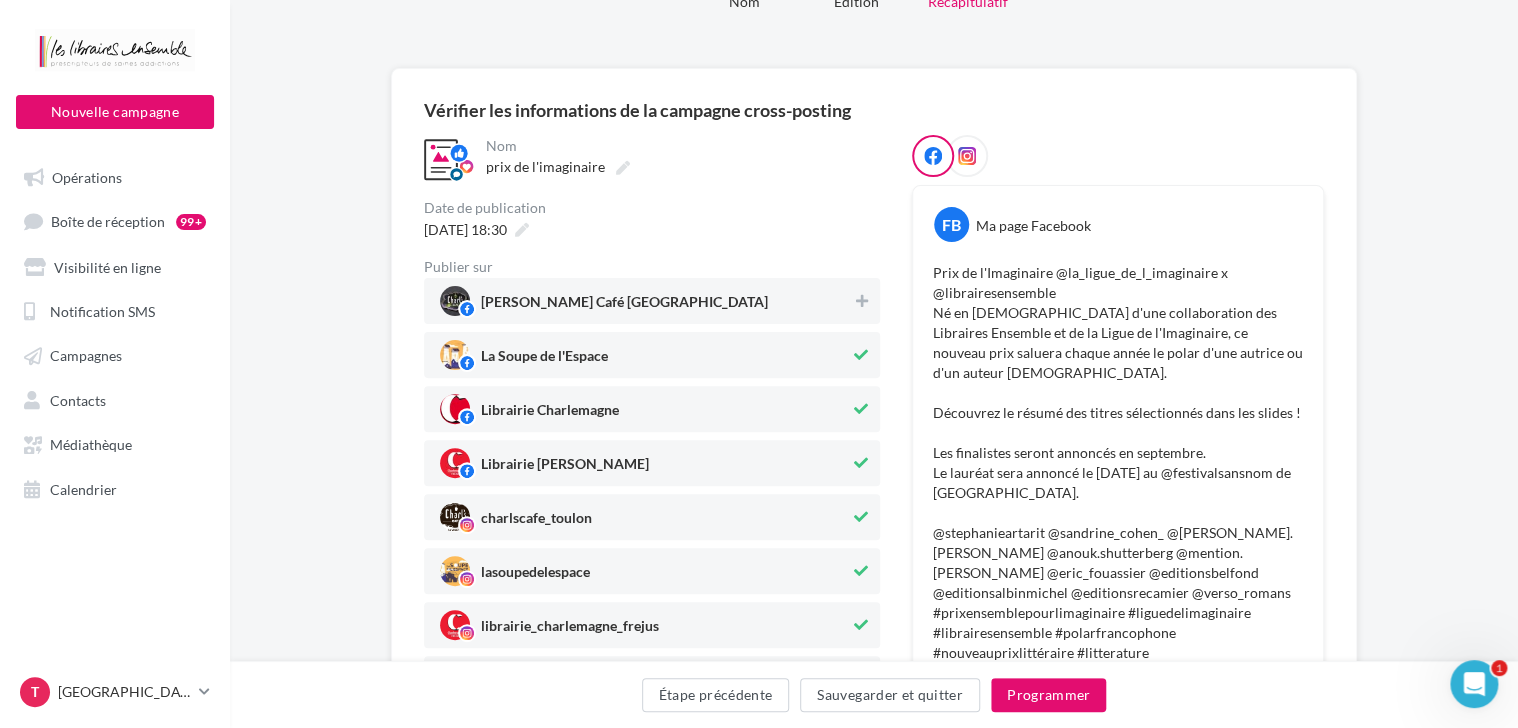 click on "La Soupe de l'Espace" at bounding box center [645, 355] 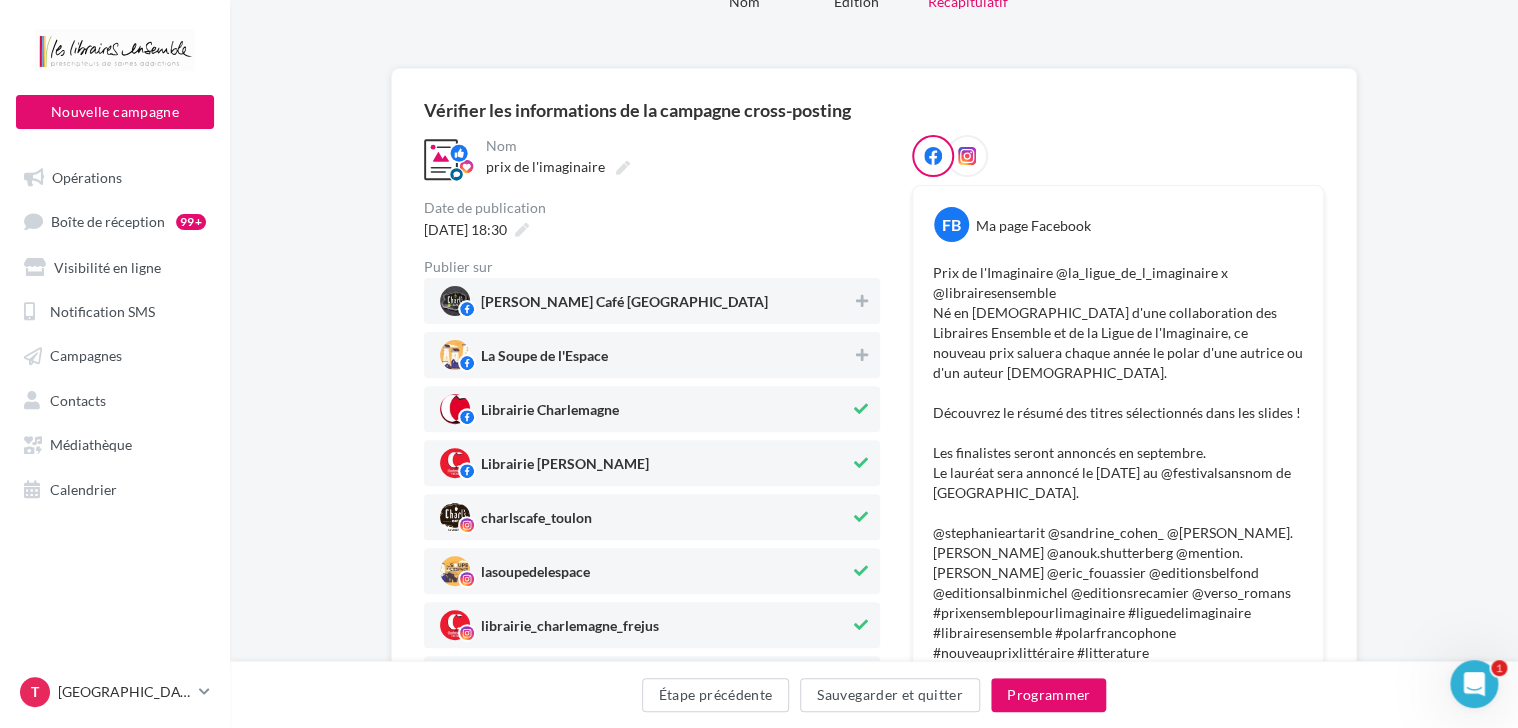 click on "Librairie Charlemagne Fréjus" at bounding box center [645, 463] 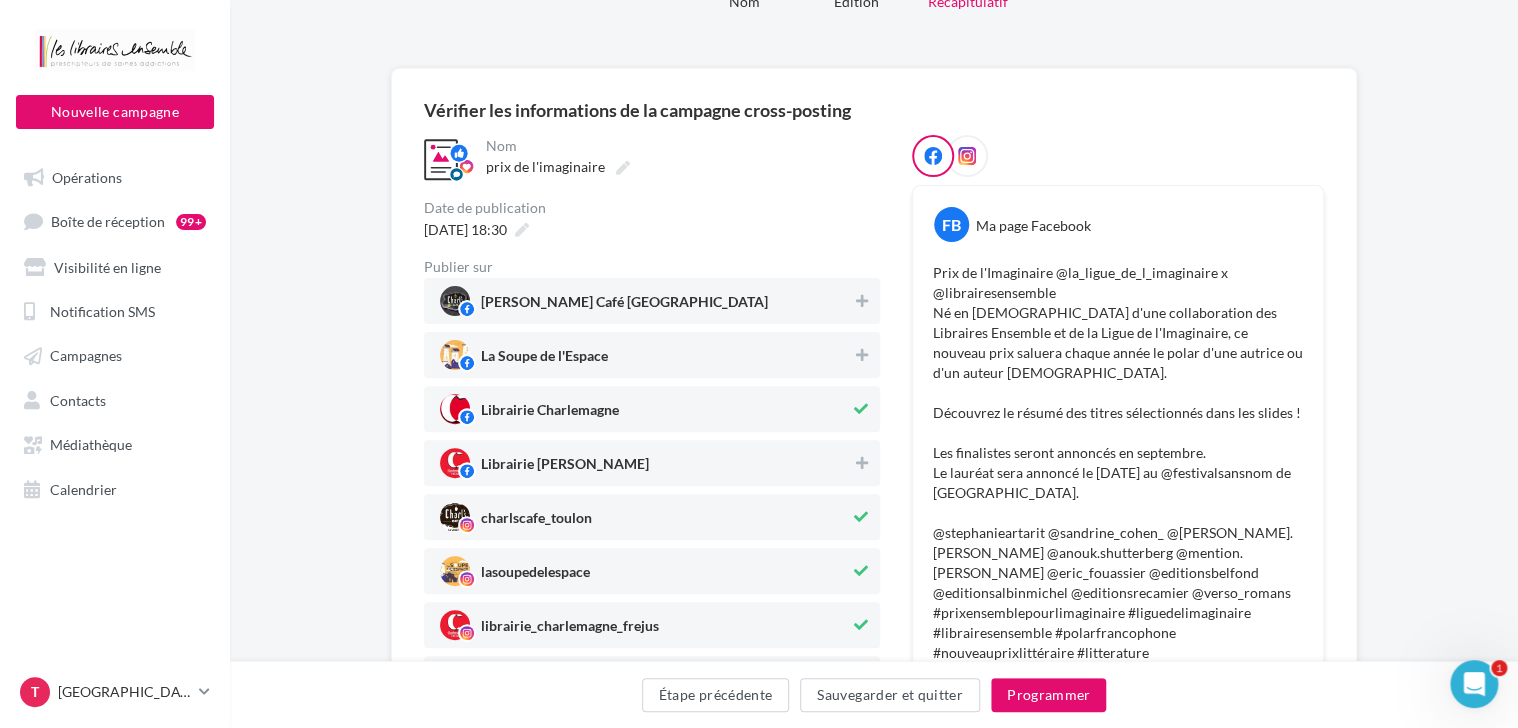 click on "charlscafe_toulon" at bounding box center [645, 517] 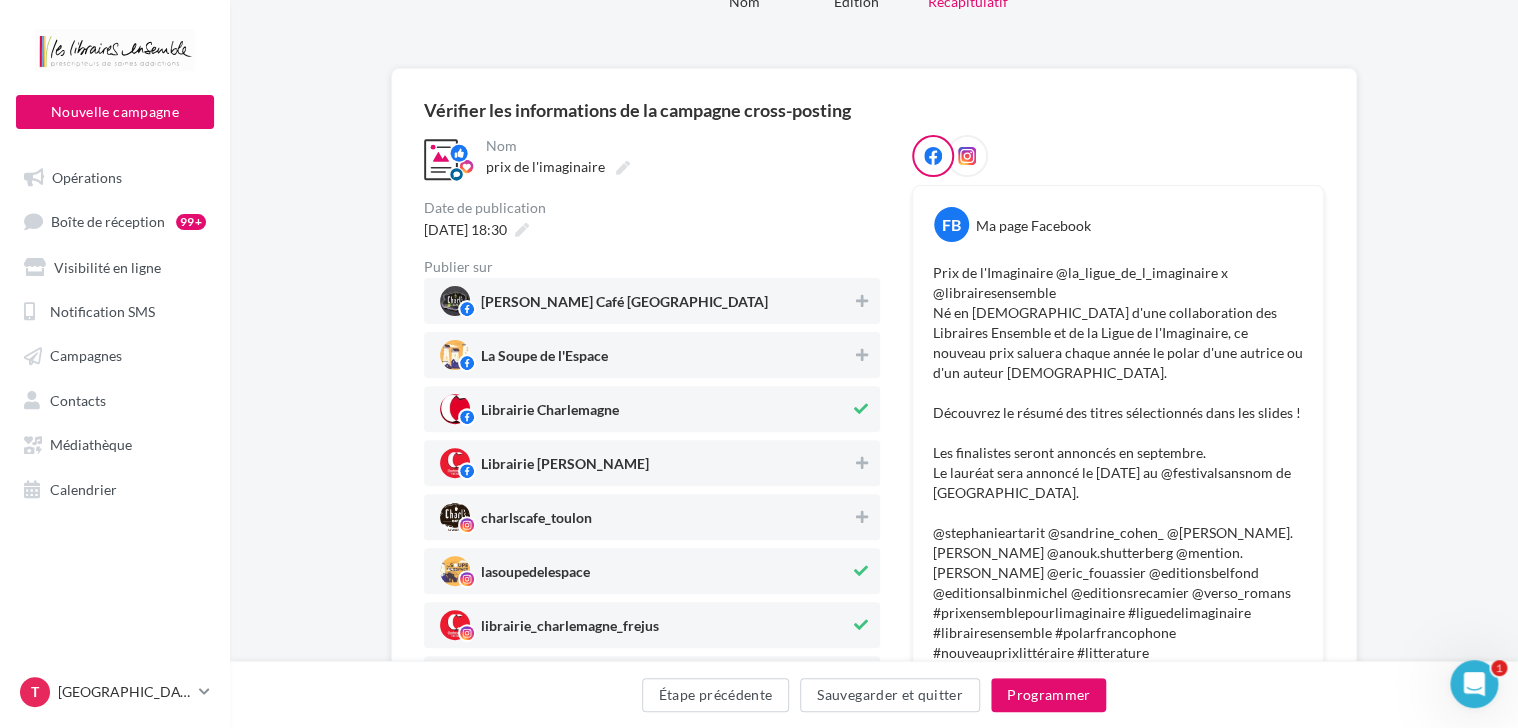 click on "lasoupedelespace" at bounding box center (645, 571) 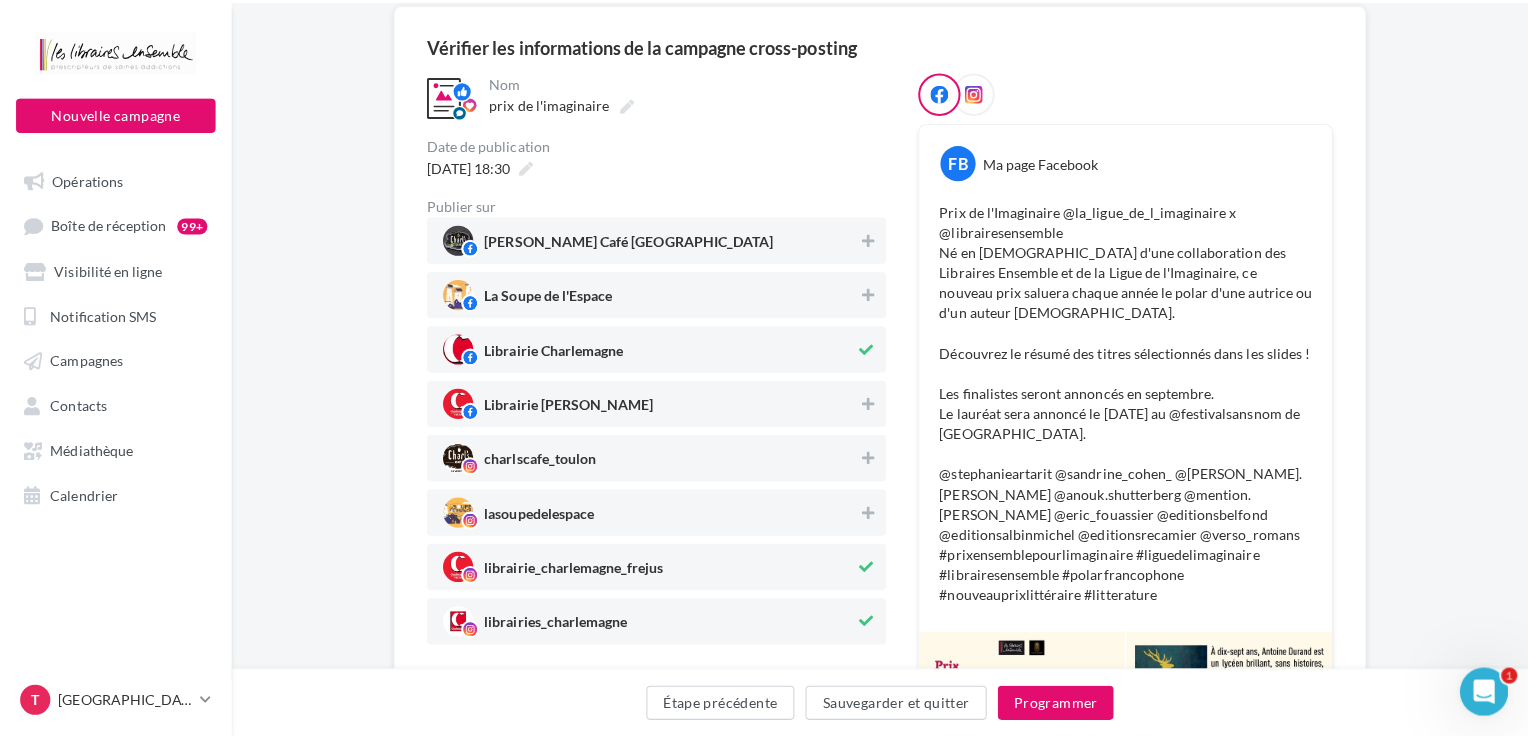scroll, scrollTop: 200, scrollLeft: 0, axis: vertical 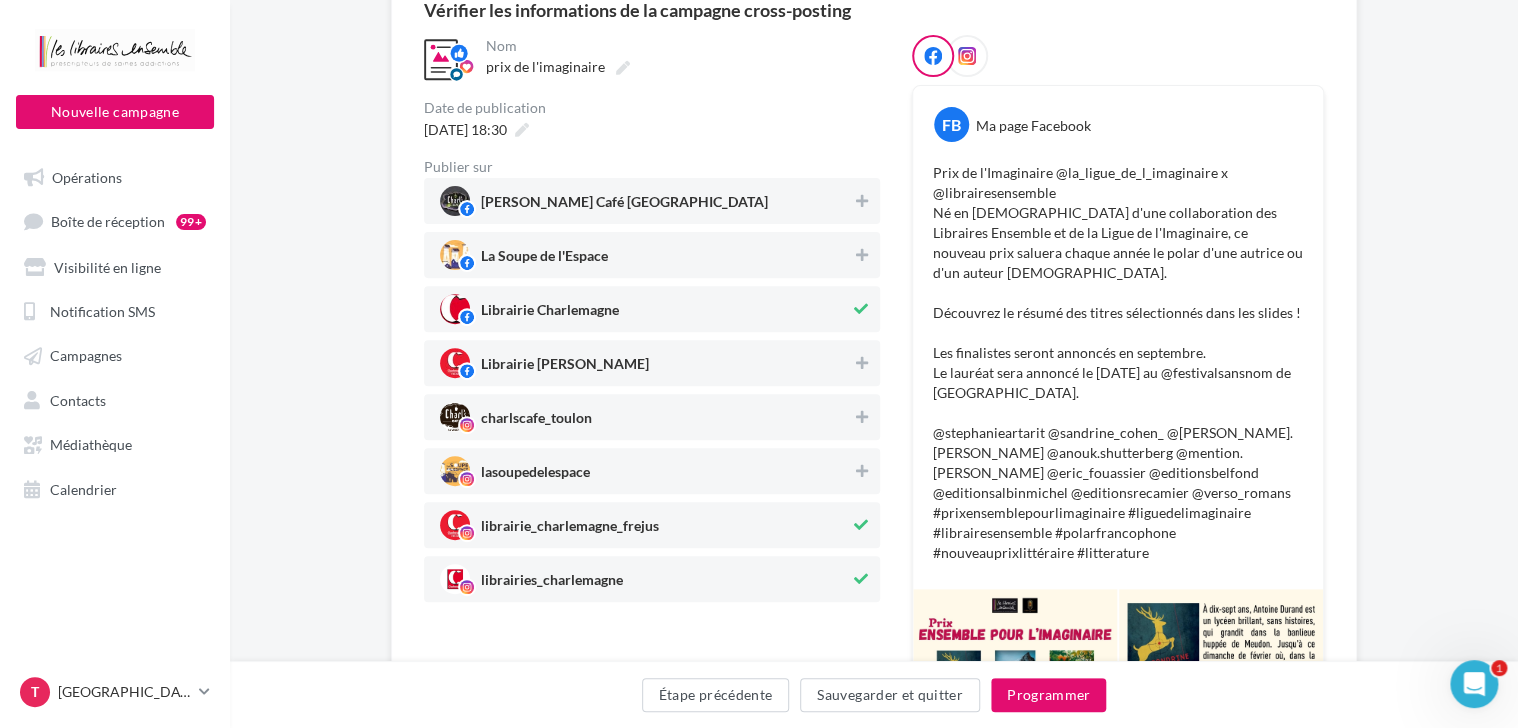 click on "librairie_charlemagne_frejus" at bounding box center [645, 525] 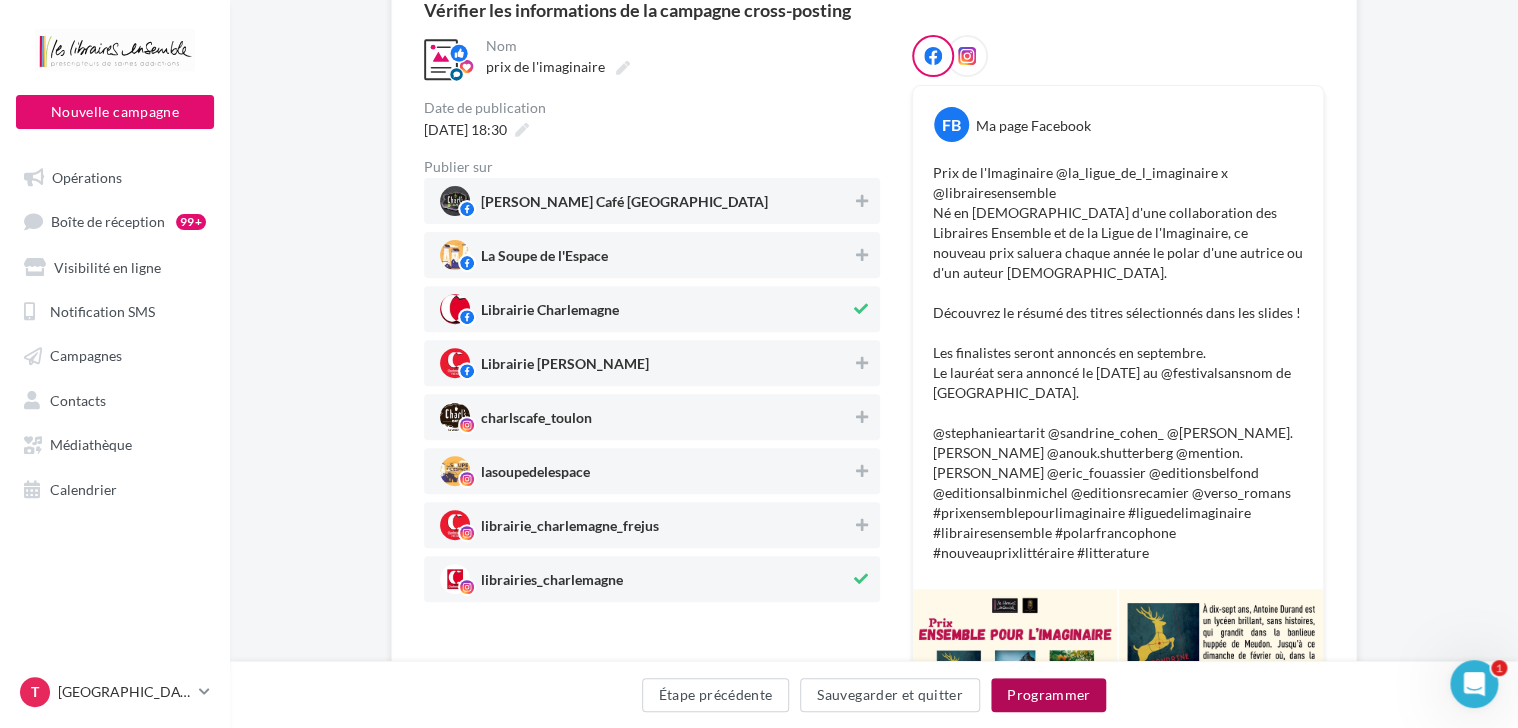 click on "Programmer" at bounding box center (1049, 695) 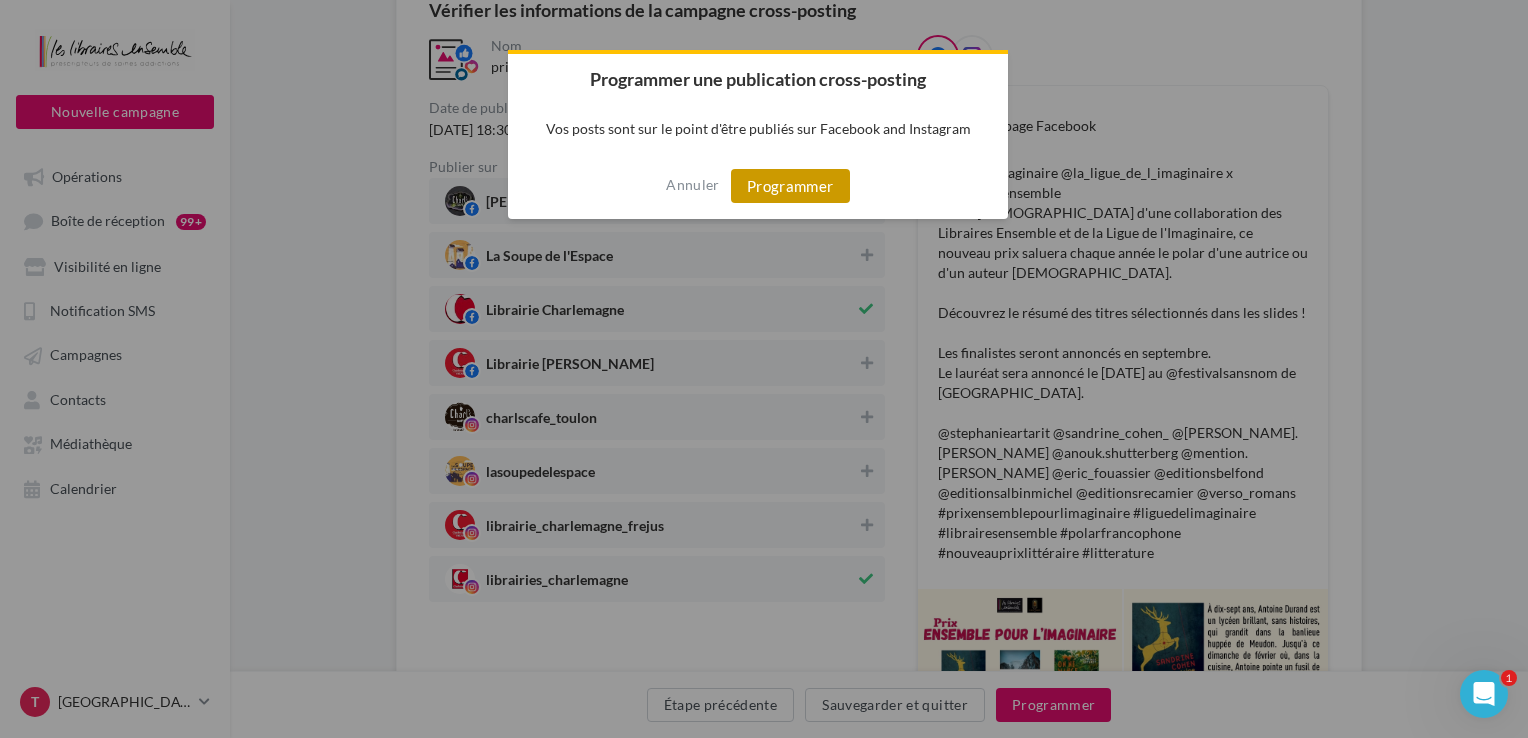 click on "Programmer" at bounding box center [790, 186] 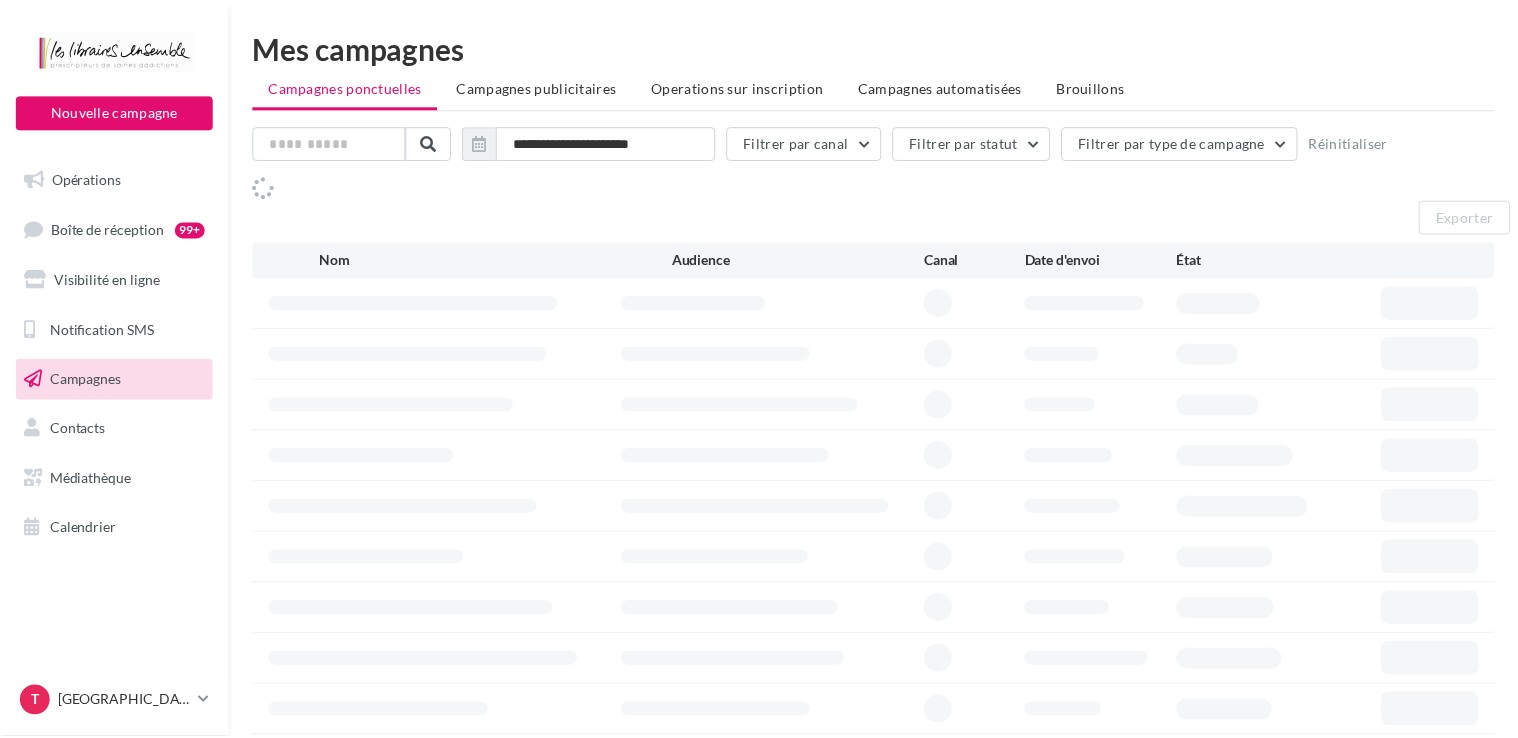 scroll, scrollTop: 0, scrollLeft: 0, axis: both 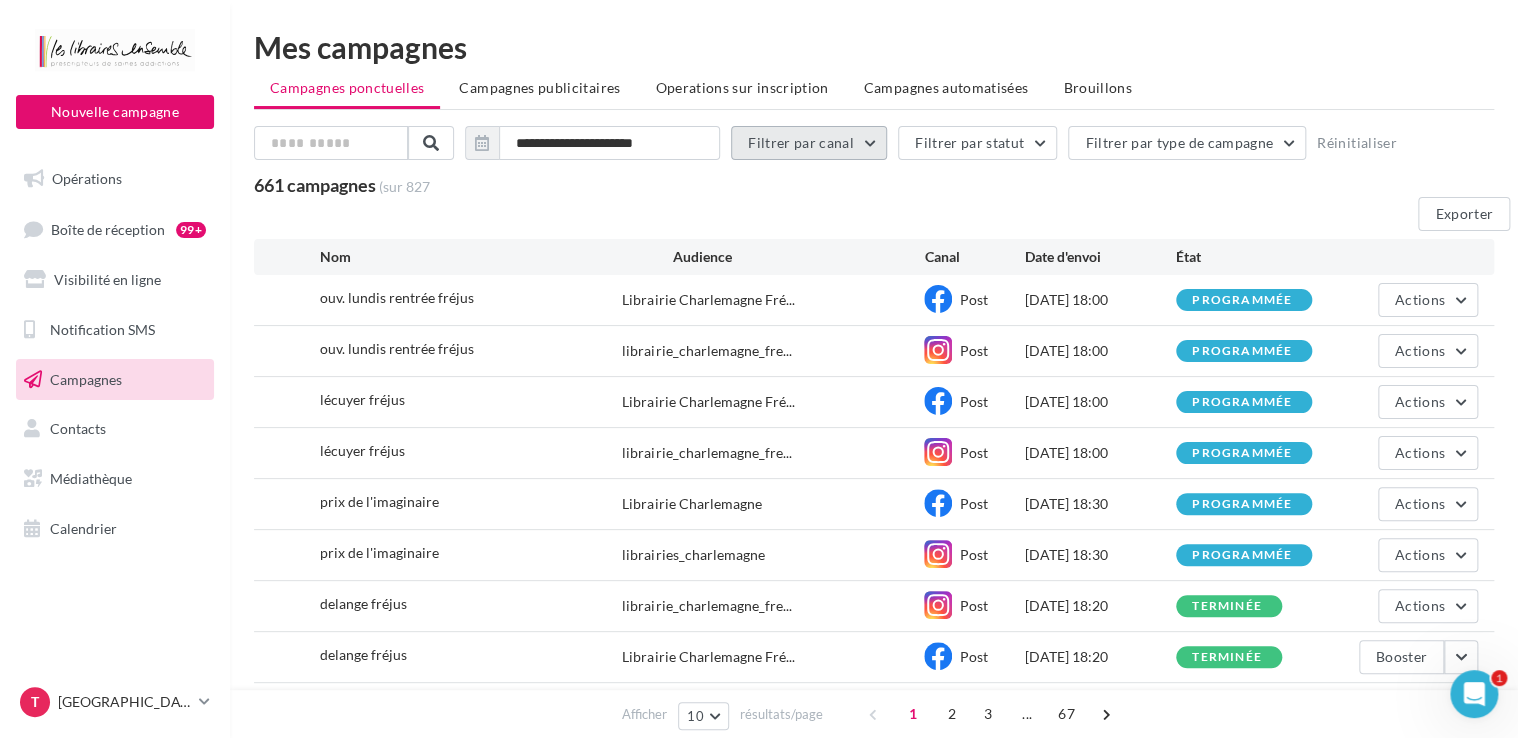 click on "Filtrer par canal" at bounding box center [809, 143] 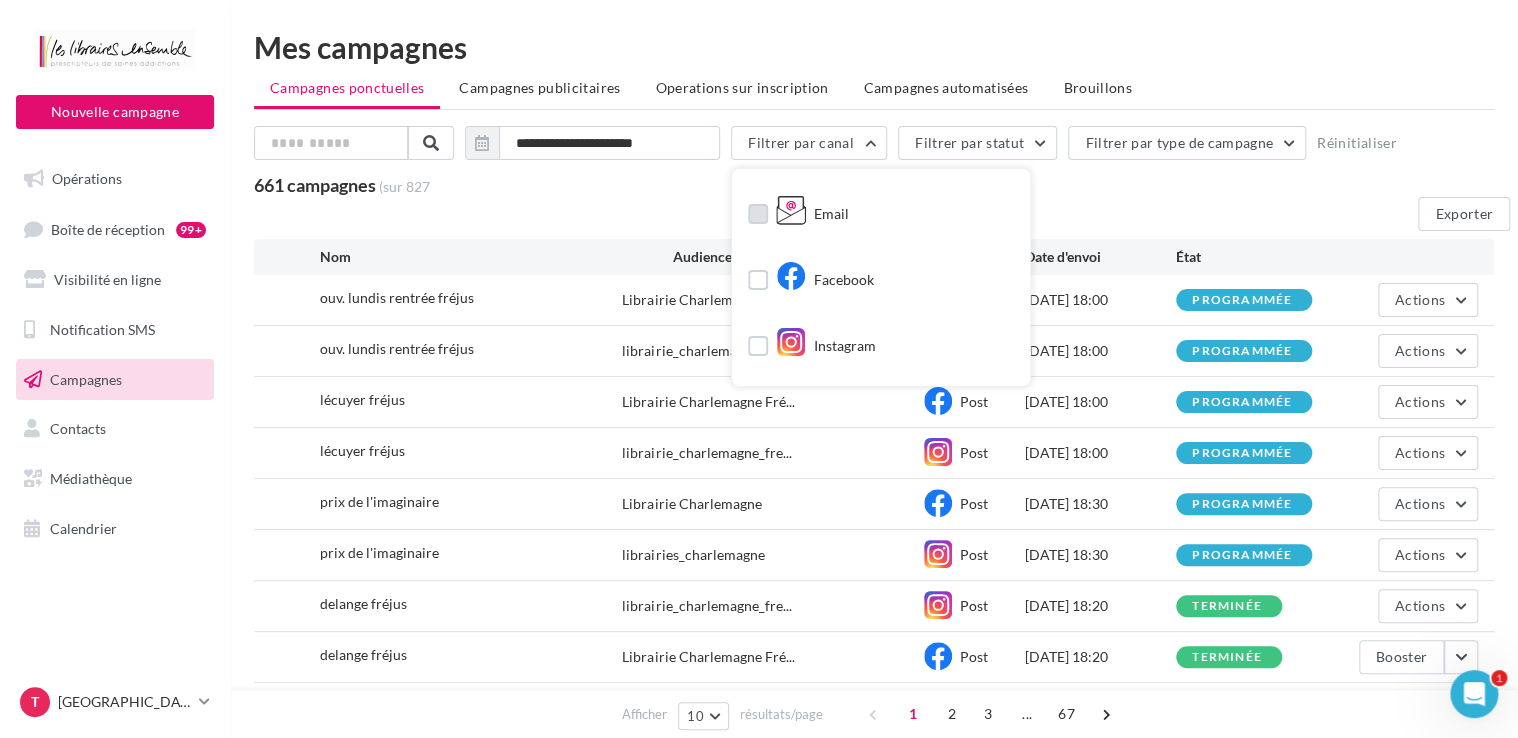 click on "Email" at bounding box center [812, 215] 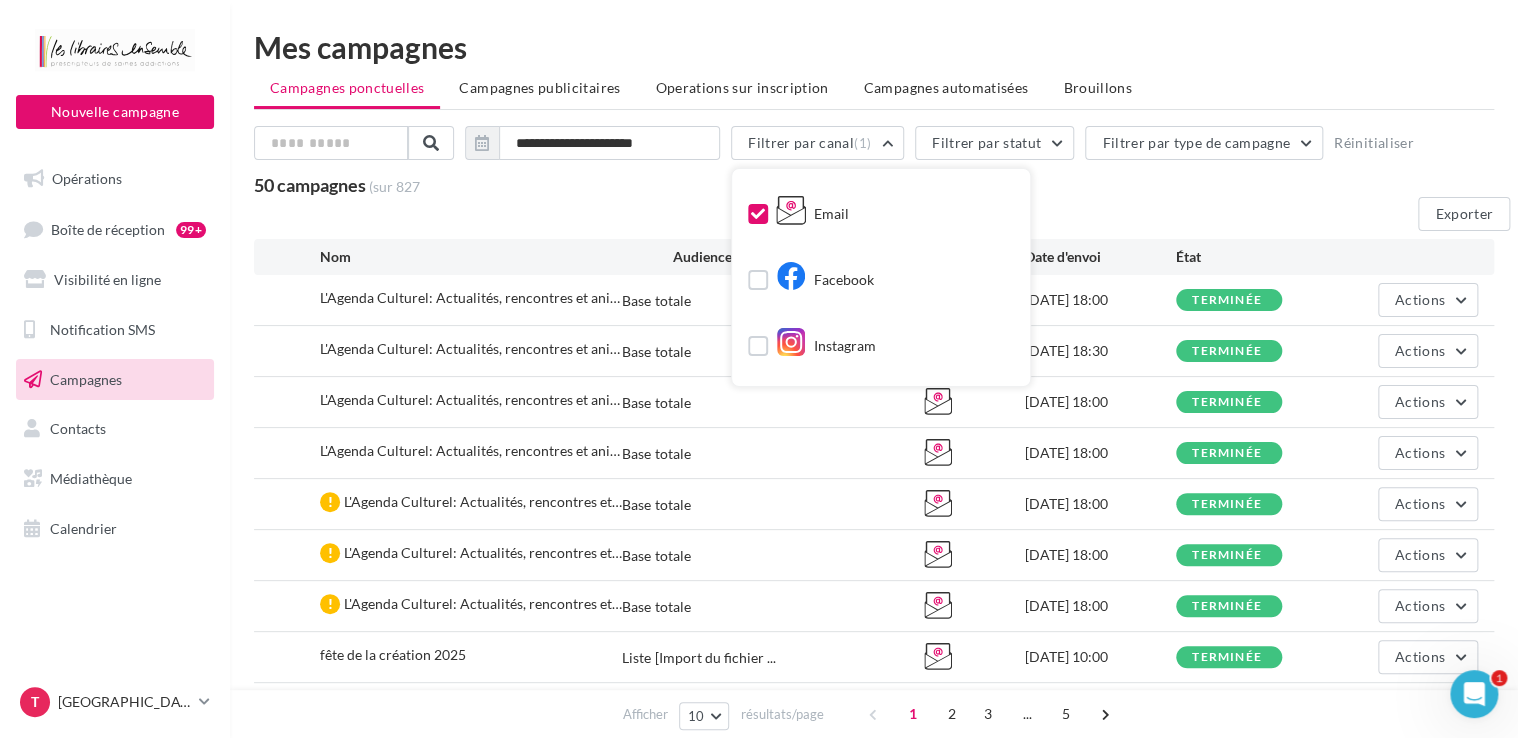 scroll, scrollTop: 100, scrollLeft: 0, axis: vertical 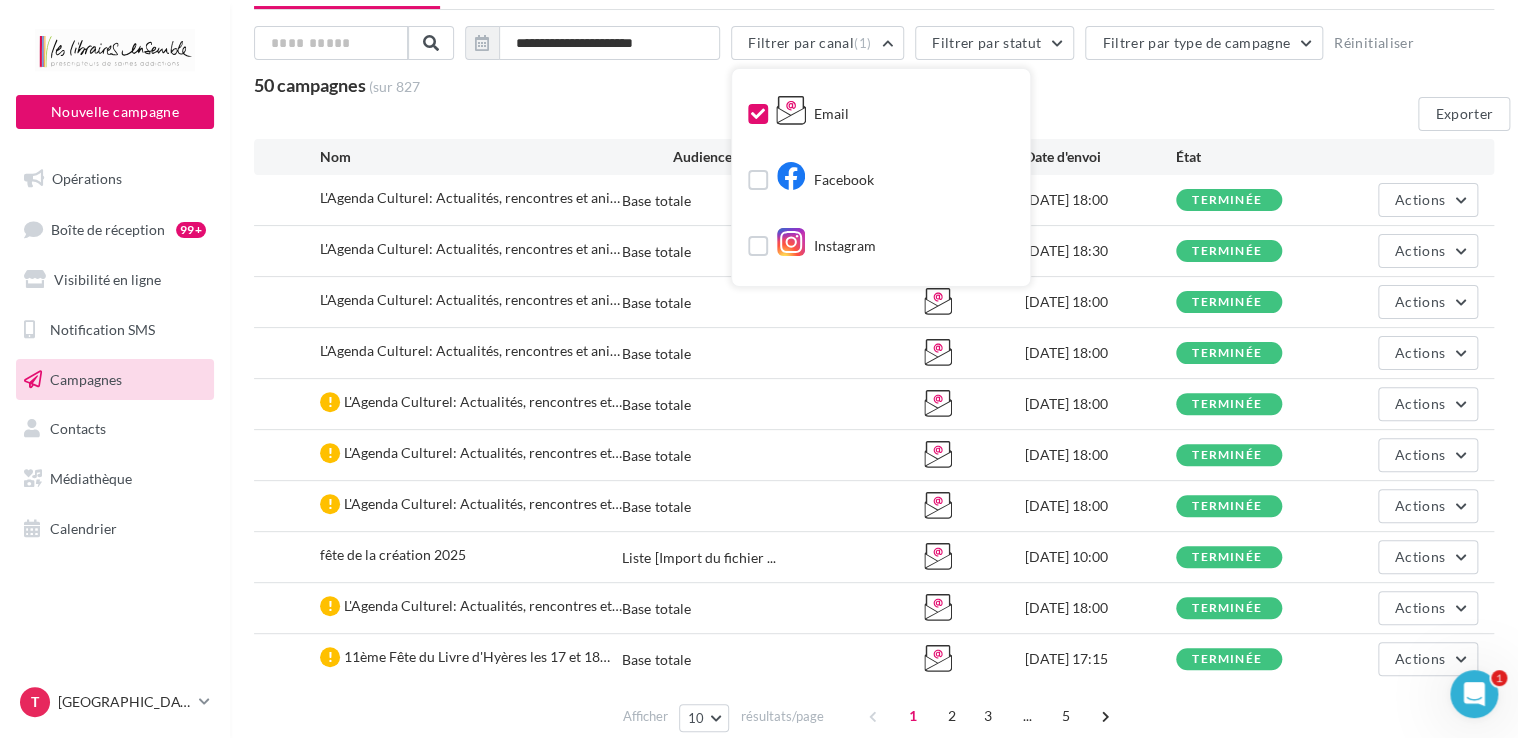 click on "Exporter" at bounding box center [882, 118] 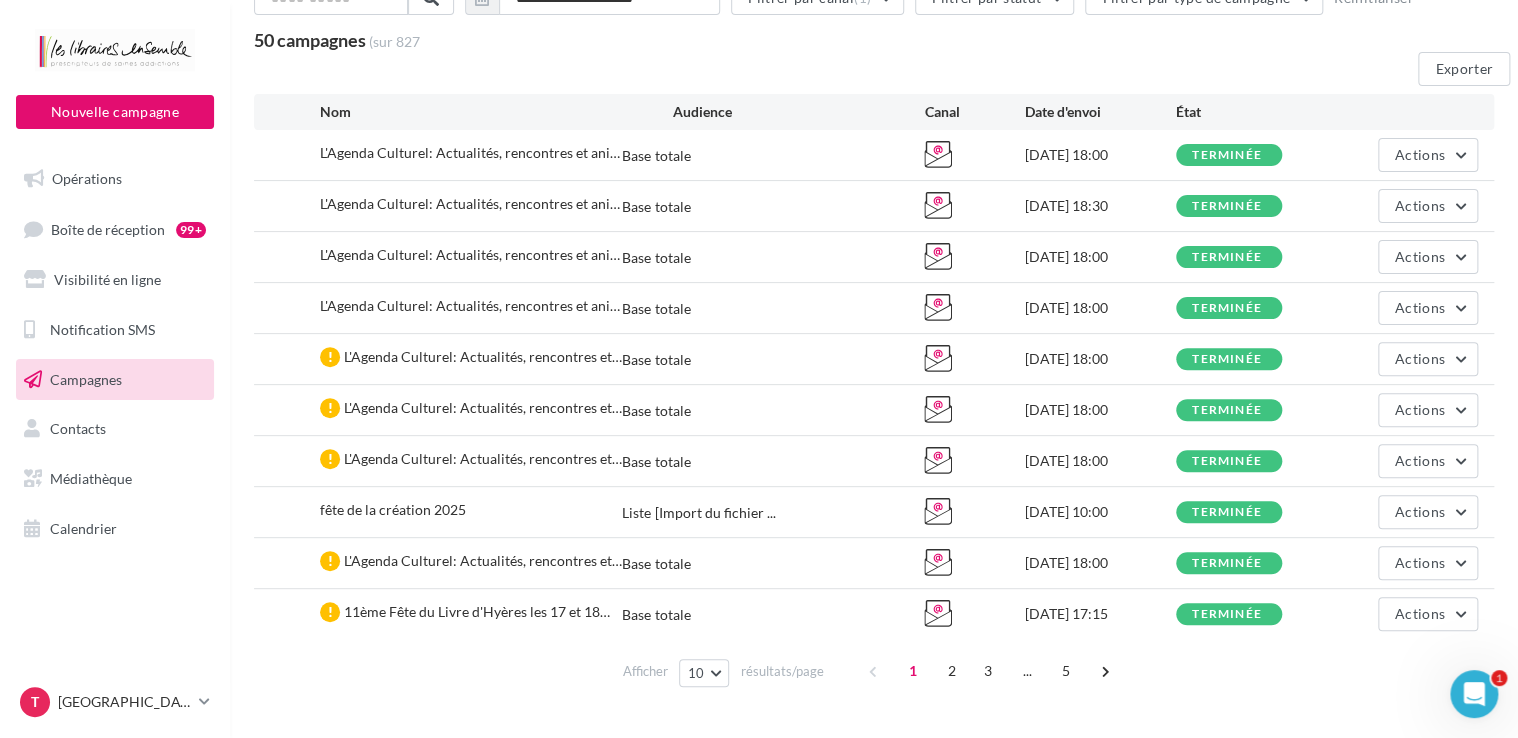 scroll, scrollTop: 184, scrollLeft: 0, axis: vertical 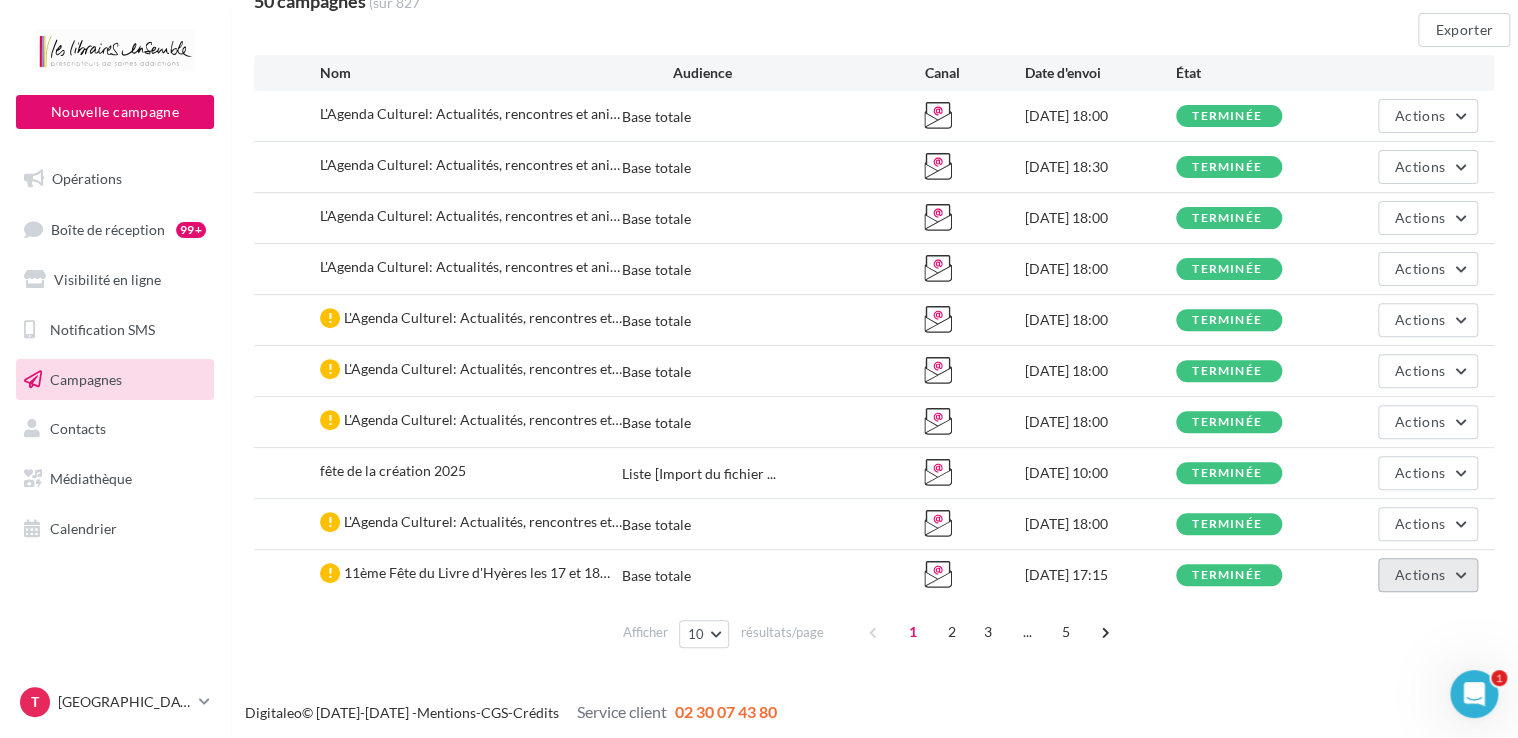 click on "Actions" at bounding box center [1420, 574] 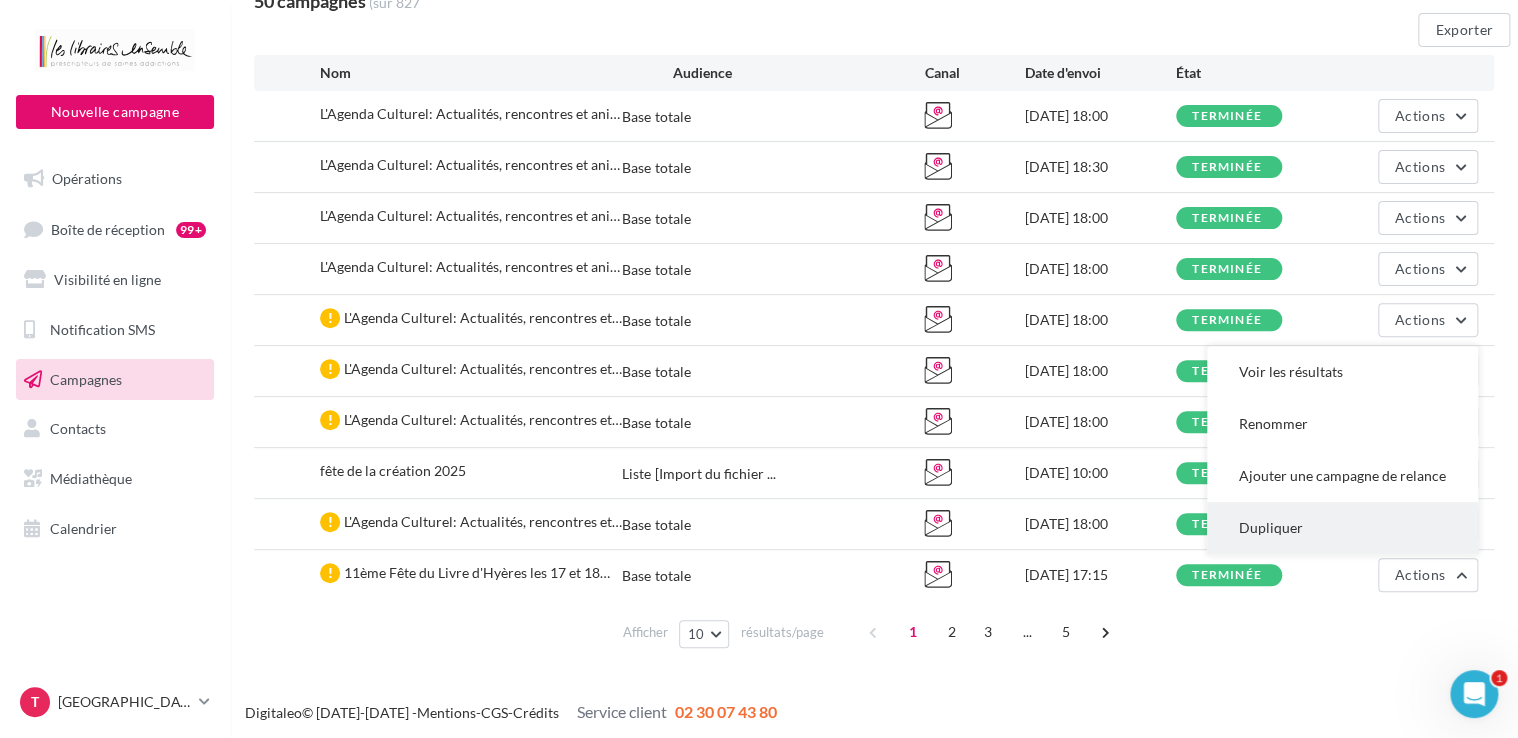 click on "Dupliquer" at bounding box center (1342, 528) 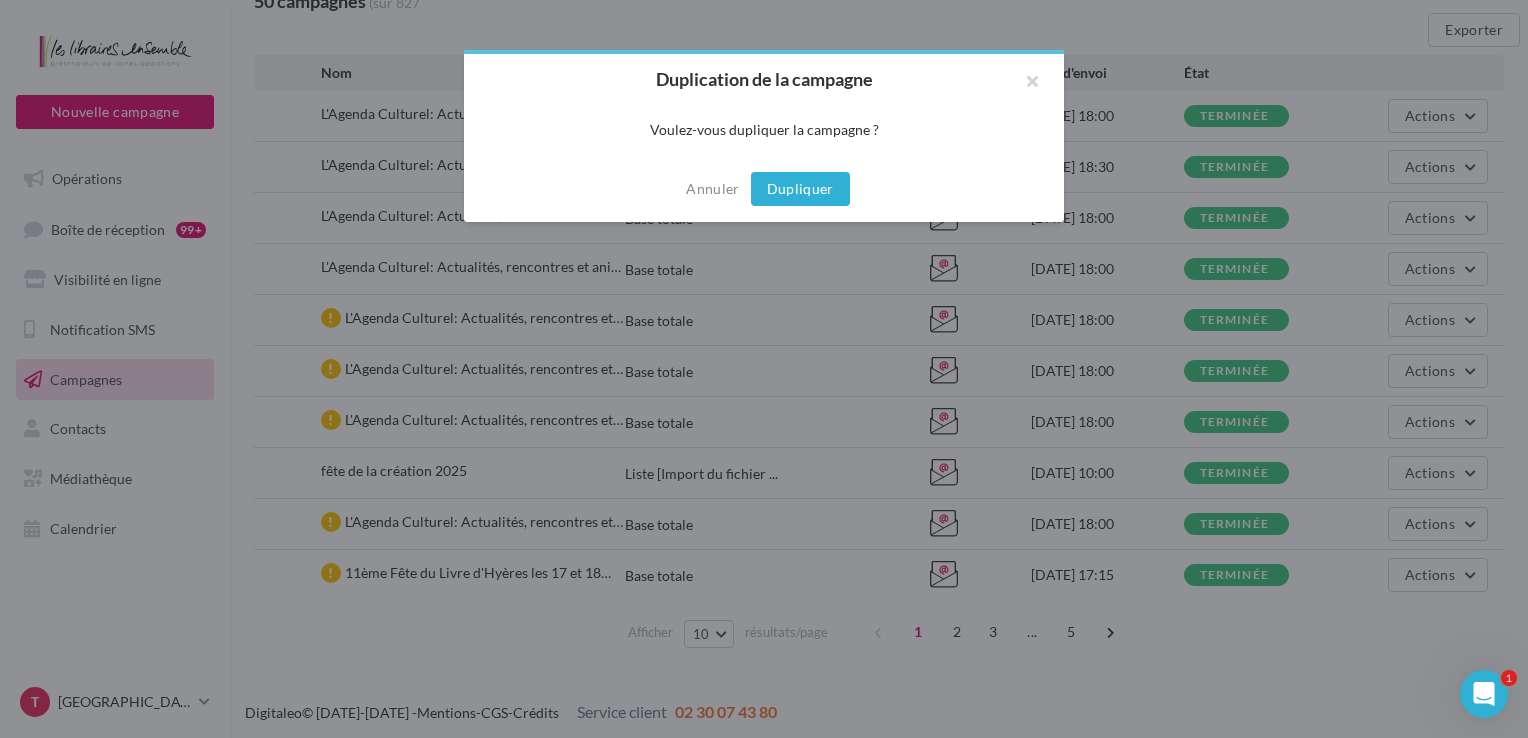 click on "Dupliquer" at bounding box center (800, 189) 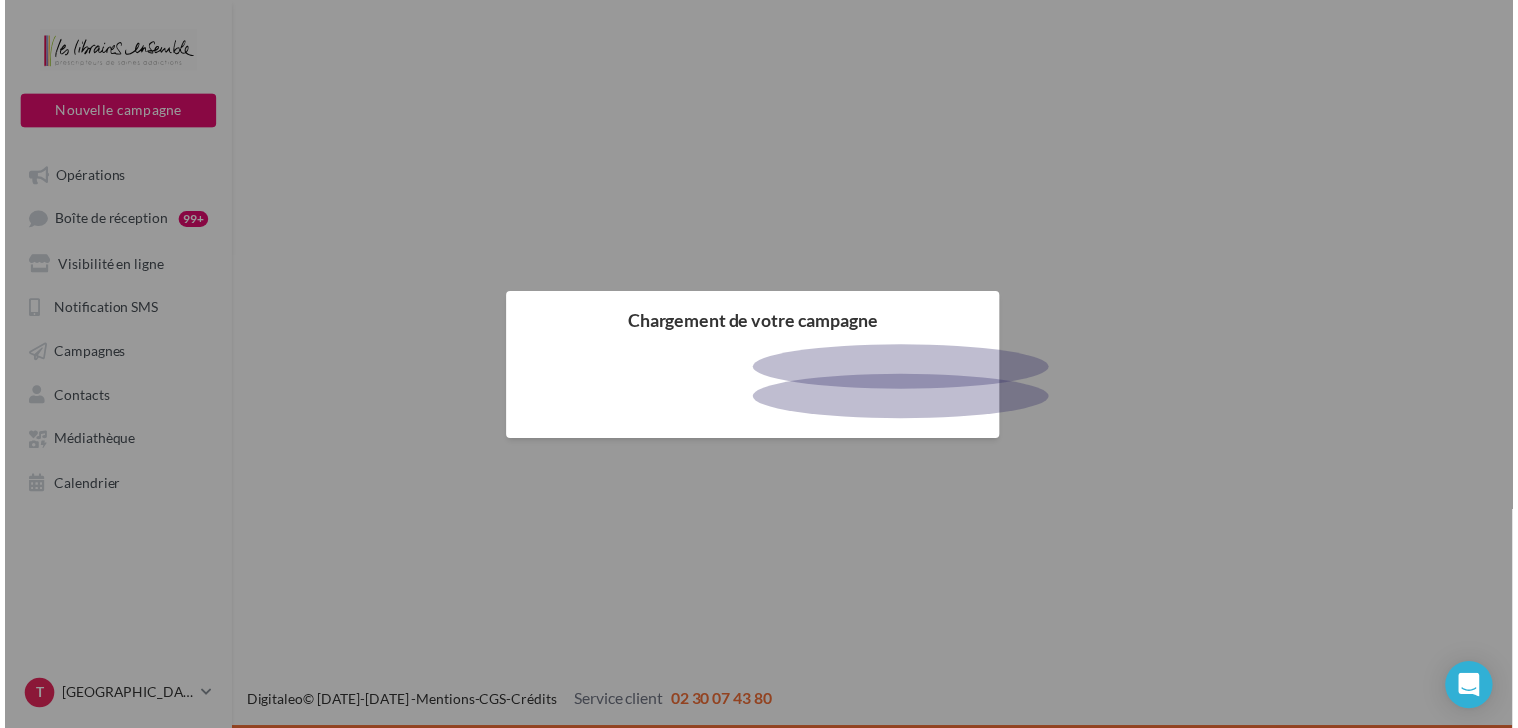 scroll, scrollTop: 0, scrollLeft: 0, axis: both 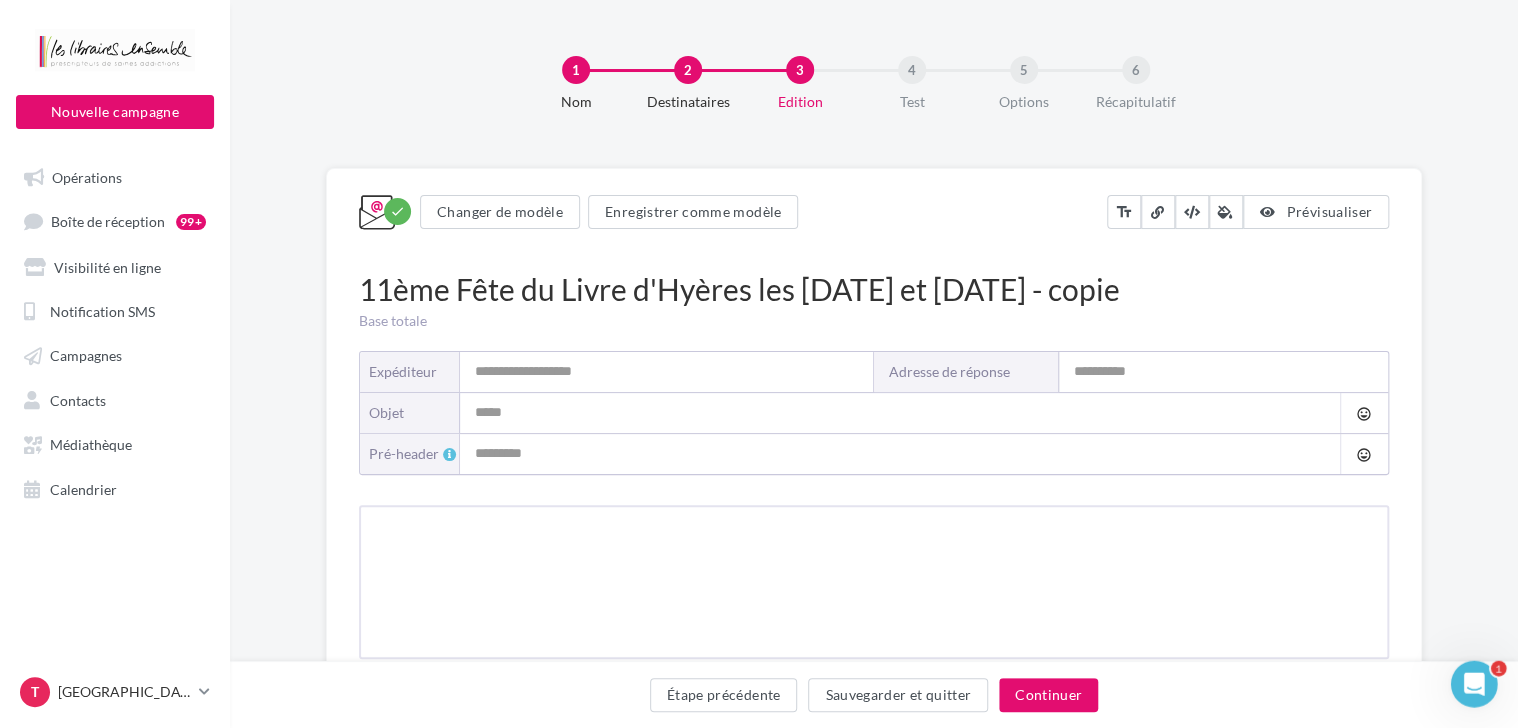 type on "**********" 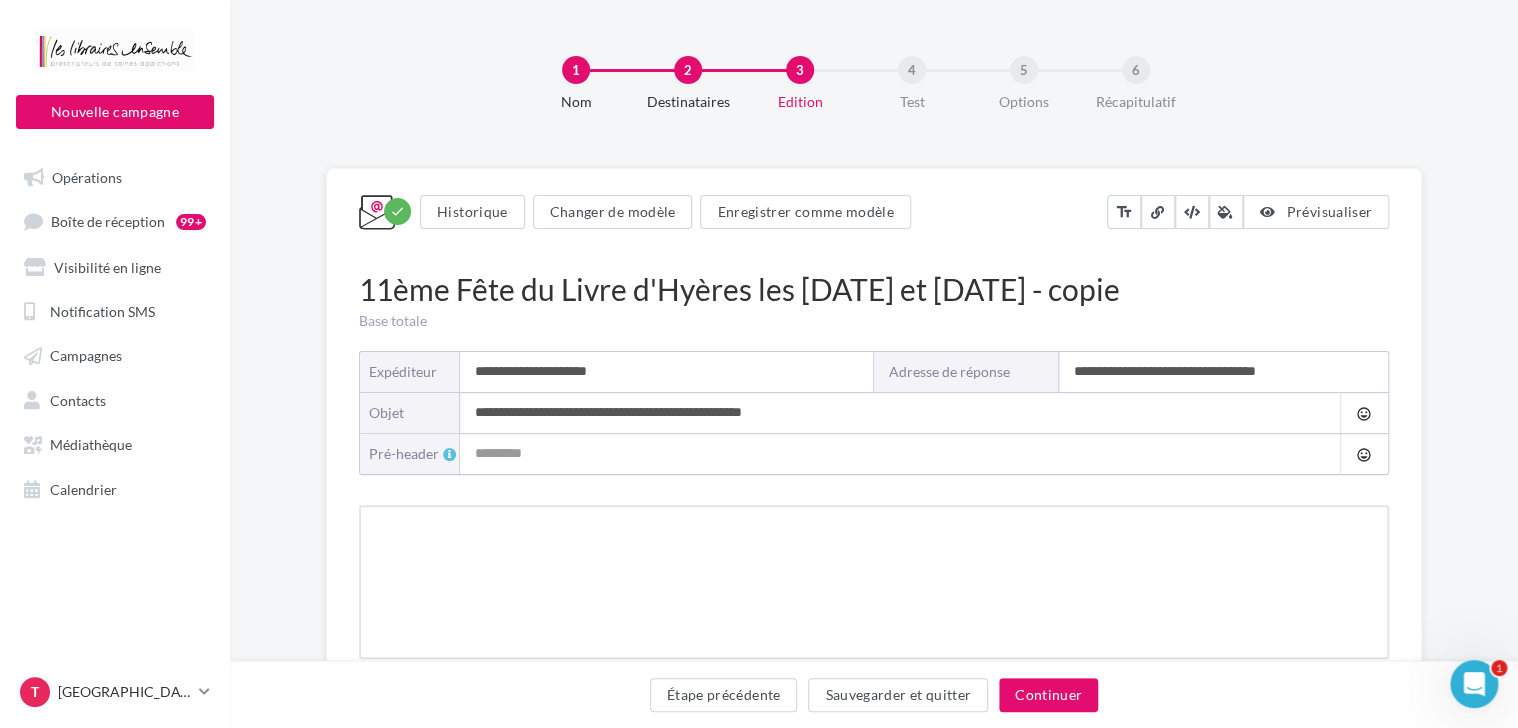 type on "**********" 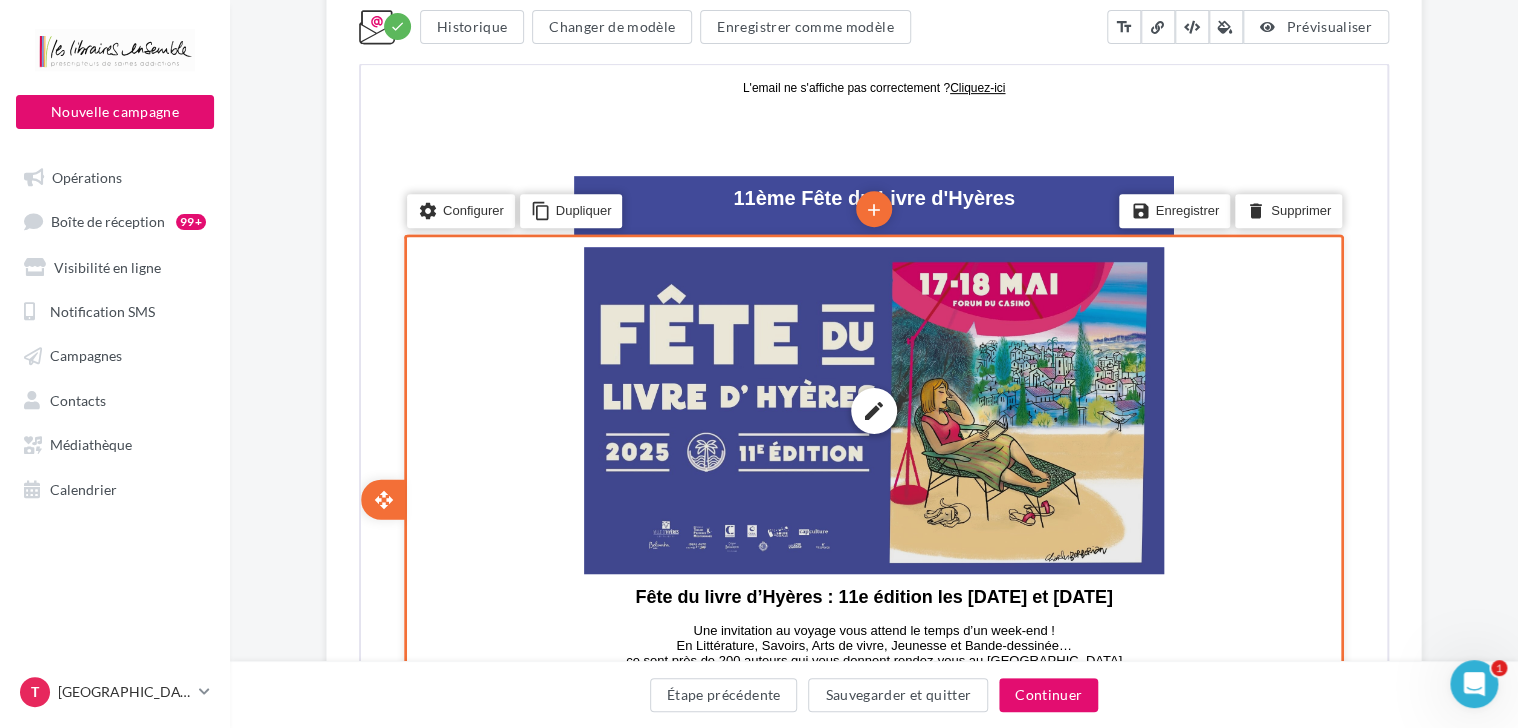 scroll, scrollTop: 395, scrollLeft: 0, axis: vertical 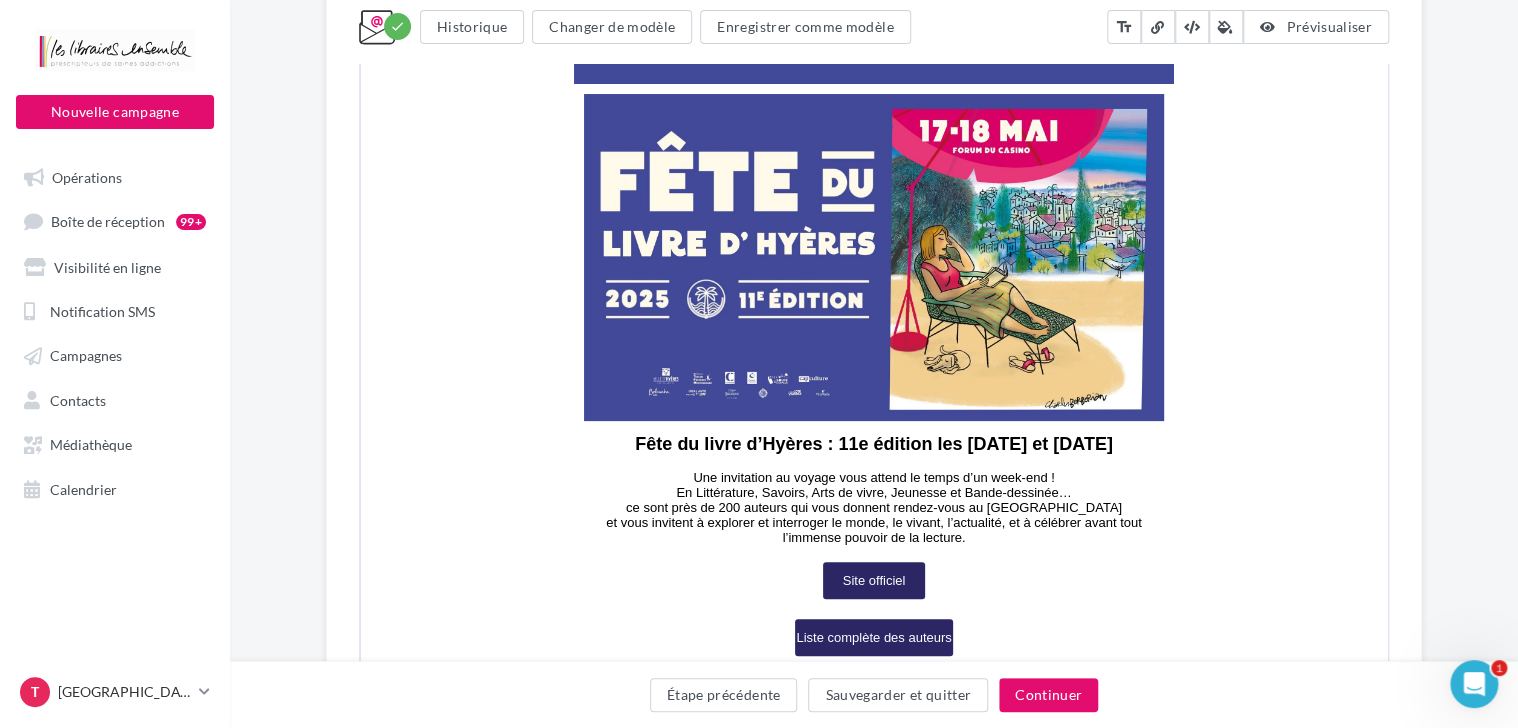 click on "**********" at bounding box center (874, 2672) 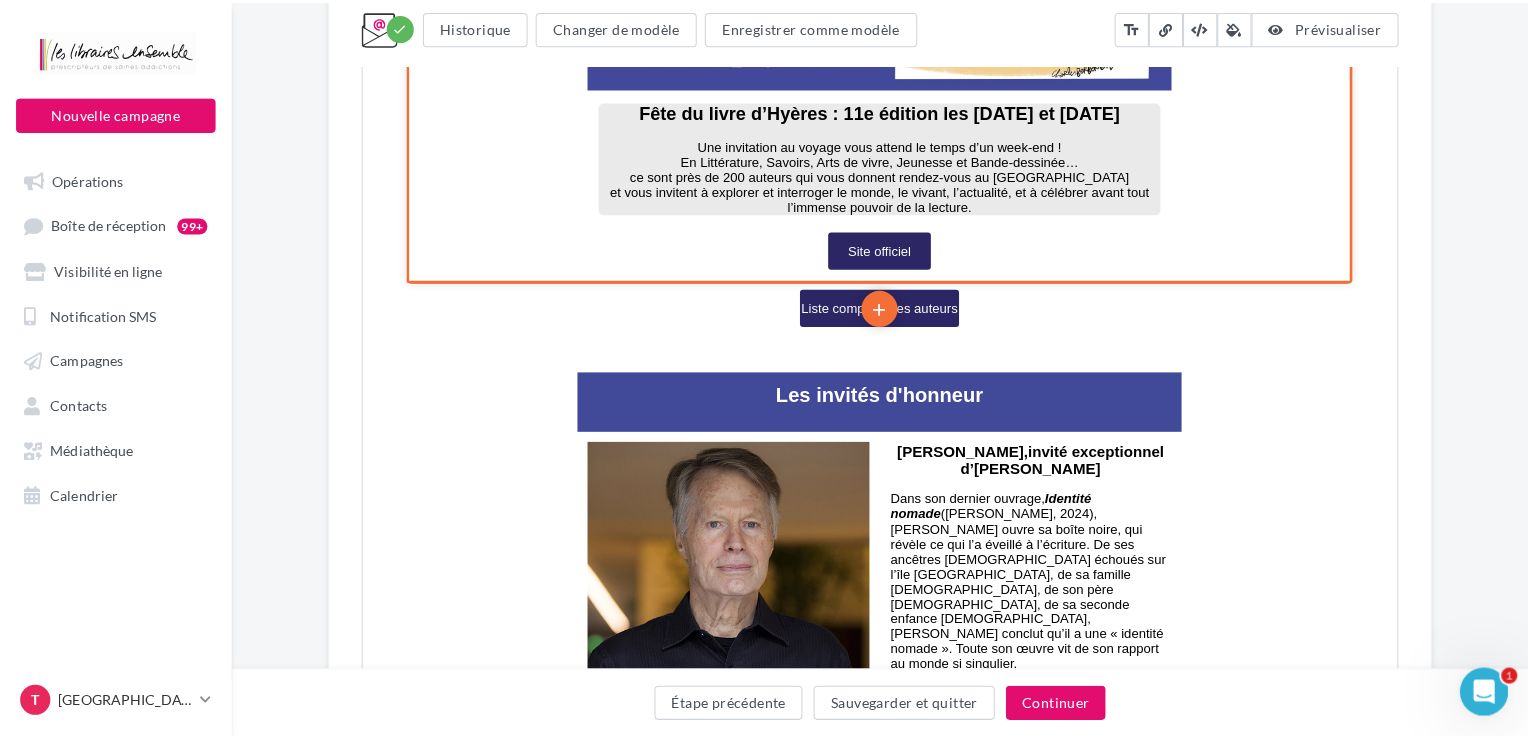 scroll, scrollTop: 895, scrollLeft: 0, axis: vertical 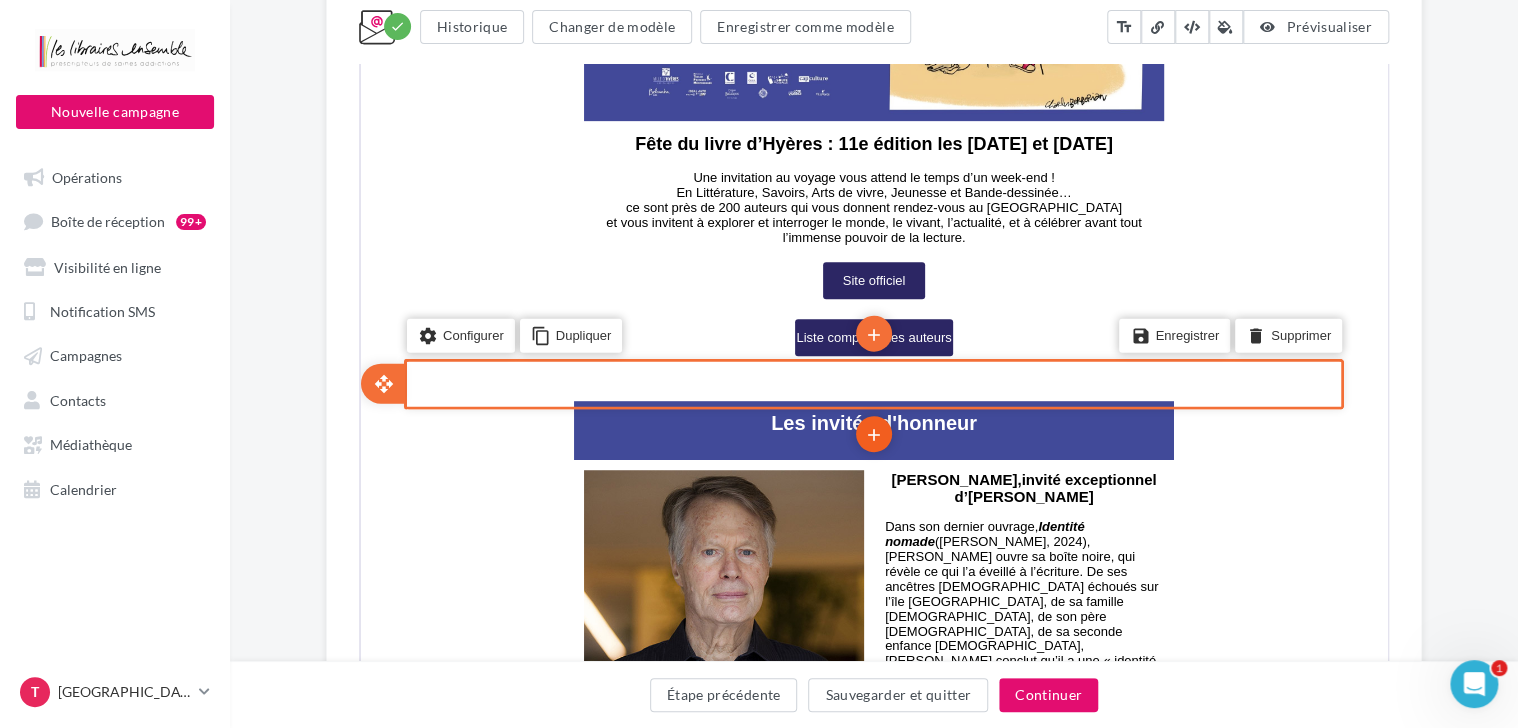 click on "add" at bounding box center [872, 433] 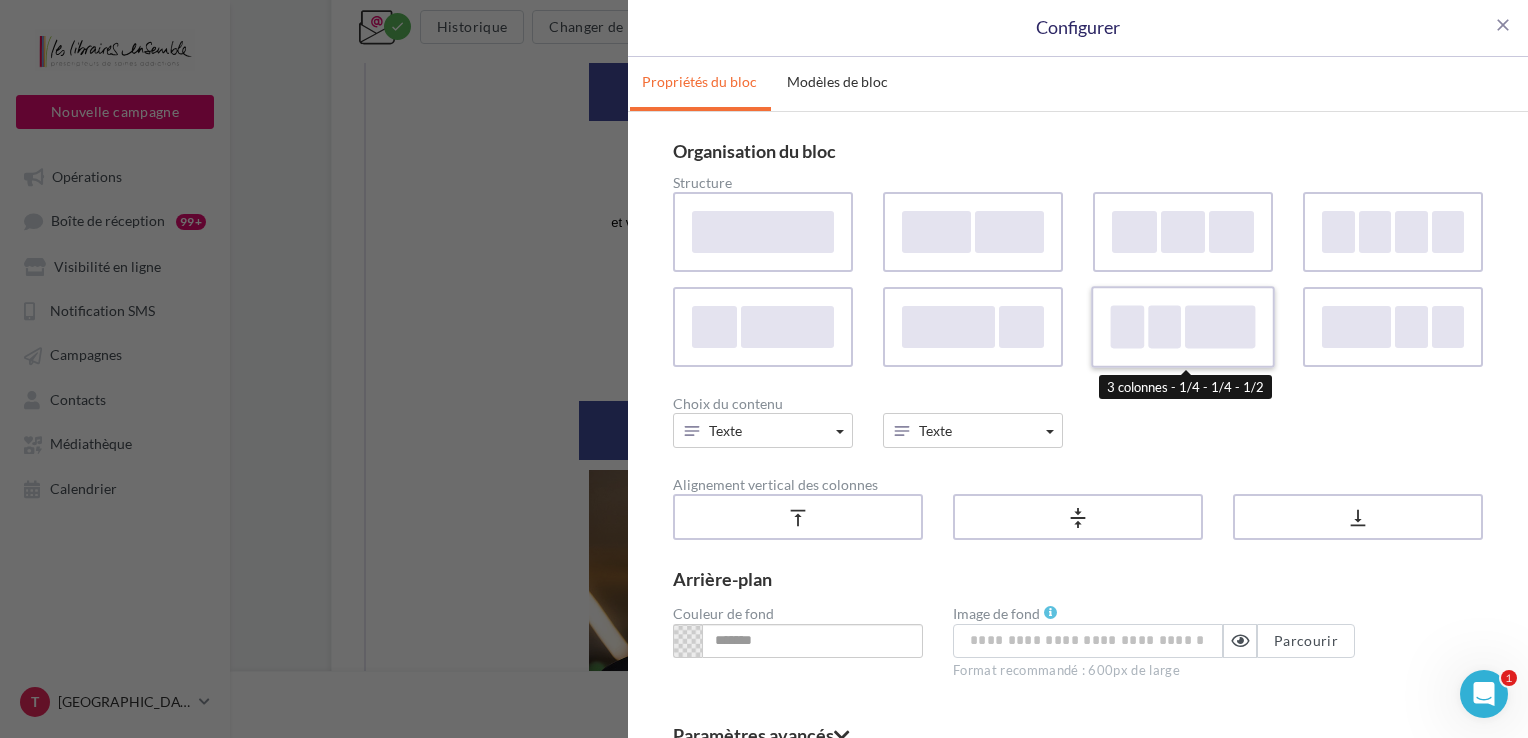 click at bounding box center (1164, 326) 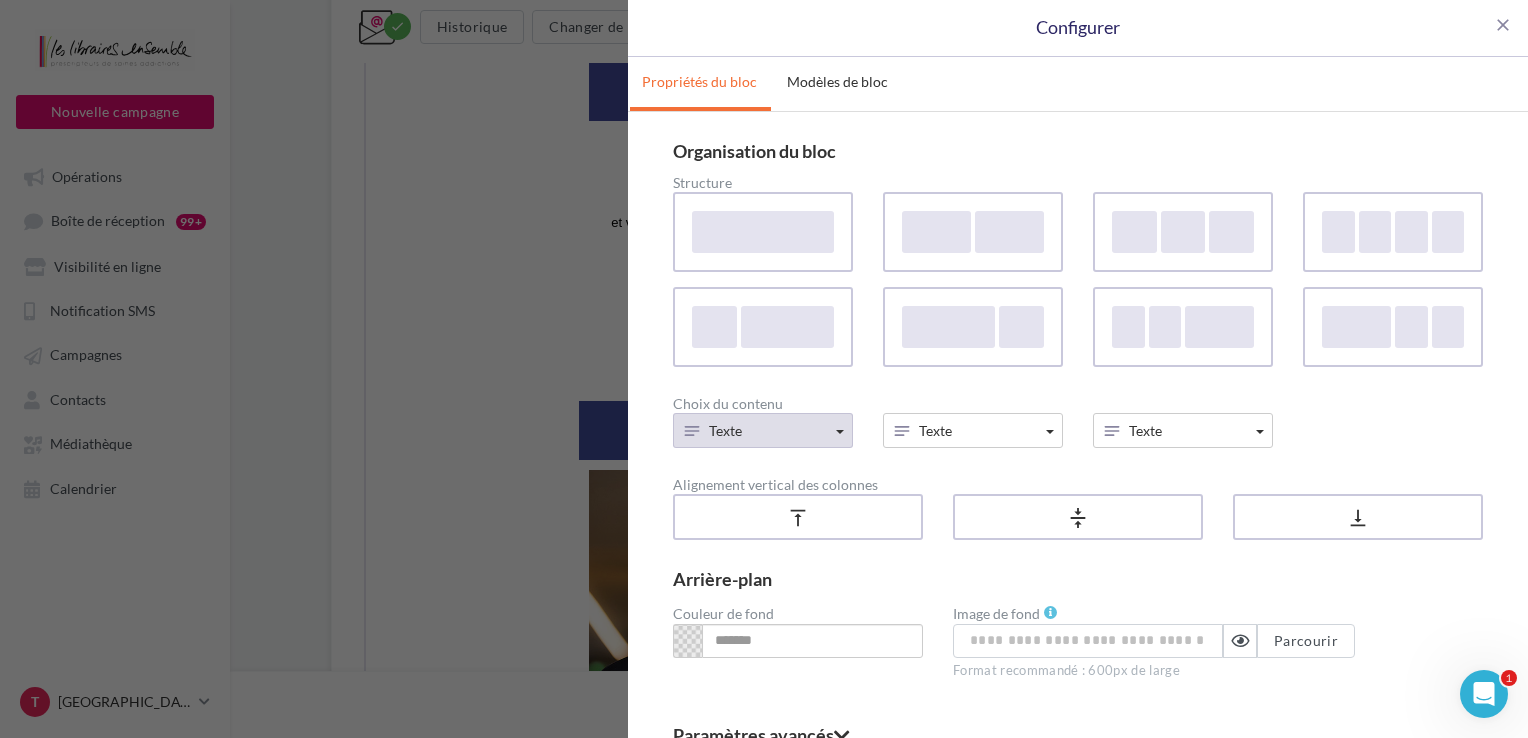 click on "Texte" at bounding box center [763, 430] 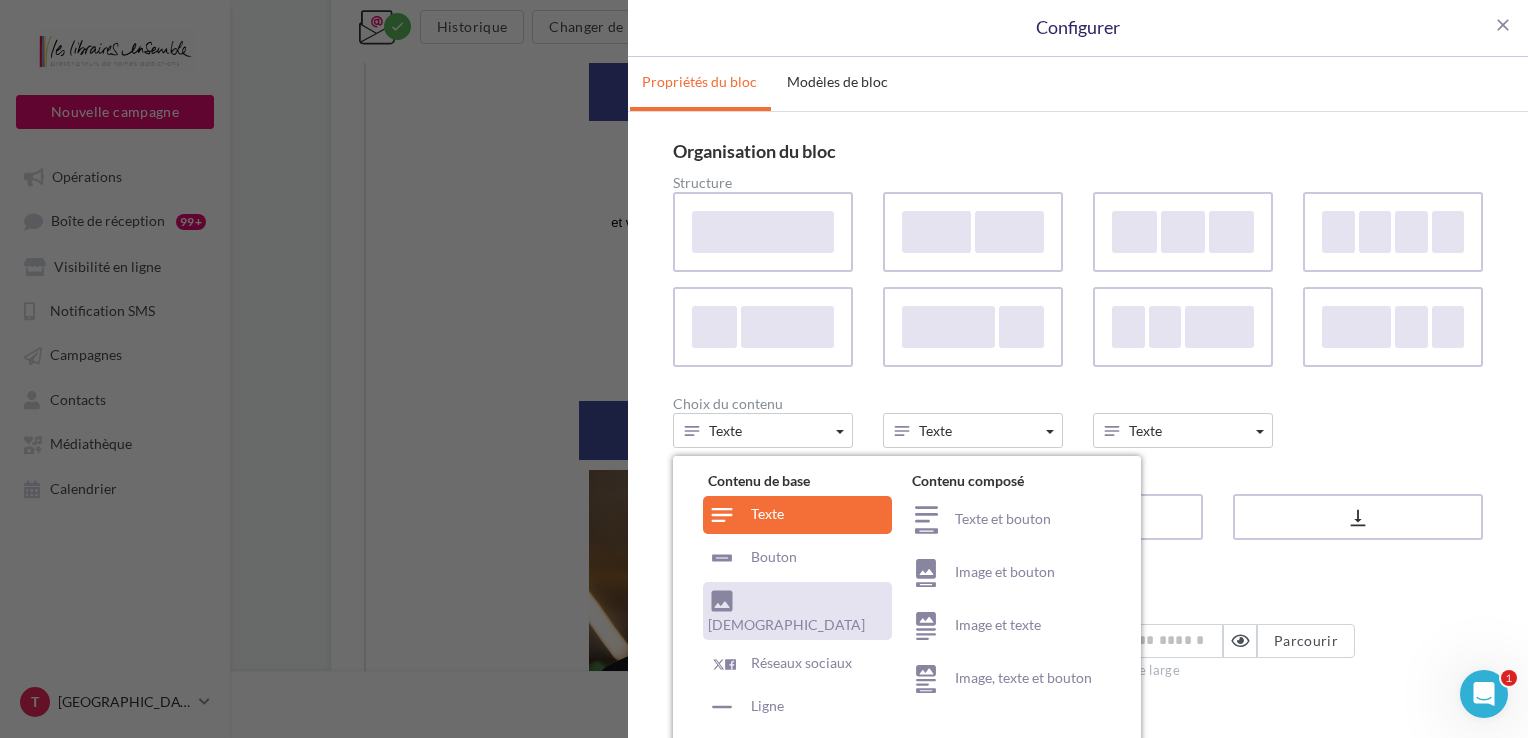 click on "Visuel" at bounding box center (797, 611) 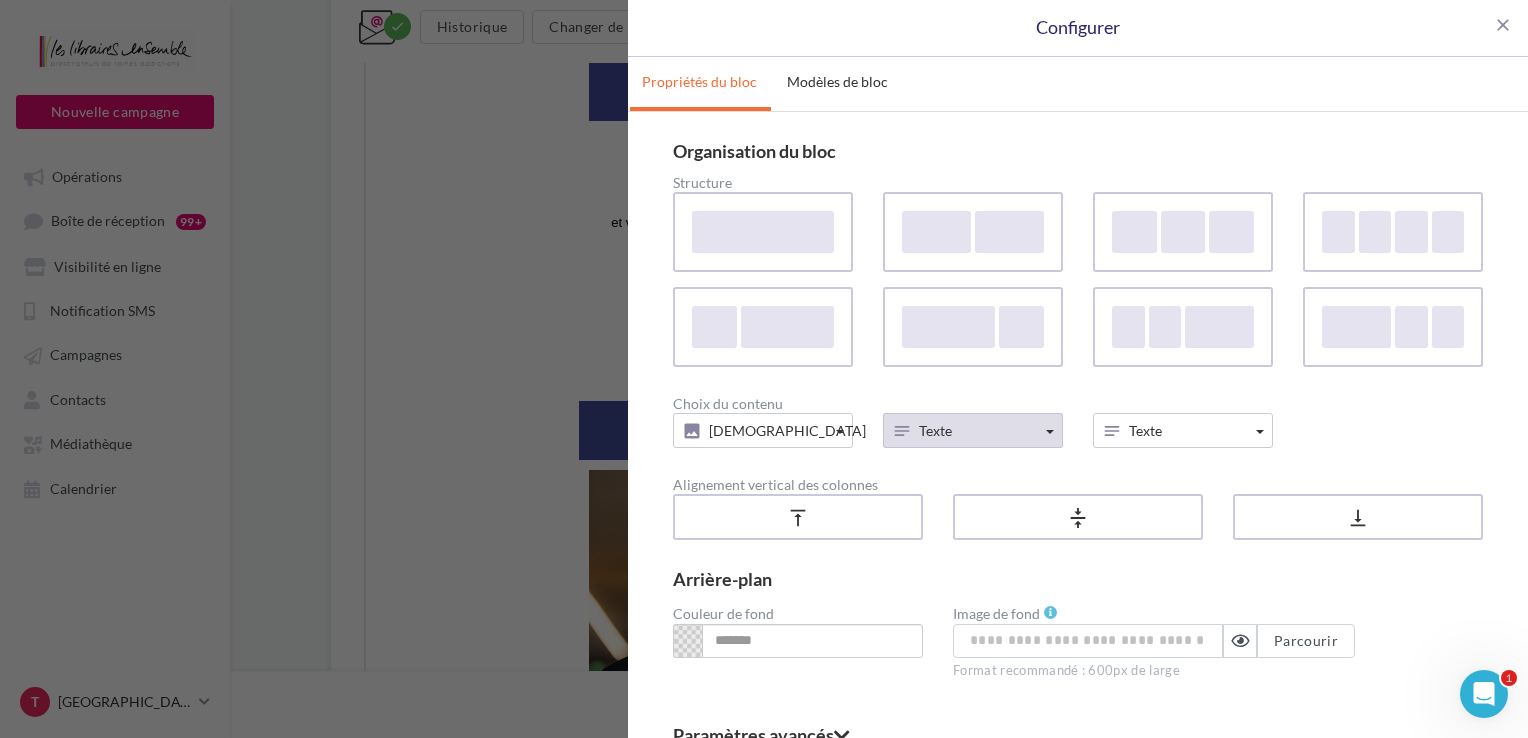 click on "Texte" at bounding box center (973, 430) 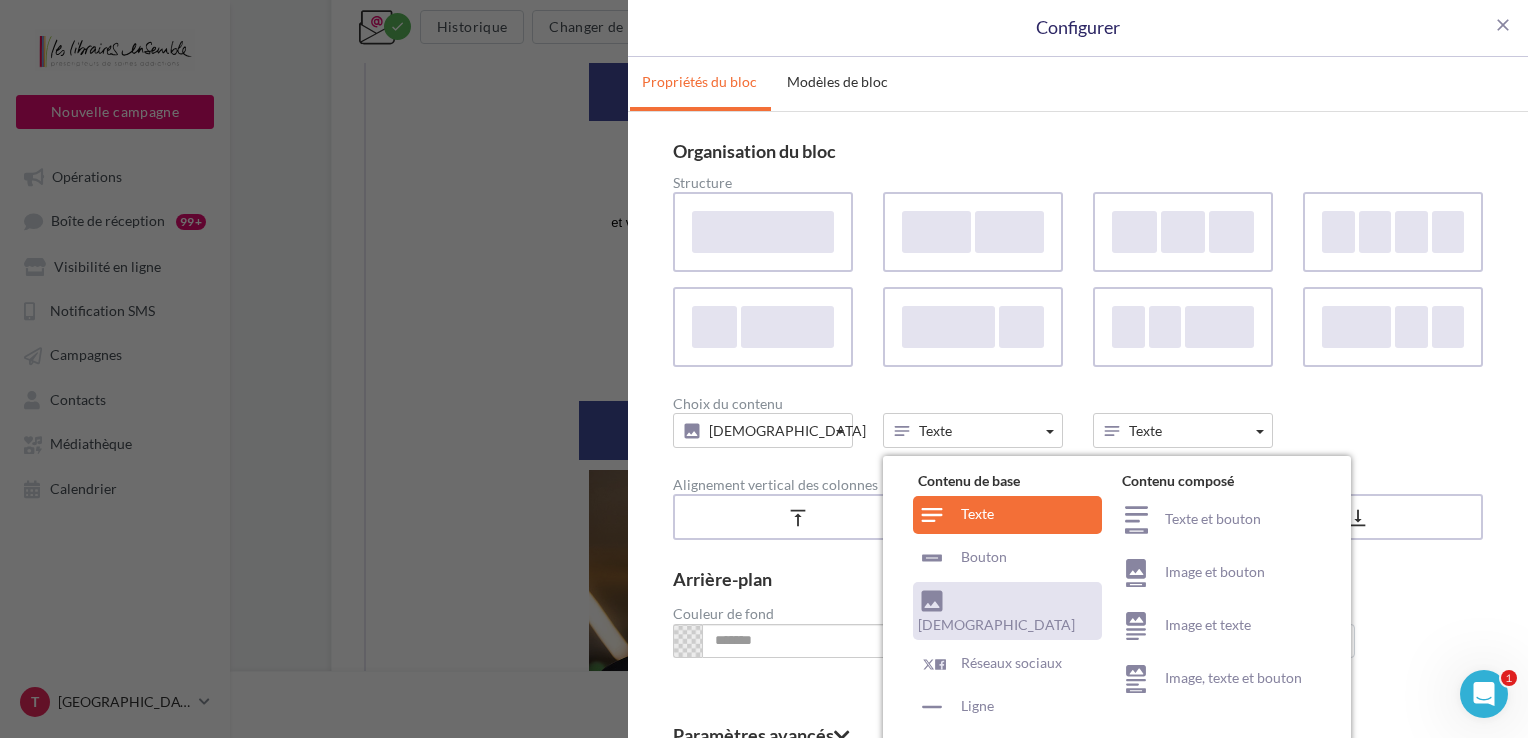 click on "Visuel" at bounding box center (1007, 611) 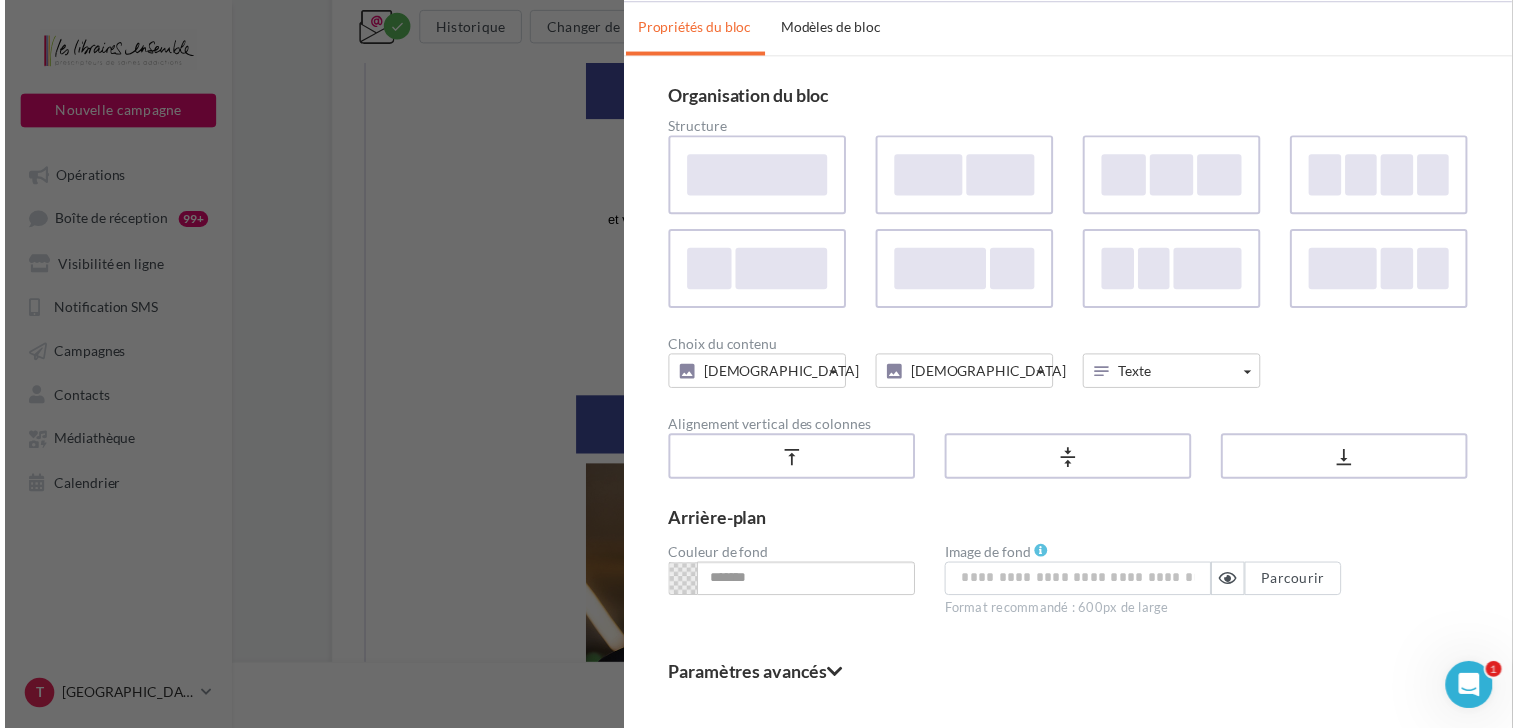 scroll, scrollTop: 107, scrollLeft: 0, axis: vertical 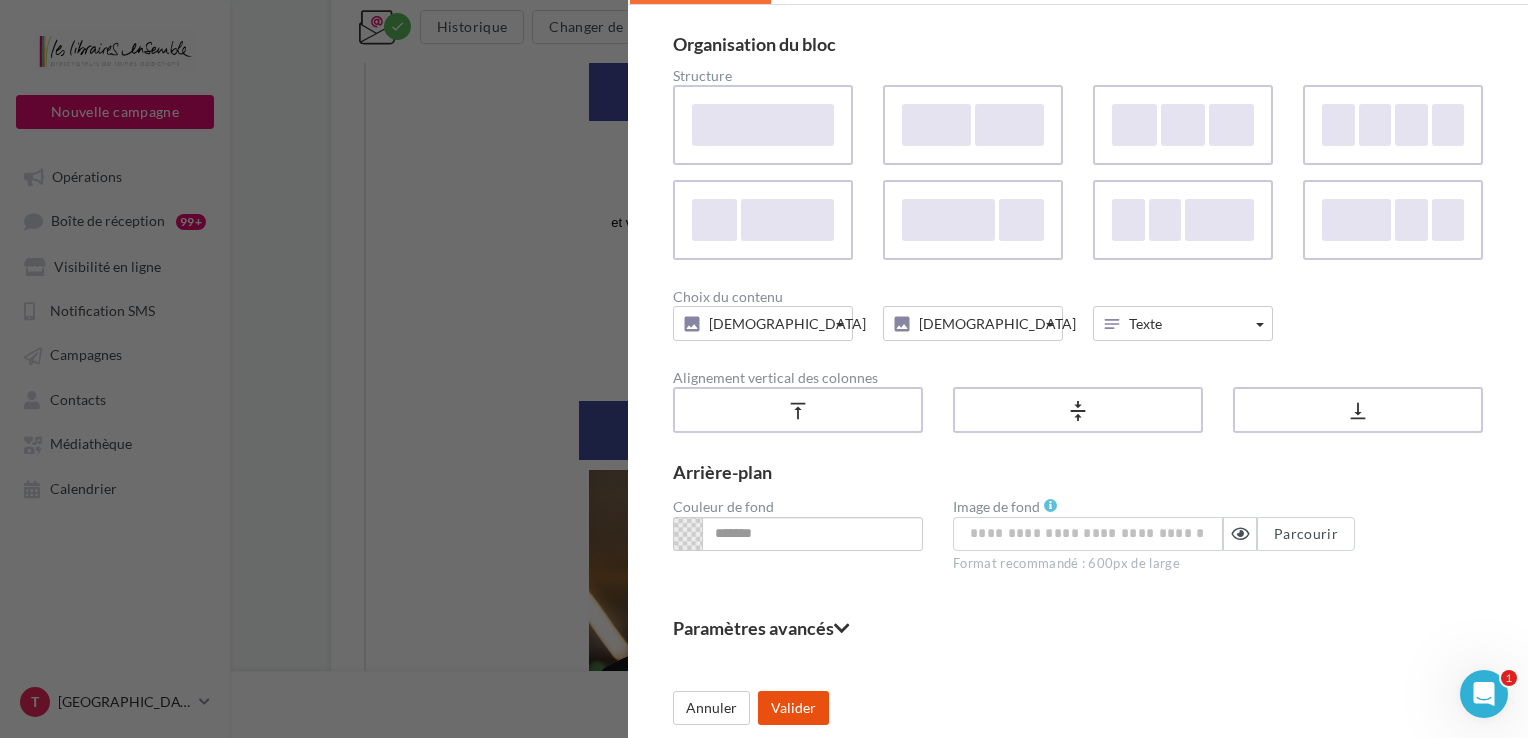 click on "Valider" at bounding box center [793, 708] 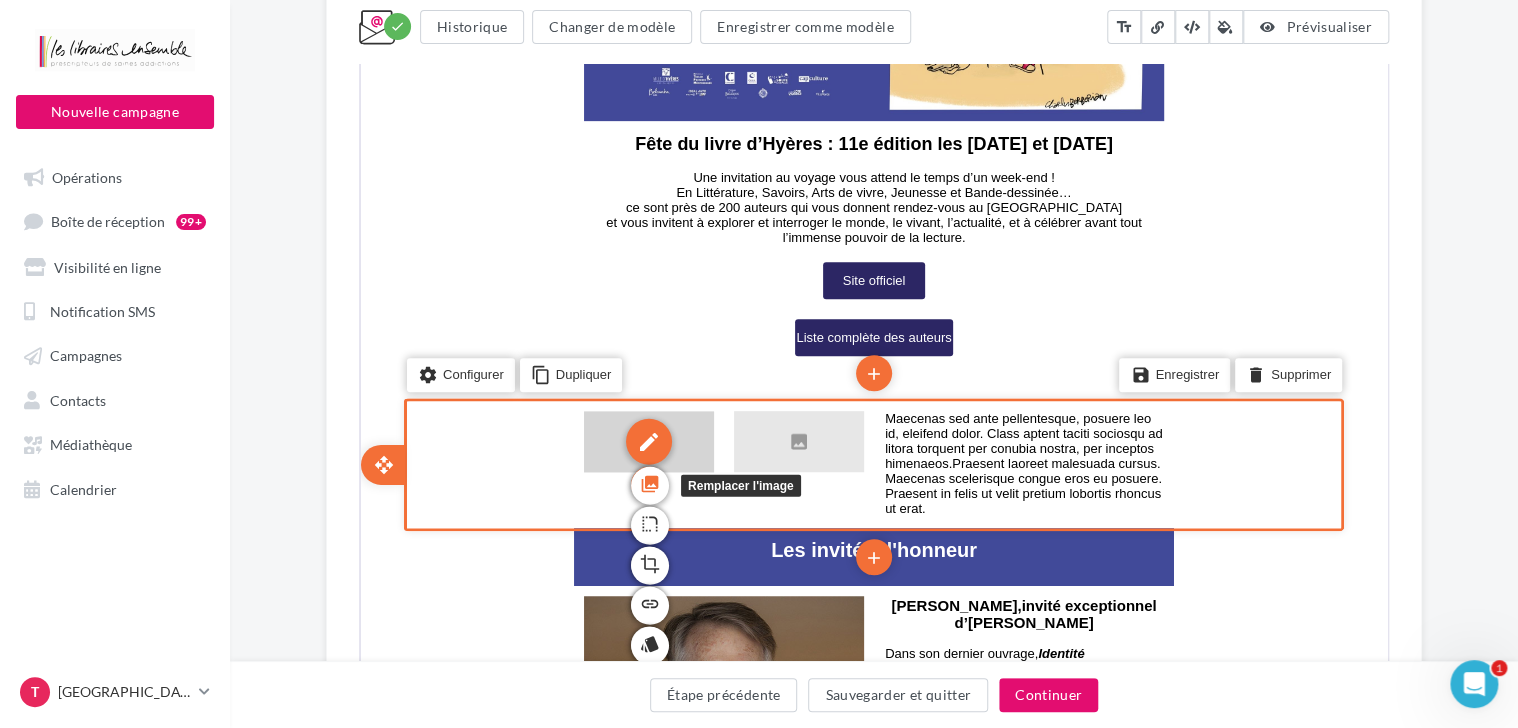 click on "photo_library" at bounding box center [648, 482] 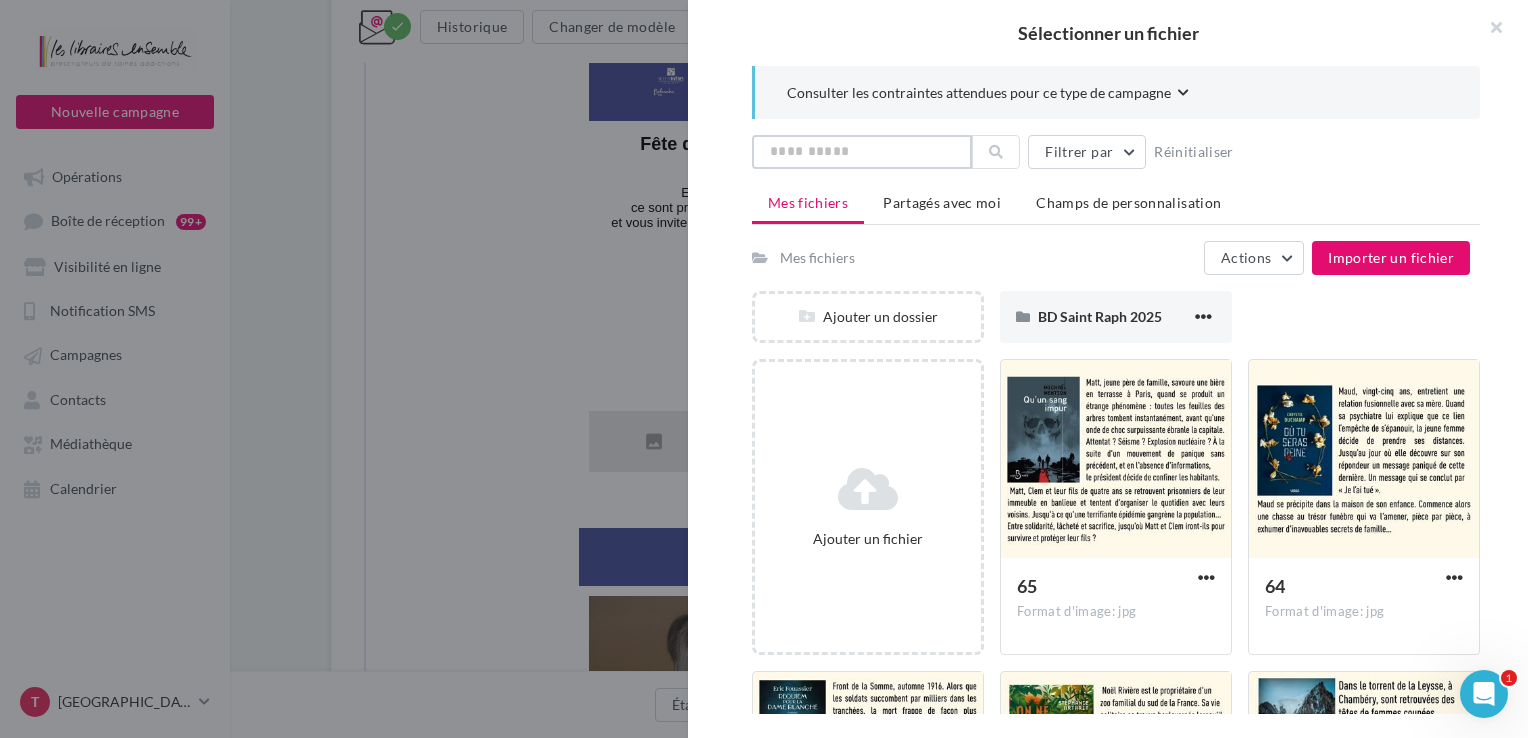 click at bounding box center (862, 152) 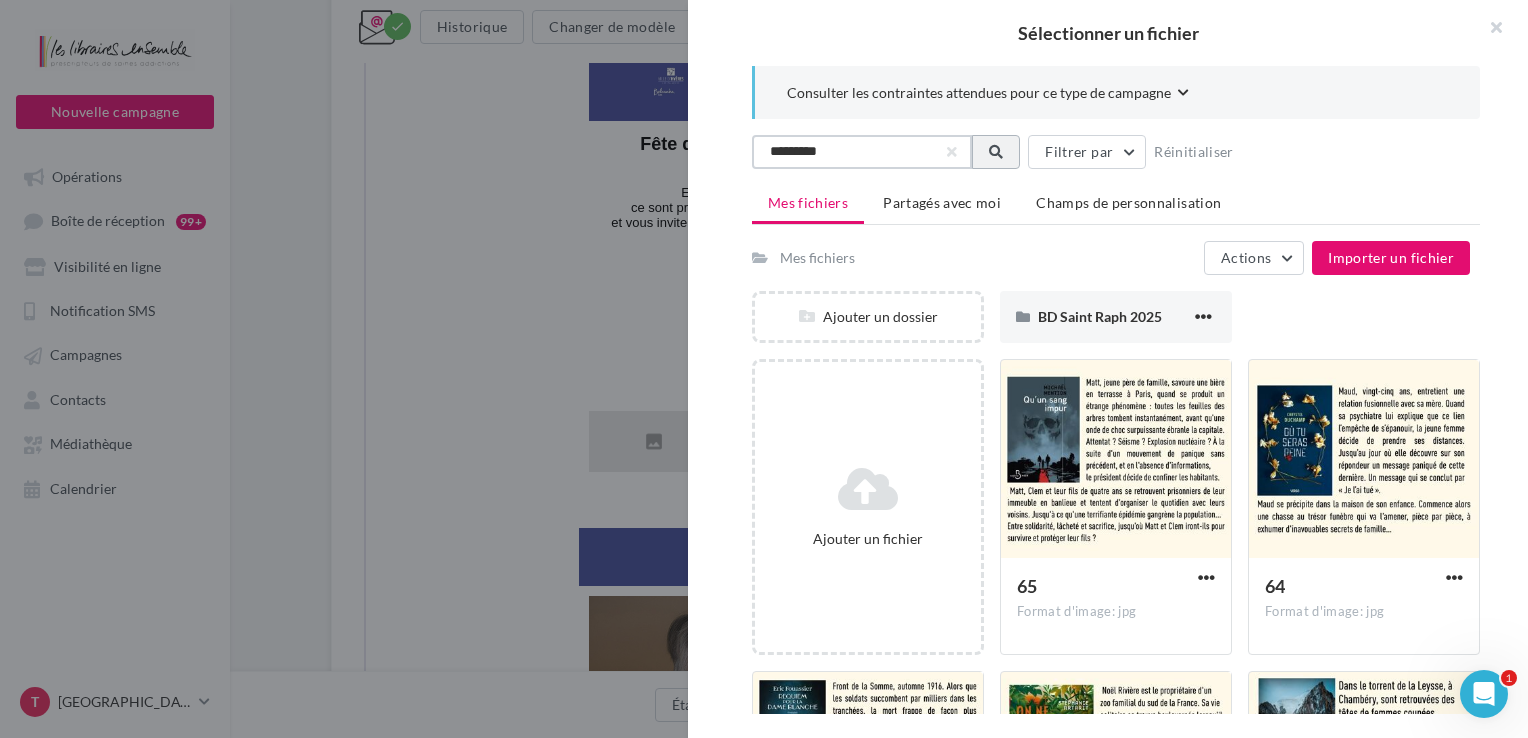 type on "*********" 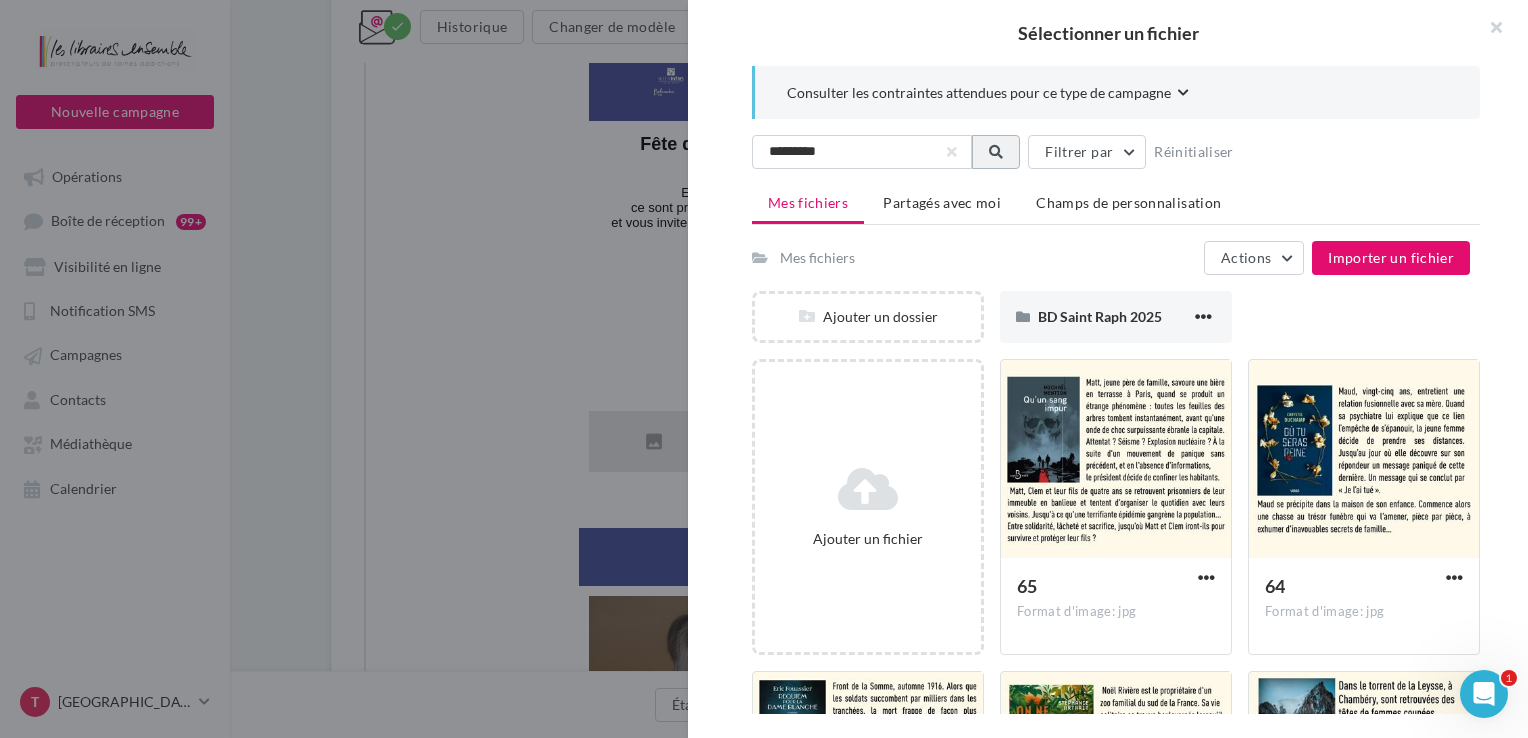 click at bounding box center (996, 152) 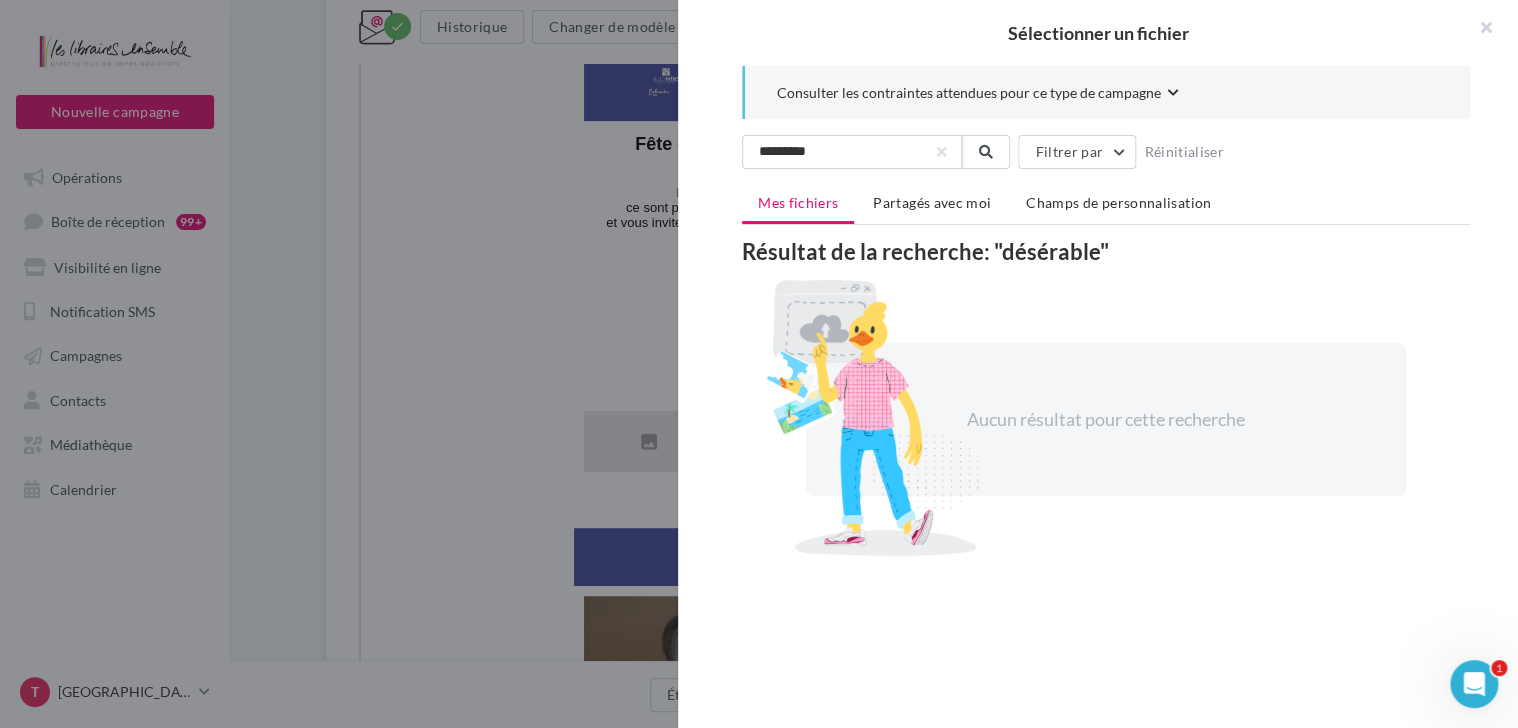 click at bounding box center (1478, 30) 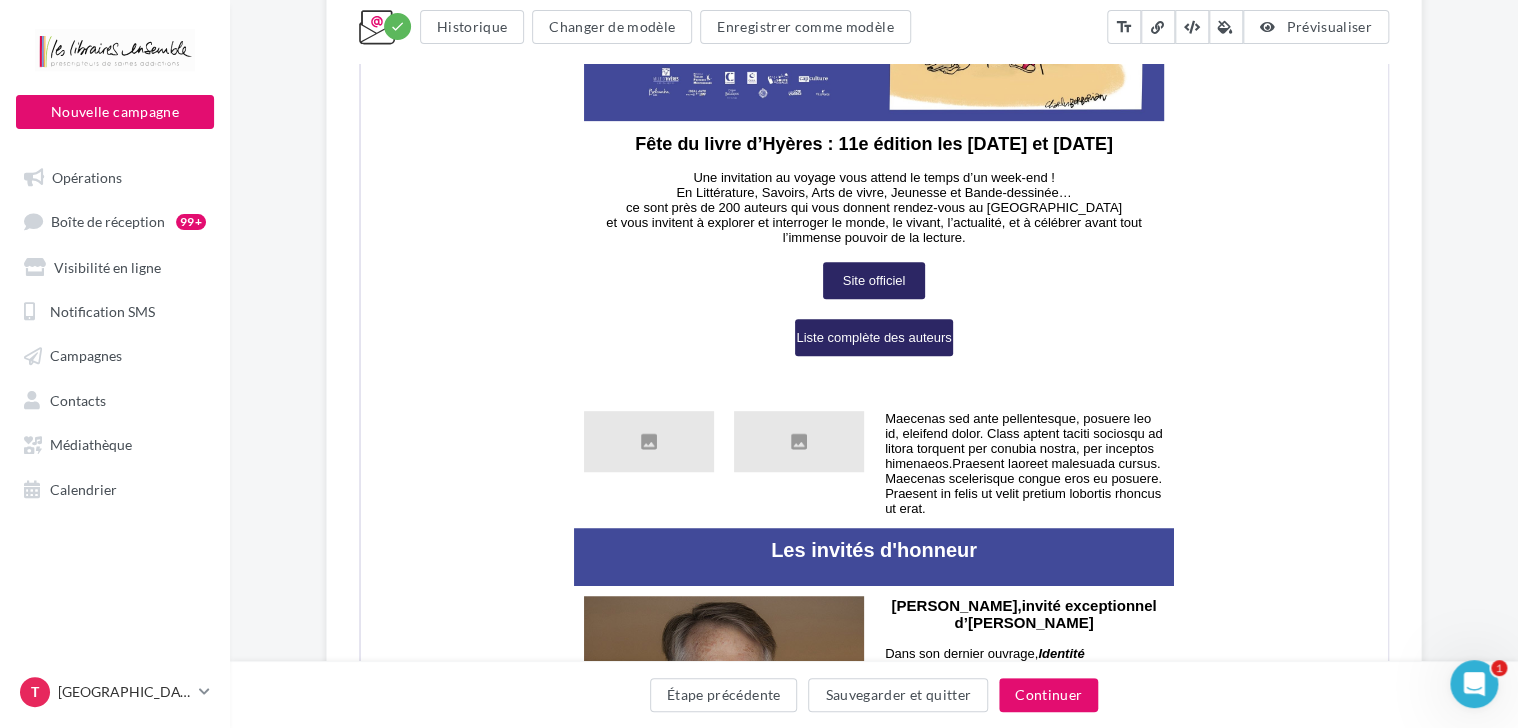 click on "**********" at bounding box center (874, 2436) 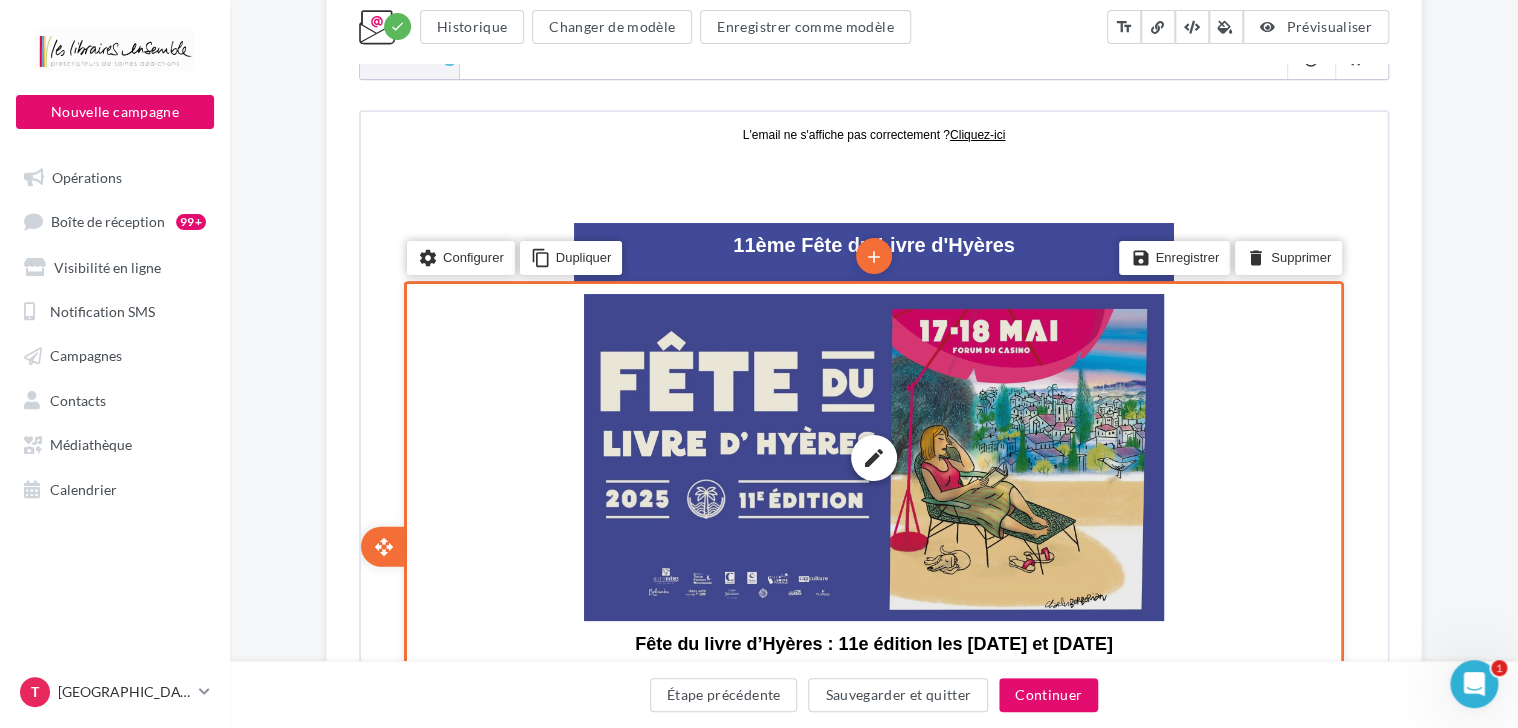scroll, scrollTop: 795, scrollLeft: 0, axis: vertical 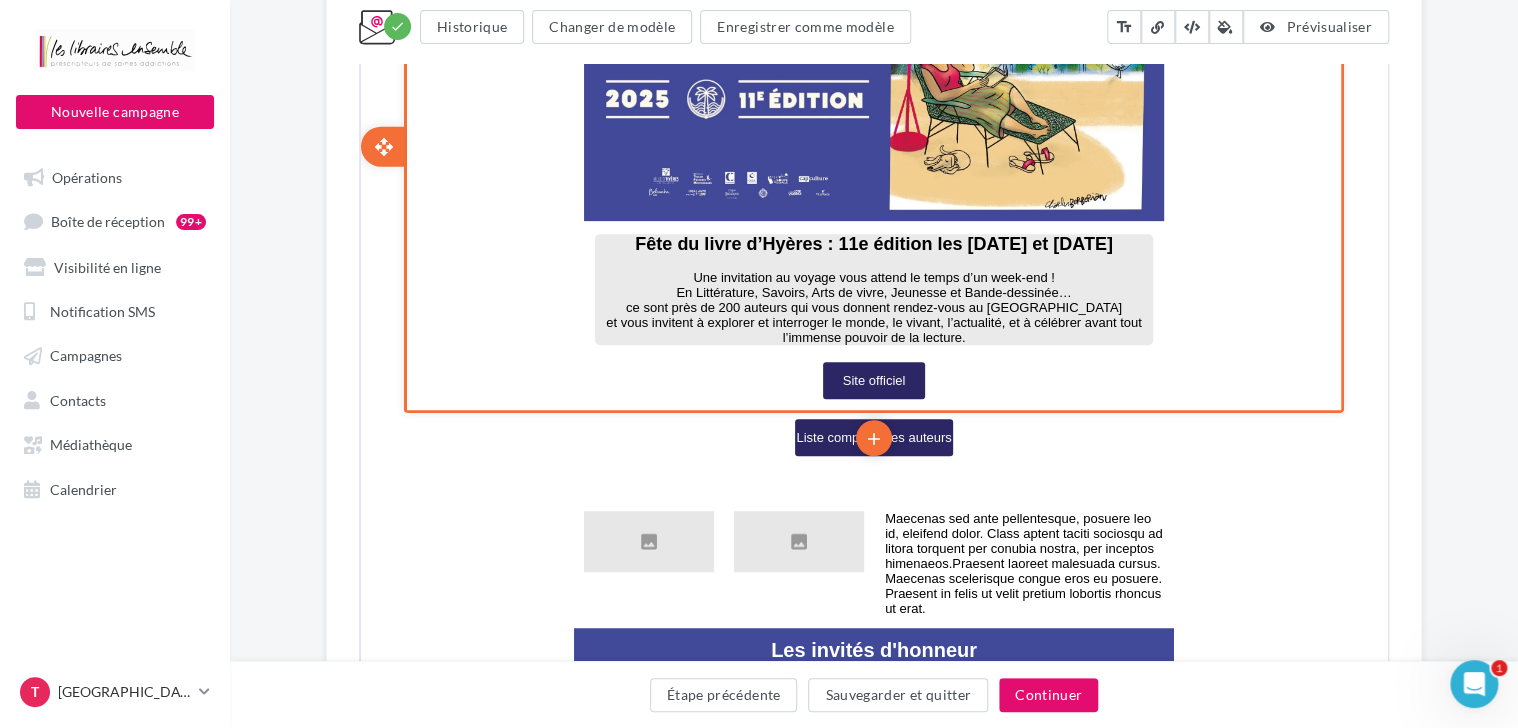 click on "Fête du livre d’Hyères : 11e édition les 17 et 18 mai 2025" at bounding box center (871, 242) 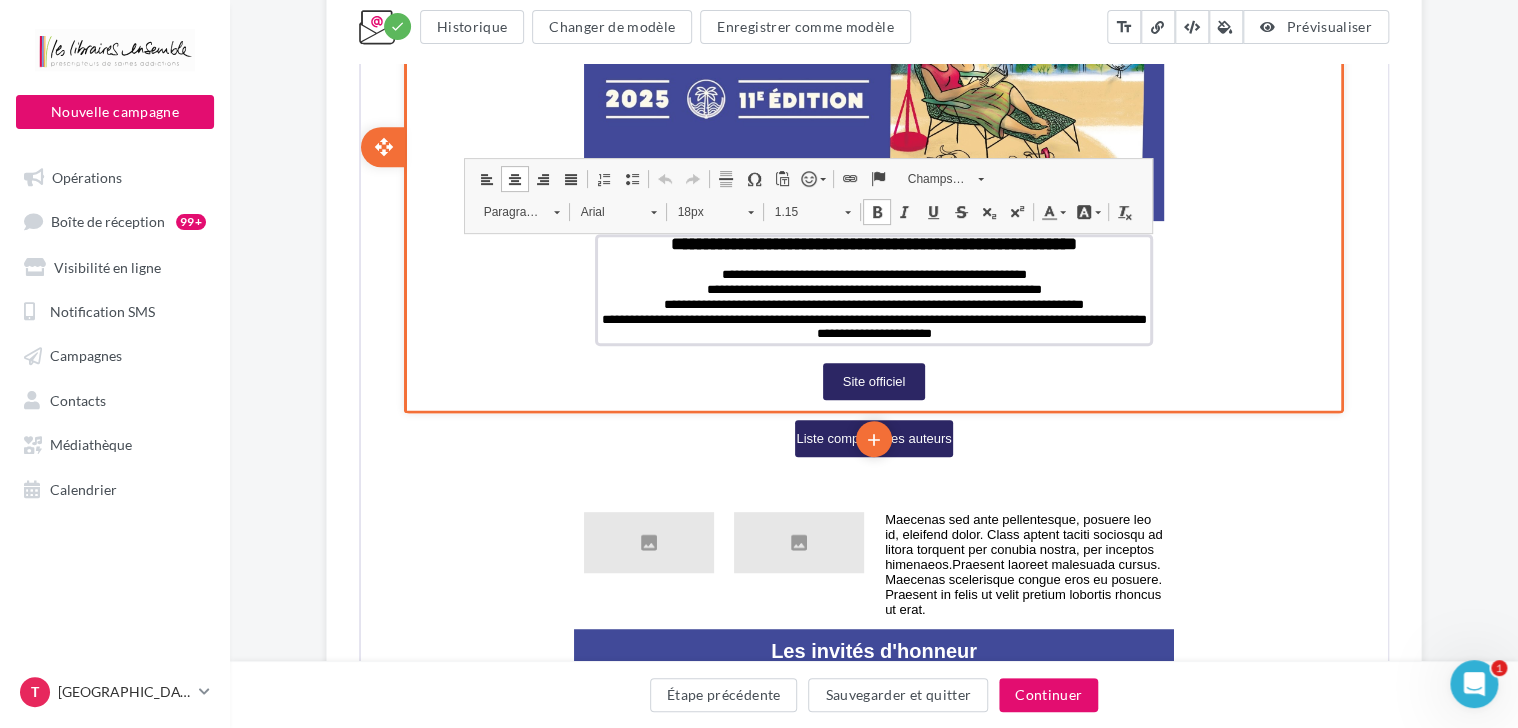 click on "**********" at bounding box center (872, 242) 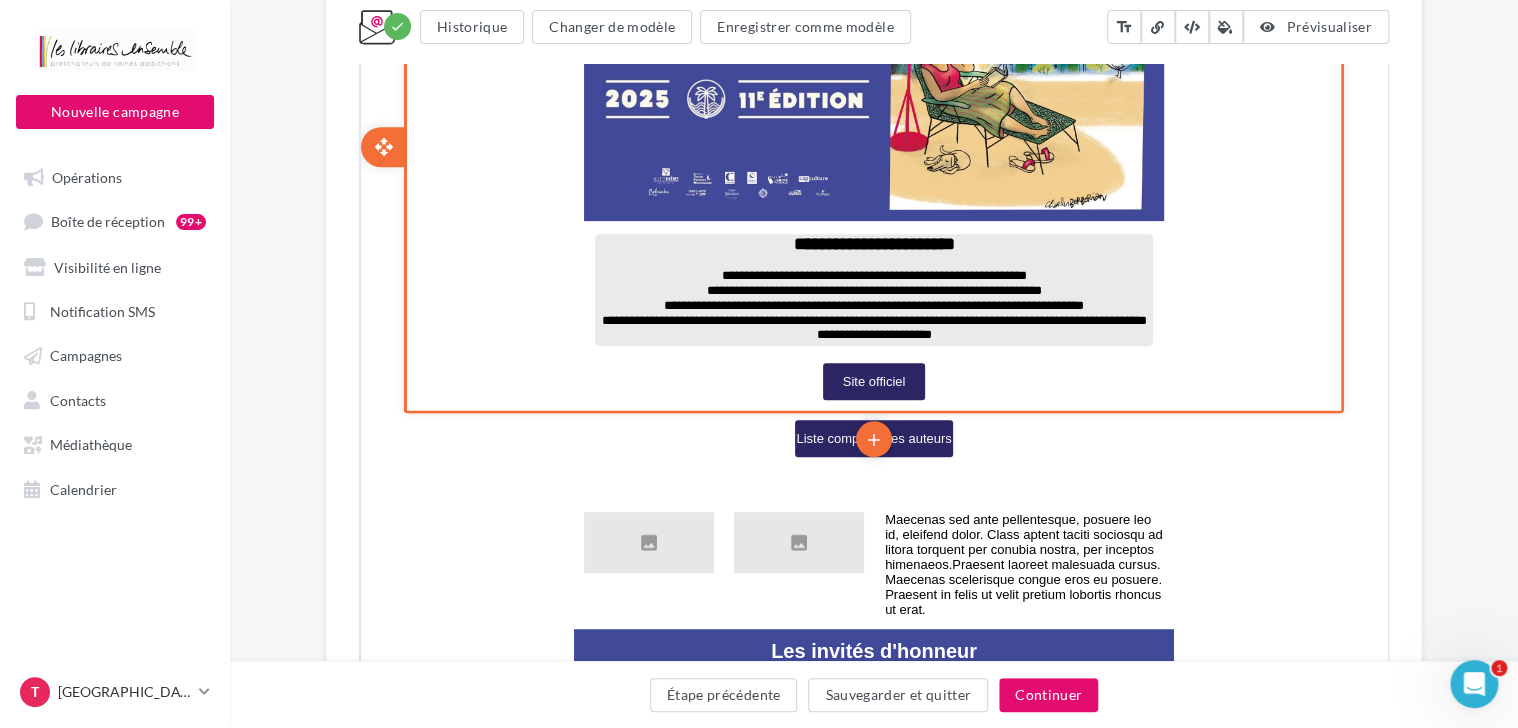 click on "**********" at bounding box center [872, 242] 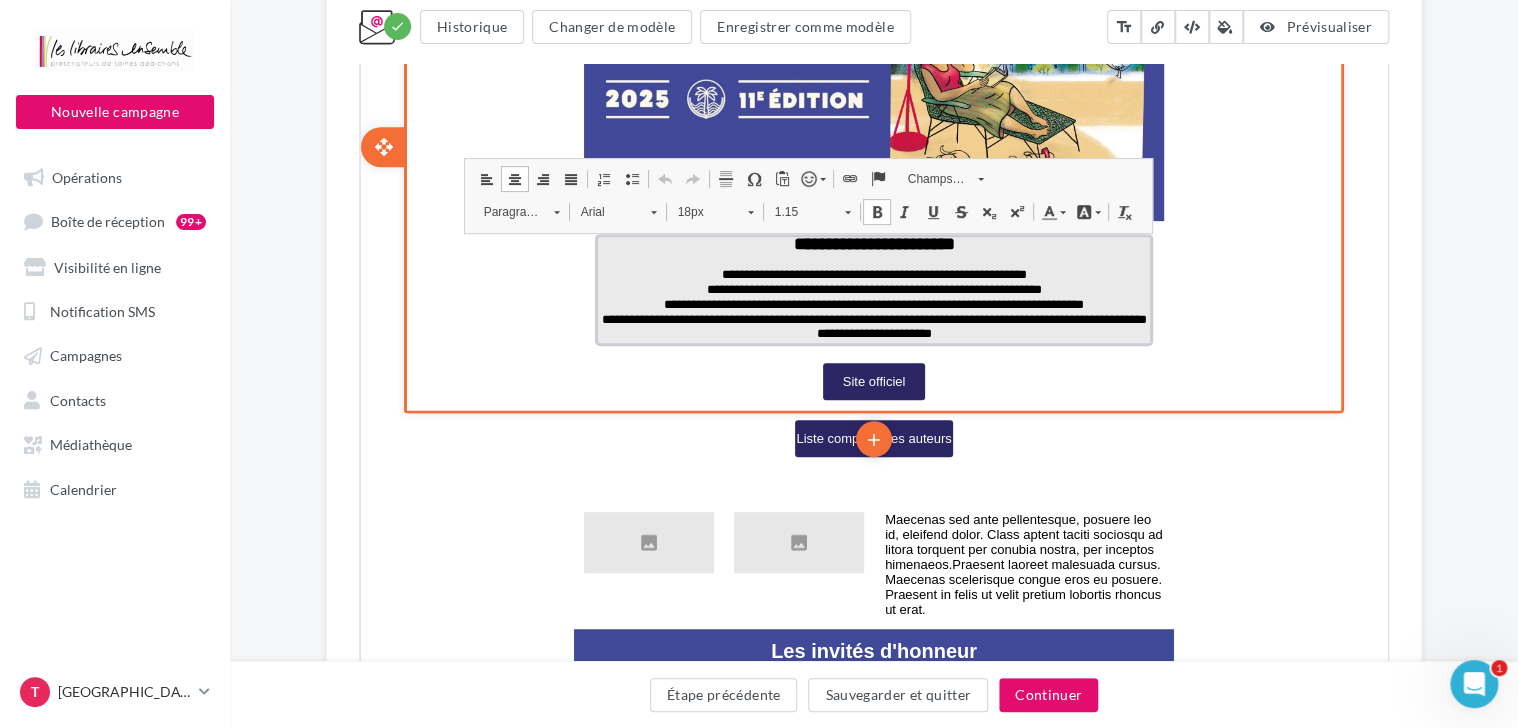 click on "**********" at bounding box center (872, 242) 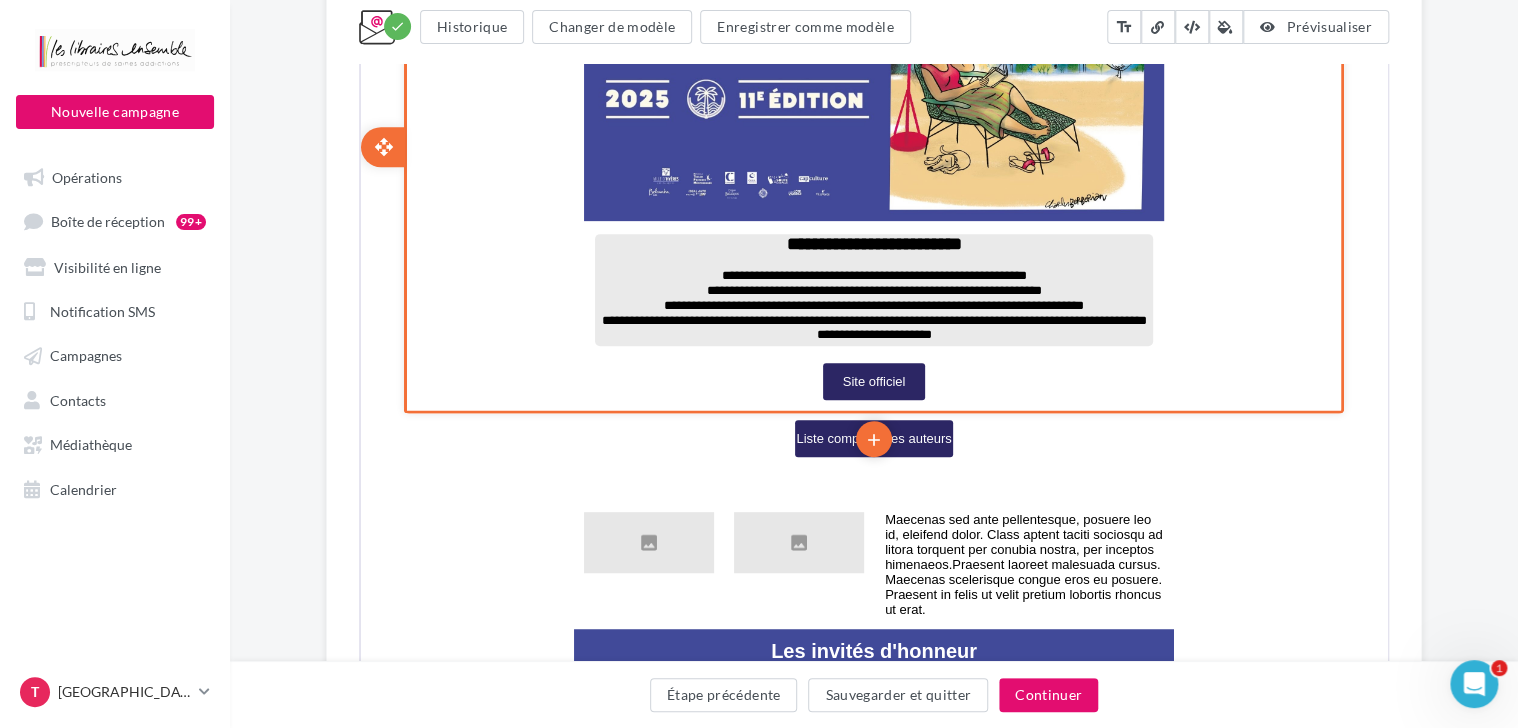 click on "**********" at bounding box center [872, 242] 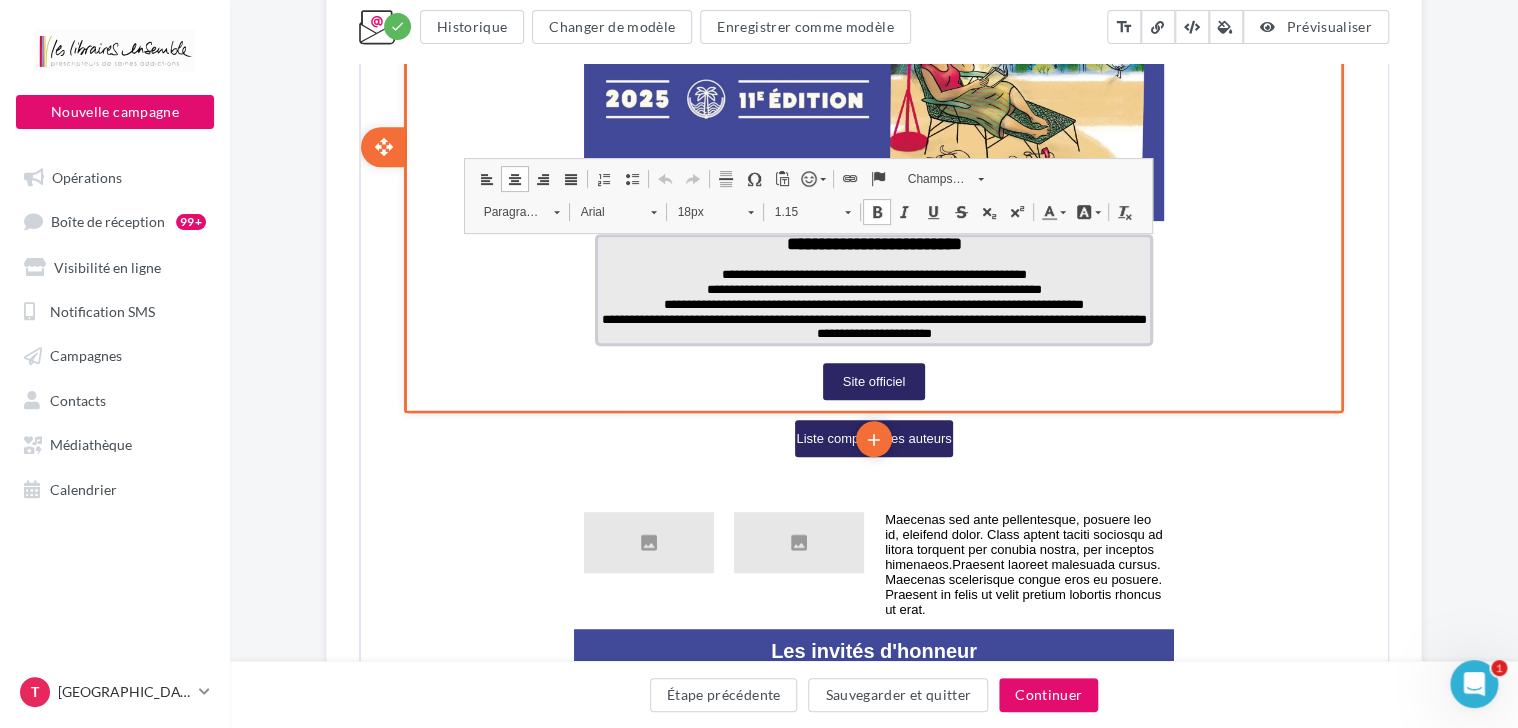 click on "**********" at bounding box center (872, 242) 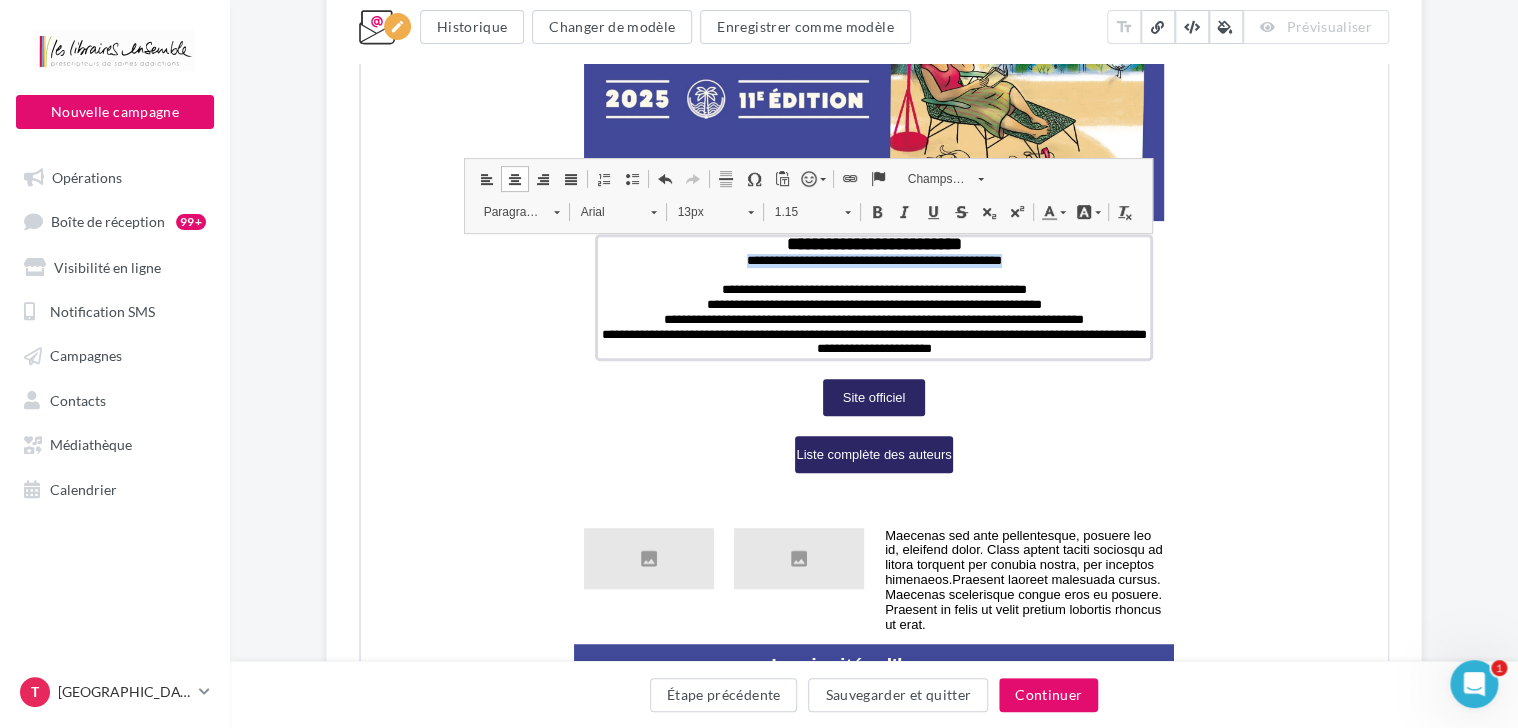 click at bounding box center (875, 210) 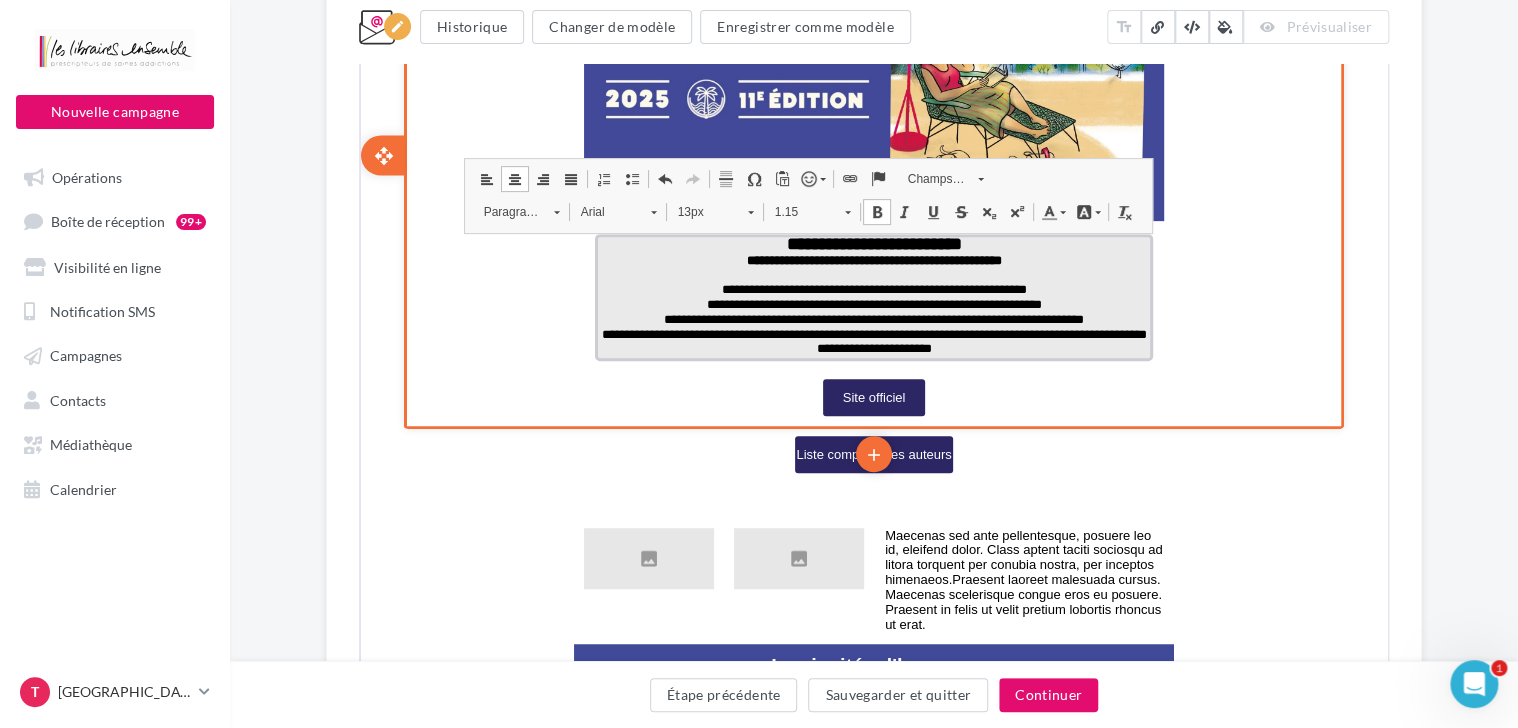 click on "**********" at bounding box center [872, 242] 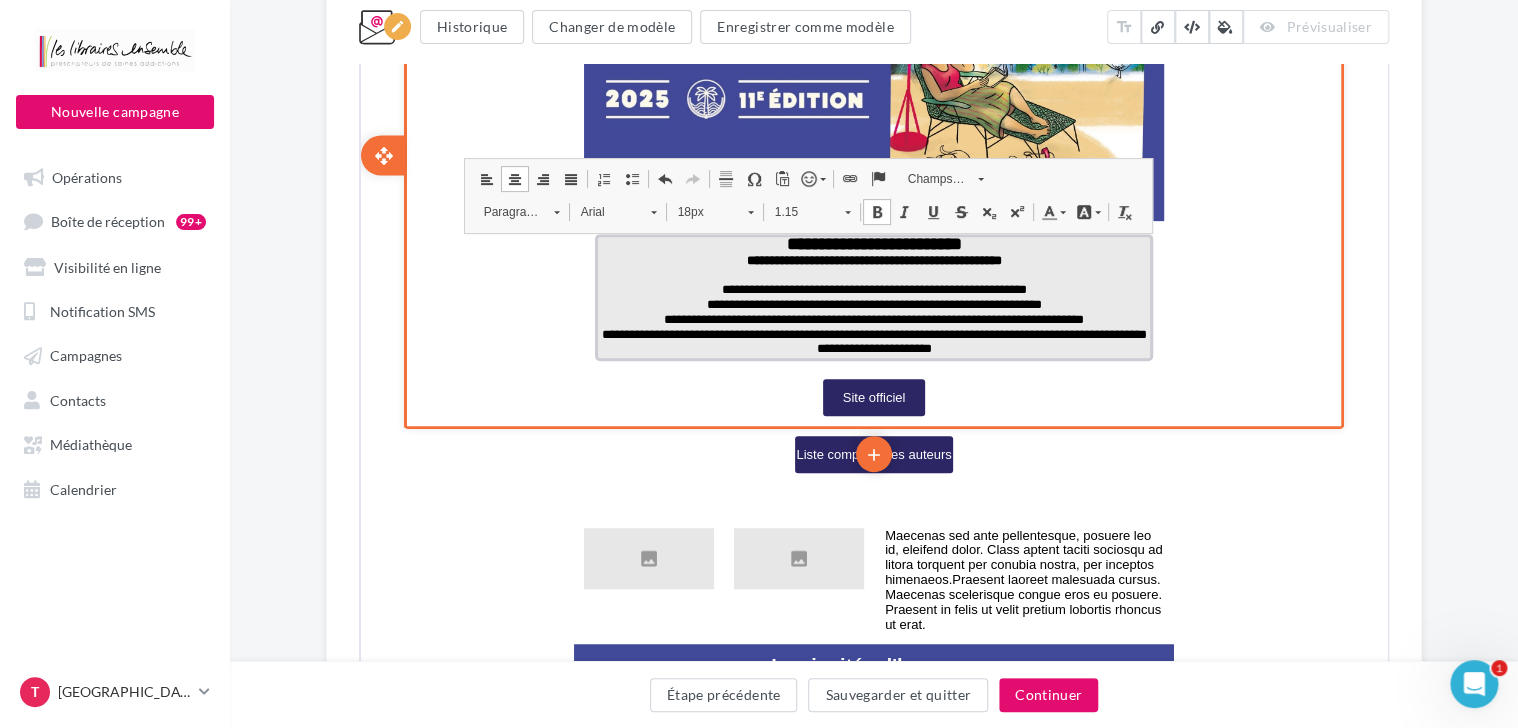 click on "**********" at bounding box center [872, 258] 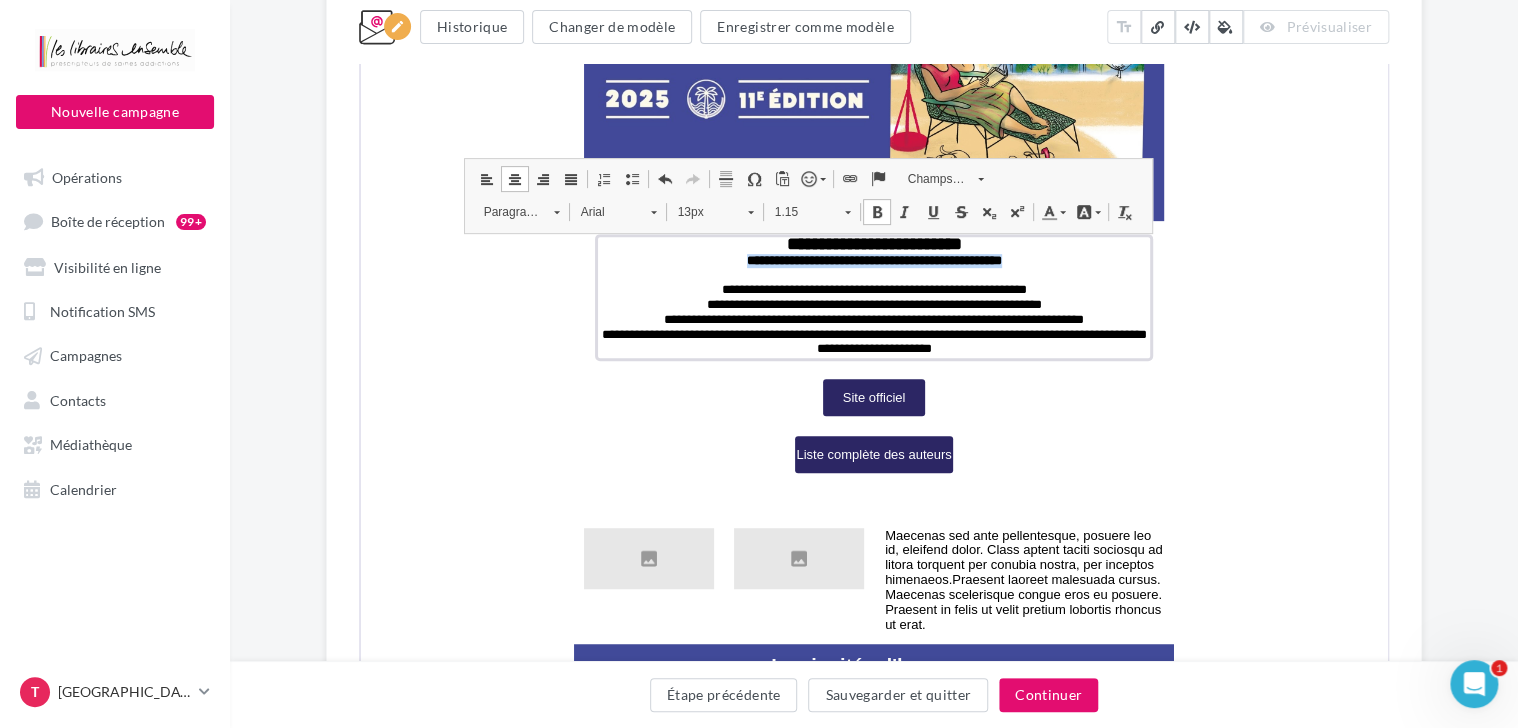 click at bounding box center (748, 207) 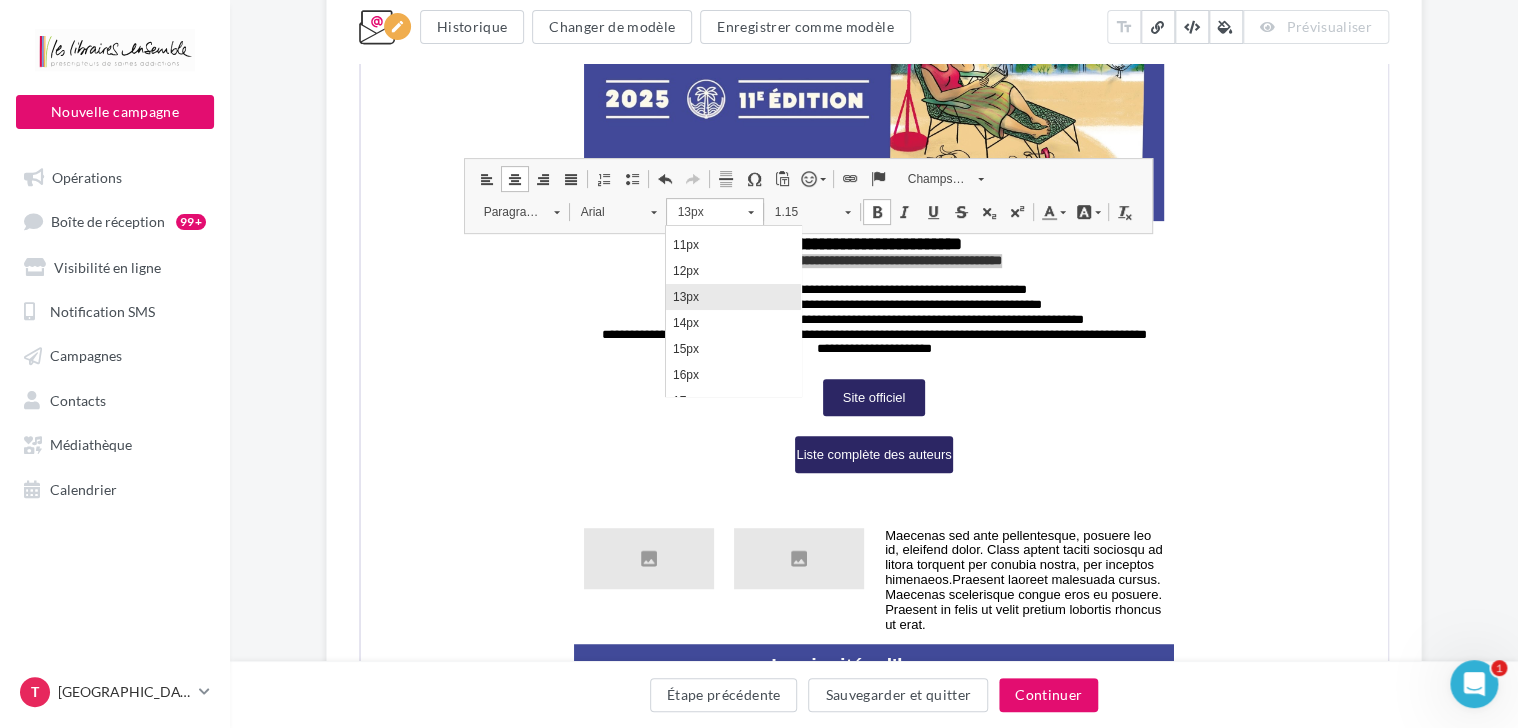 scroll, scrollTop: 198, scrollLeft: 0, axis: vertical 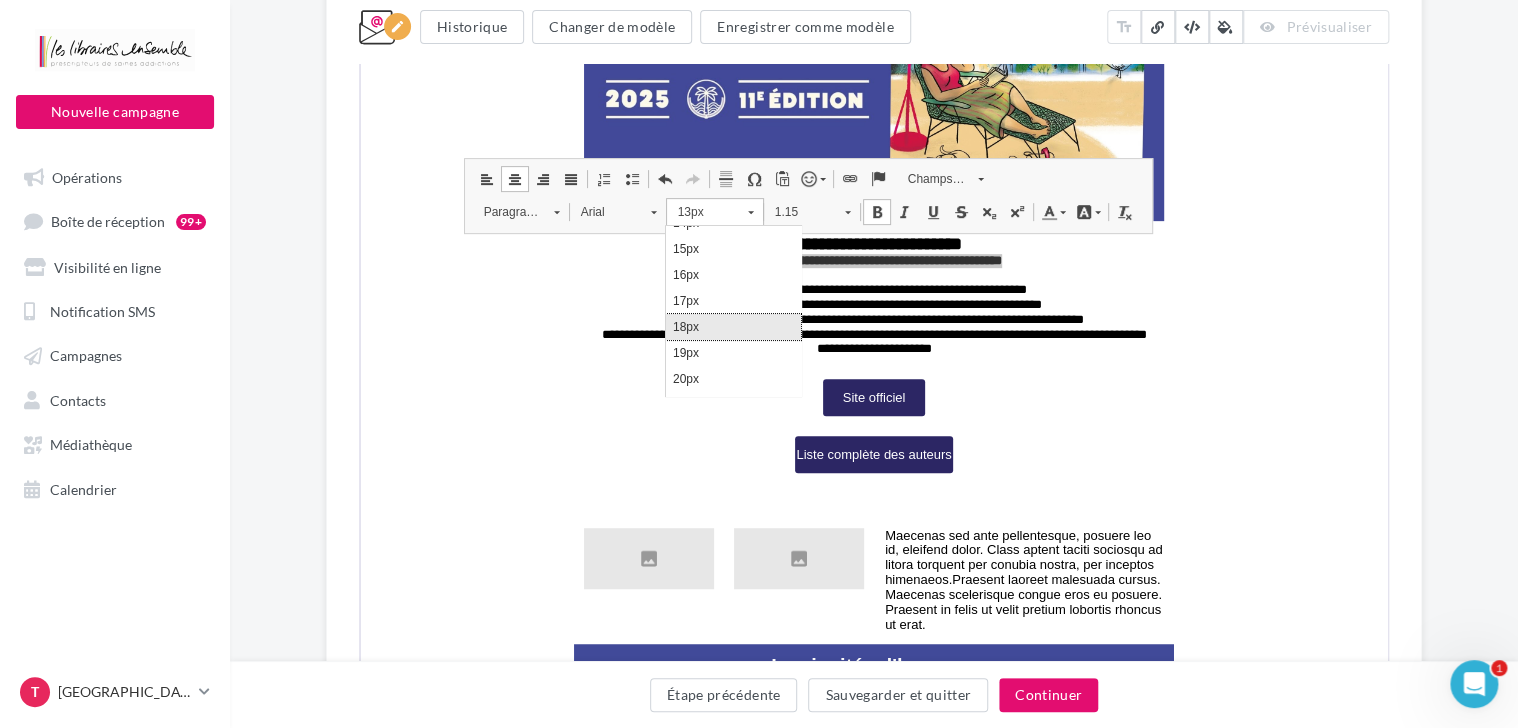 click on "18px" at bounding box center [733, 326] 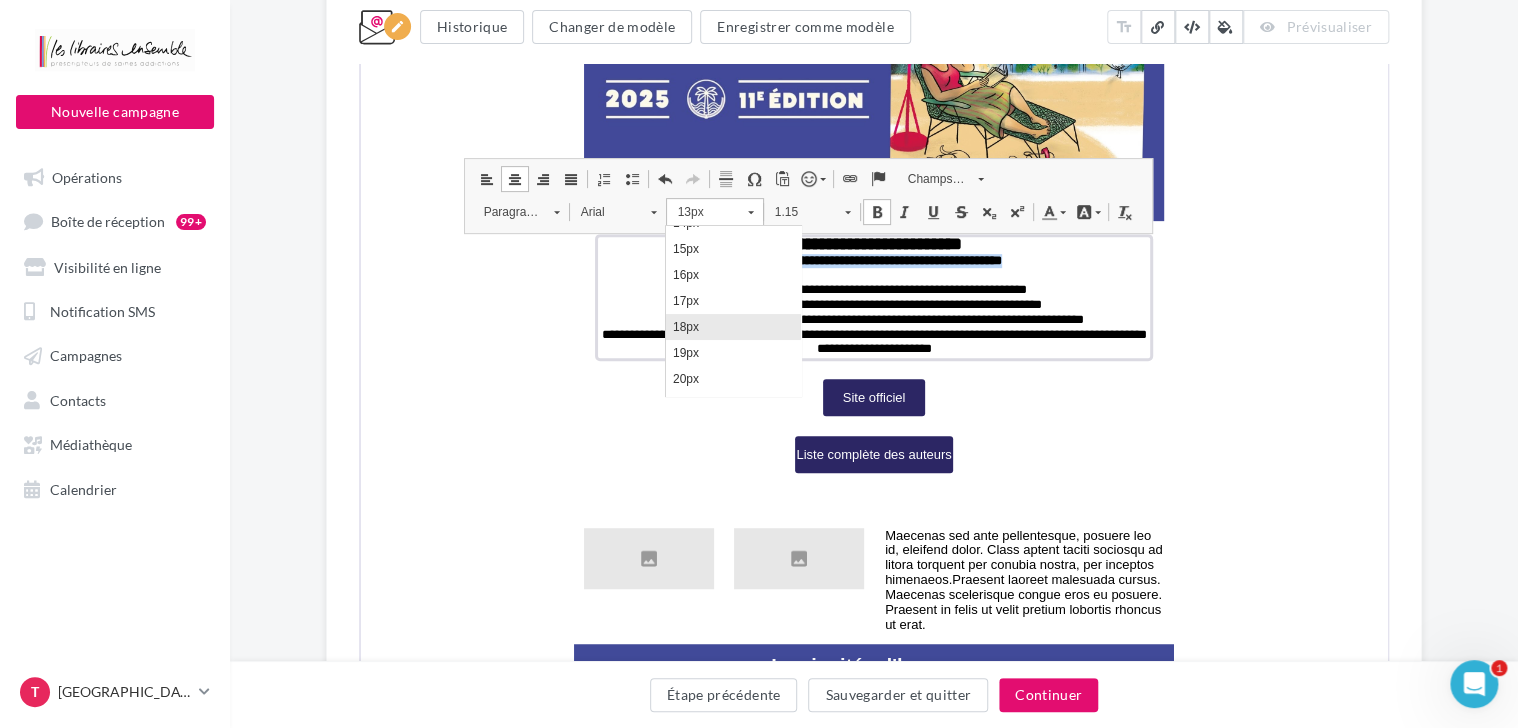 scroll, scrollTop: 0, scrollLeft: 0, axis: both 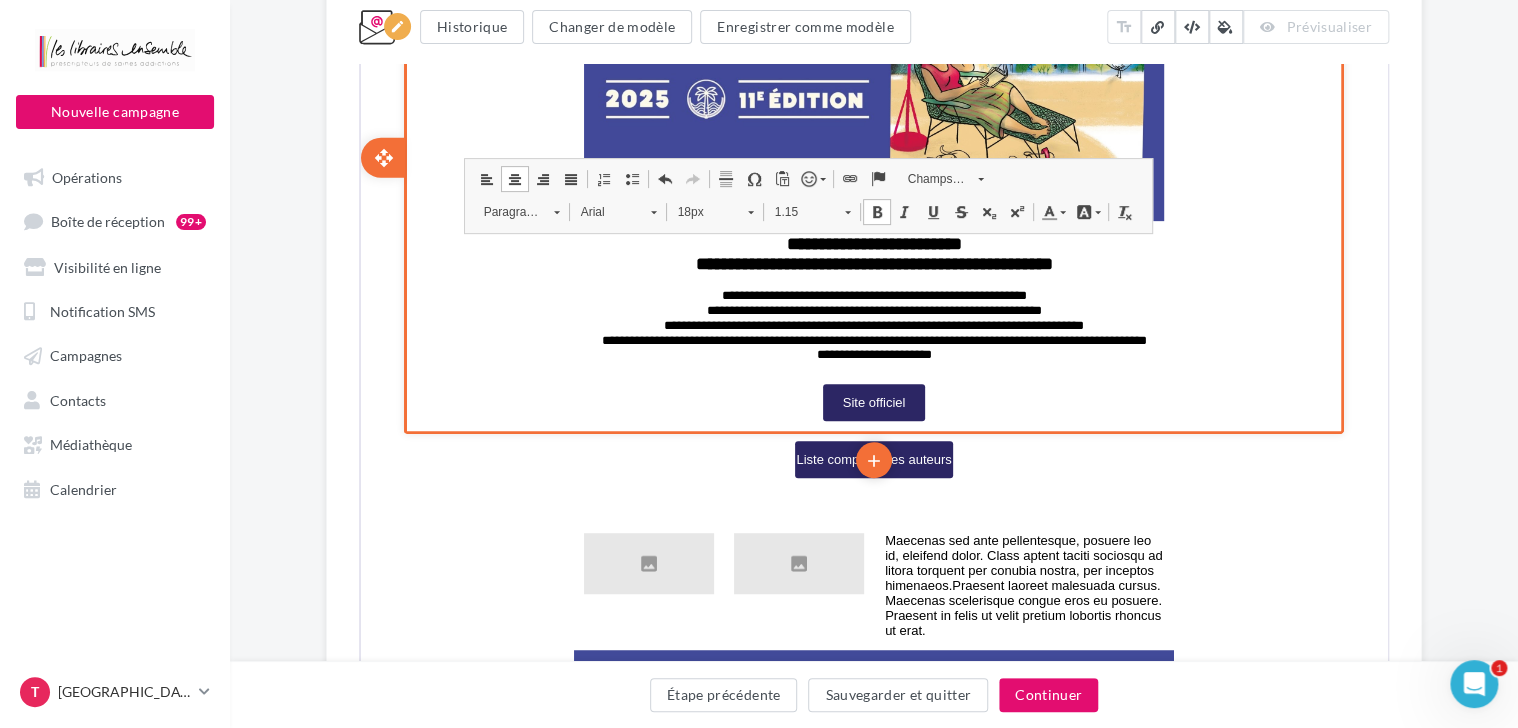 click on "**********" at bounding box center (872, 155) 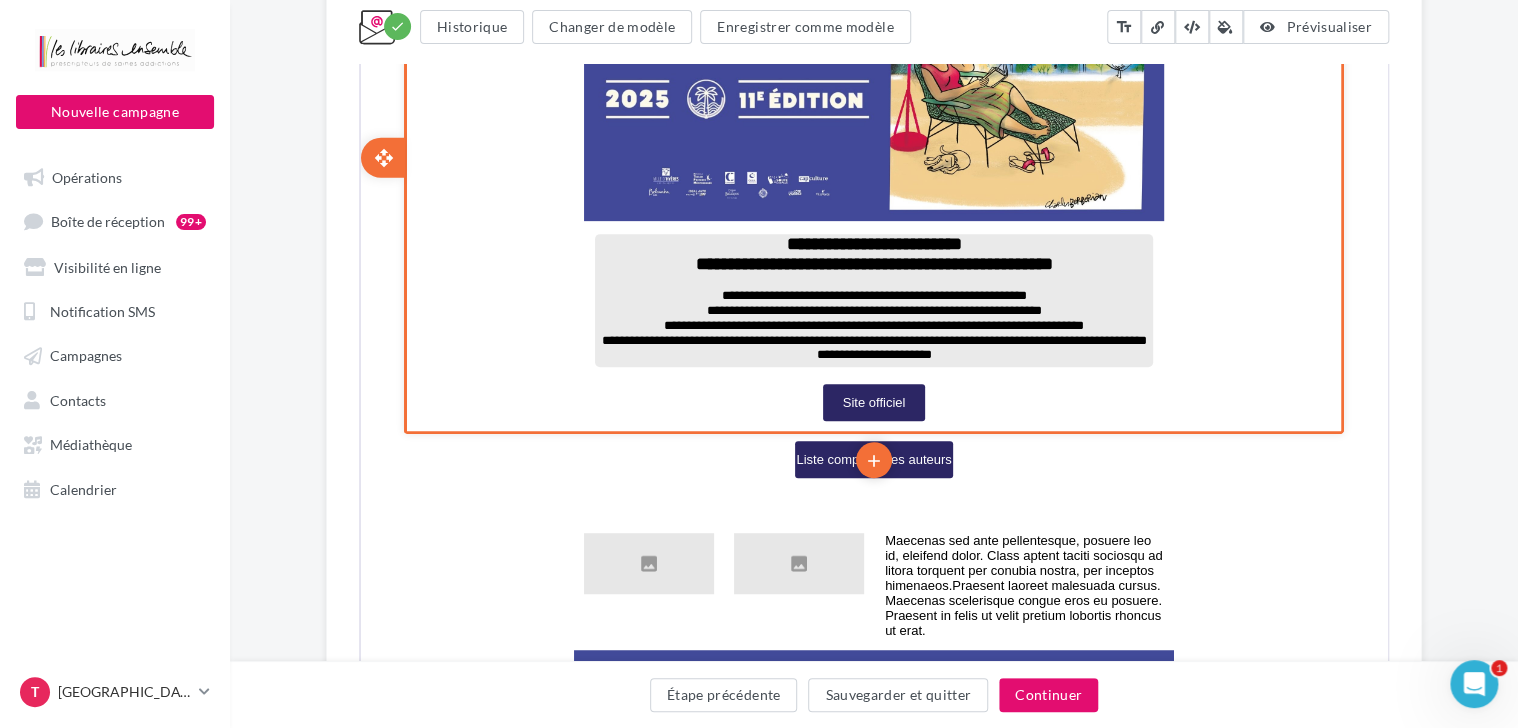 click on "**********" at bounding box center [872, 309] 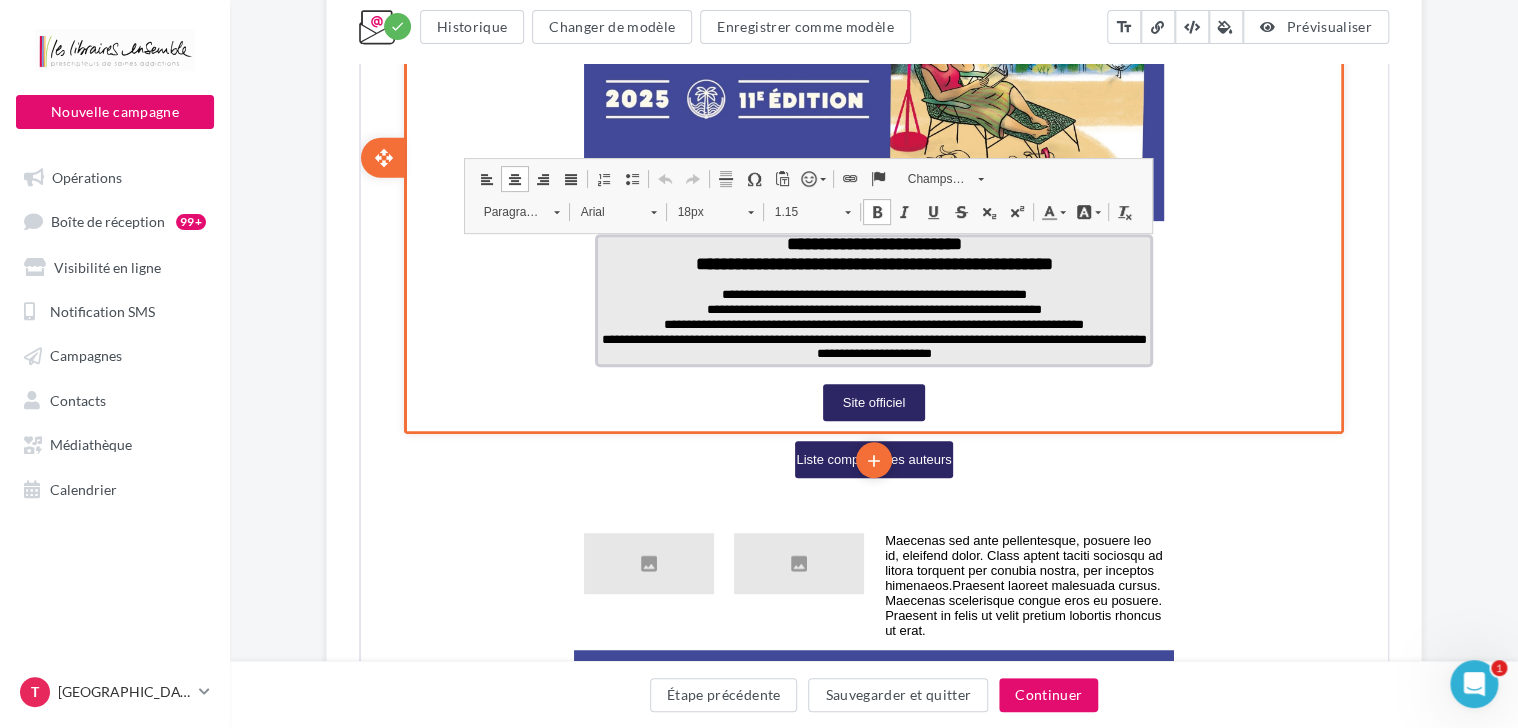 click on "**********" at bounding box center [872, 293] 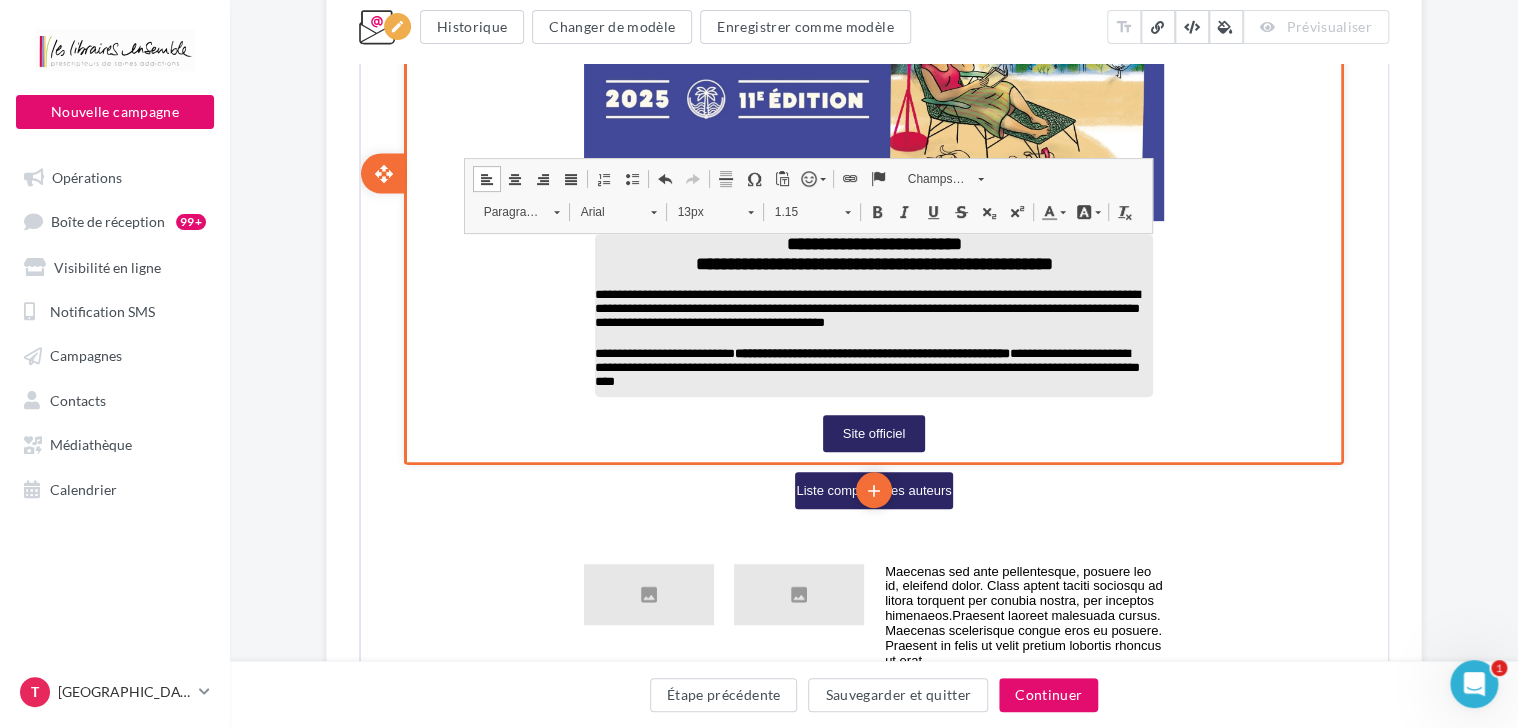 click on "Something wrong..." at bounding box center [874, 2658] 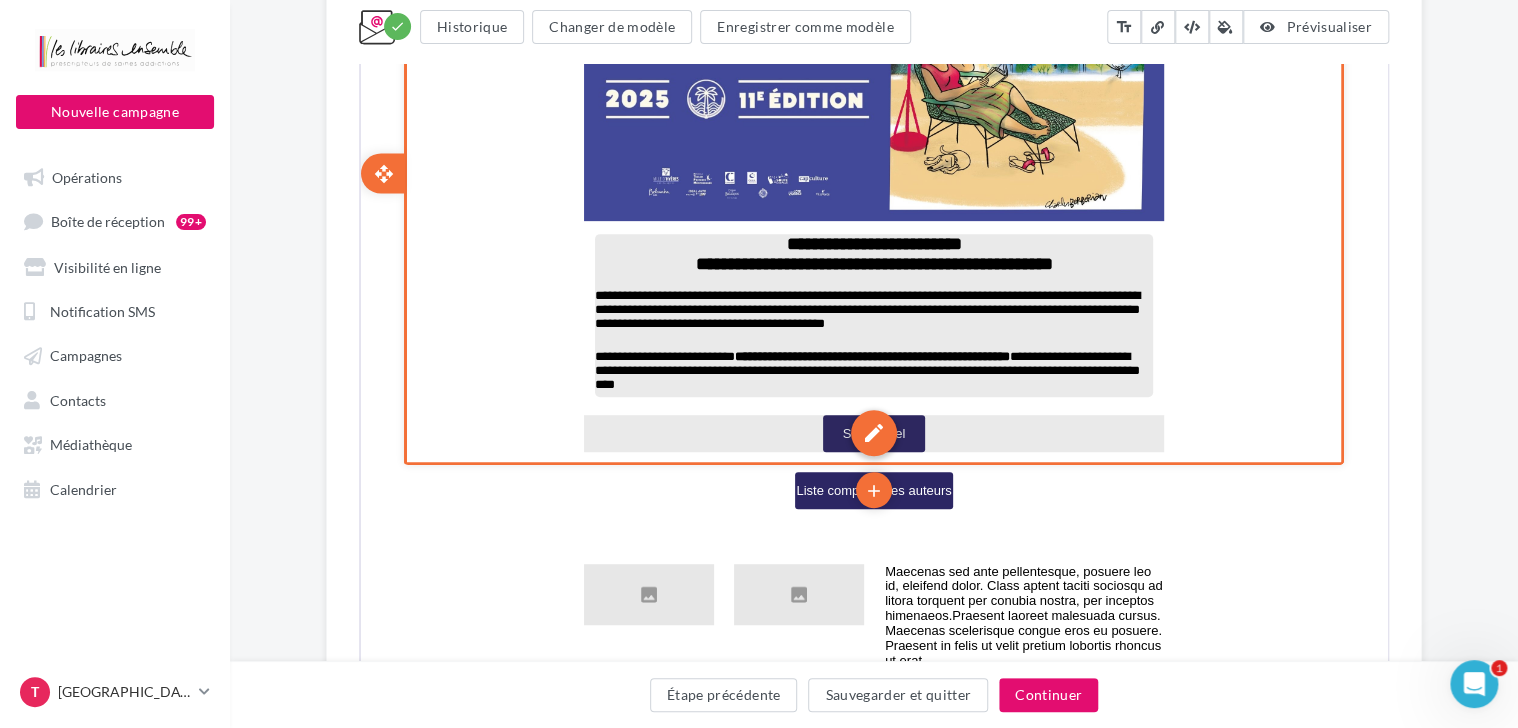 click on "edit" at bounding box center [872, 431] 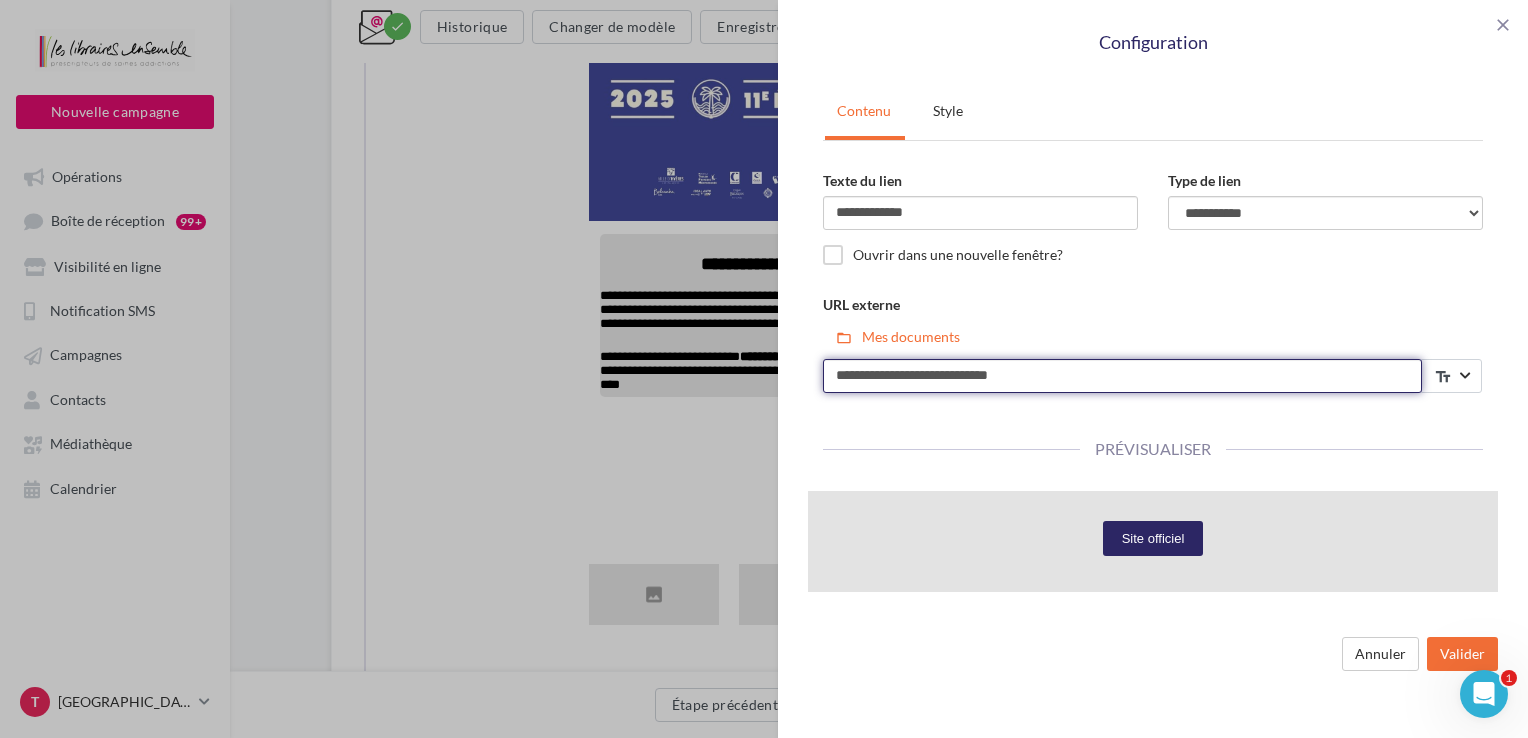 drag, startPoint x: 1039, startPoint y: 377, endPoint x: 806, endPoint y: 374, distance: 233.01932 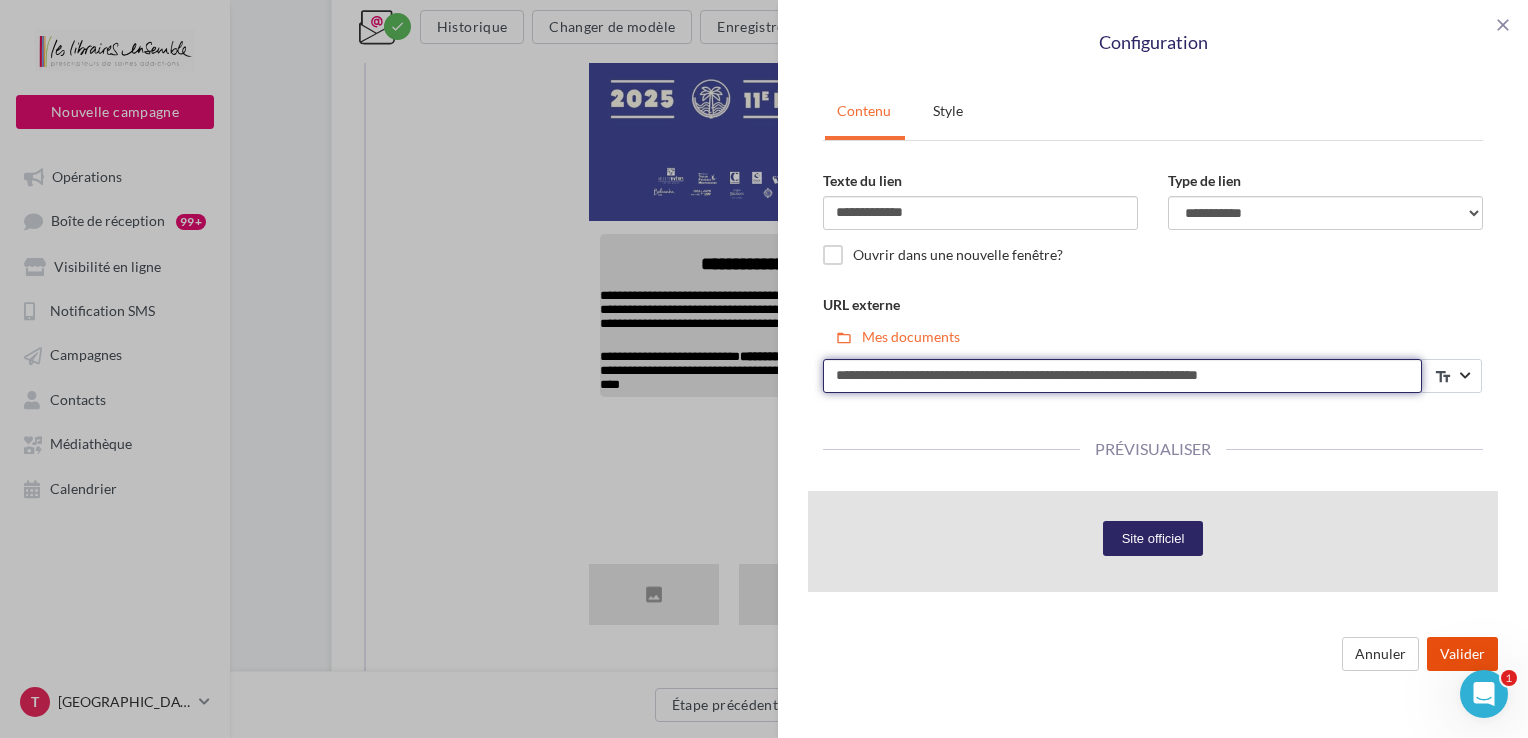 type on "**********" 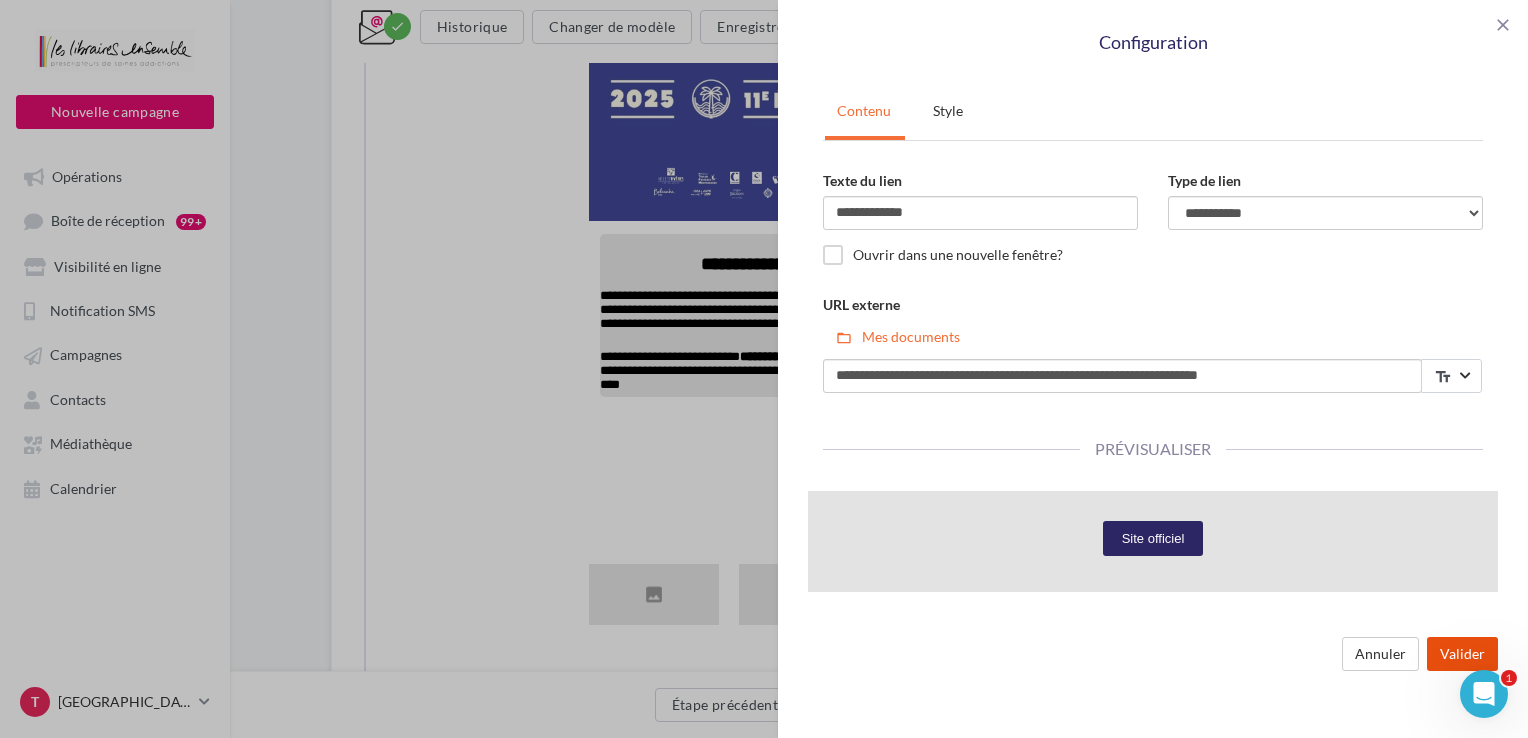 click on "Valider" at bounding box center (1462, 654) 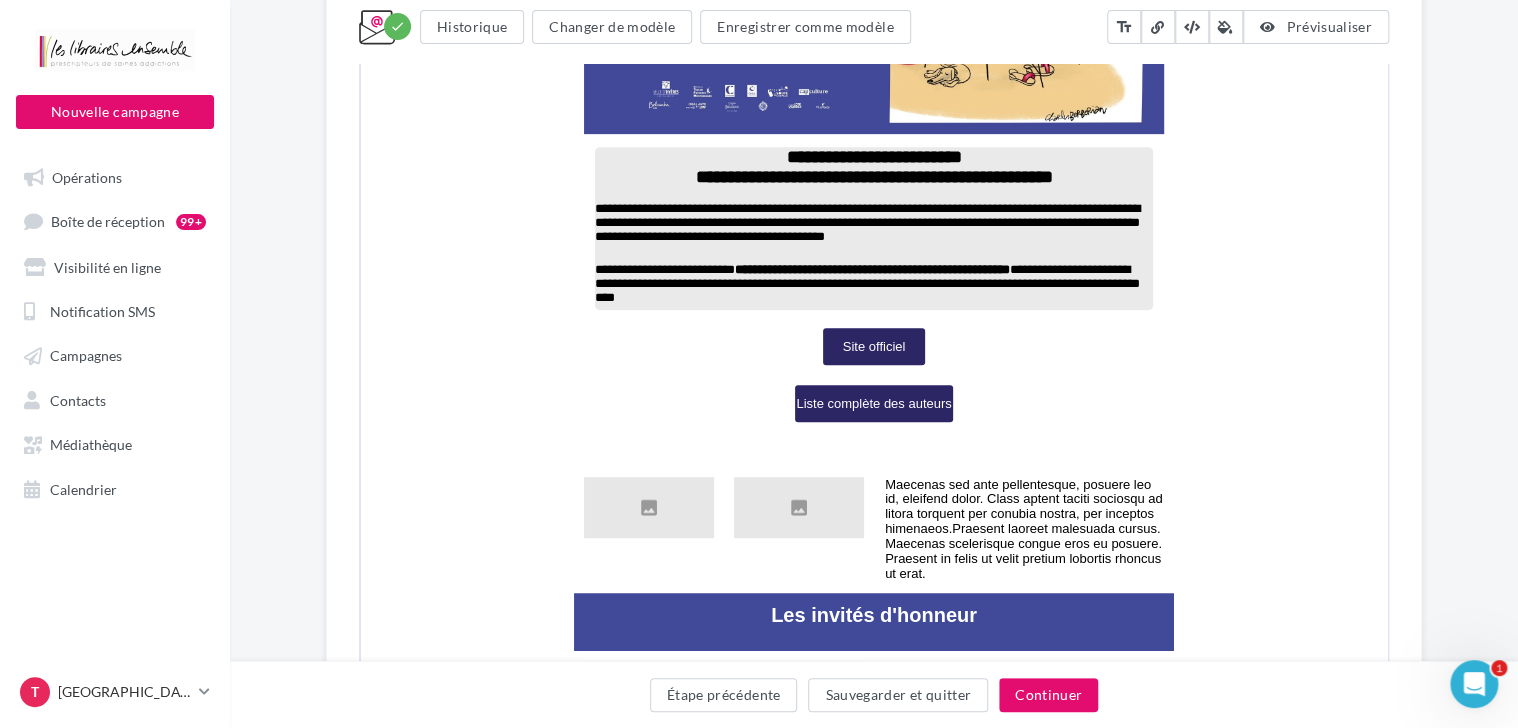 scroll, scrollTop: 895, scrollLeft: 0, axis: vertical 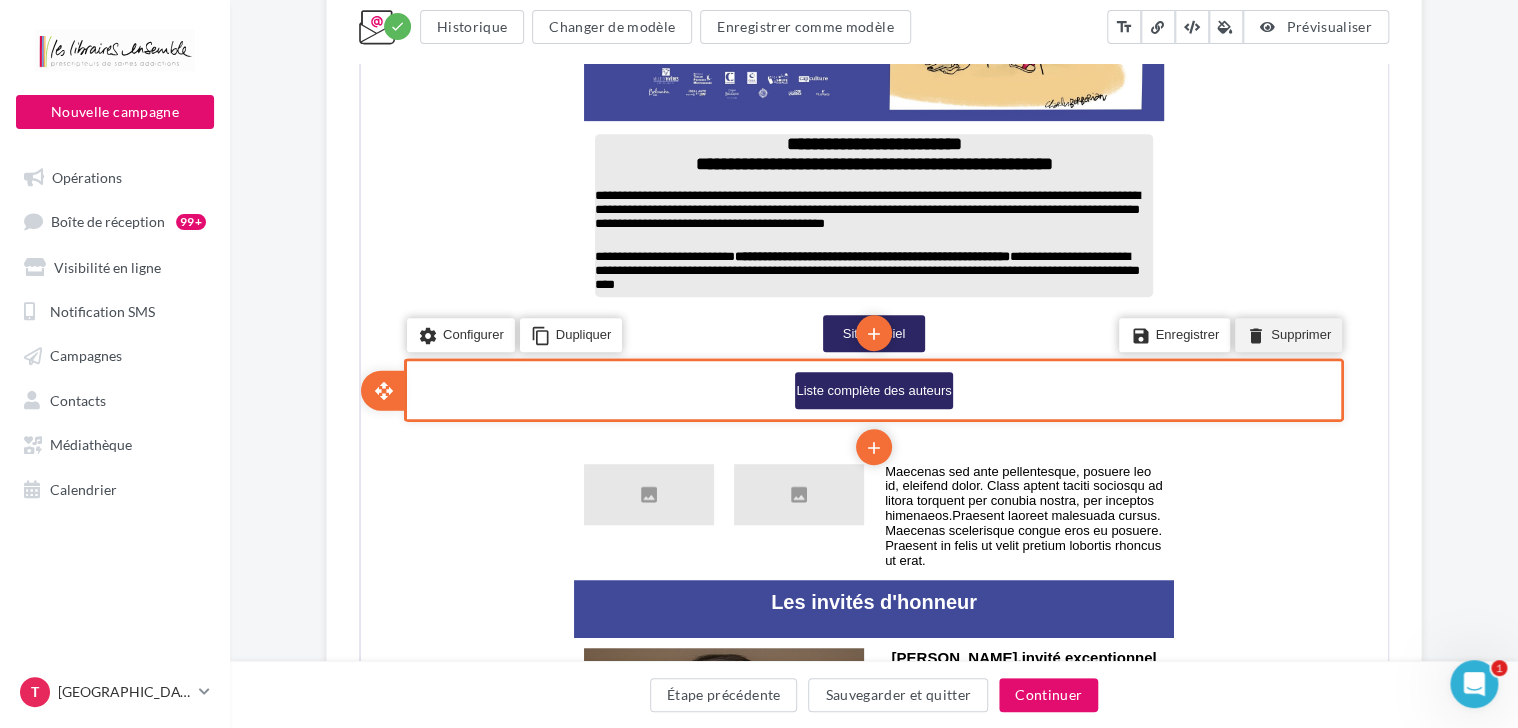 click on "delete Supprimer" at bounding box center (1286, 333) 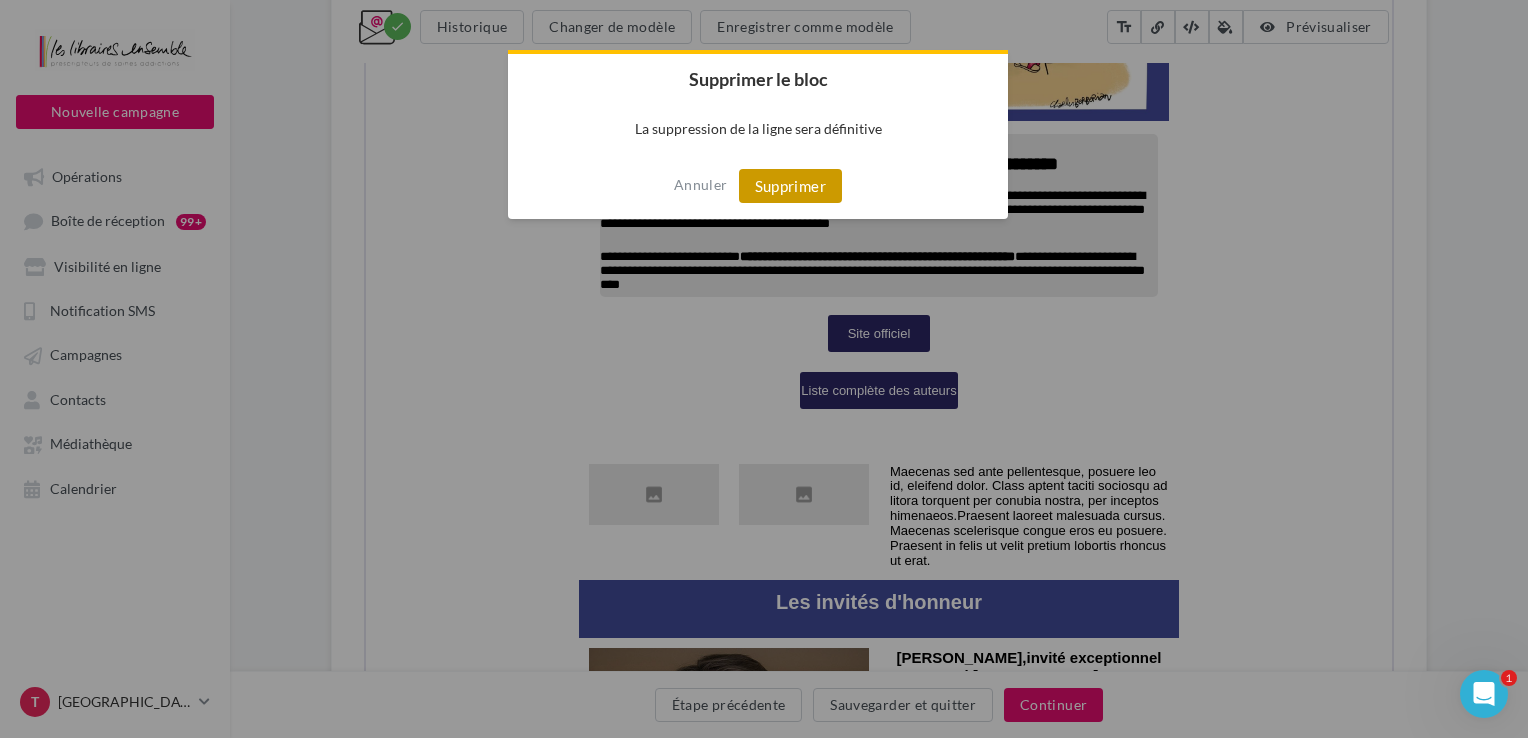 click on "Supprimer" at bounding box center [790, 186] 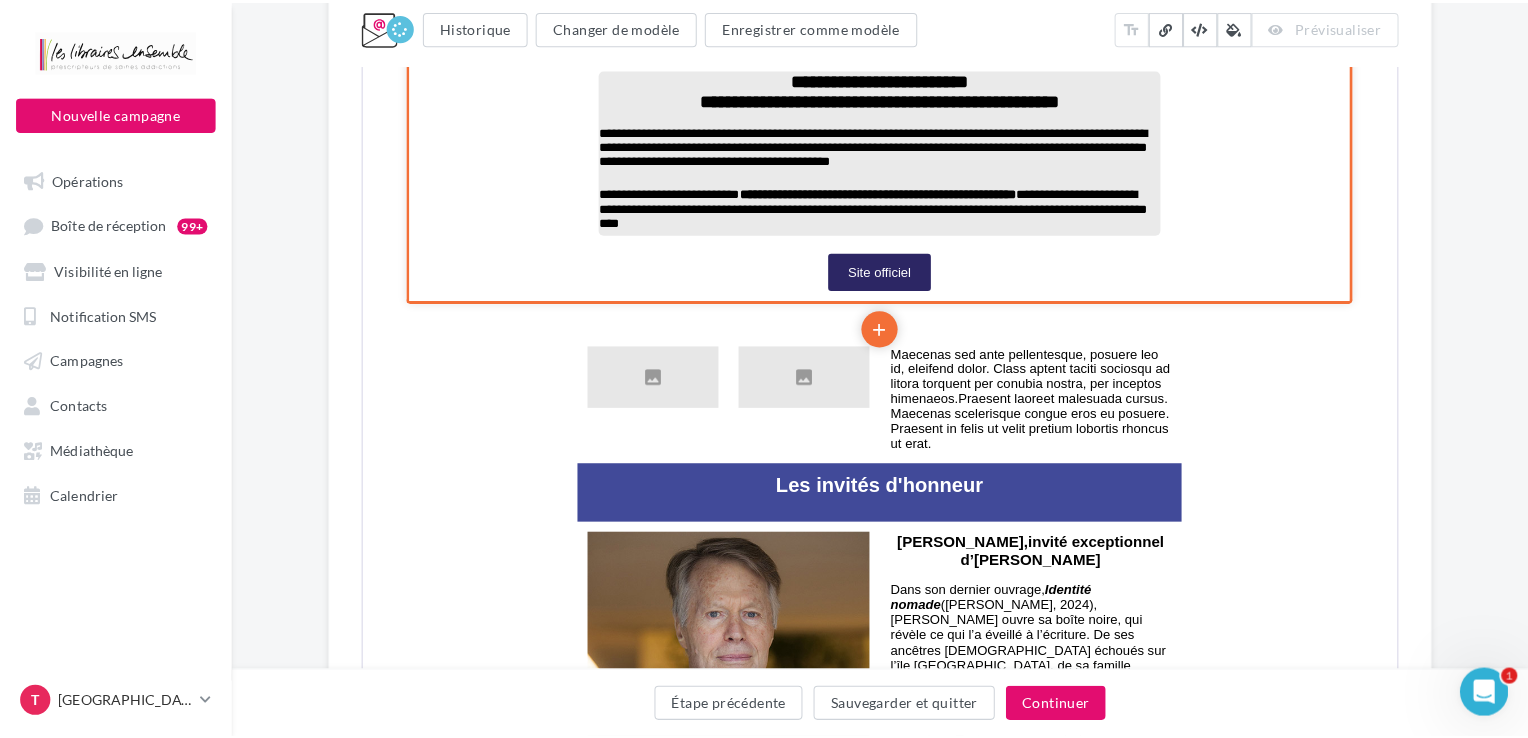scroll, scrollTop: 995, scrollLeft: 0, axis: vertical 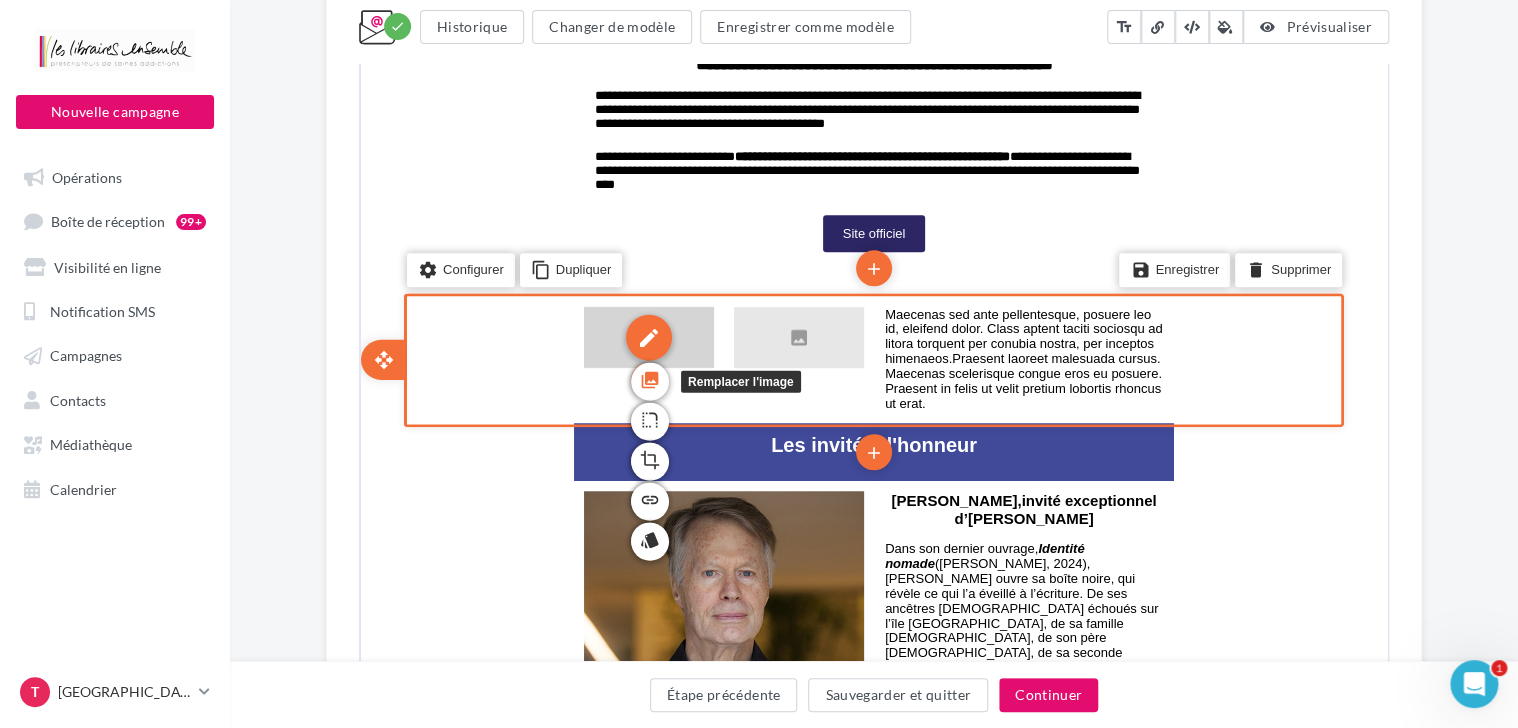 click on "photo_library" at bounding box center (648, 379) 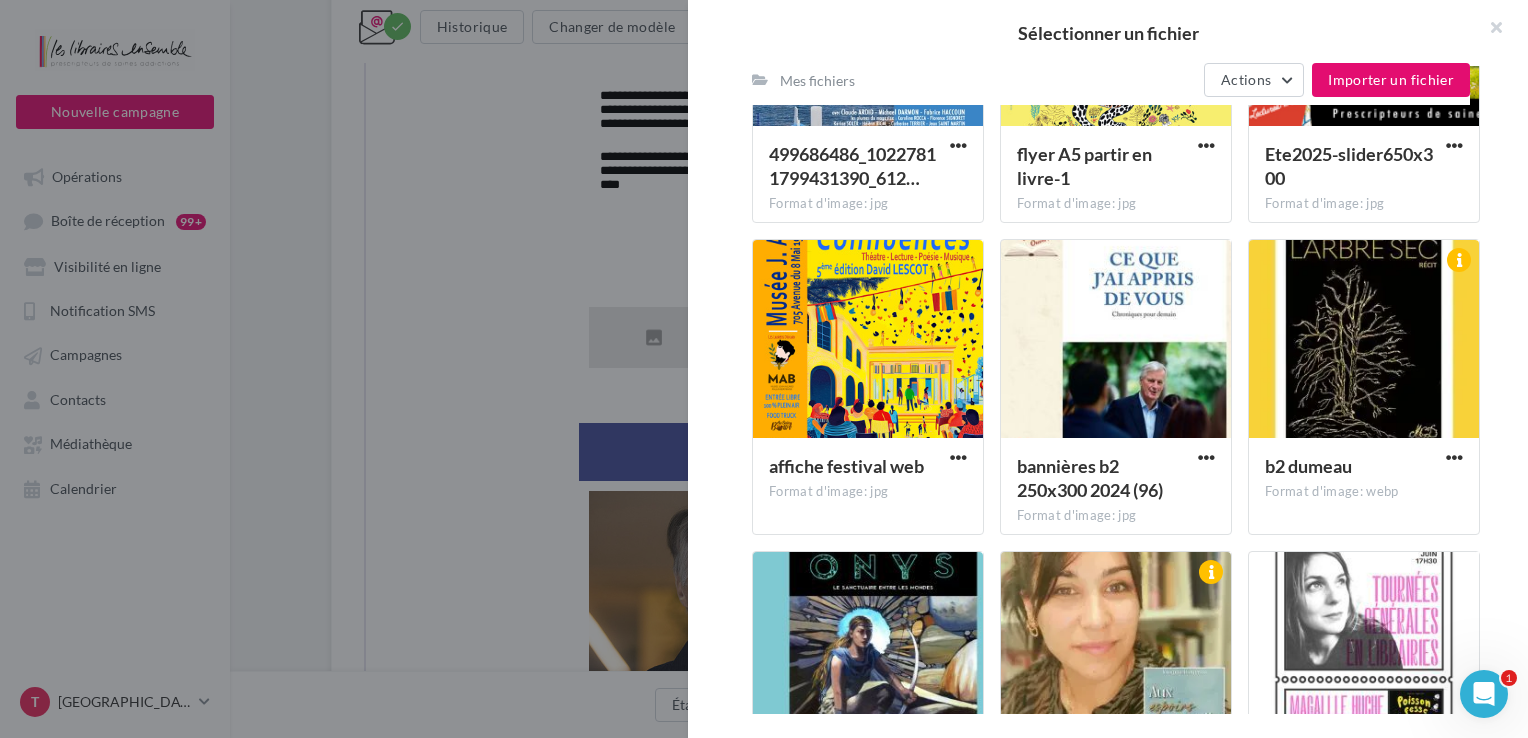 scroll, scrollTop: 2139, scrollLeft: 0, axis: vertical 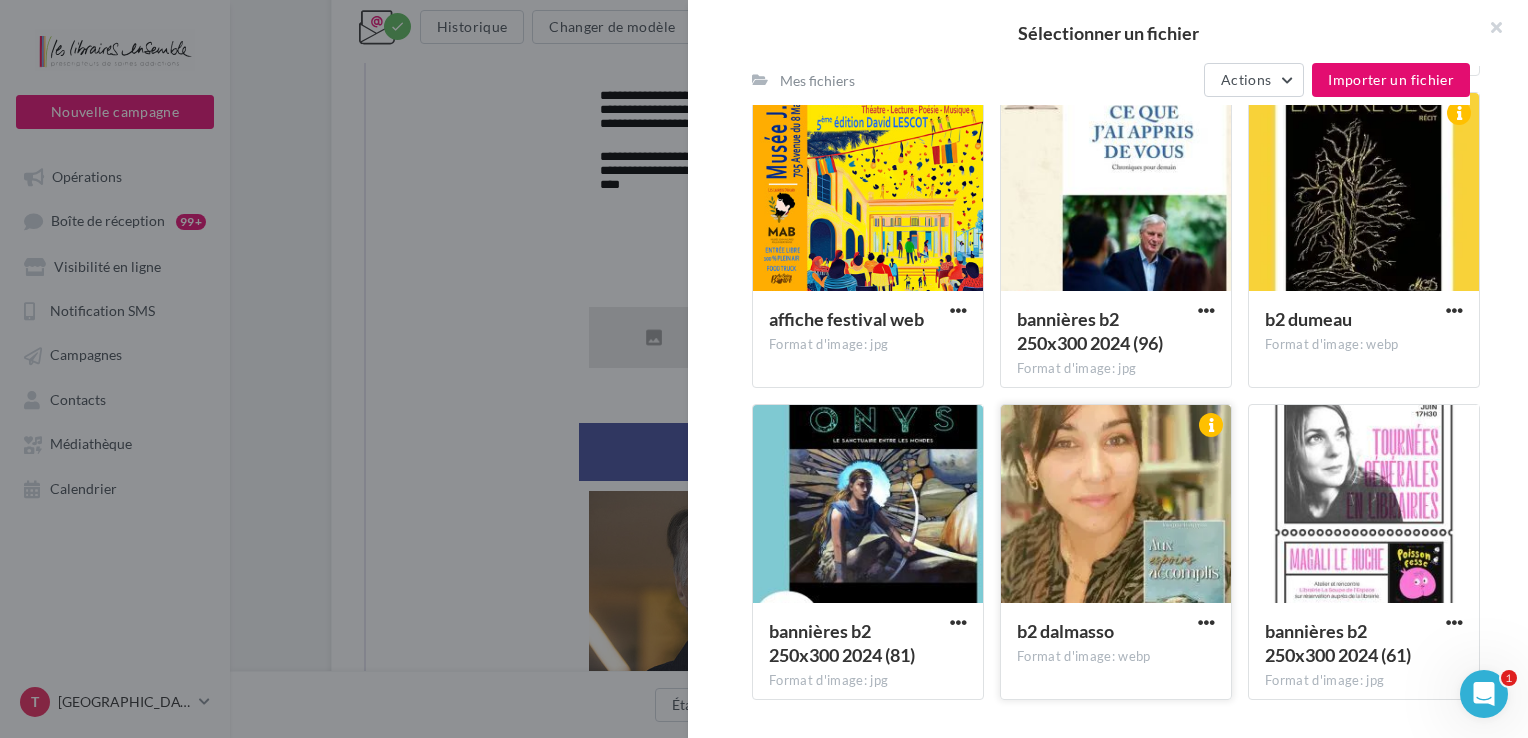 click at bounding box center (1116, 505) 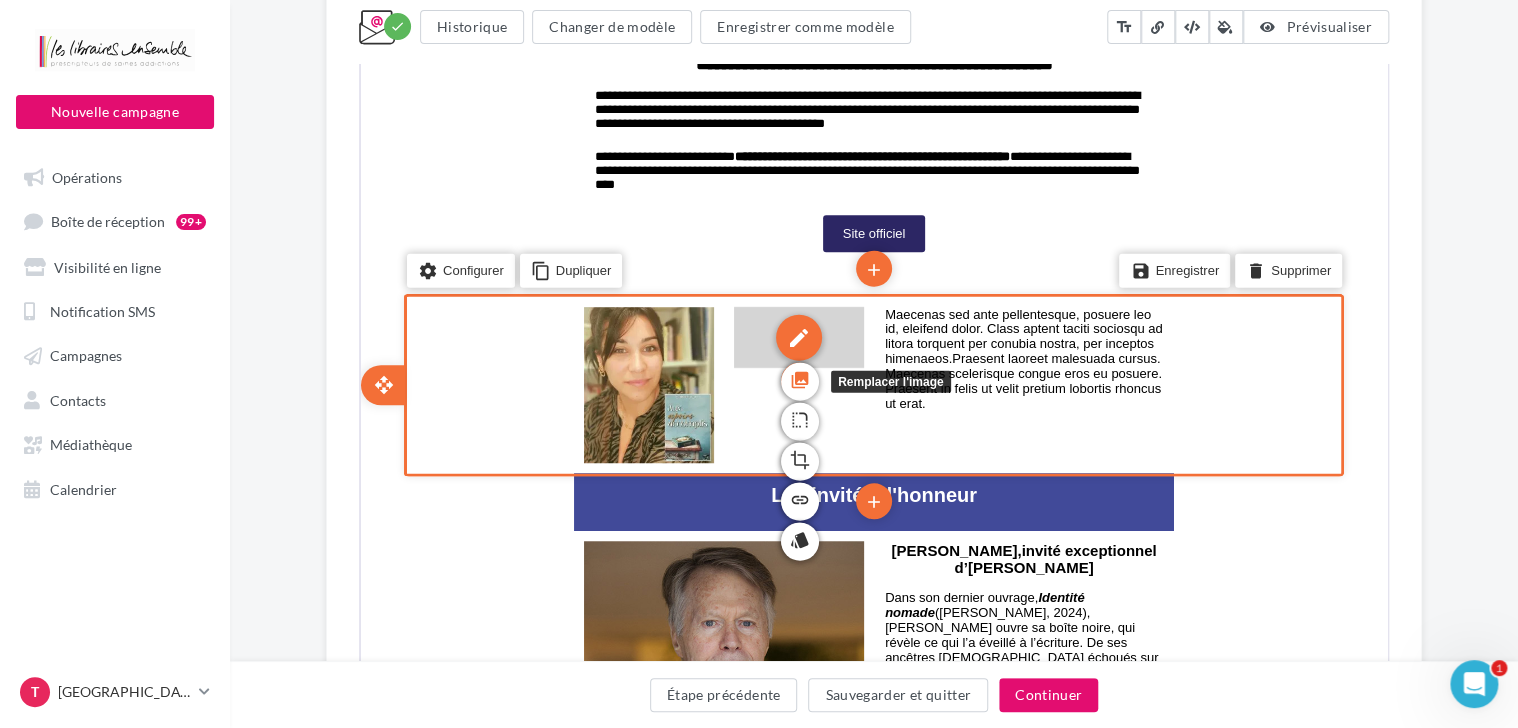 click on "photo_library" at bounding box center [798, 377] 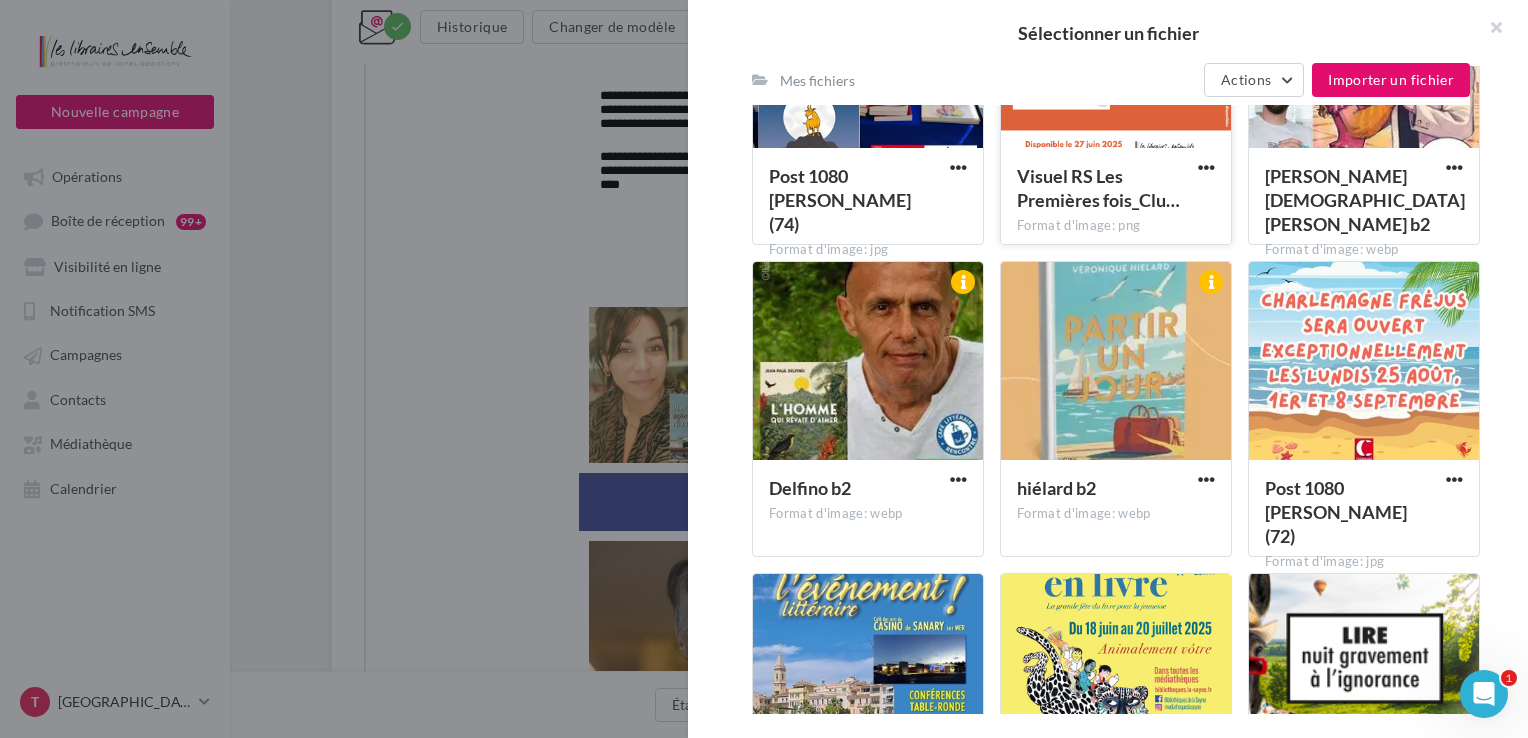 scroll, scrollTop: 1391, scrollLeft: 0, axis: vertical 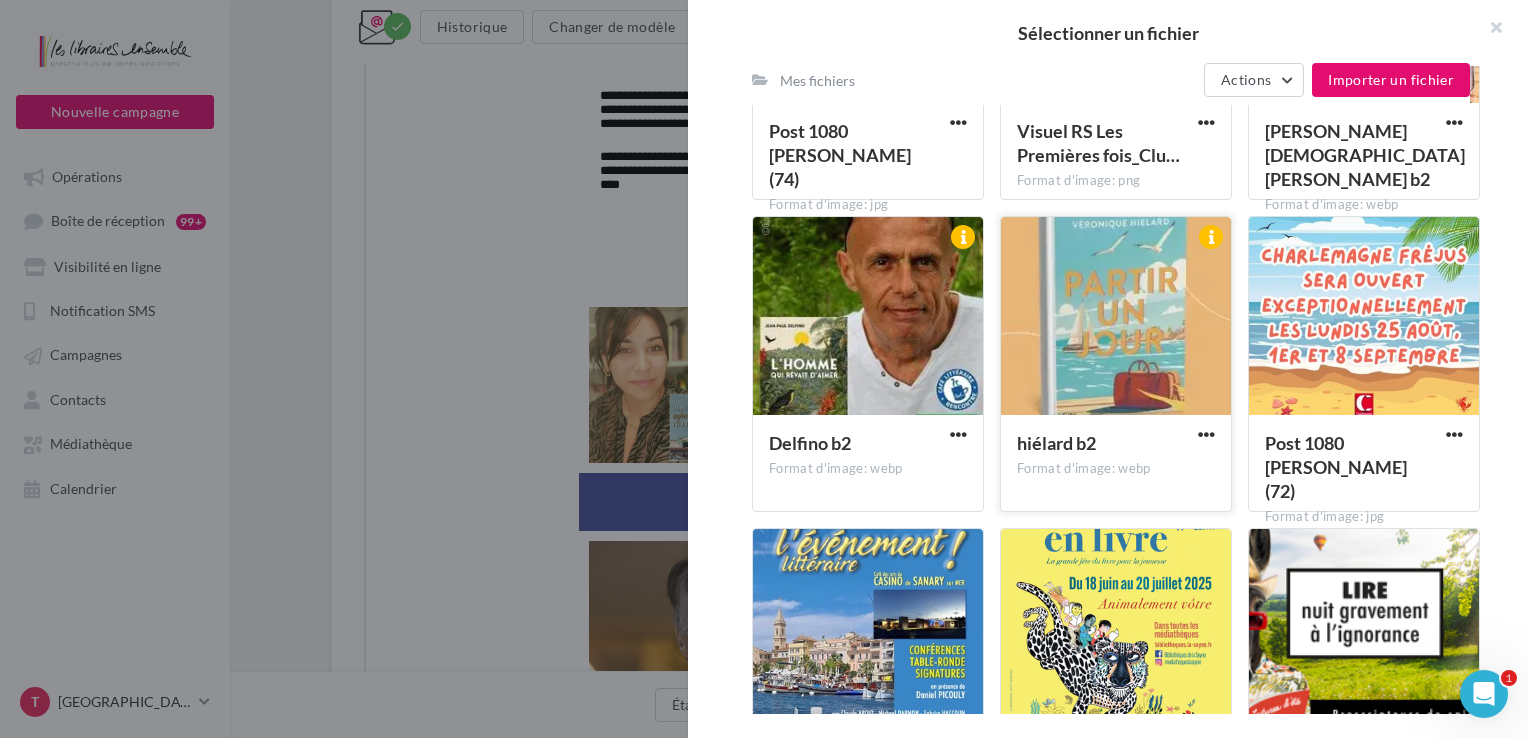 click at bounding box center (1116, 317) 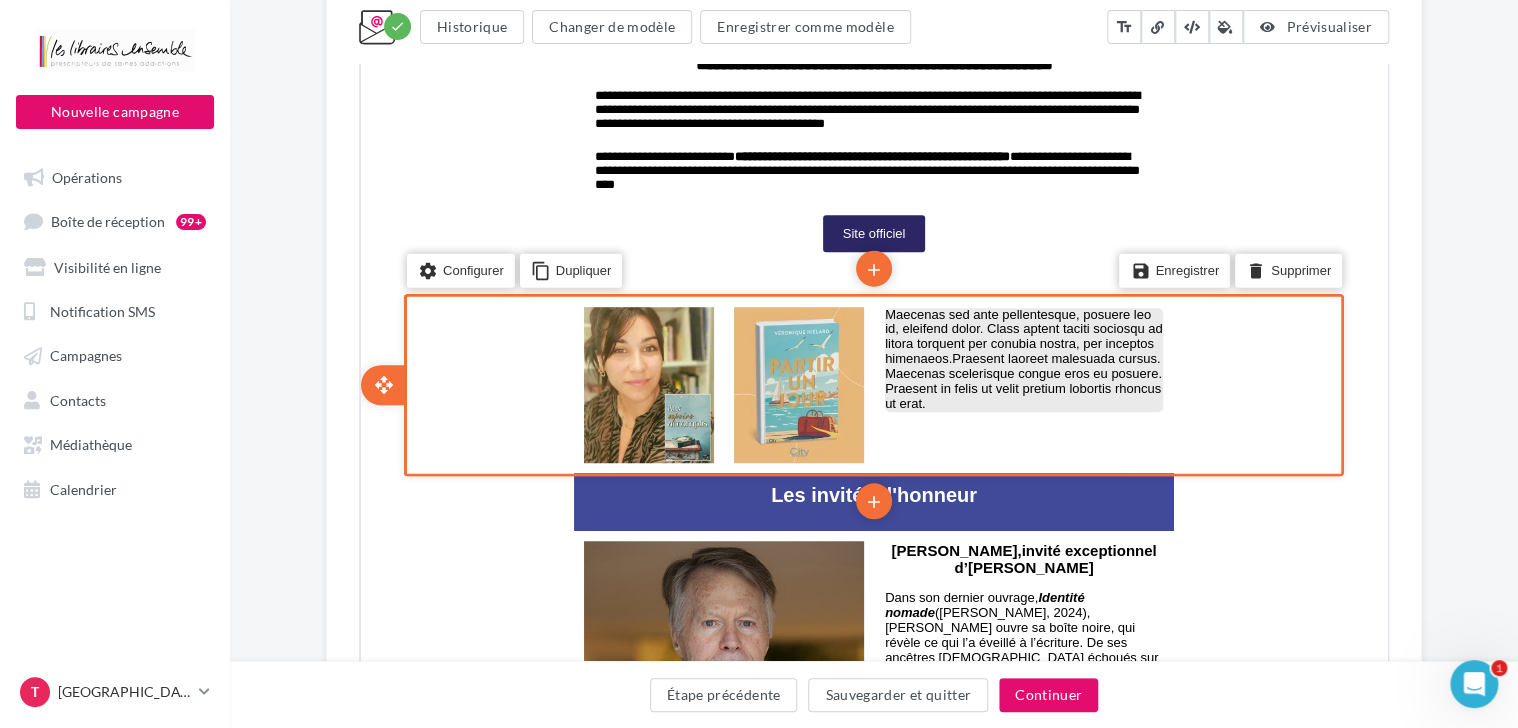 click on "Maecenas sed ante pellentesque, posuere leo id, eleifend dolor. Class aptent taciti sociosqu ad litora torquent per conubia nostra, per inceptos himenaeos.Praesent laoreet malesuada cursus. Maecenas scelerisque congue eros eu posuere. Praesent in felis ut velit pretium lobortis rhoncus ut erat." at bounding box center (1022, 358) 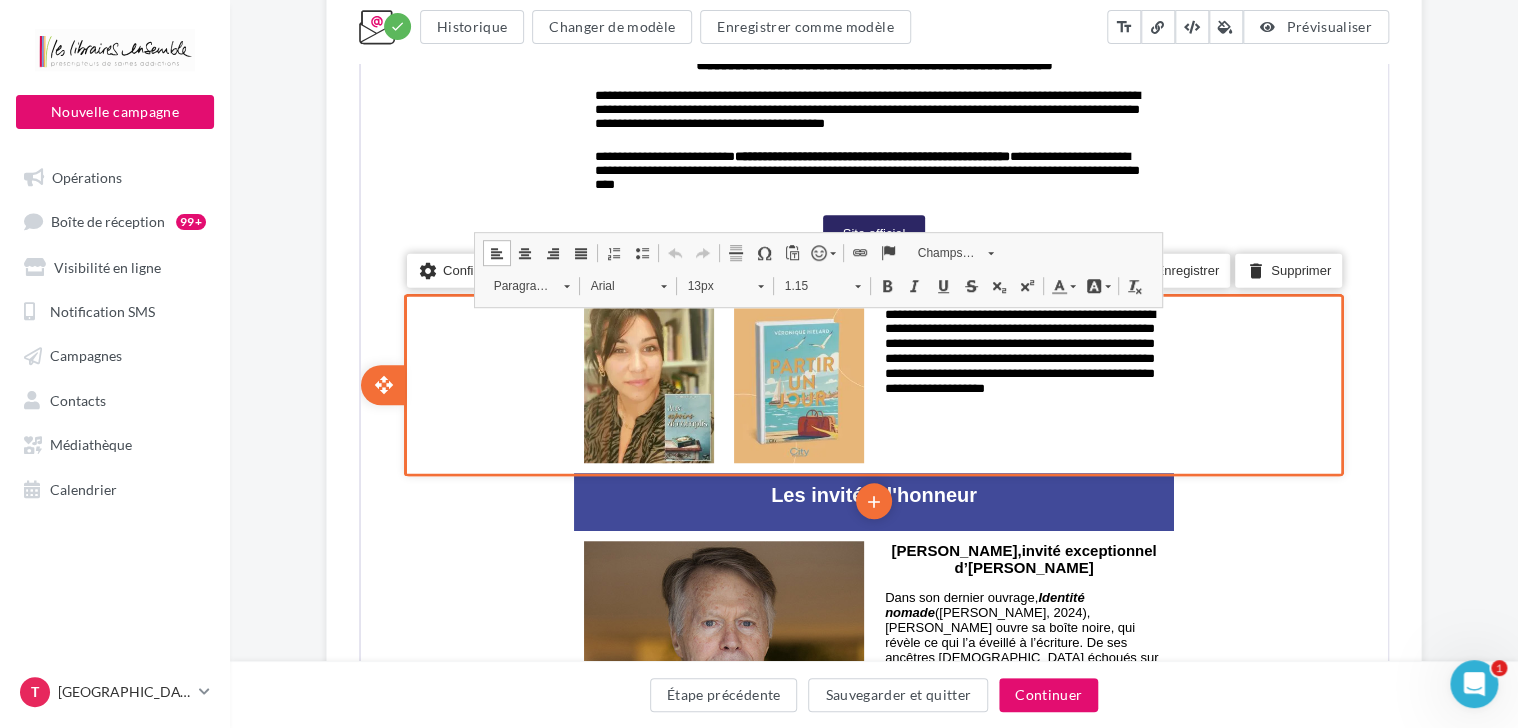 click on "**********" at bounding box center (1022, 351) 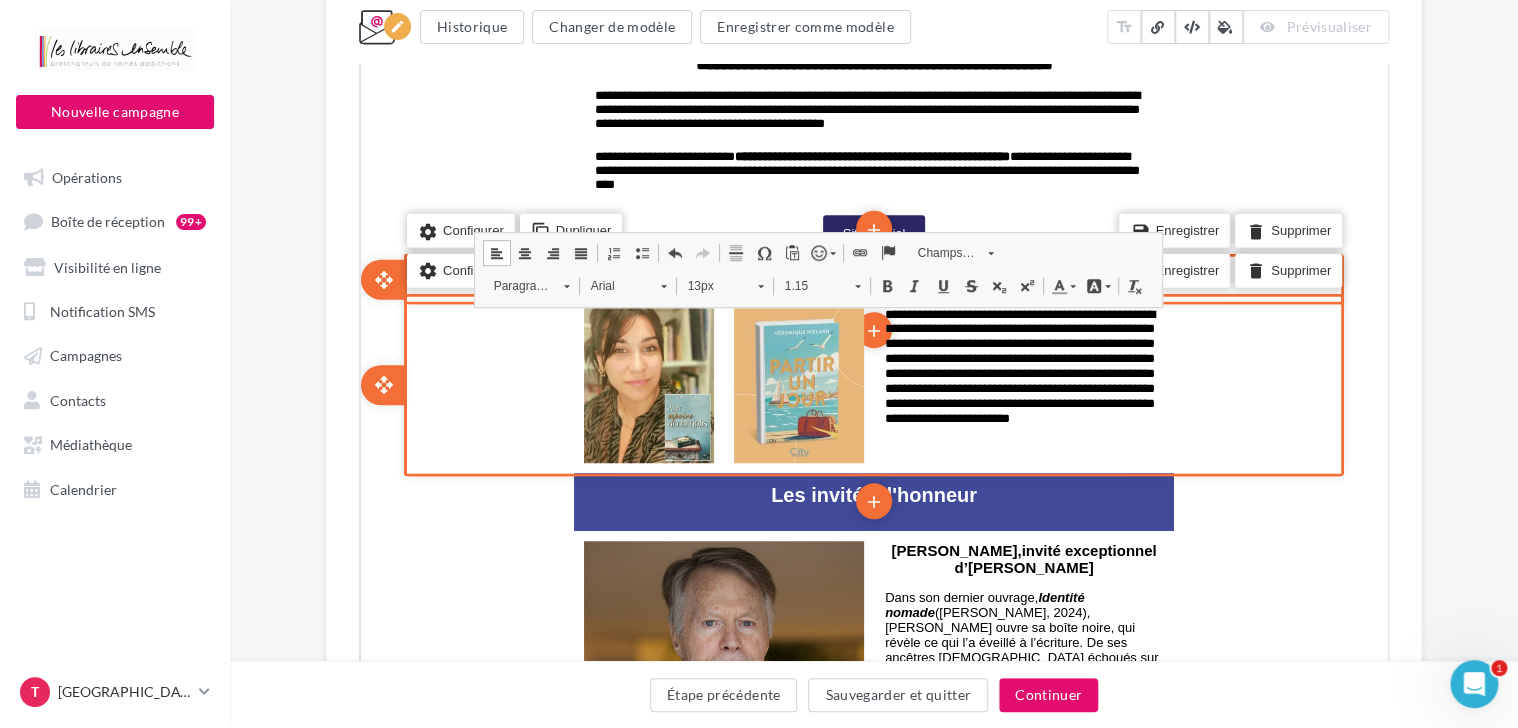 click on "settings Configurer content_copy Dupliquer add add save Enregistrer delete Supprimer open_with" at bounding box center [872, 277] 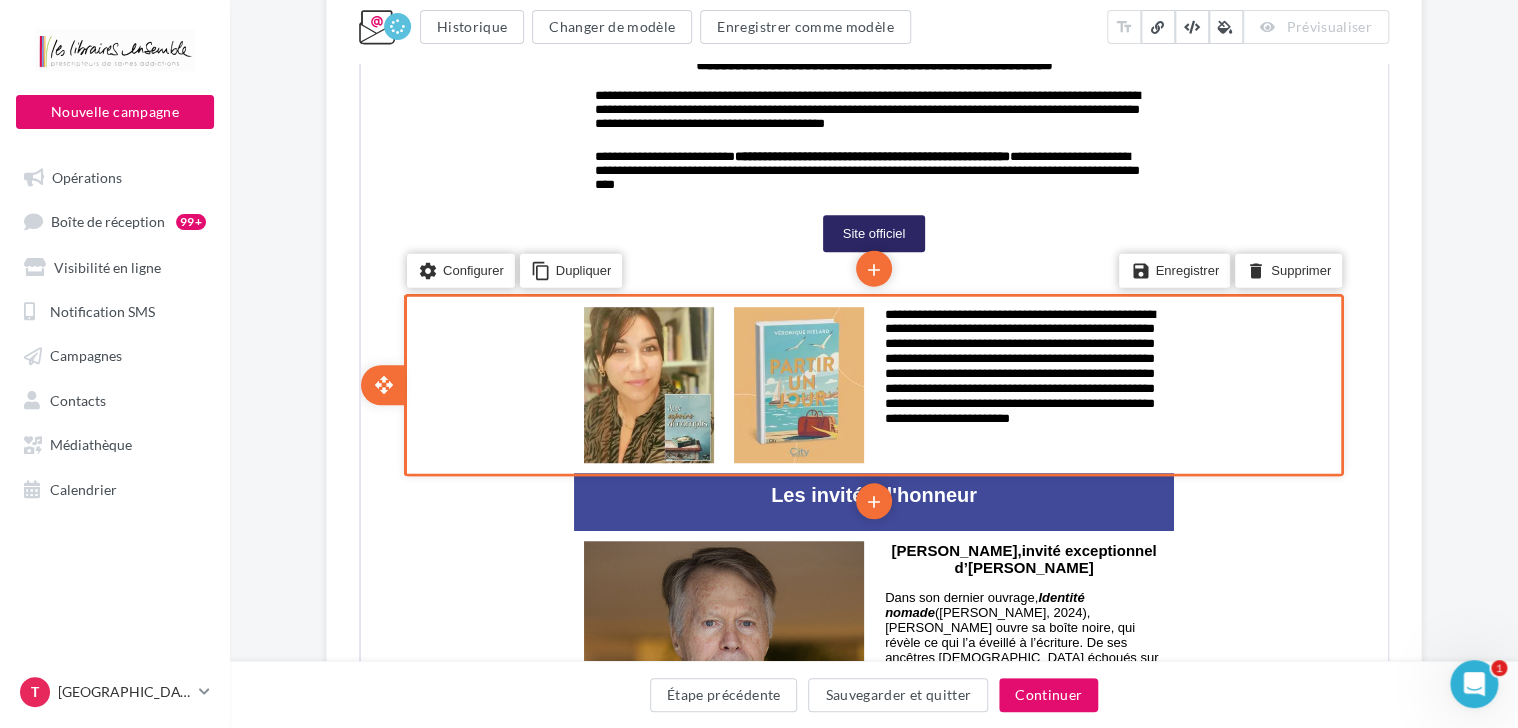 click on "**********" at bounding box center [874, 2357] 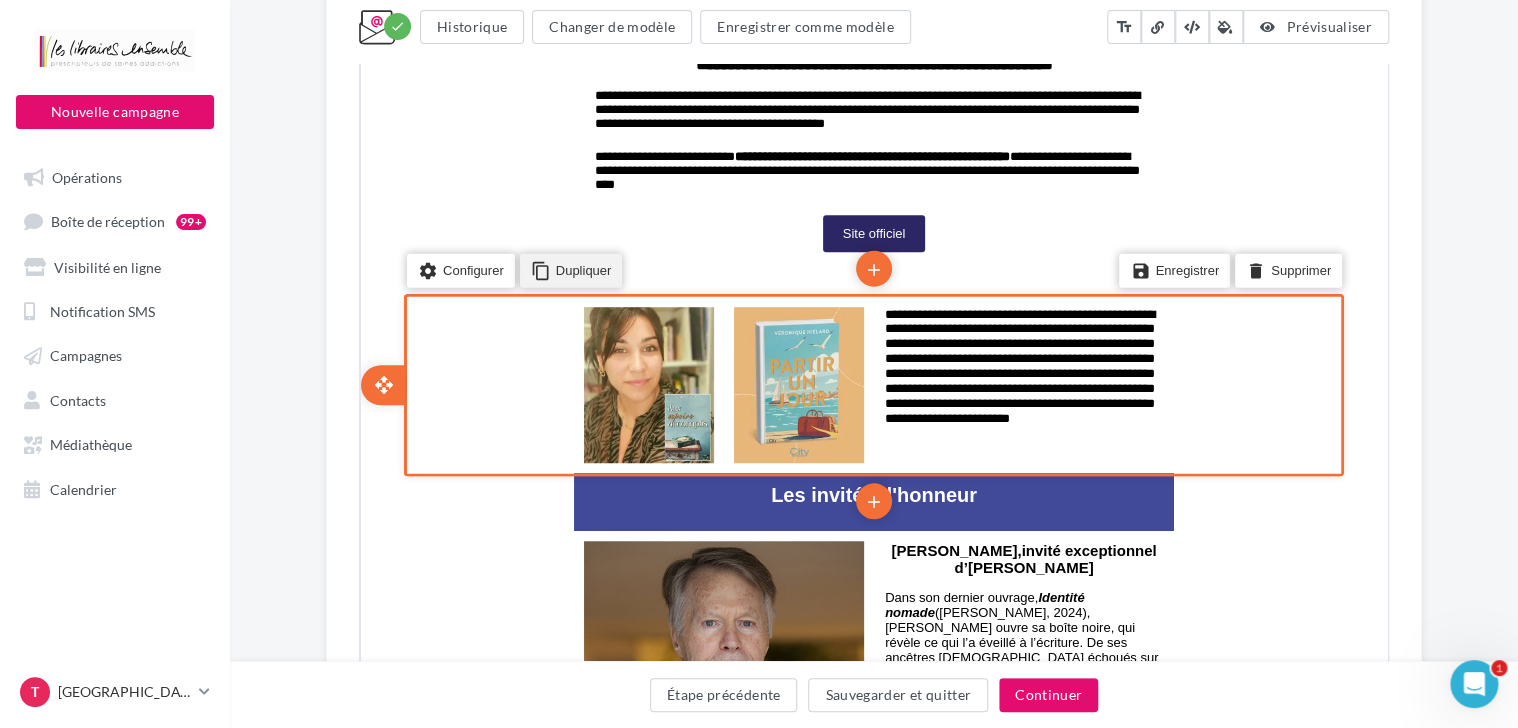 click on "content_copy Dupliquer" at bounding box center [569, 268] 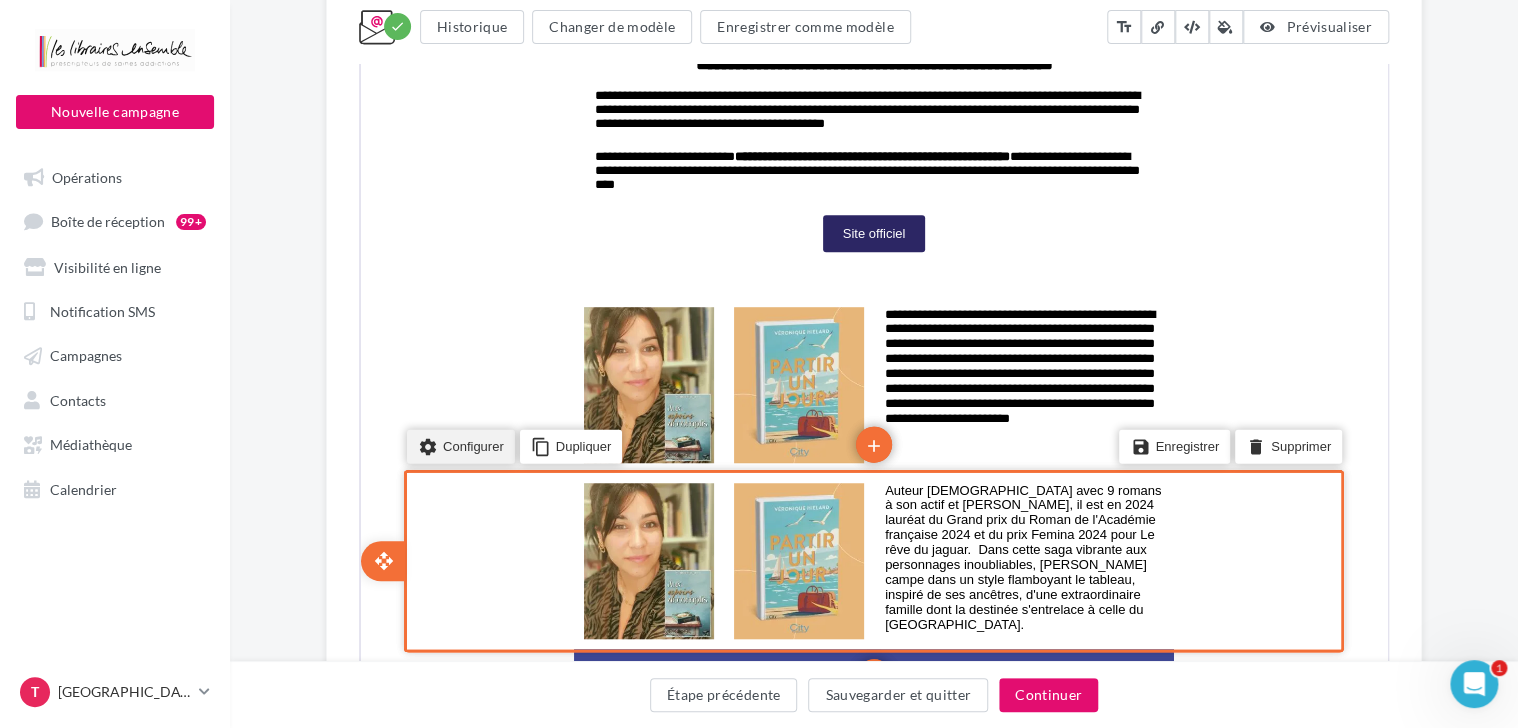 click on "settings Configurer" at bounding box center [459, 444] 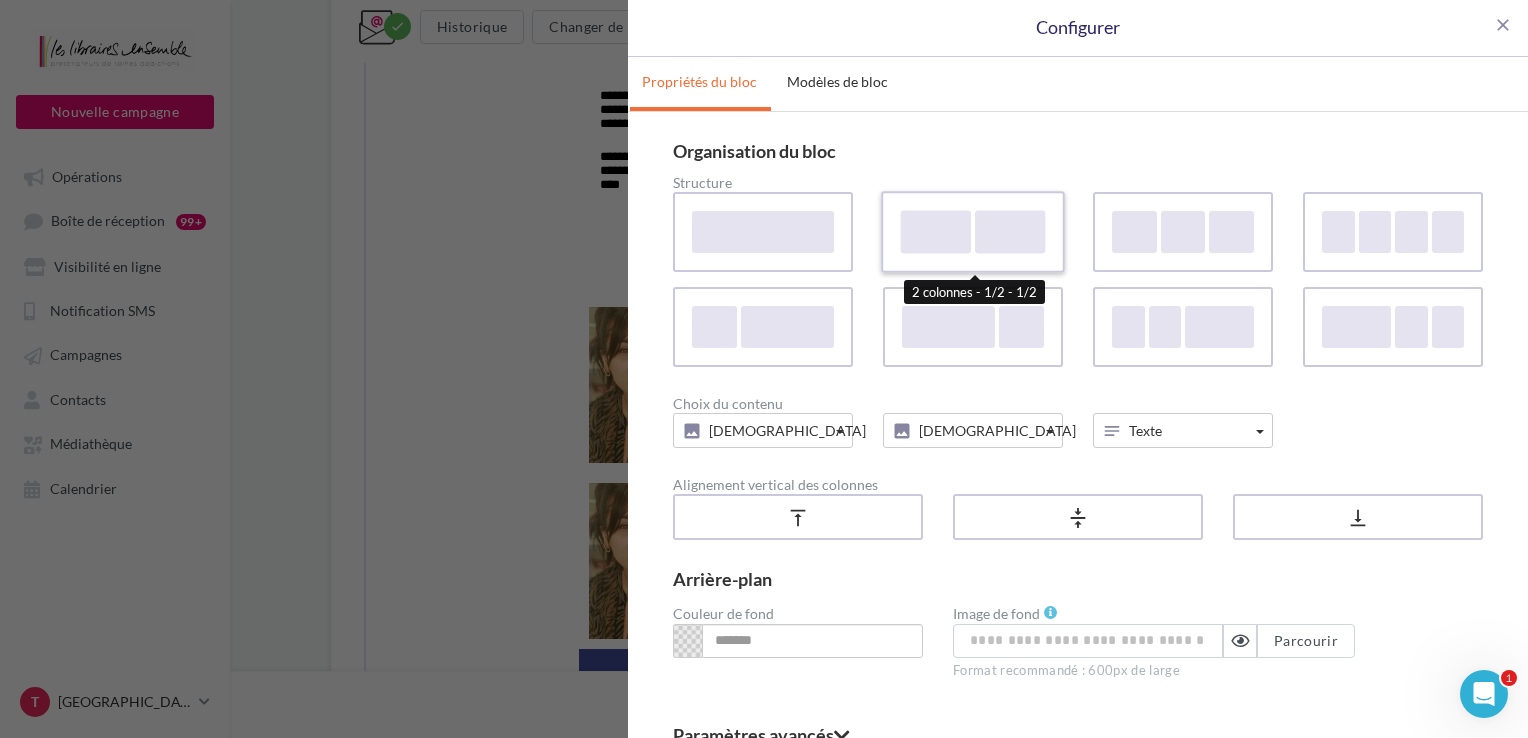 click at bounding box center [936, 231] 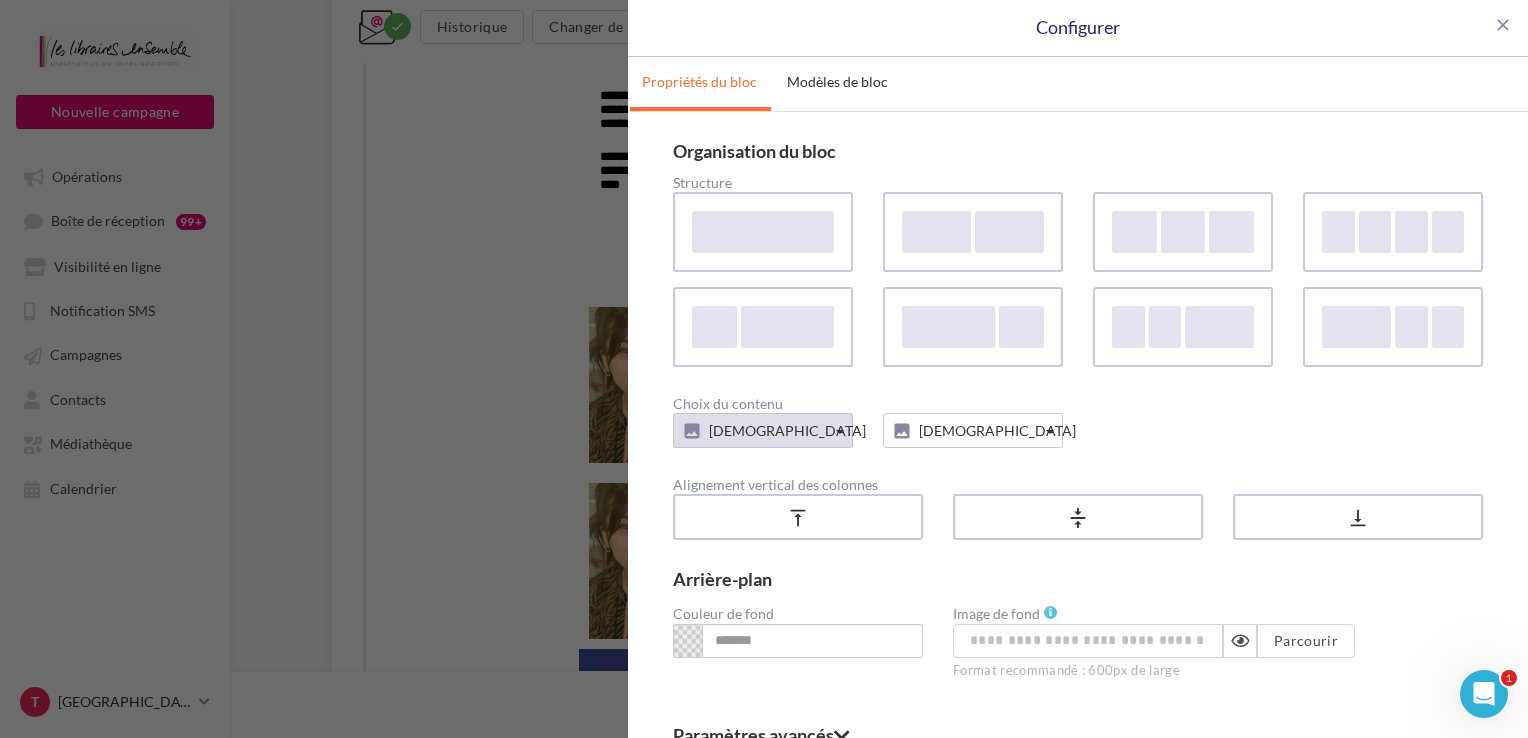click on "Visuel" at bounding box center (763, 430) 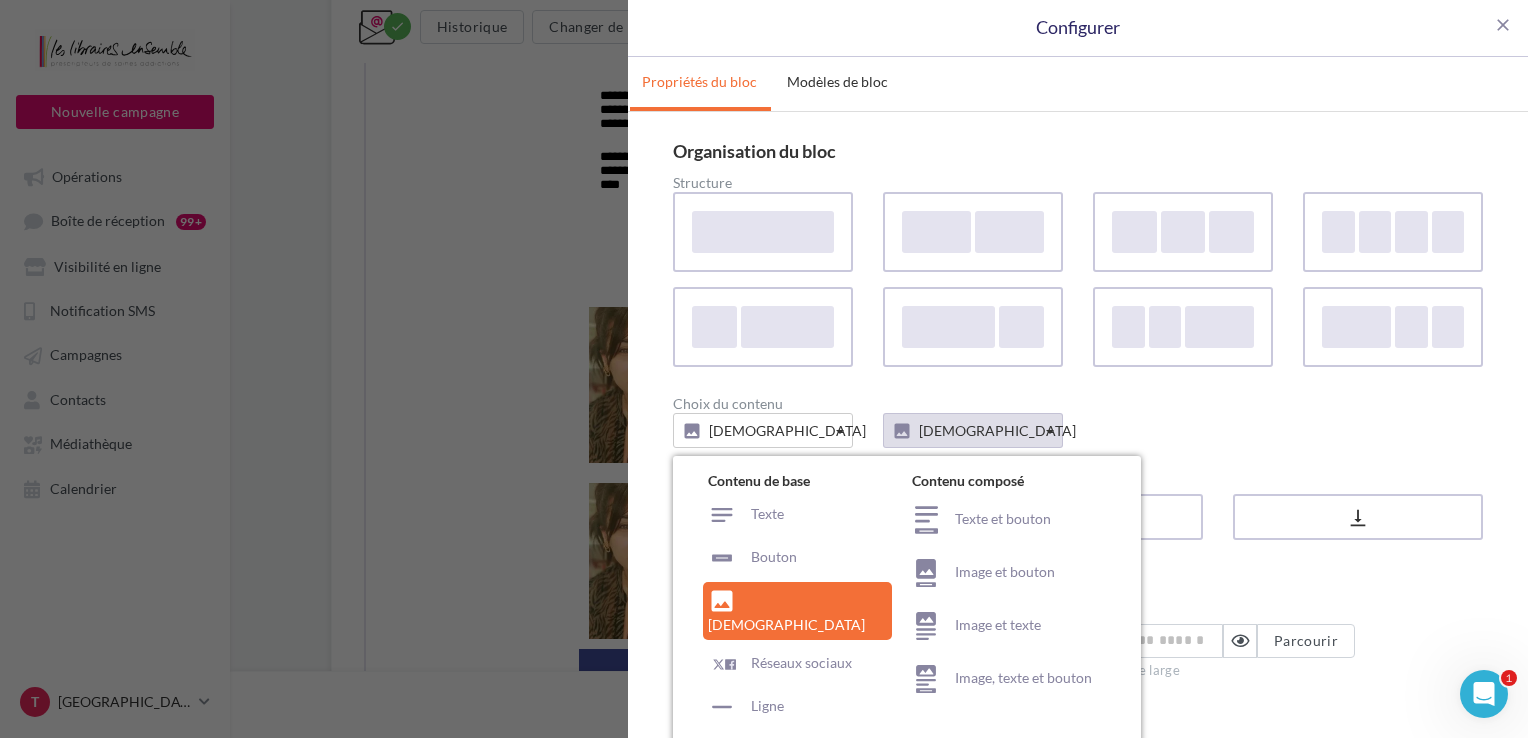 click on "Visuel" at bounding box center (973, 430) 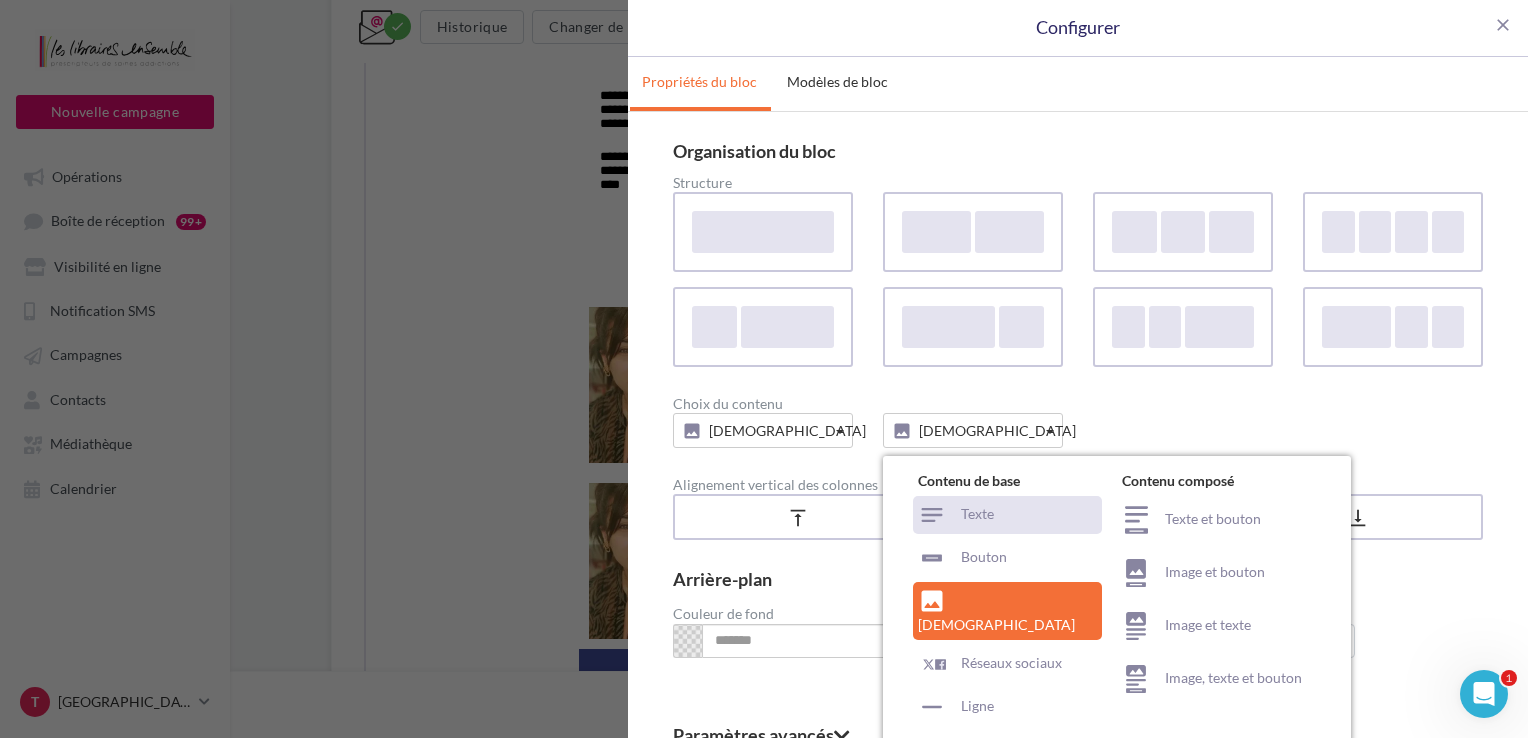 click on "Texte" at bounding box center (1007, 515) 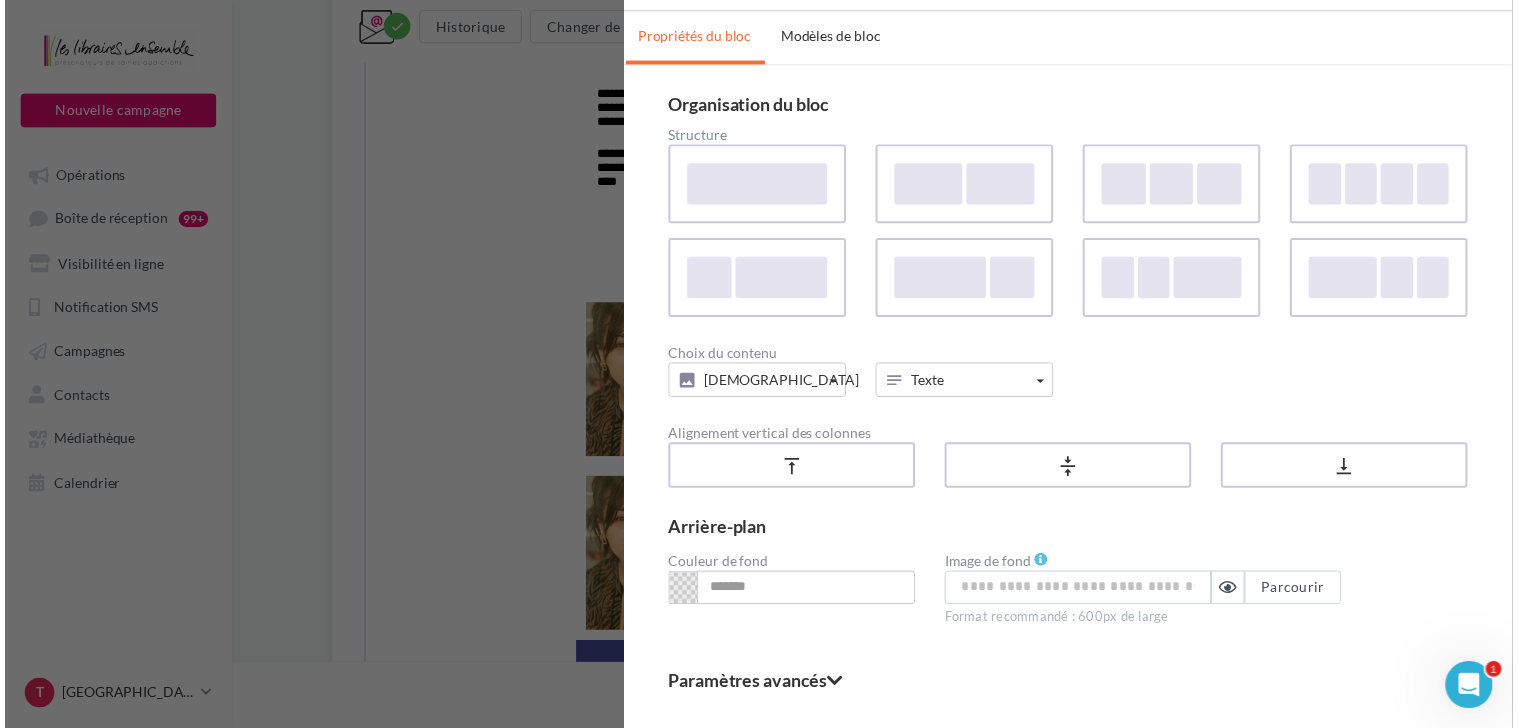 scroll, scrollTop: 107, scrollLeft: 0, axis: vertical 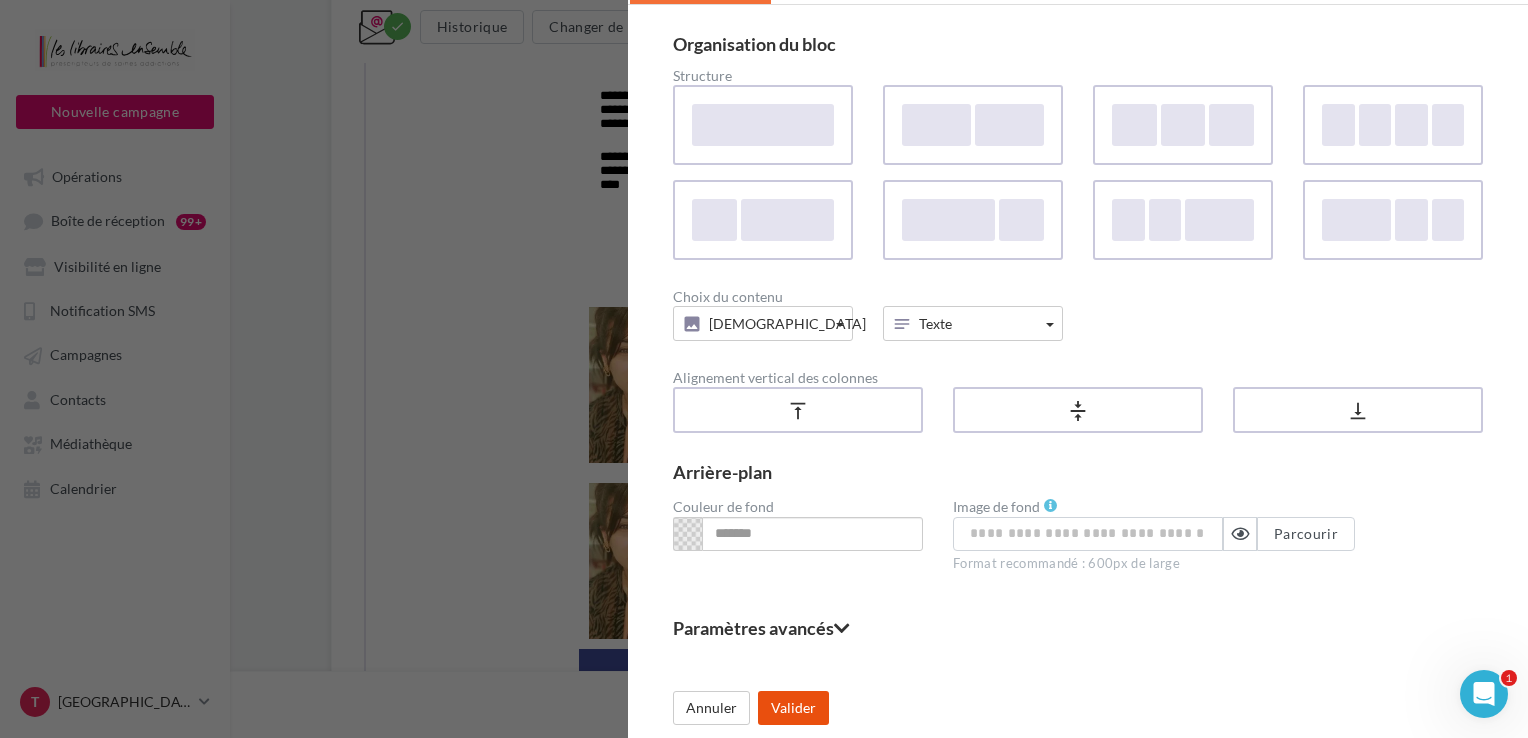 click on "Valider" at bounding box center (793, 708) 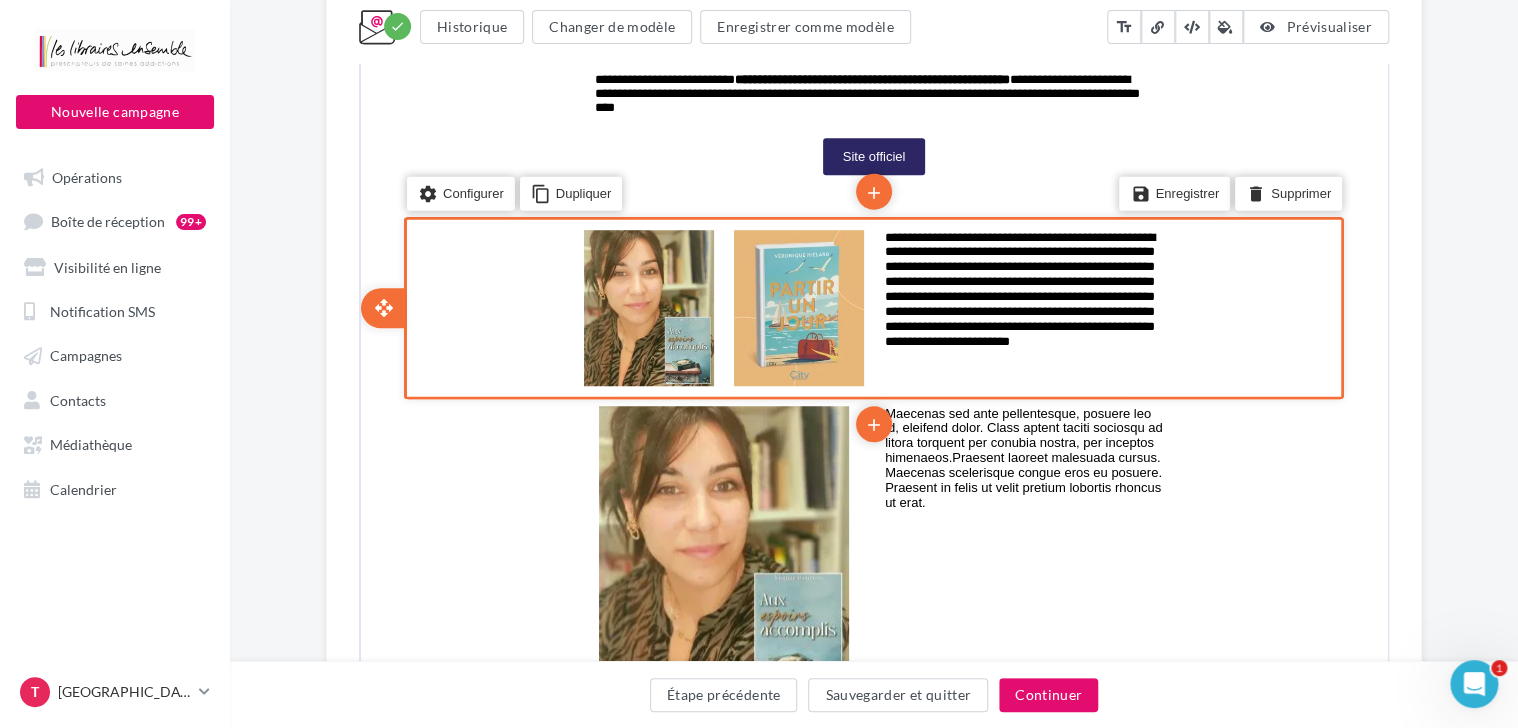 scroll, scrollTop: 1195, scrollLeft: 0, axis: vertical 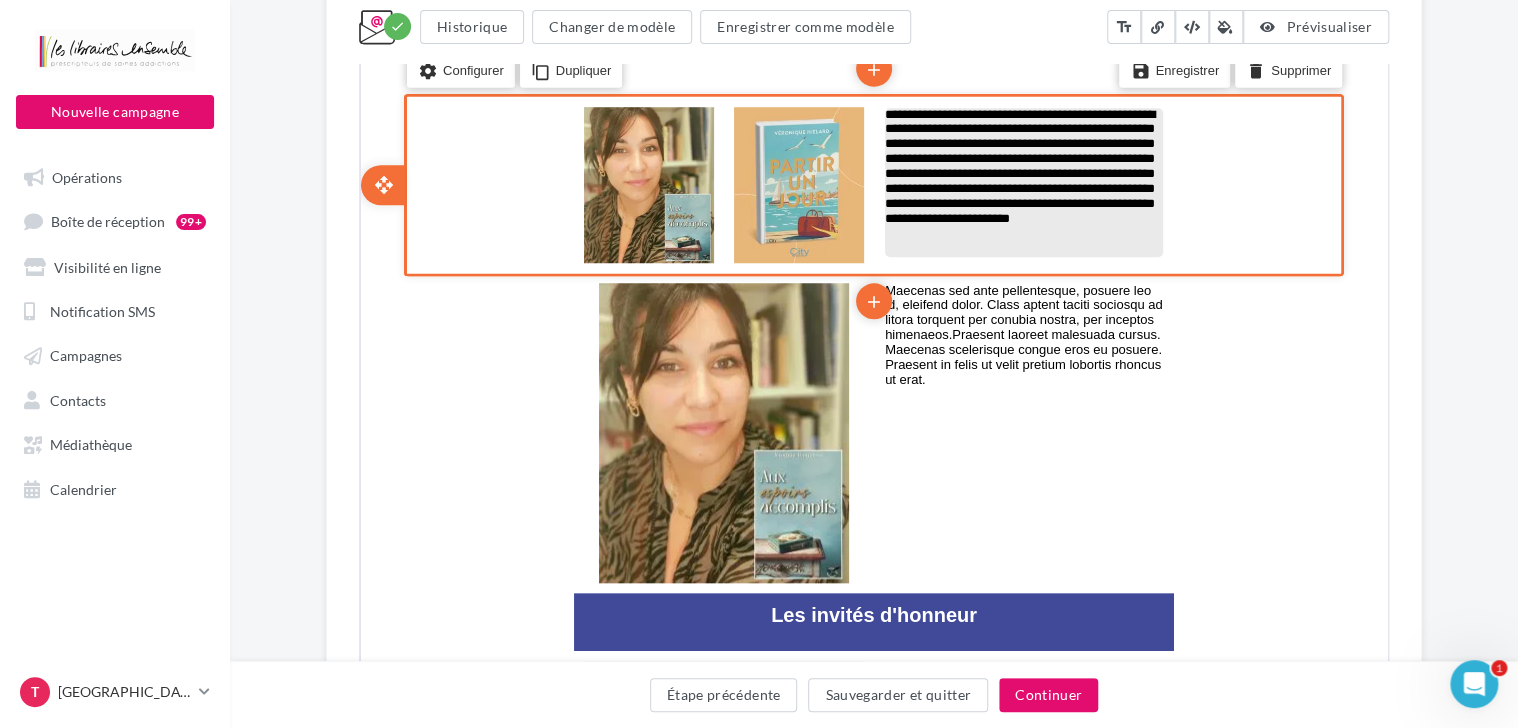 click on "**********" at bounding box center (1022, 181) 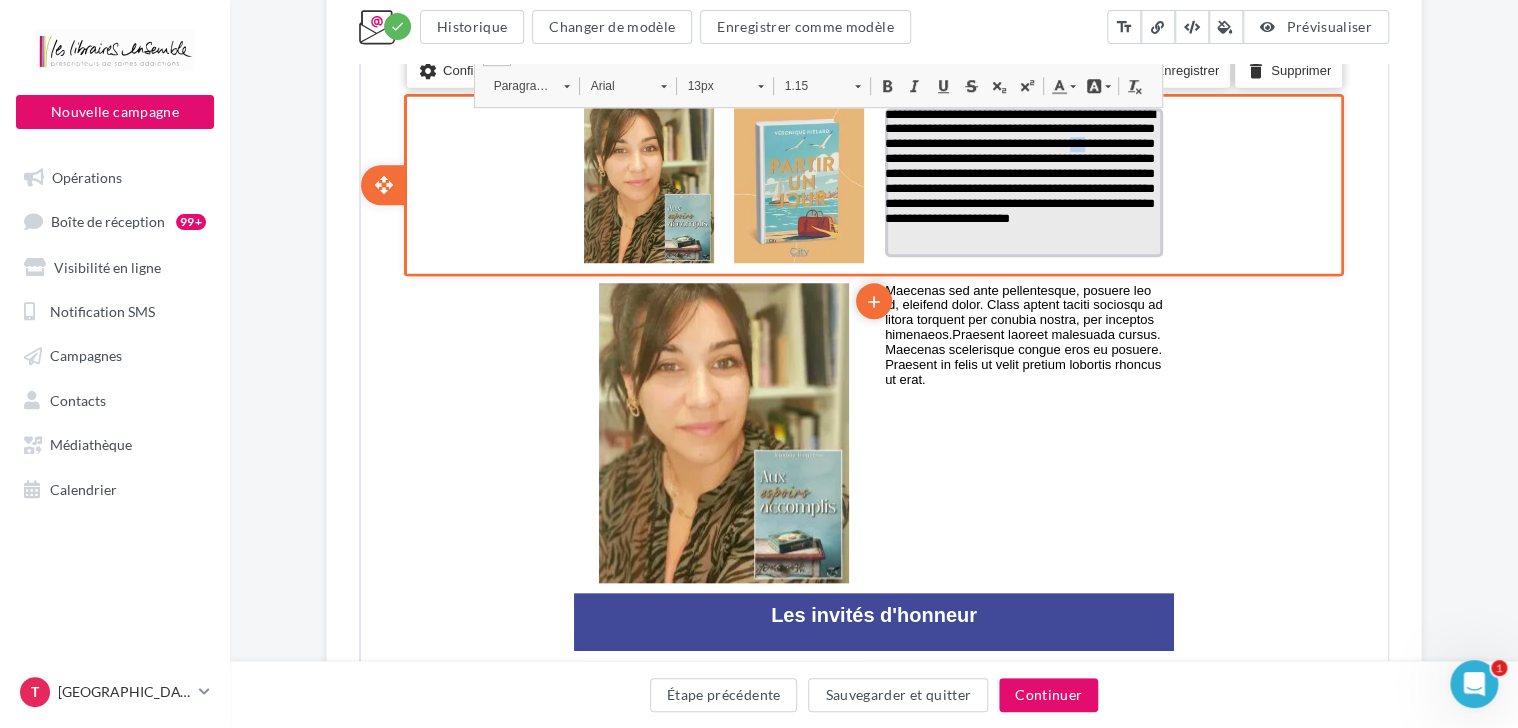 click on "**********" at bounding box center [1022, 181] 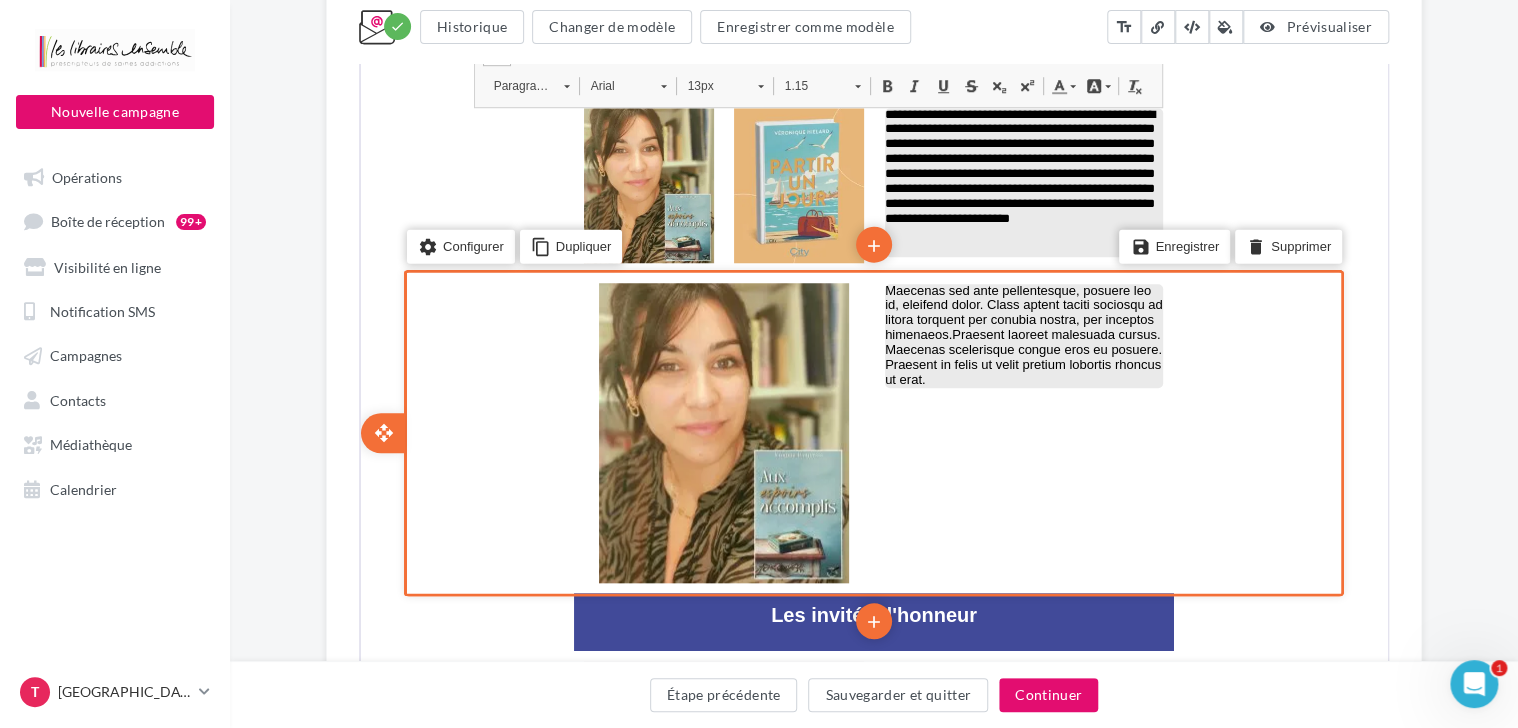 click on "Maecenas sed ante pellentesque, posuere leo id, eleifend dolor. Class aptent taciti sociosqu ad litora torquent per conubia nostra, per inceptos himenaeos.Praesent laoreet malesuada cursus. Maecenas scelerisque congue eros eu posuere. Praesent in felis ut velit pretium lobortis rhoncus ut erat." at bounding box center (1022, 334) 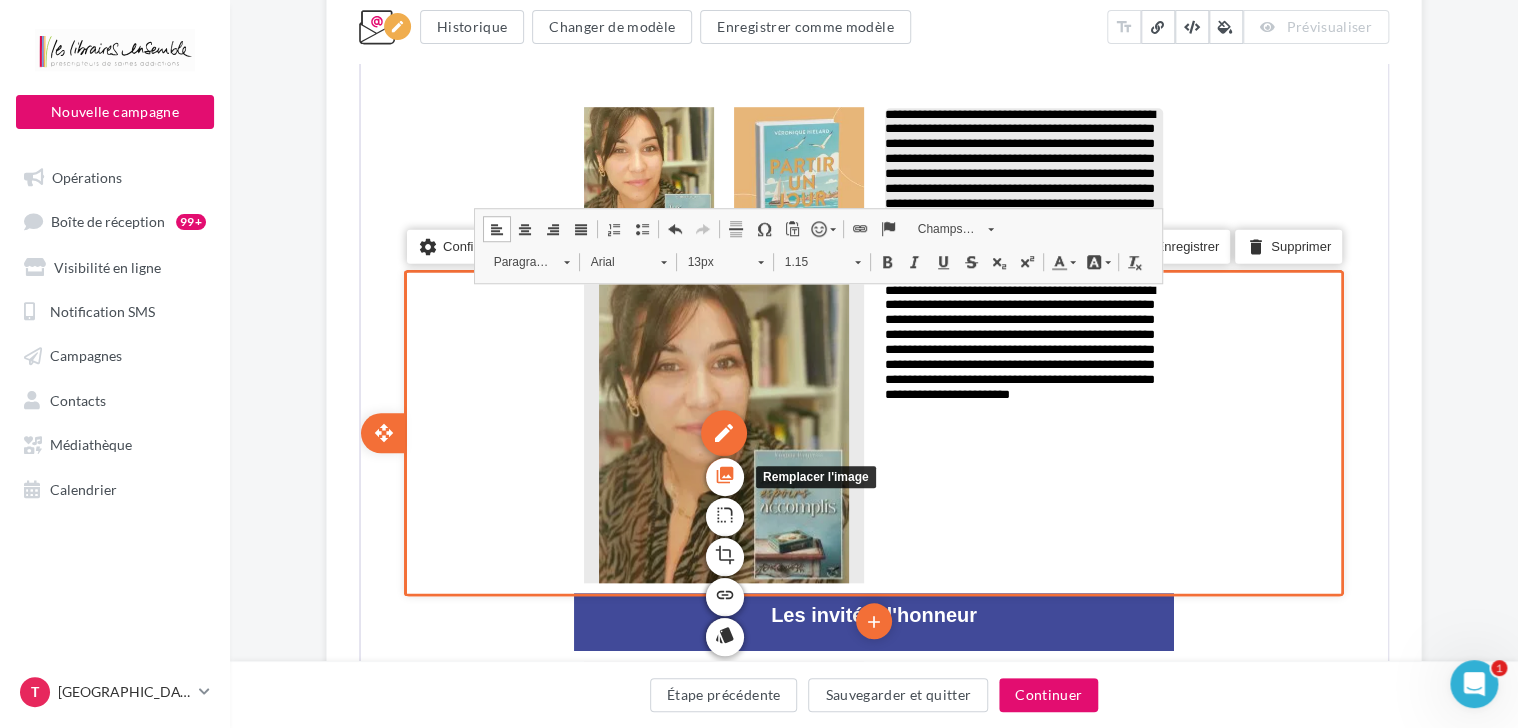 click on "photo_library" at bounding box center [723, 473] 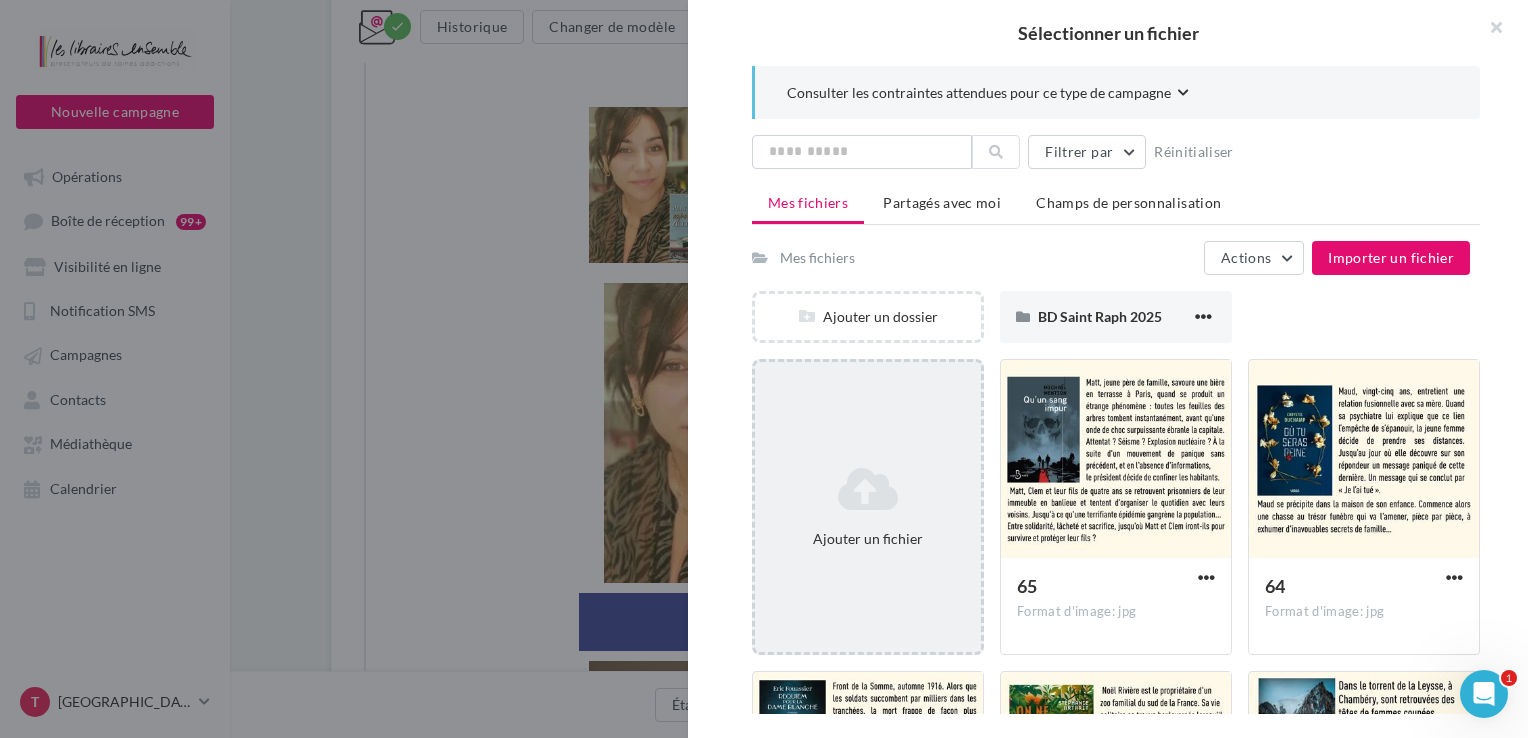 click on "Ajouter un fichier" at bounding box center (868, 507) 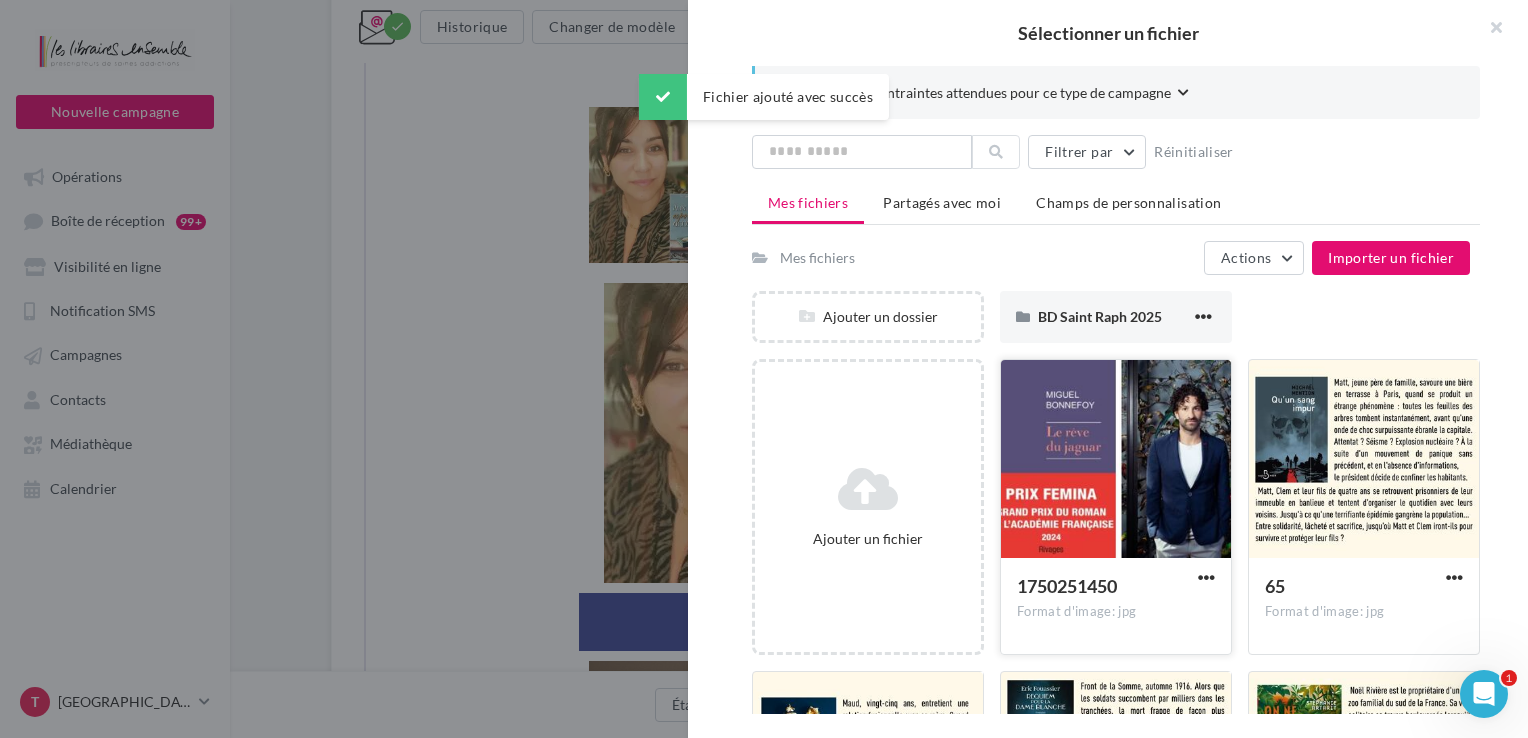 click at bounding box center [1116, 460] 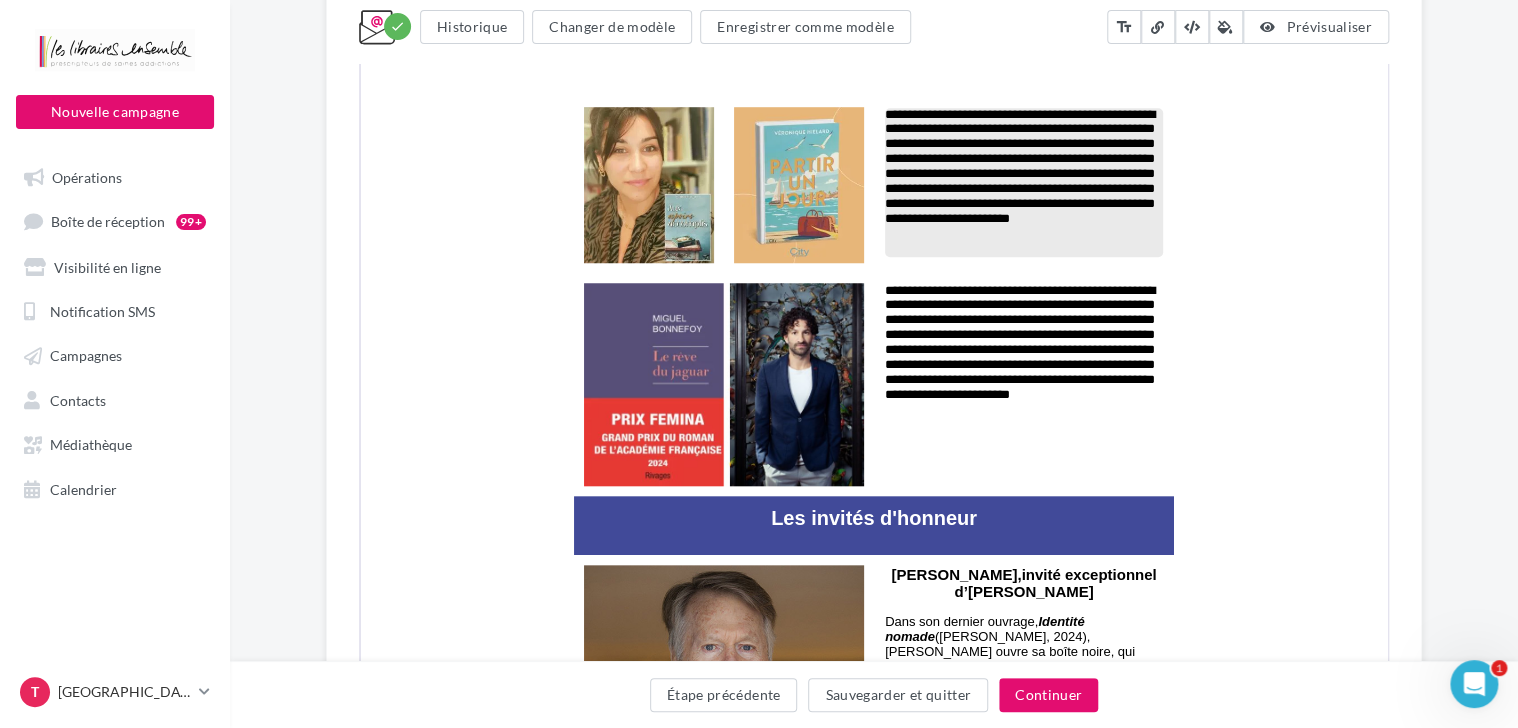 click on "**********" at bounding box center (874, 2269) 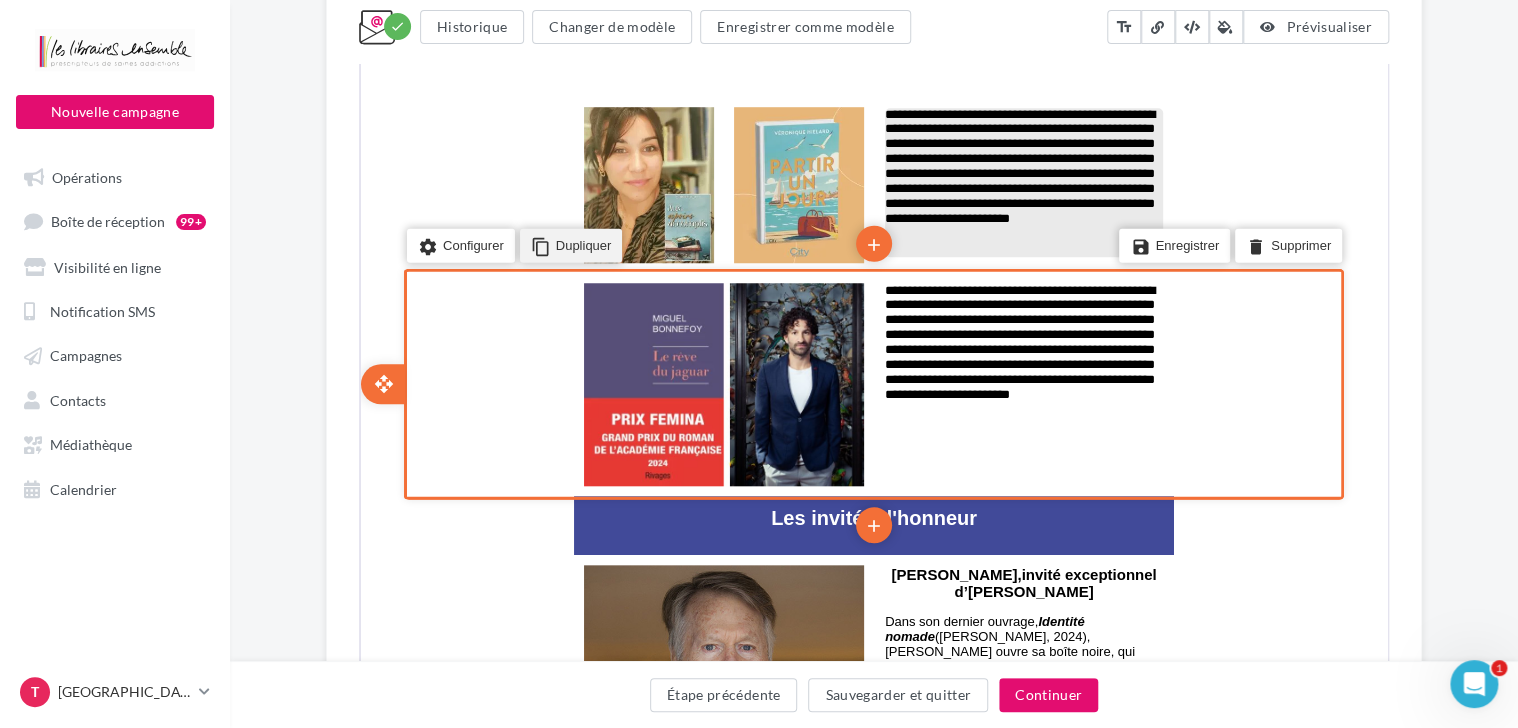 click on "content_copy Dupliquer" at bounding box center (569, 244) 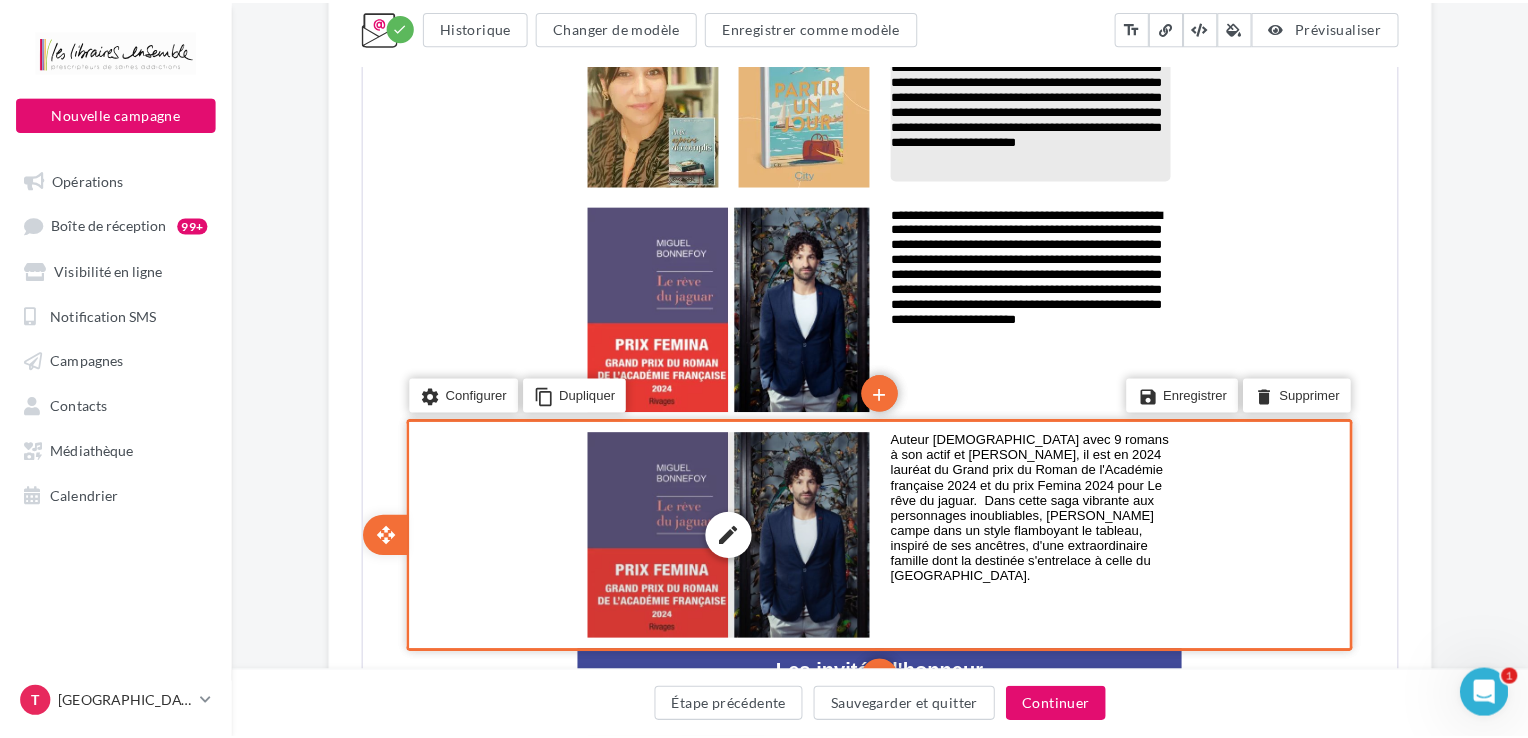 scroll, scrollTop: 1295, scrollLeft: 0, axis: vertical 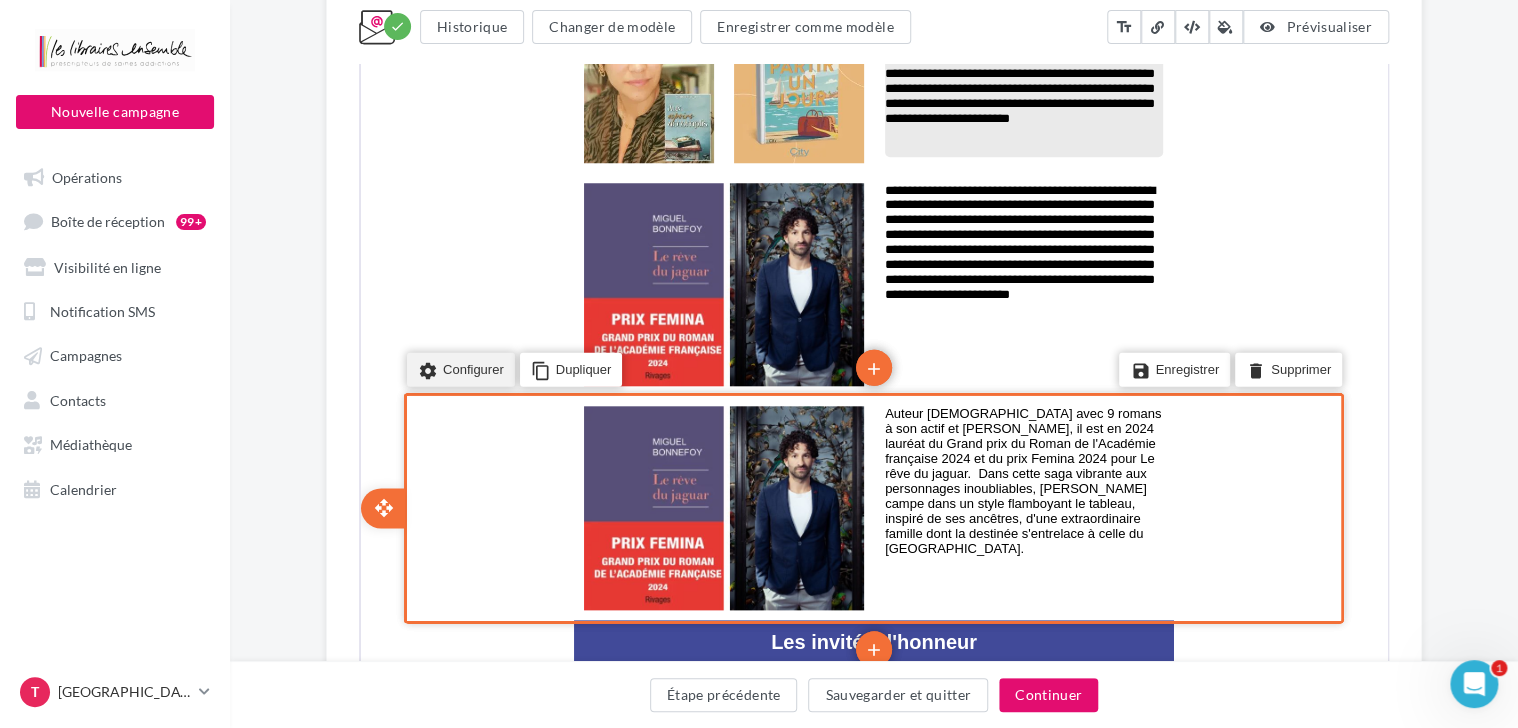 click on "settings Configurer" at bounding box center [459, 368] 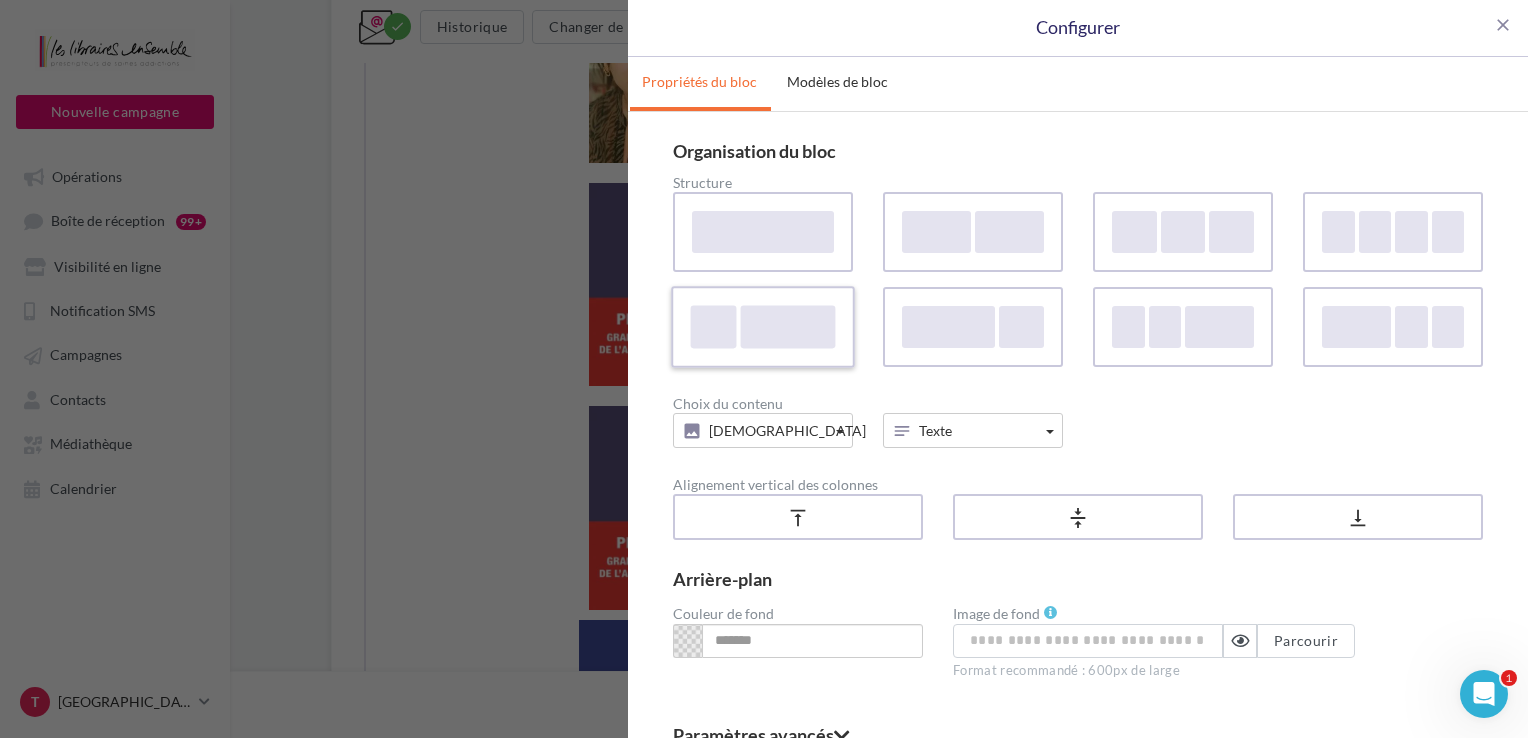 click at bounding box center (787, 326) 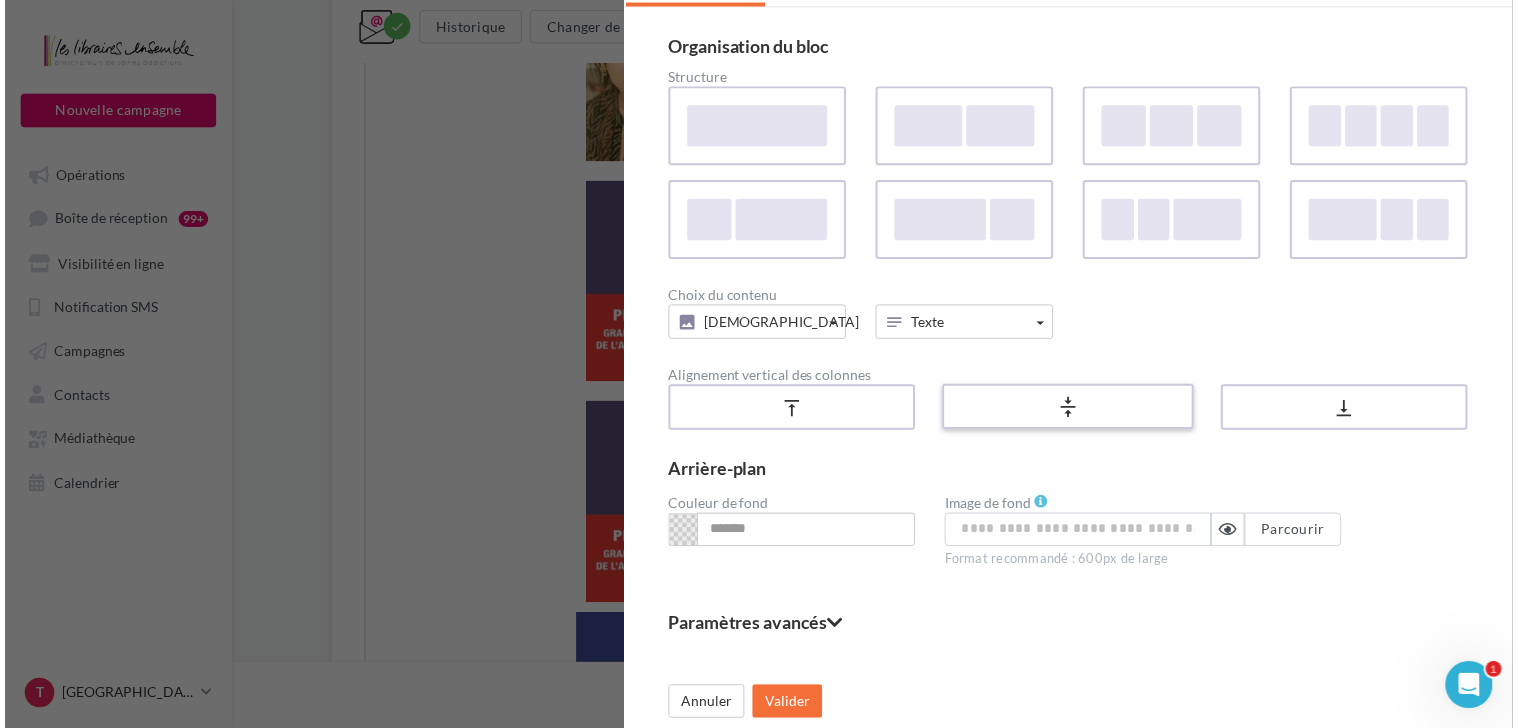 scroll, scrollTop: 107, scrollLeft: 0, axis: vertical 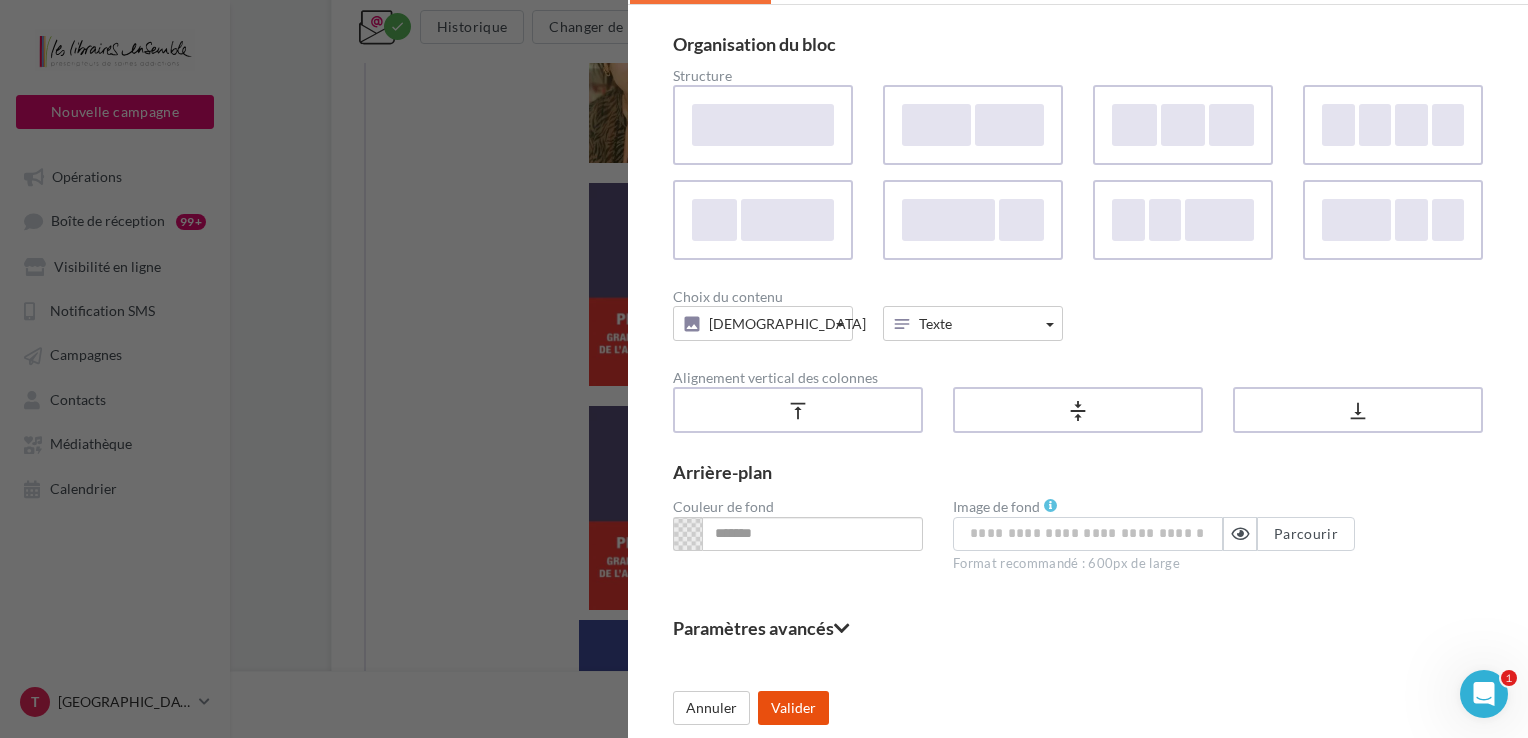 click on "Valider" at bounding box center (793, 708) 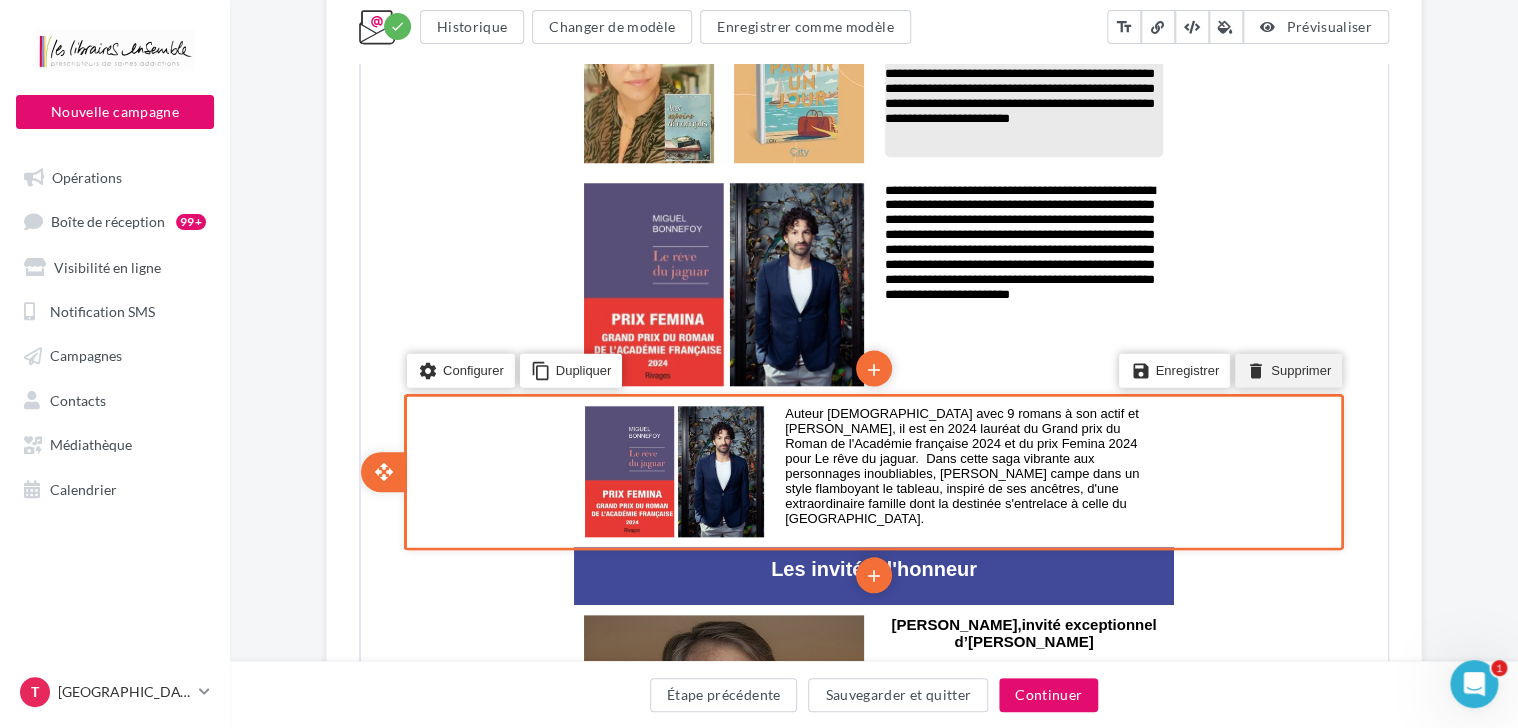 click on "delete Supprimer" at bounding box center [1286, 368] 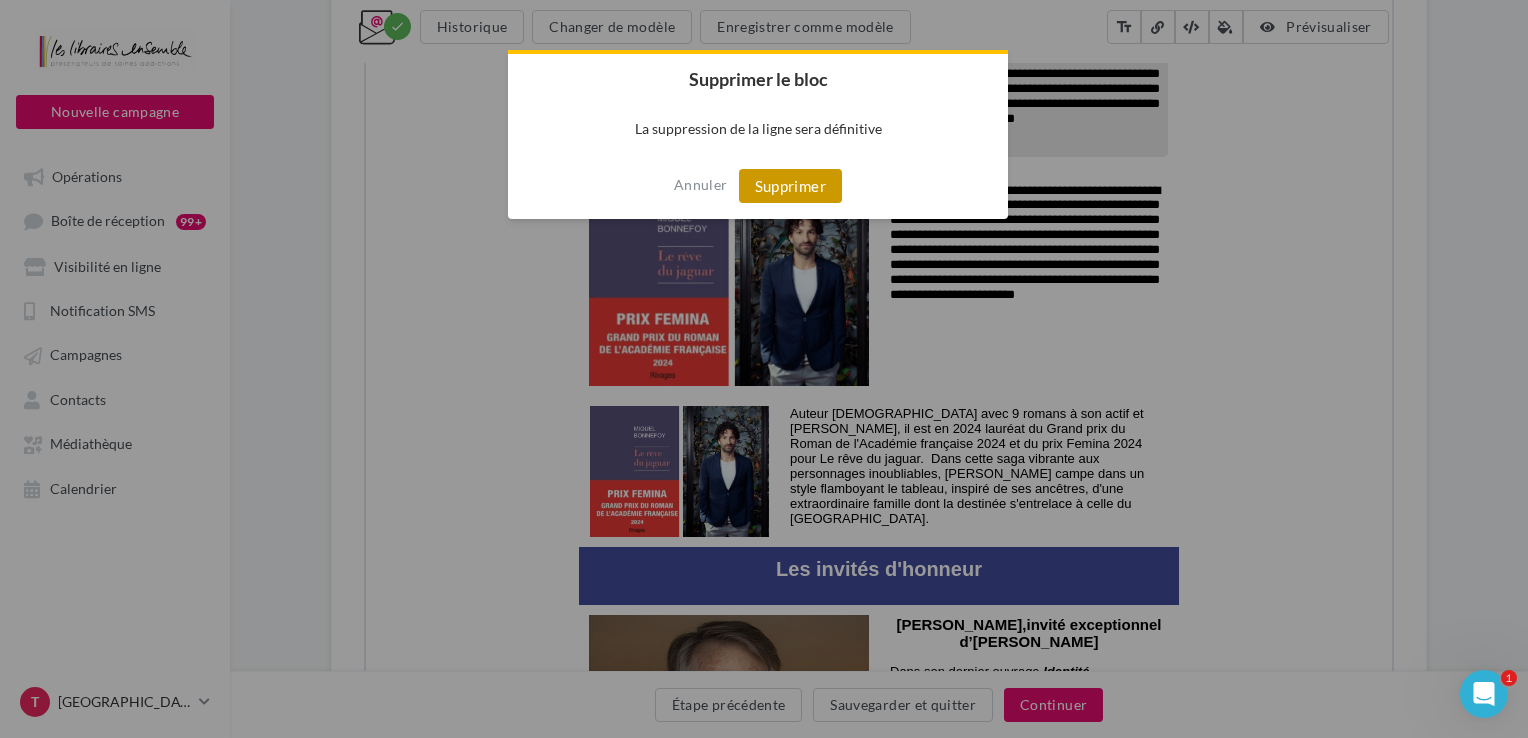 click on "Supprimer" at bounding box center [790, 186] 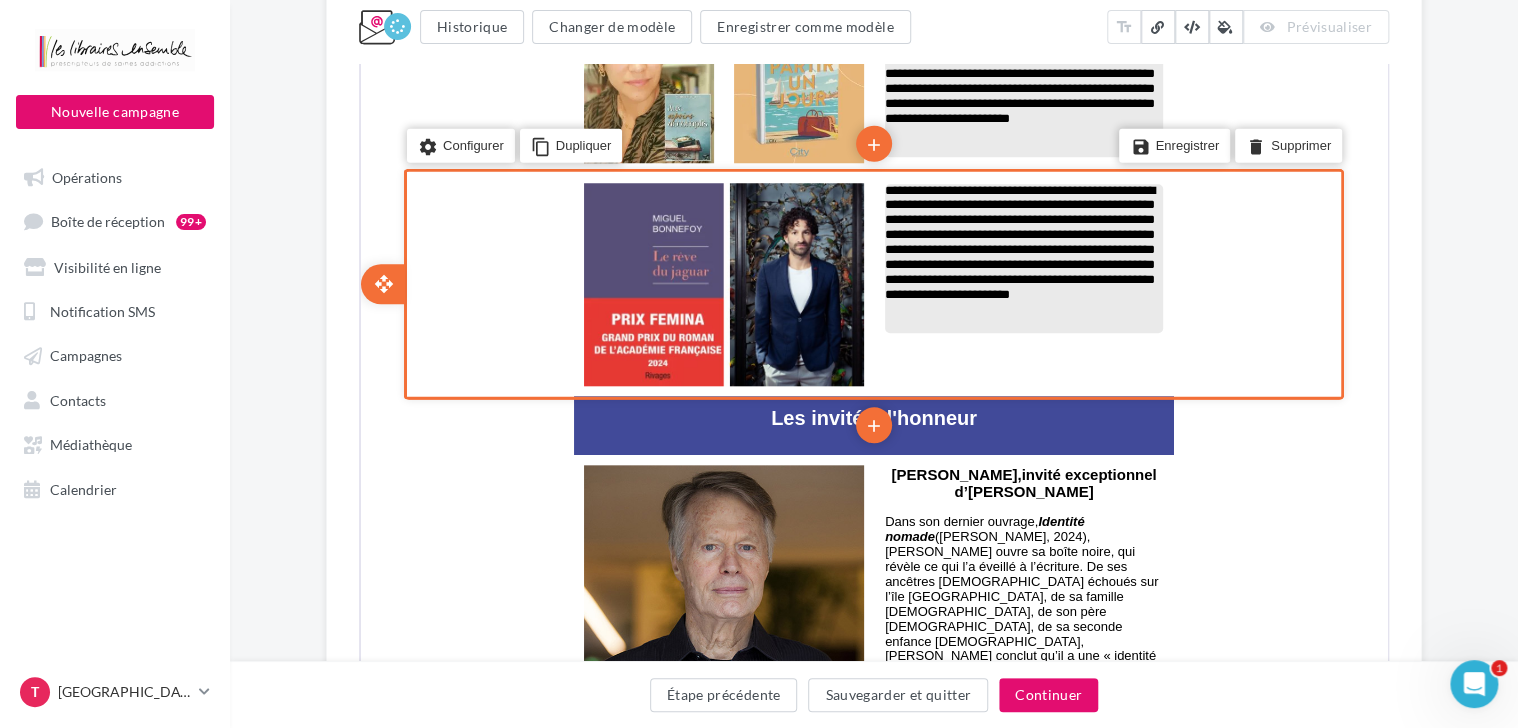 click on "**********" at bounding box center [1022, 257] 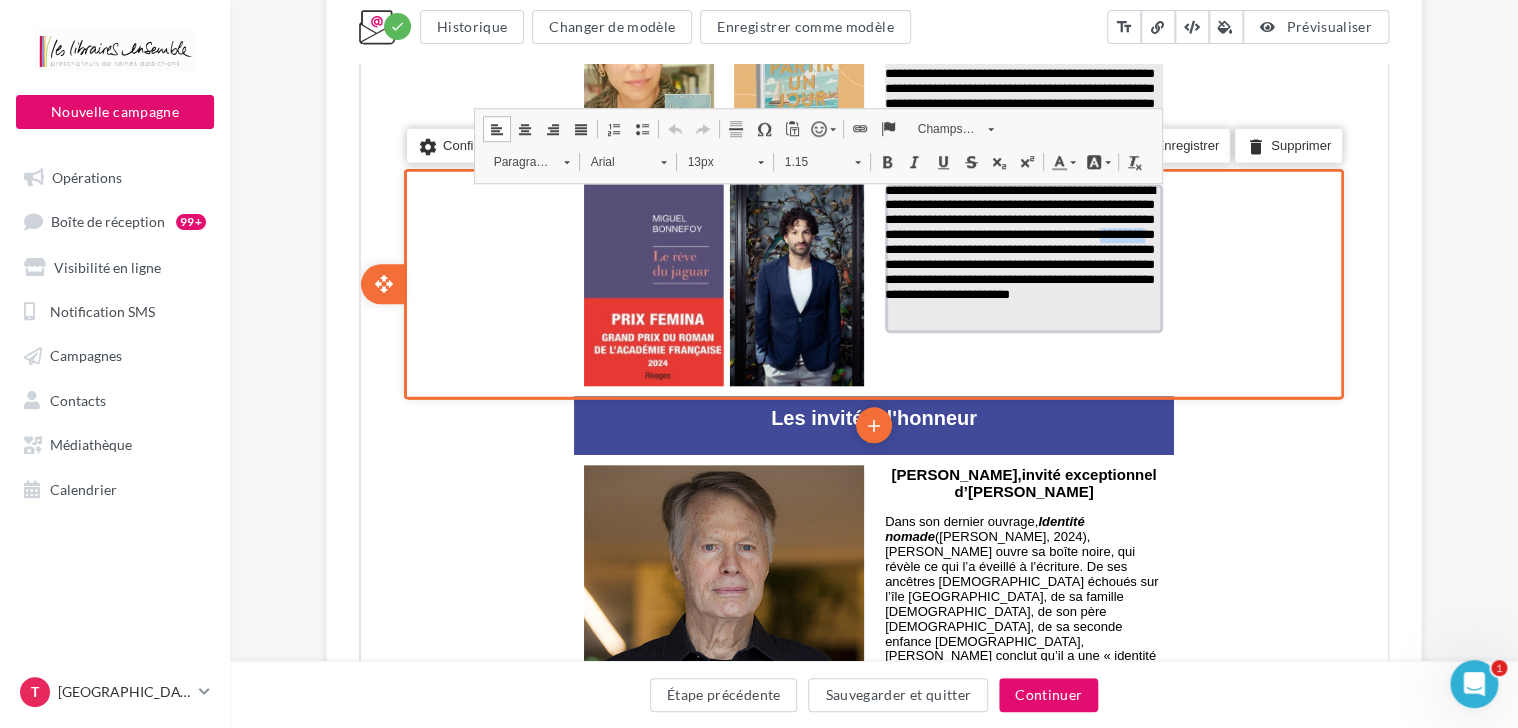 click on "**********" at bounding box center [1022, 257] 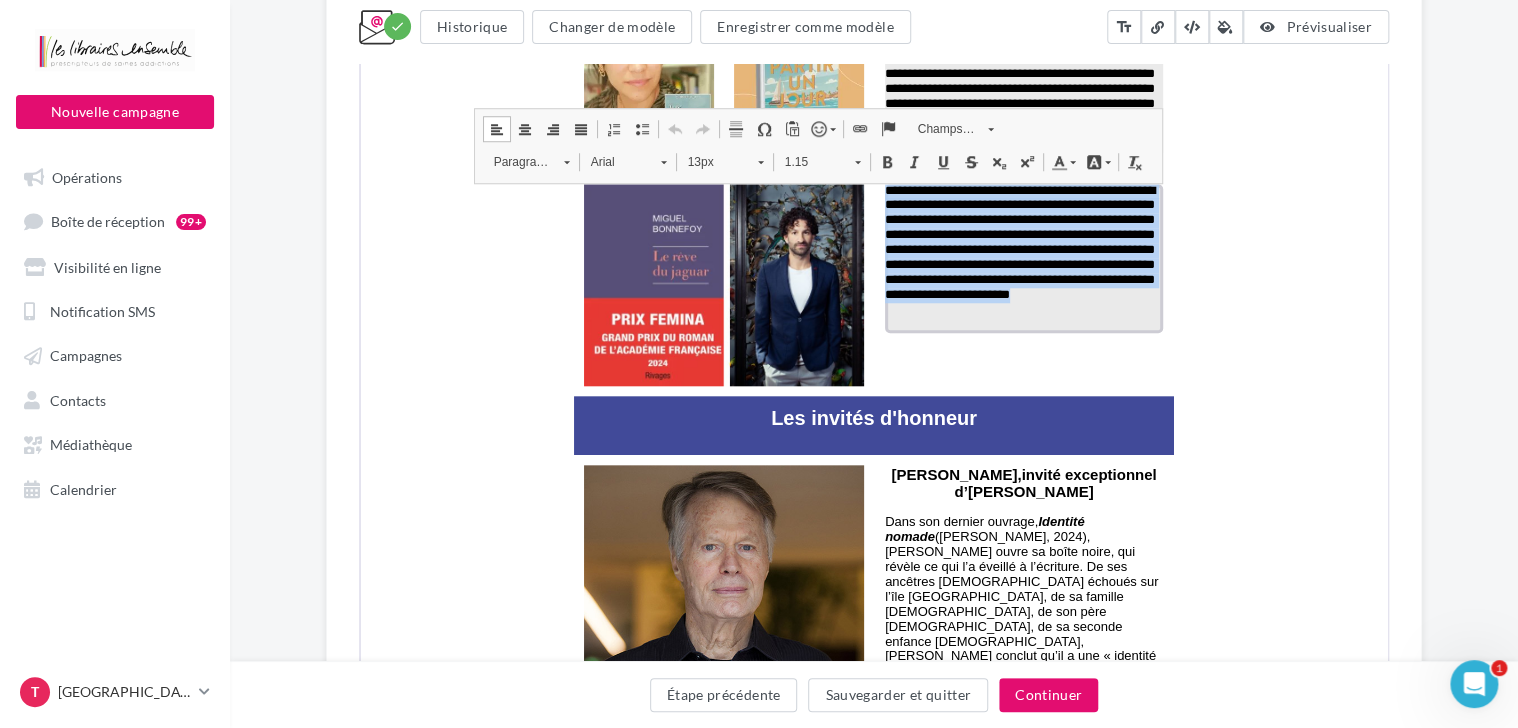 click on "13px" at bounding box center (723, 160) 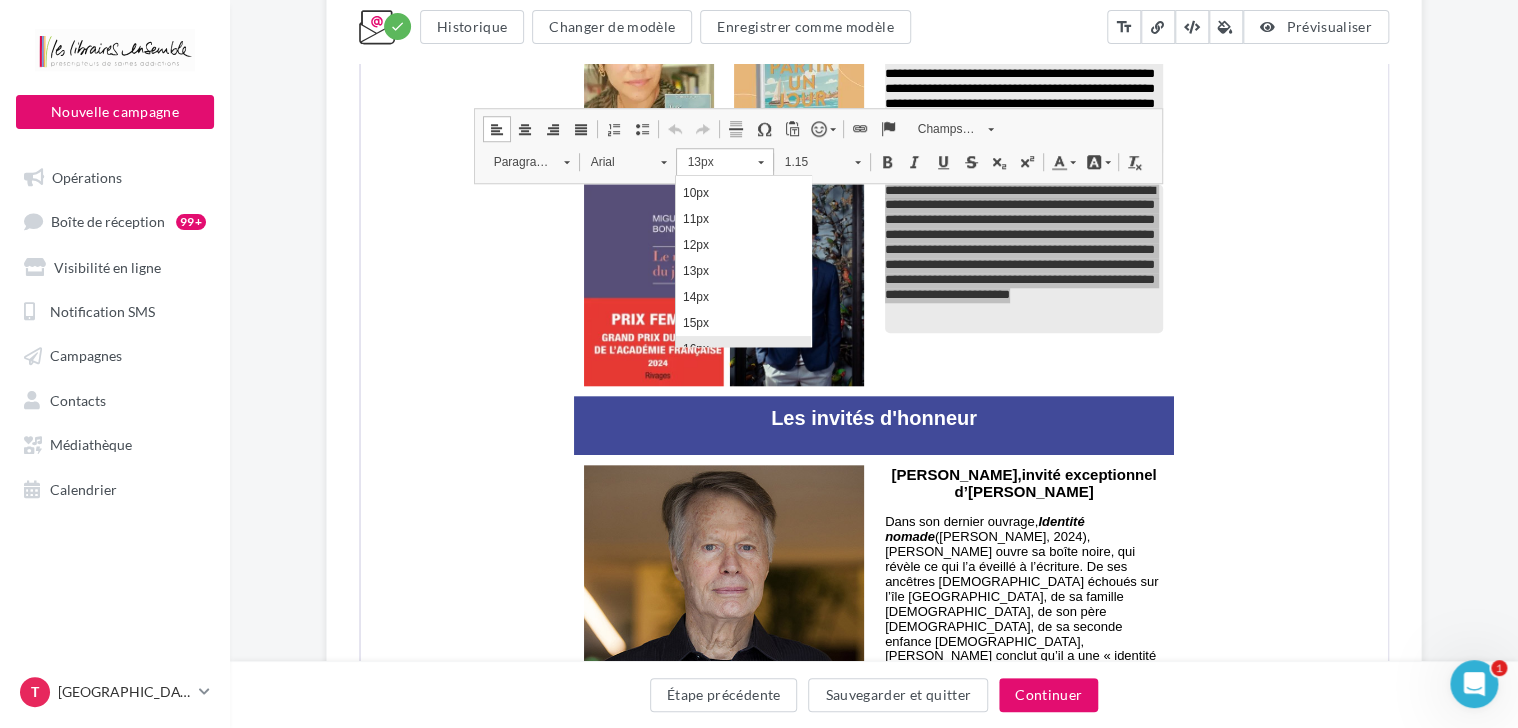 scroll, scrollTop: 108, scrollLeft: 0, axis: vertical 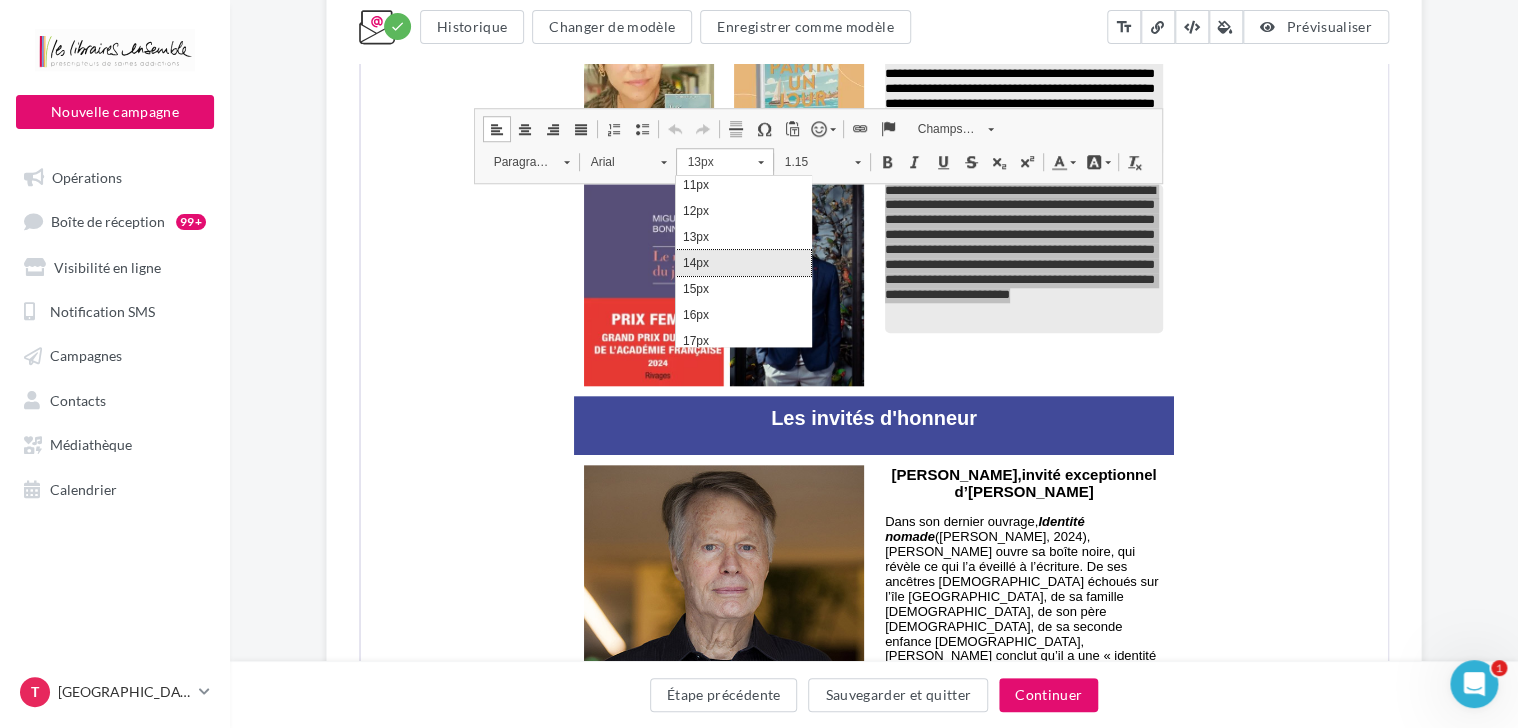 click on "14px" at bounding box center (743, 262) 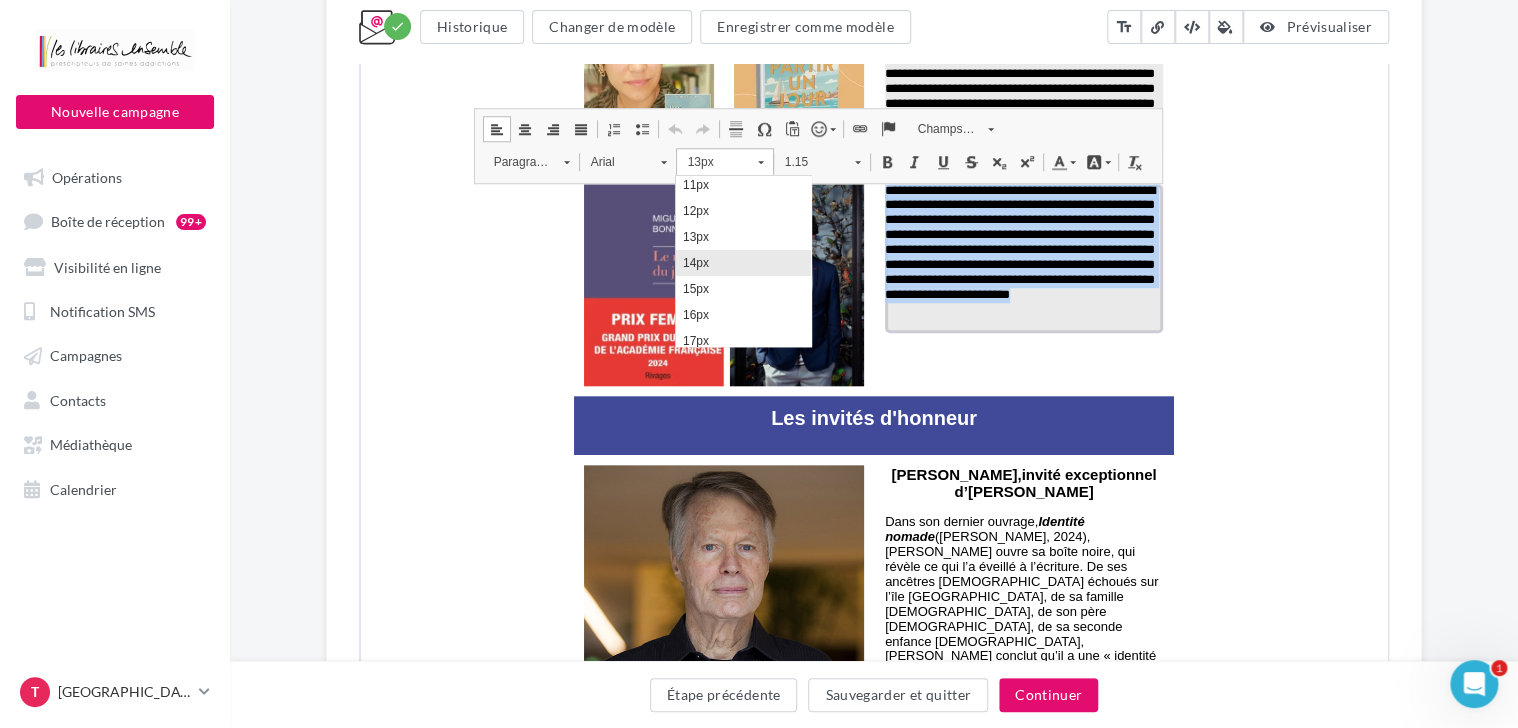 scroll, scrollTop: 0, scrollLeft: 0, axis: both 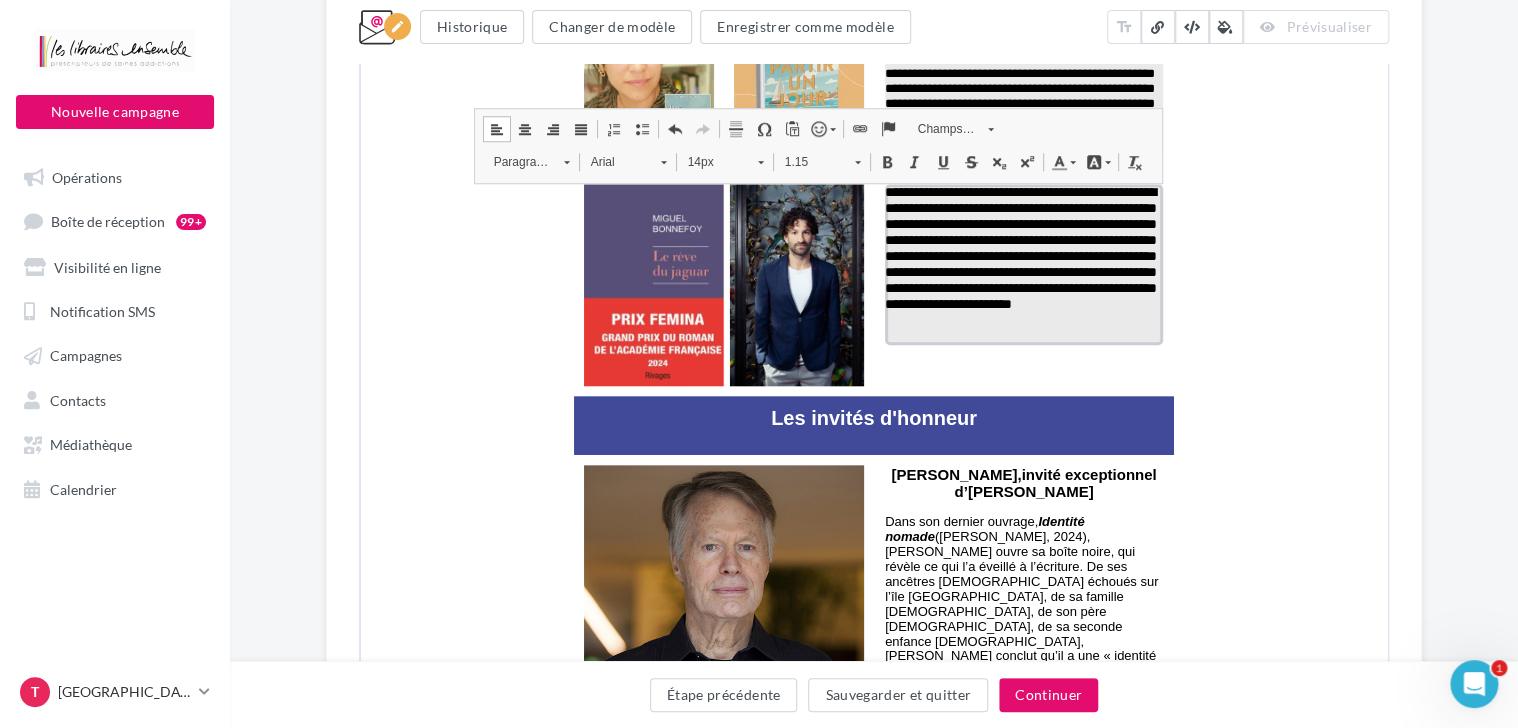 click on "14px" at bounding box center (711, 160) 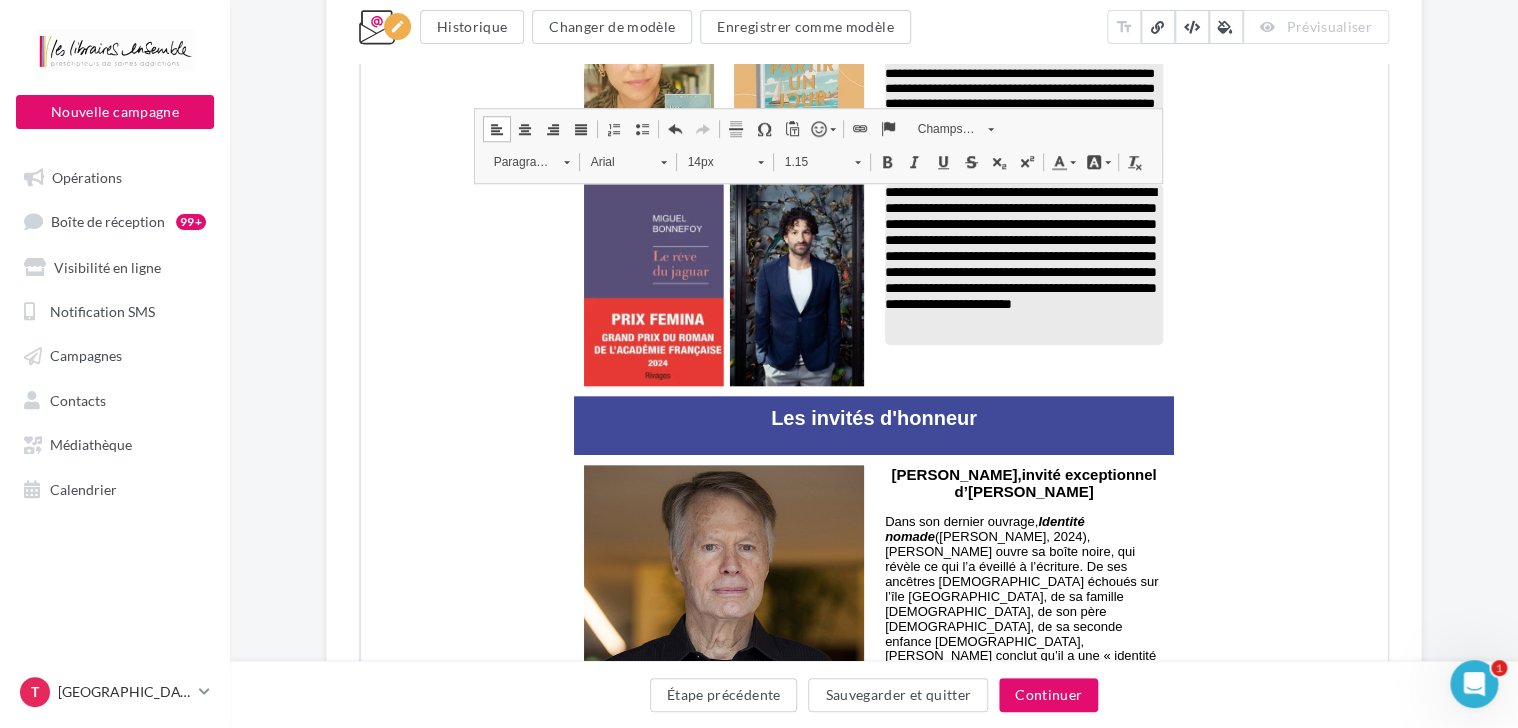 scroll, scrollTop: 107, scrollLeft: 0, axis: vertical 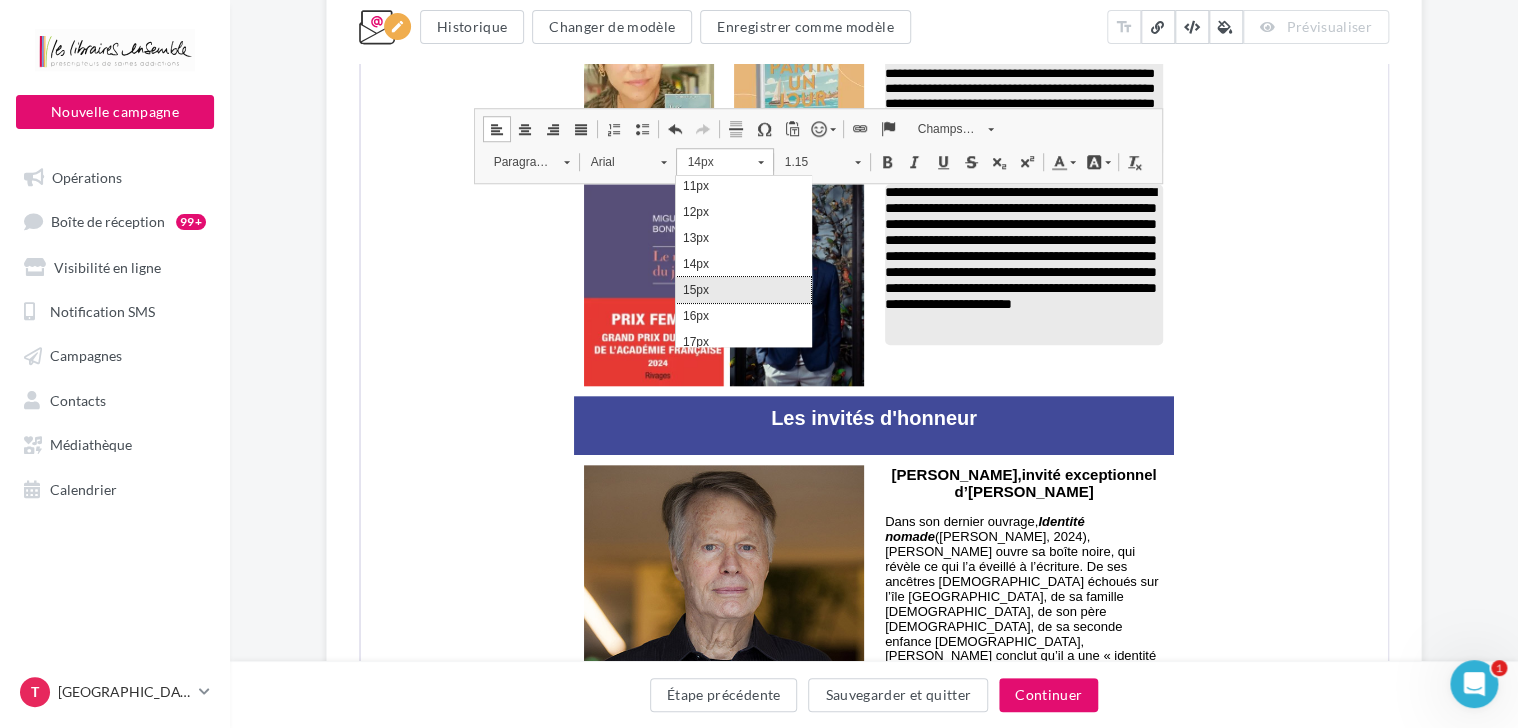 click on "15px" at bounding box center [743, 289] 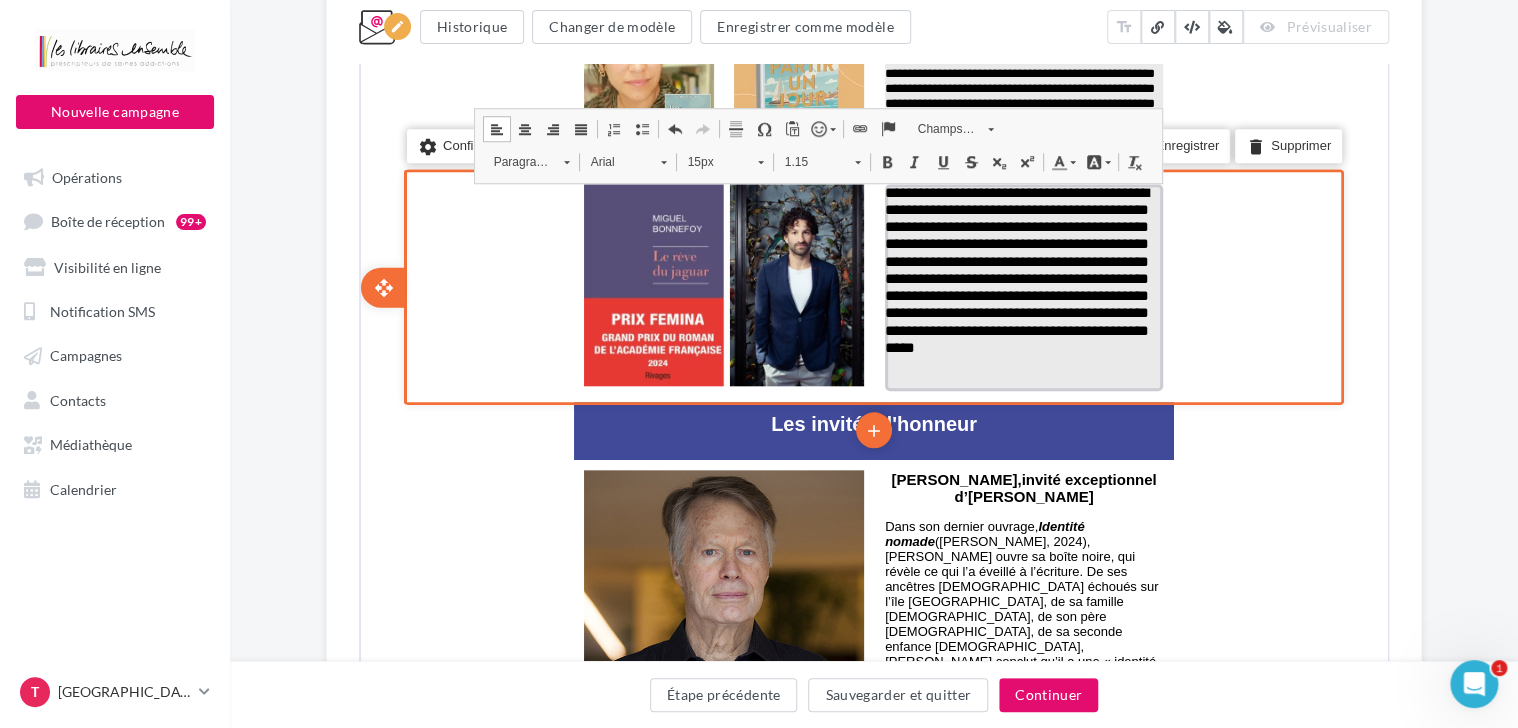scroll, scrollTop: 0, scrollLeft: 0, axis: both 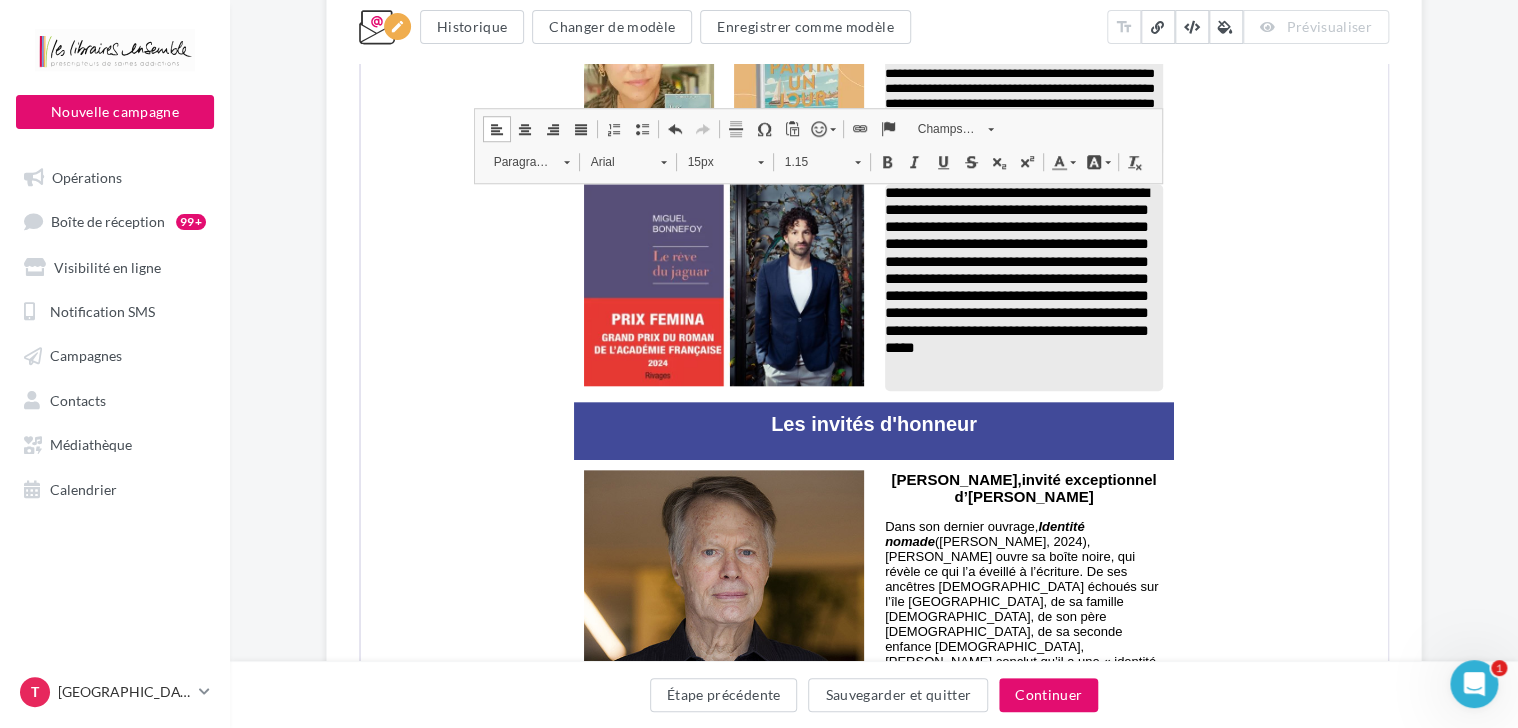 click on "Something wrong..." at bounding box center [874, 2282] 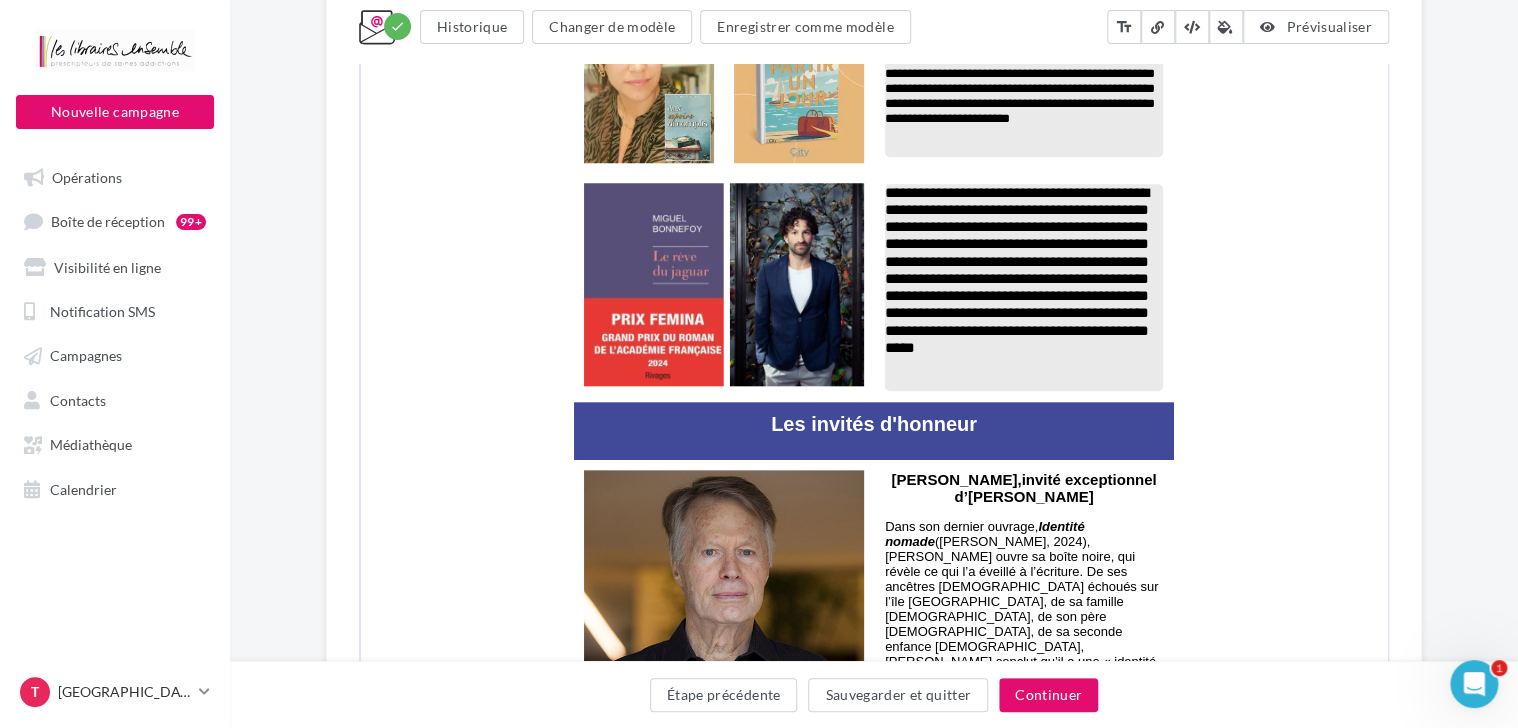 click on "**********" at bounding box center [874, 2172] 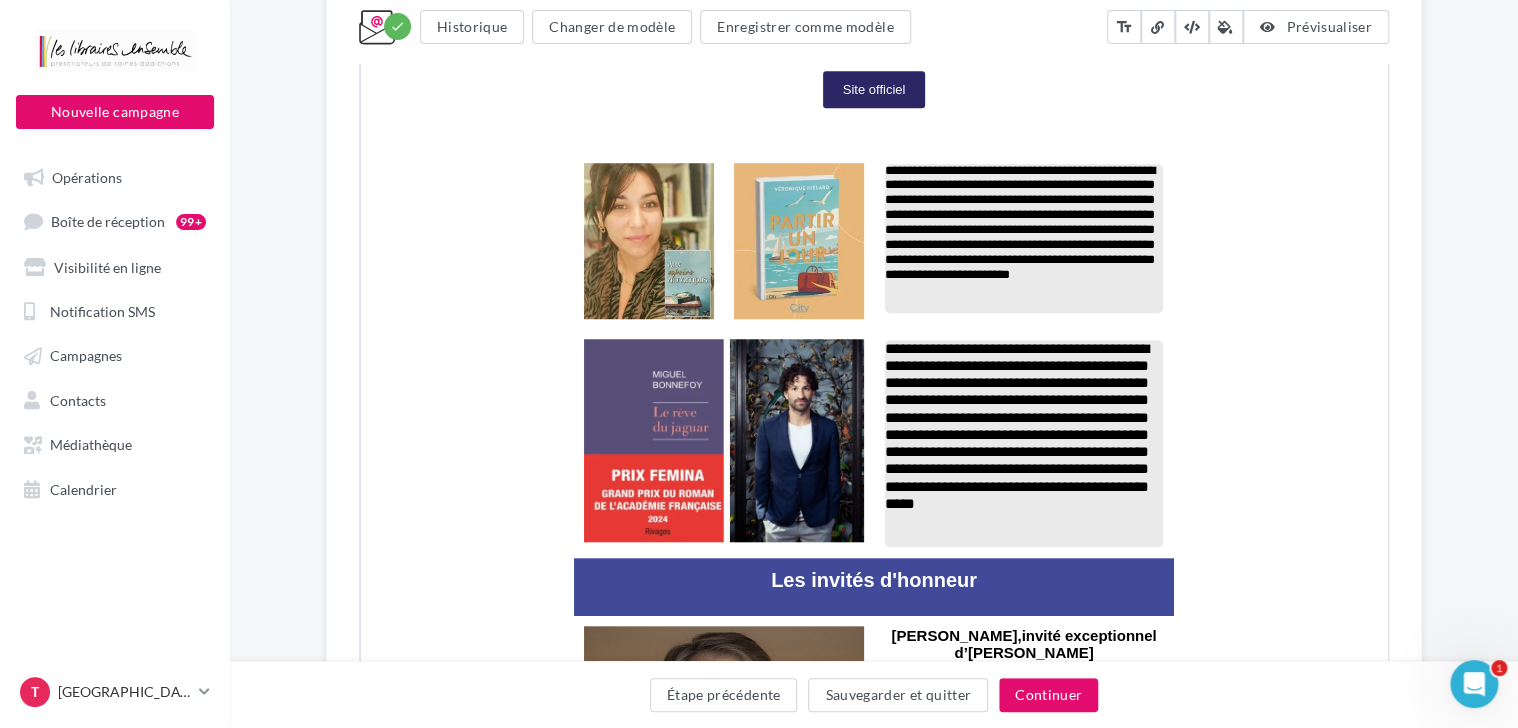 scroll, scrollTop: 1095, scrollLeft: 0, axis: vertical 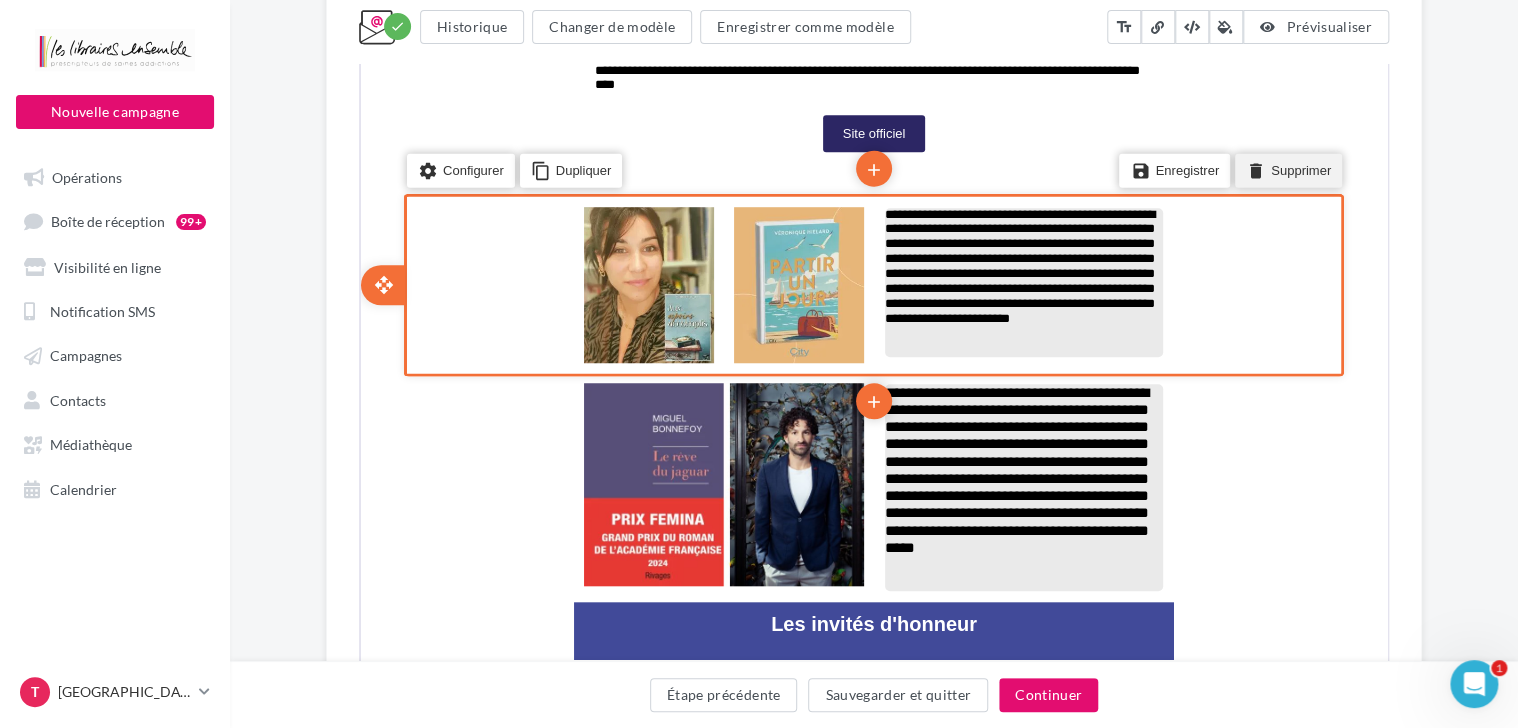 click on "delete Supprimer" at bounding box center (1286, 168) 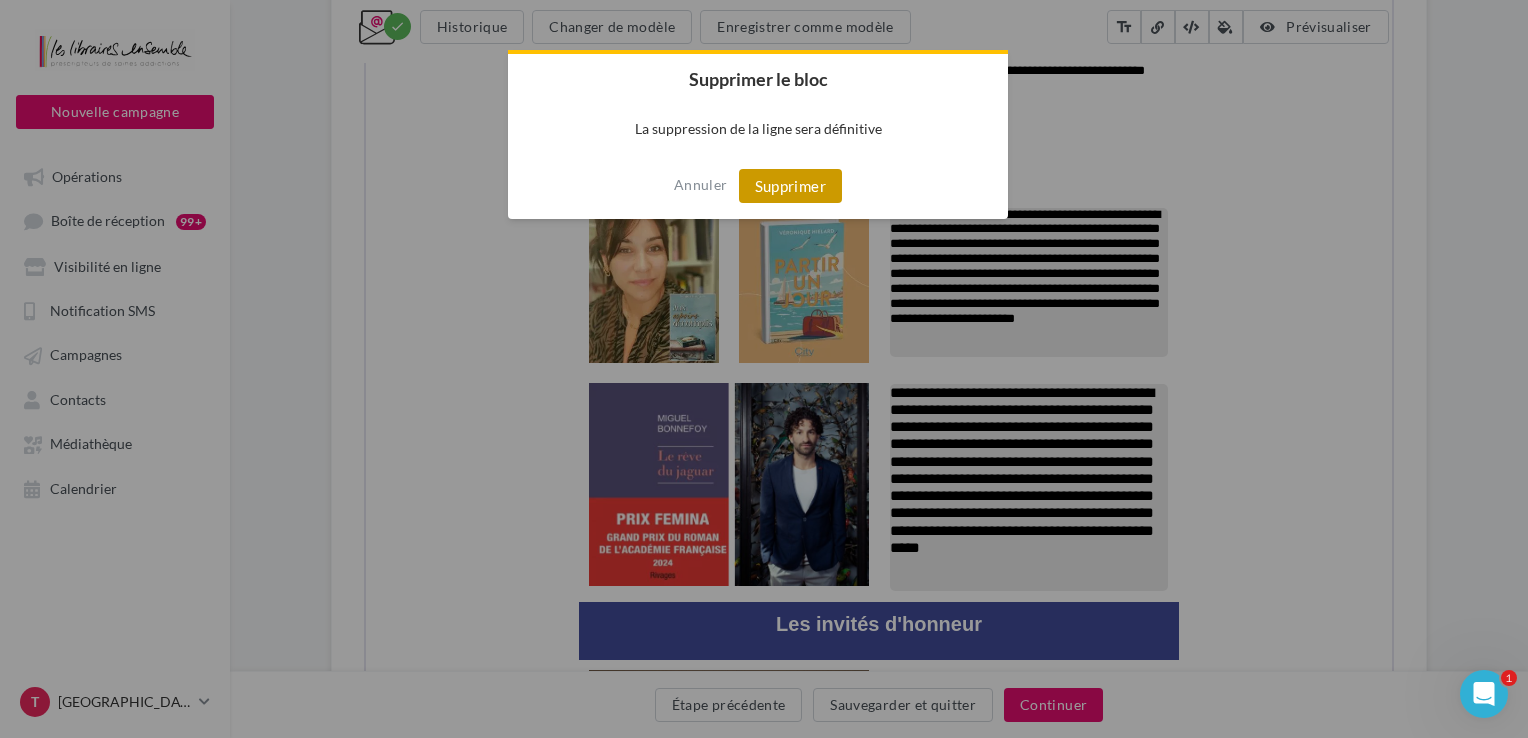 click on "Supprimer" at bounding box center [790, 186] 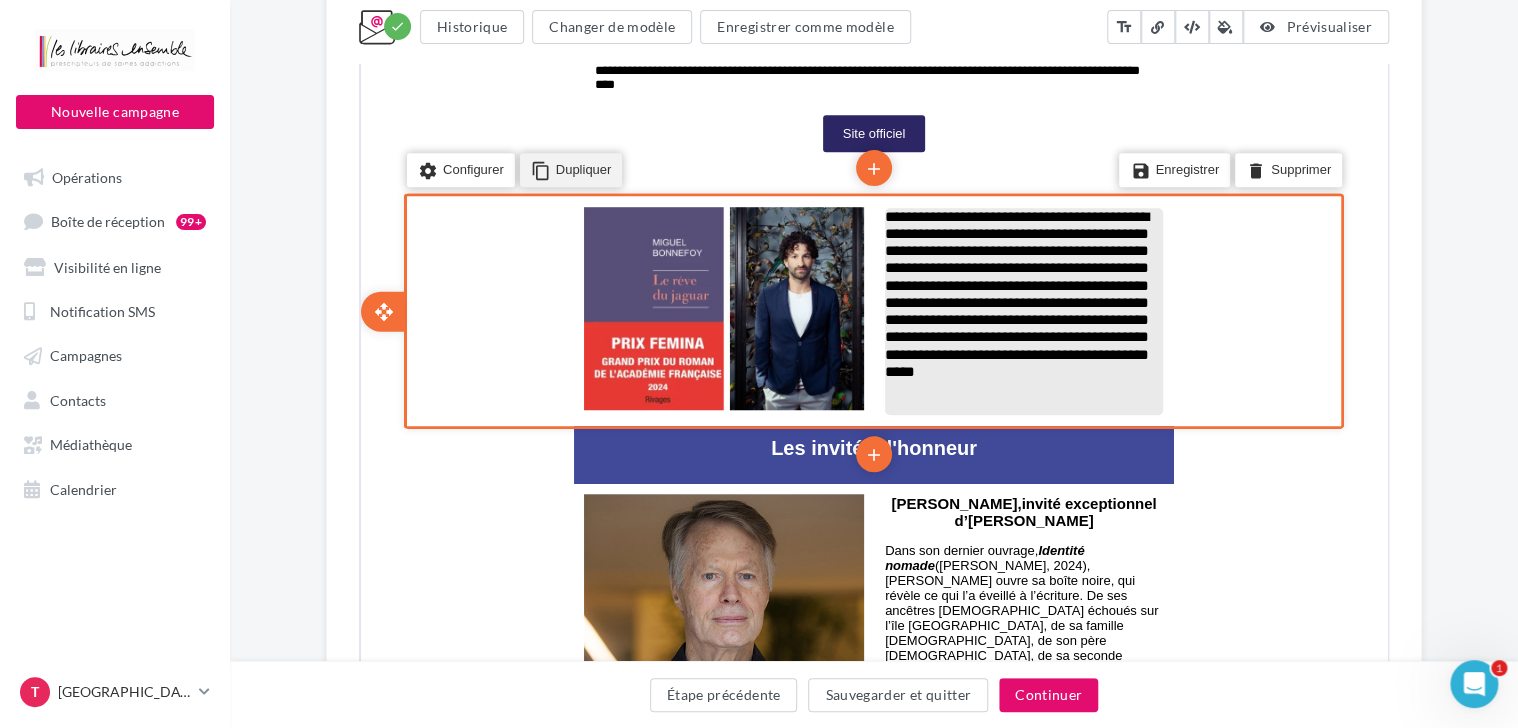 click on "content_copy Dupliquer" at bounding box center (569, 168) 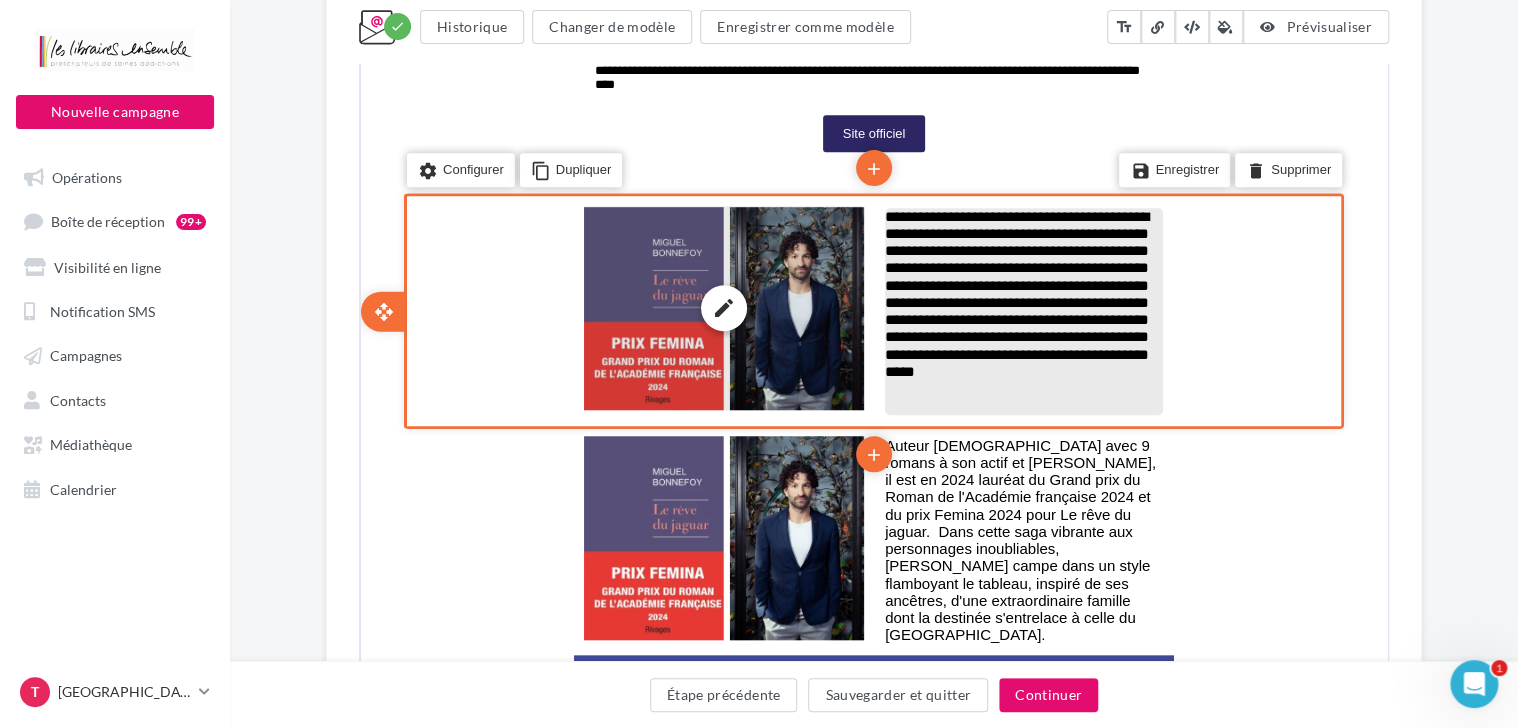 scroll, scrollTop: 1195, scrollLeft: 0, axis: vertical 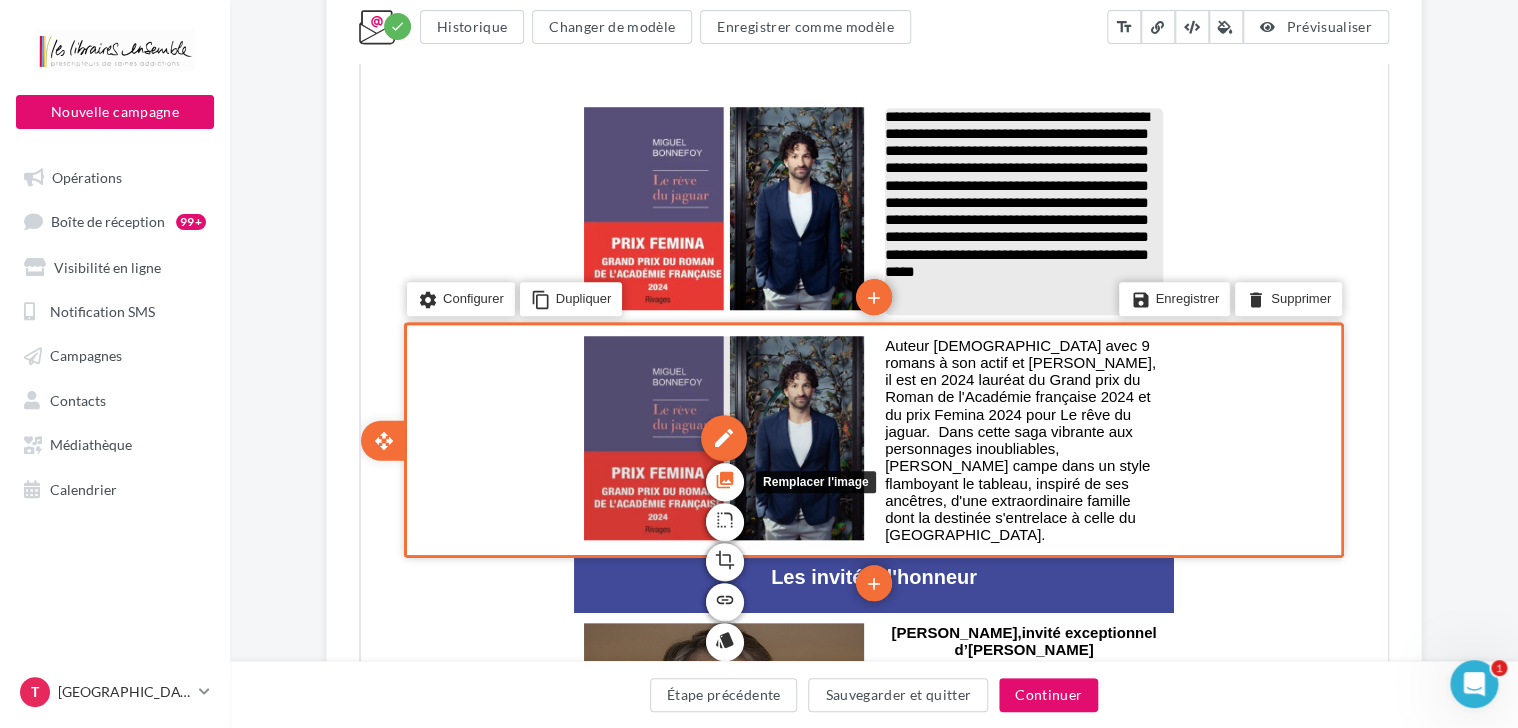 click on "photo_library" at bounding box center [723, 478] 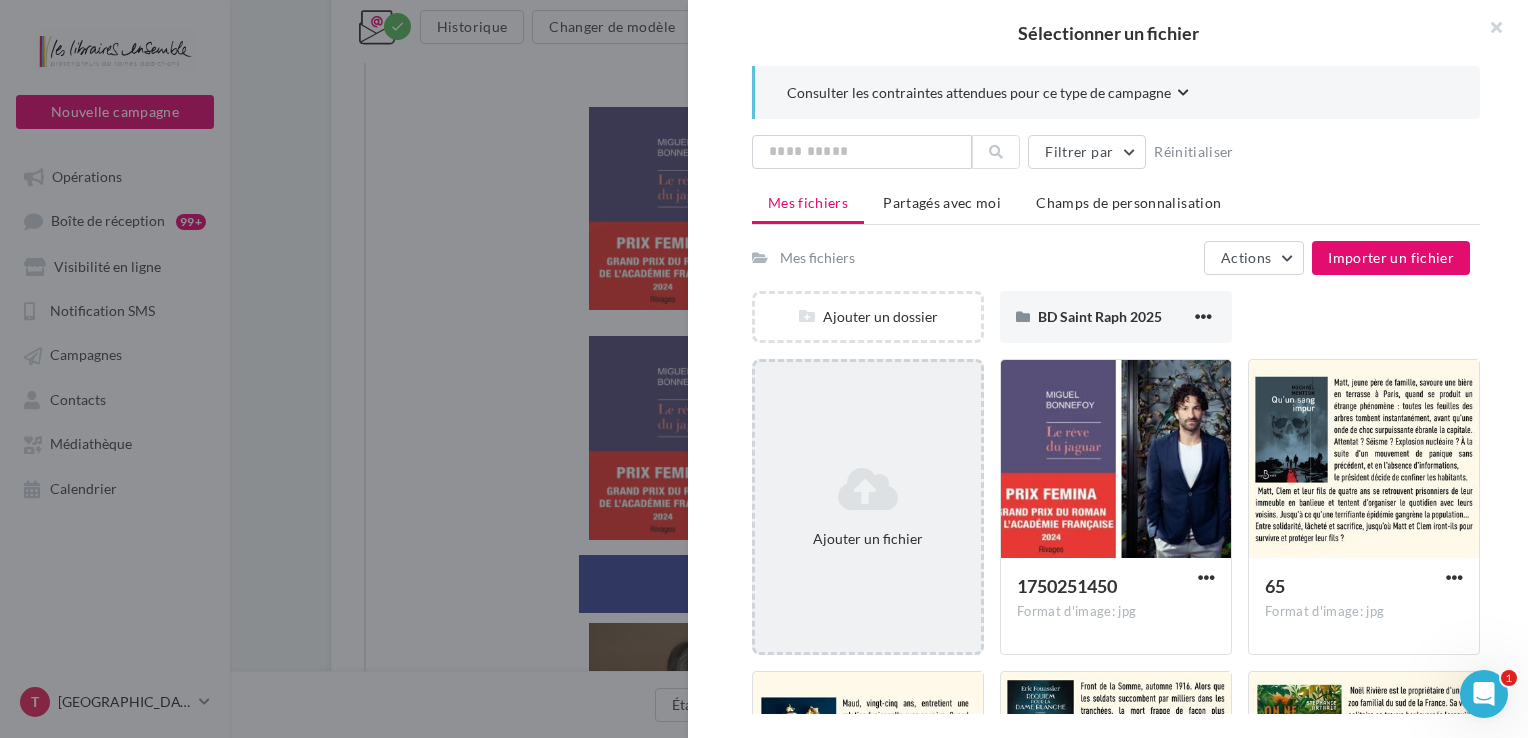 click on "Ajouter un fichier" at bounding box center (868, 539) 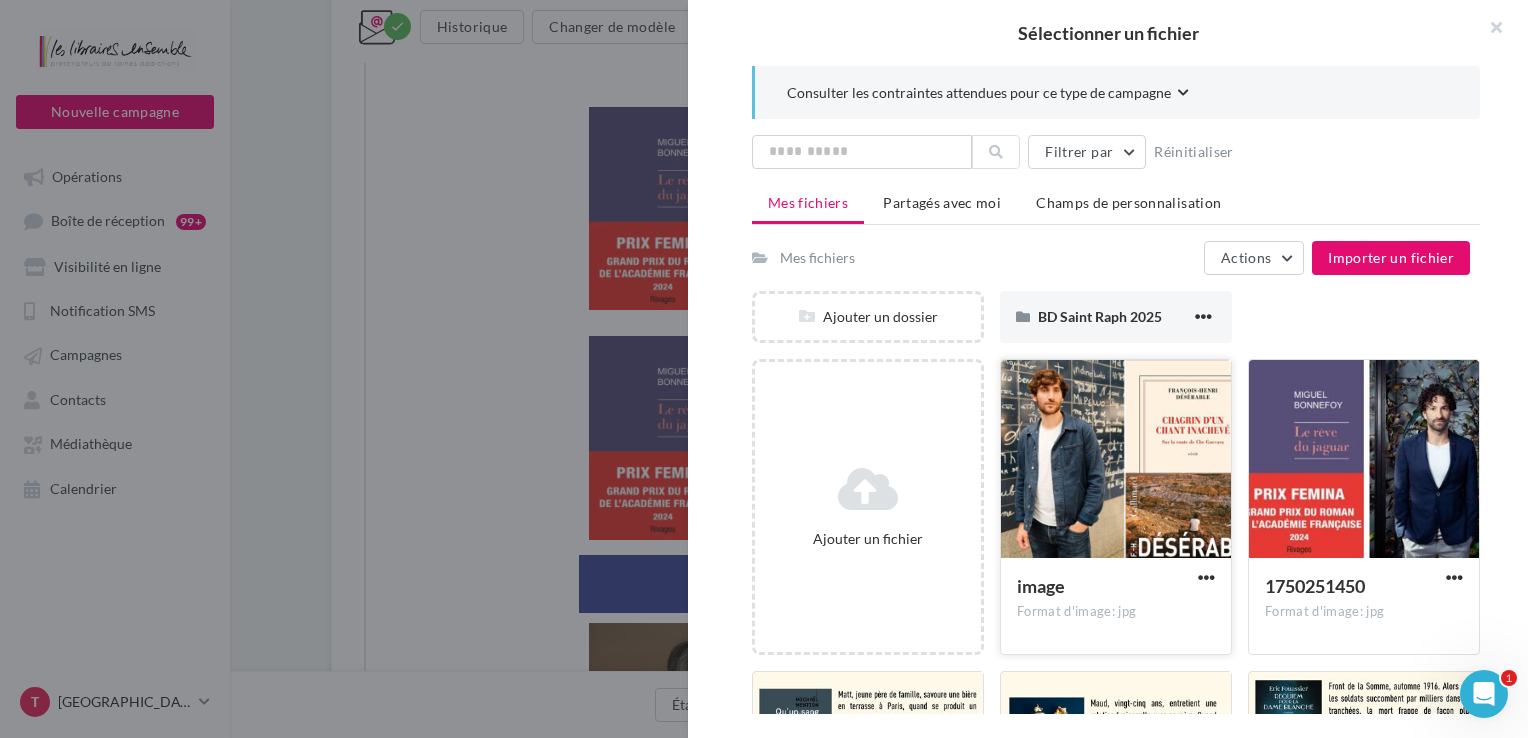 click at bounding box center (1116, 460) 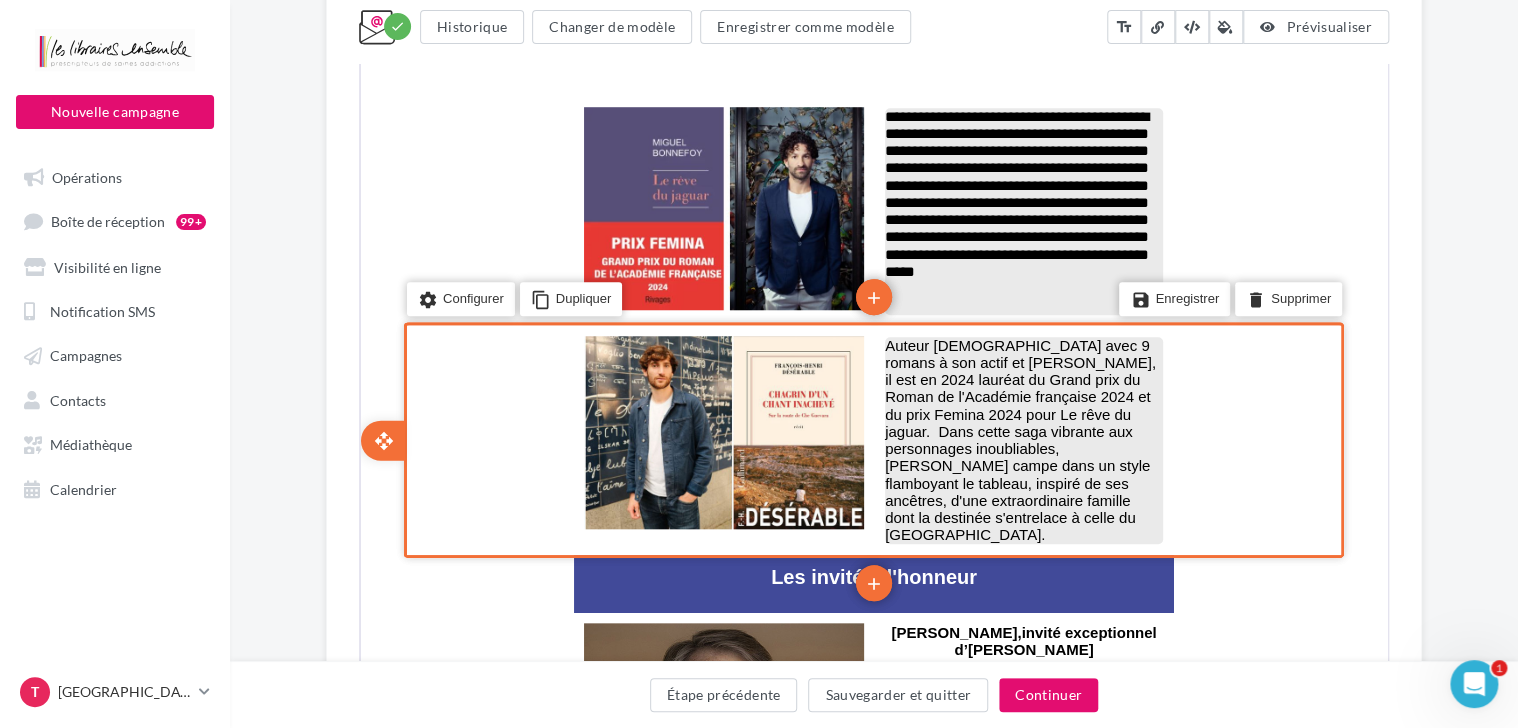 click on "Auteur franco-venezuelien avec 9 romans à son actif et mutli-primés, il est en 2024 lauréat du Grand prix du Roman de l'Académie française 2024 et du prix Femina 2024 pour Le rêve du jaguar.  Dans cette saga vibrante aux personnages inoubliables, Miguel Bonnefoy campe dans un style flamboyant le tableau, inspiré de ses ancêtres, d'une extraordinaire famille dont la destinée s'entrelace à celle du Venezuela." at bounding box center (1018, 438) 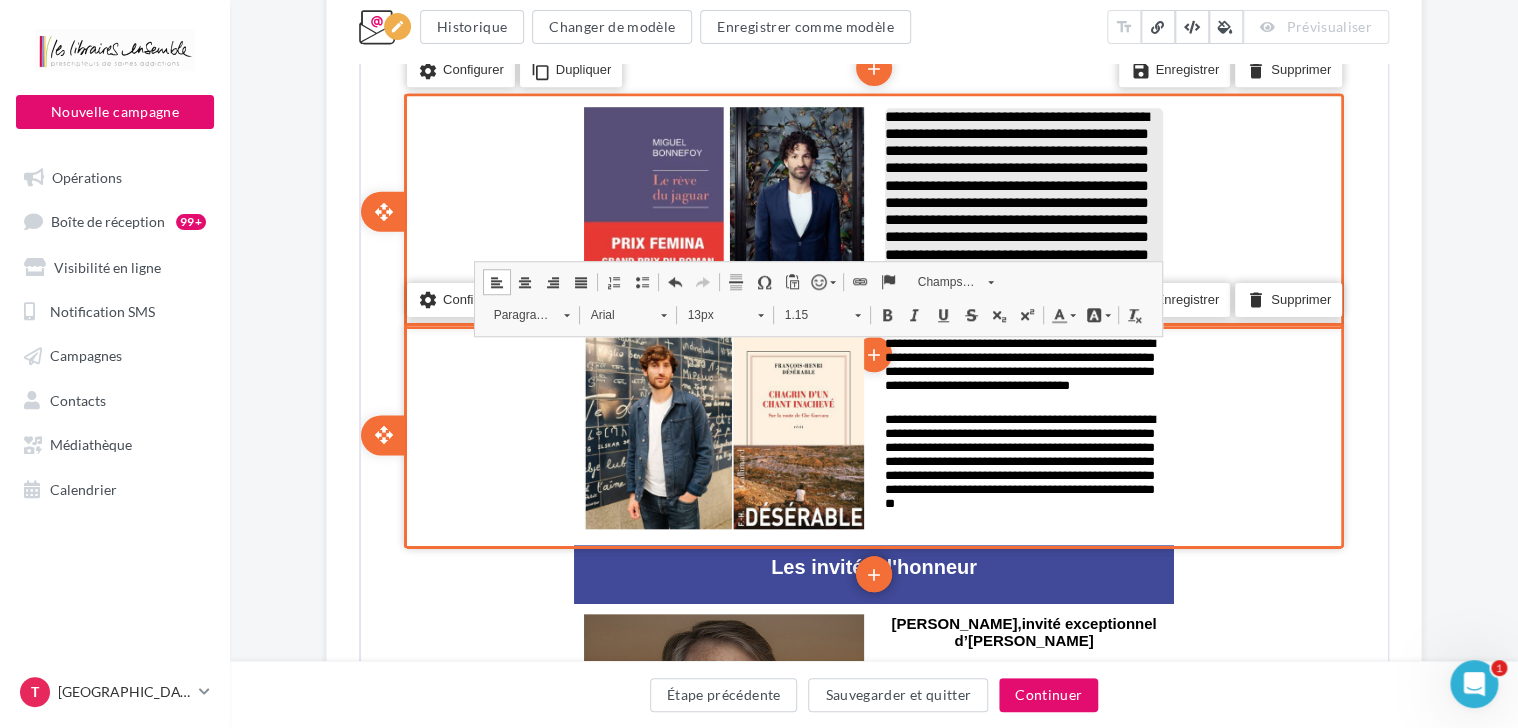 click on "**********" at bounding box center [1015, 192] 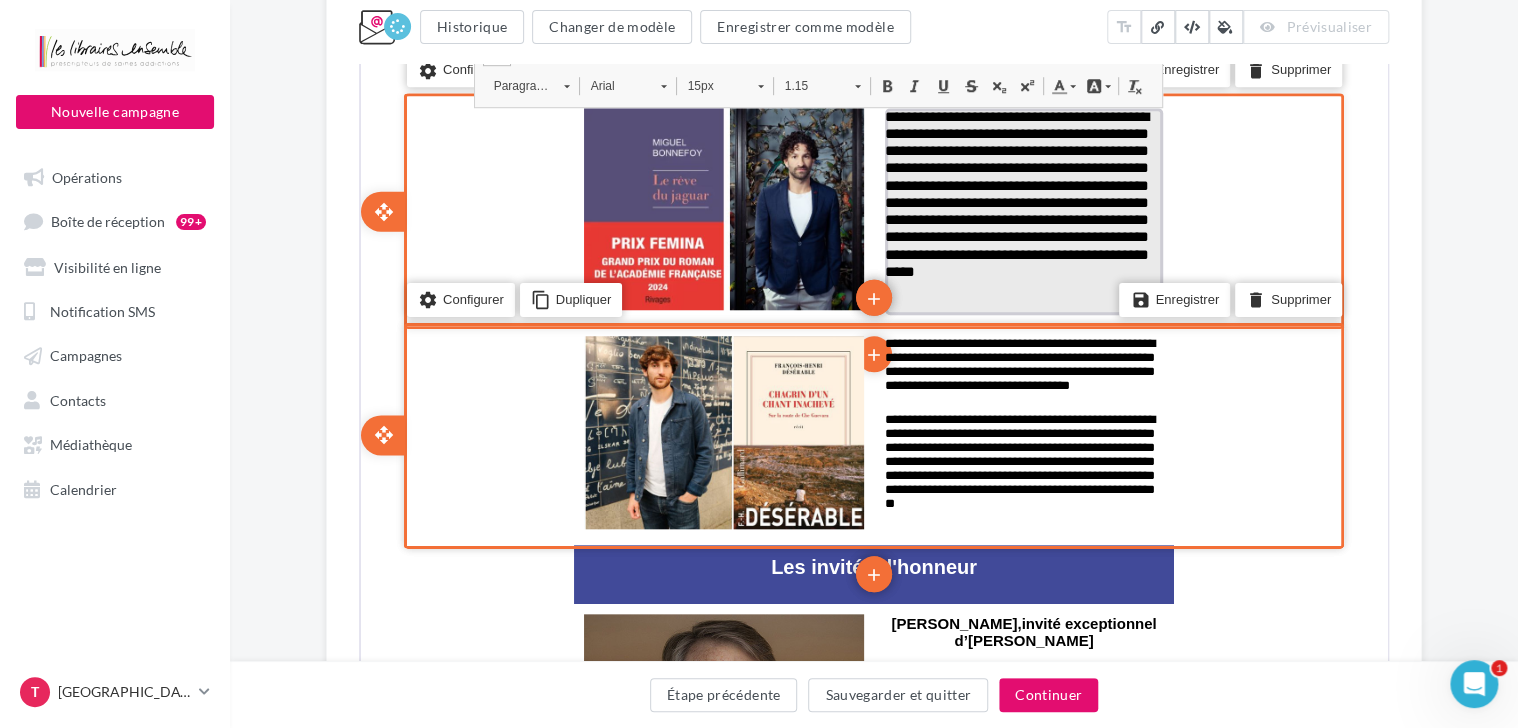 click on "**********" at bounding box center [1015, 192] 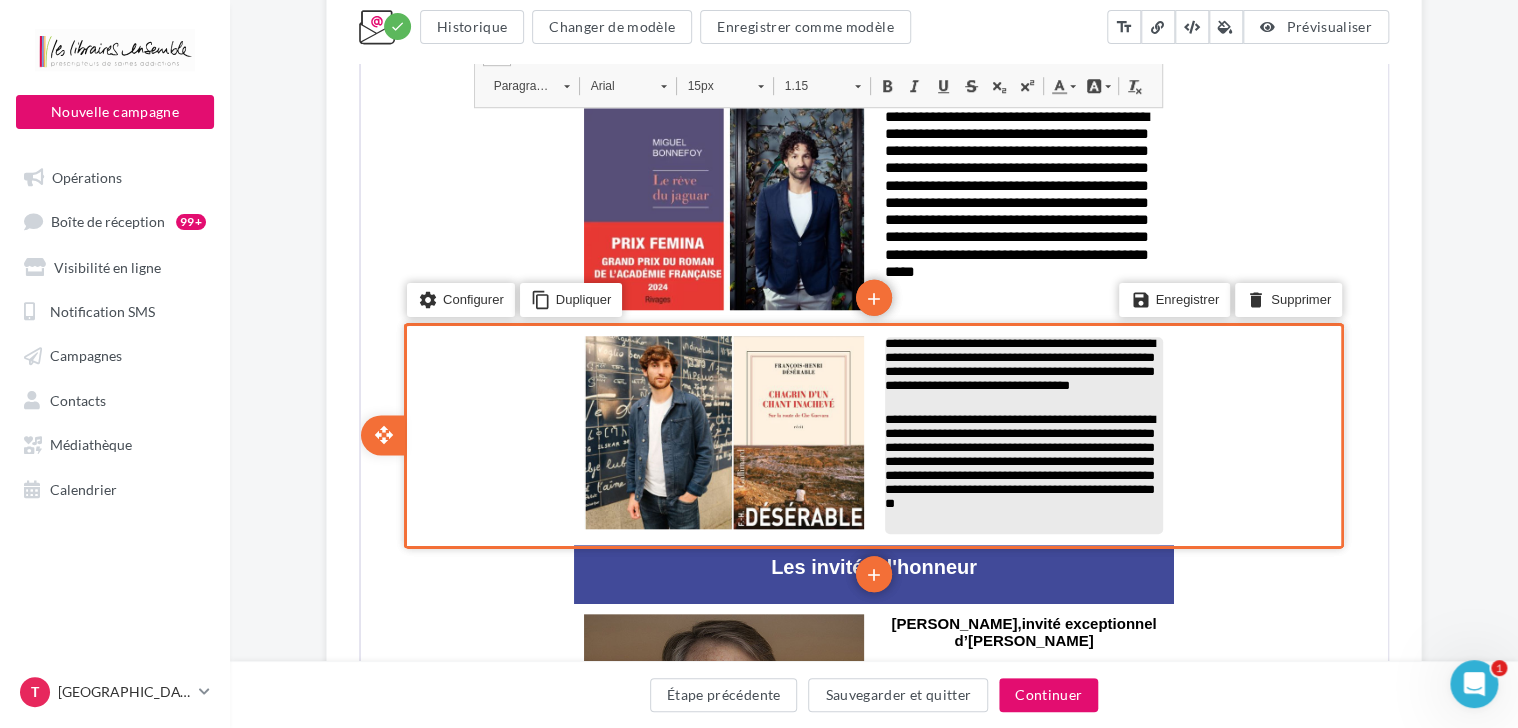 click on "**********" at bounding box center (1022, 373) 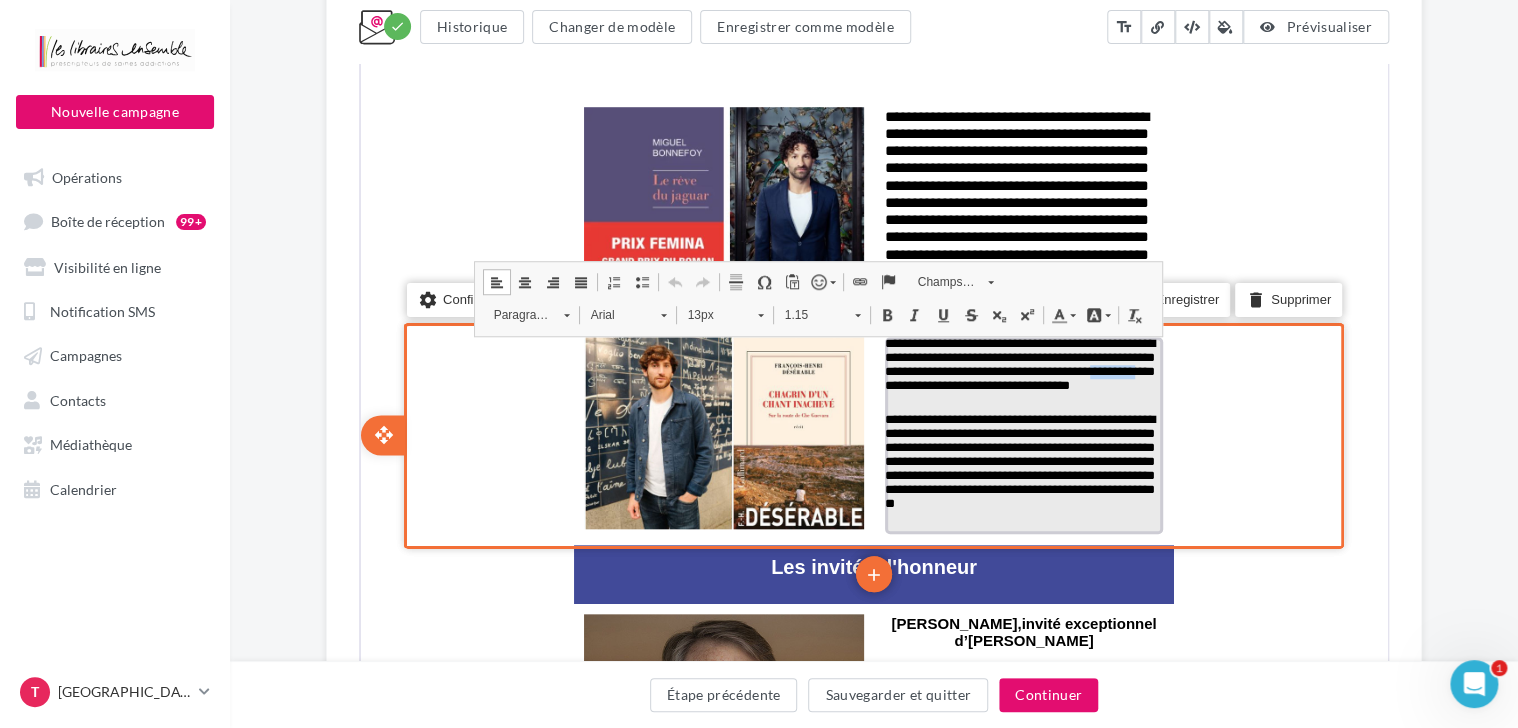 click on "**********" at bounding box center (1022, 373) 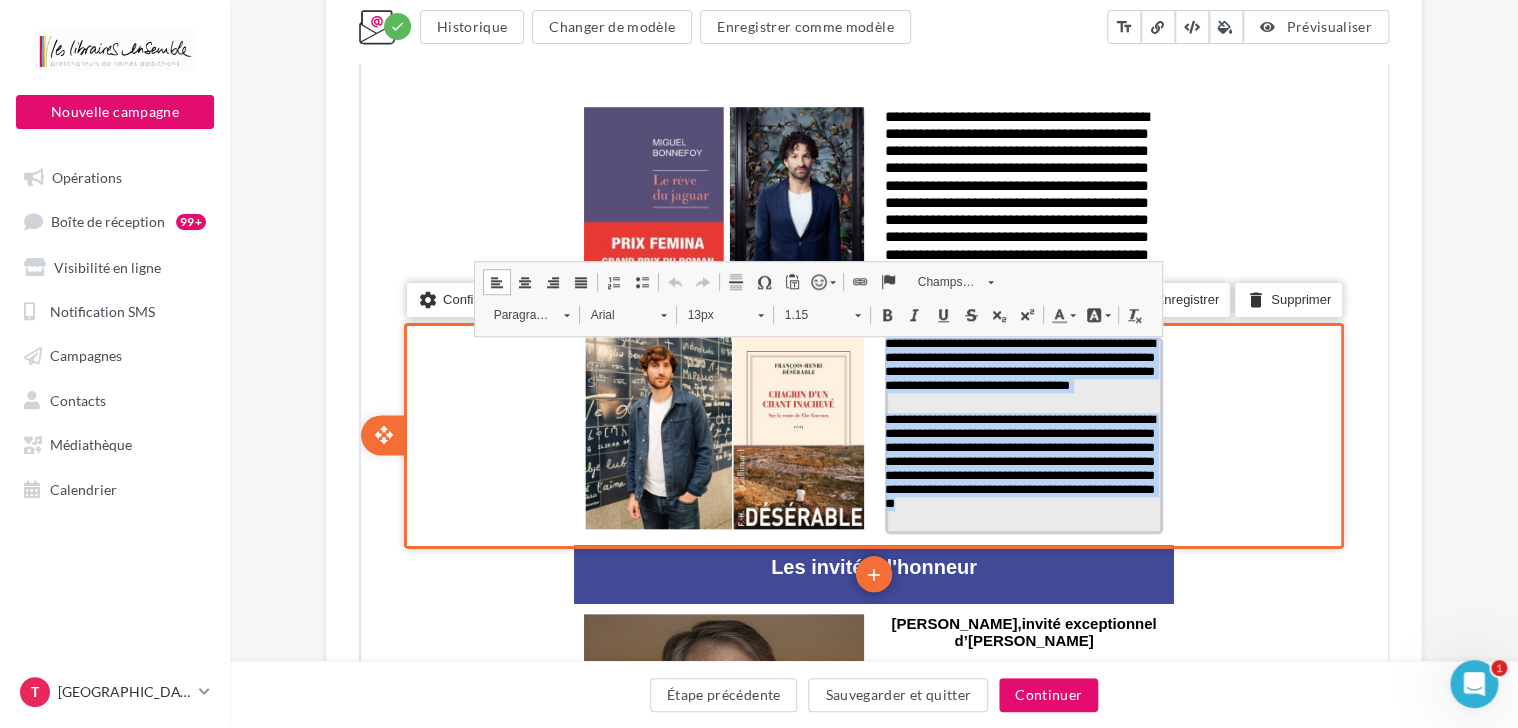 click on "13px" at bounding box center (711, 313) 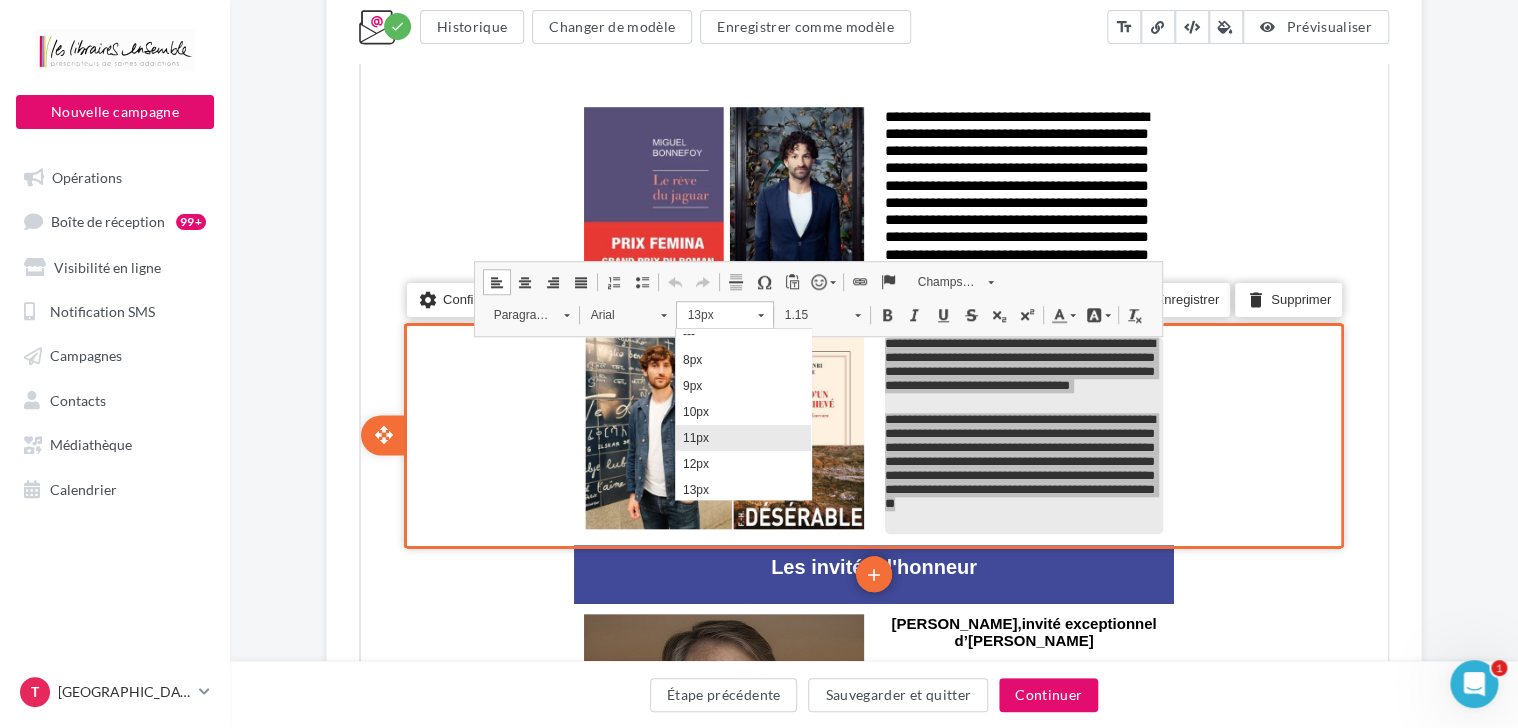 scroll, scrollTop: 108, scrollLeft: 0, axis: vertical 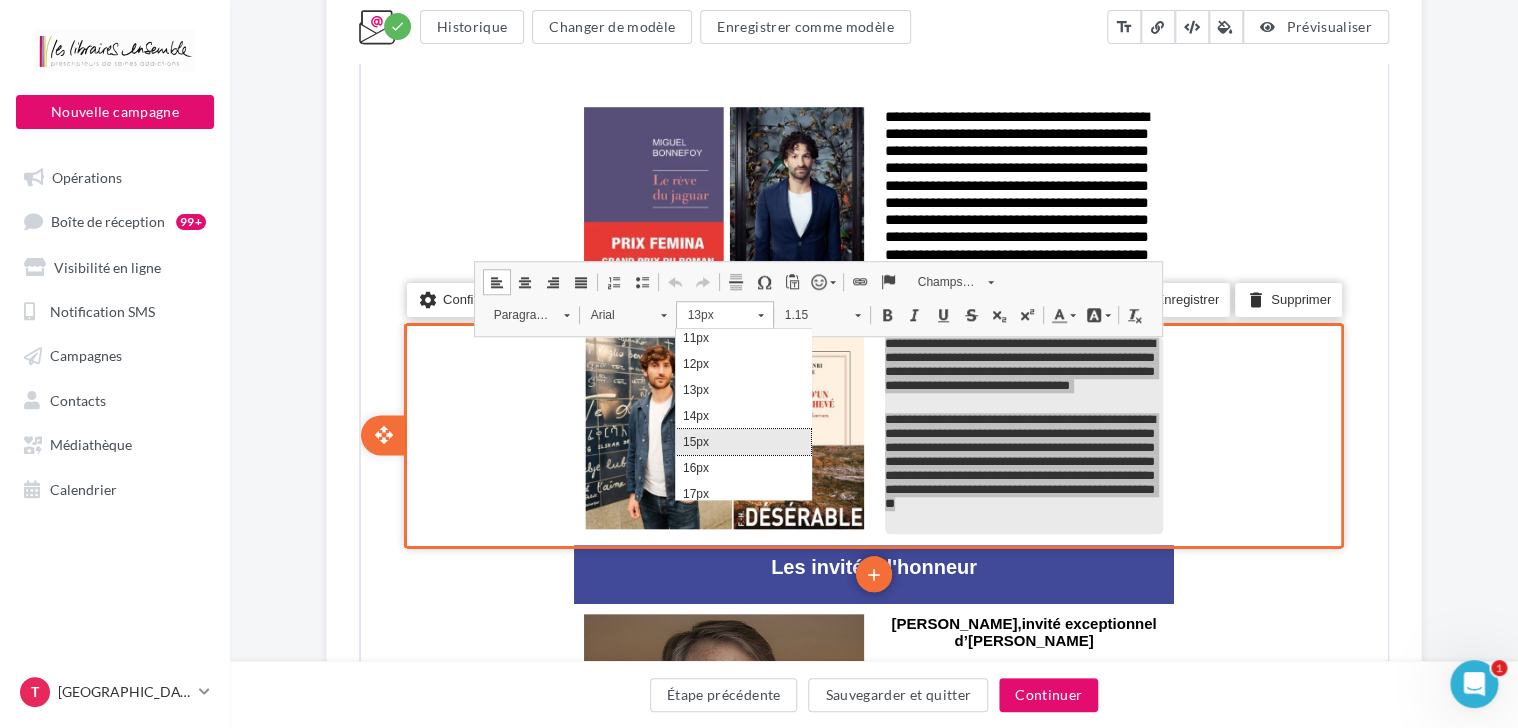click on "15px" at bounding box center [743, 442] 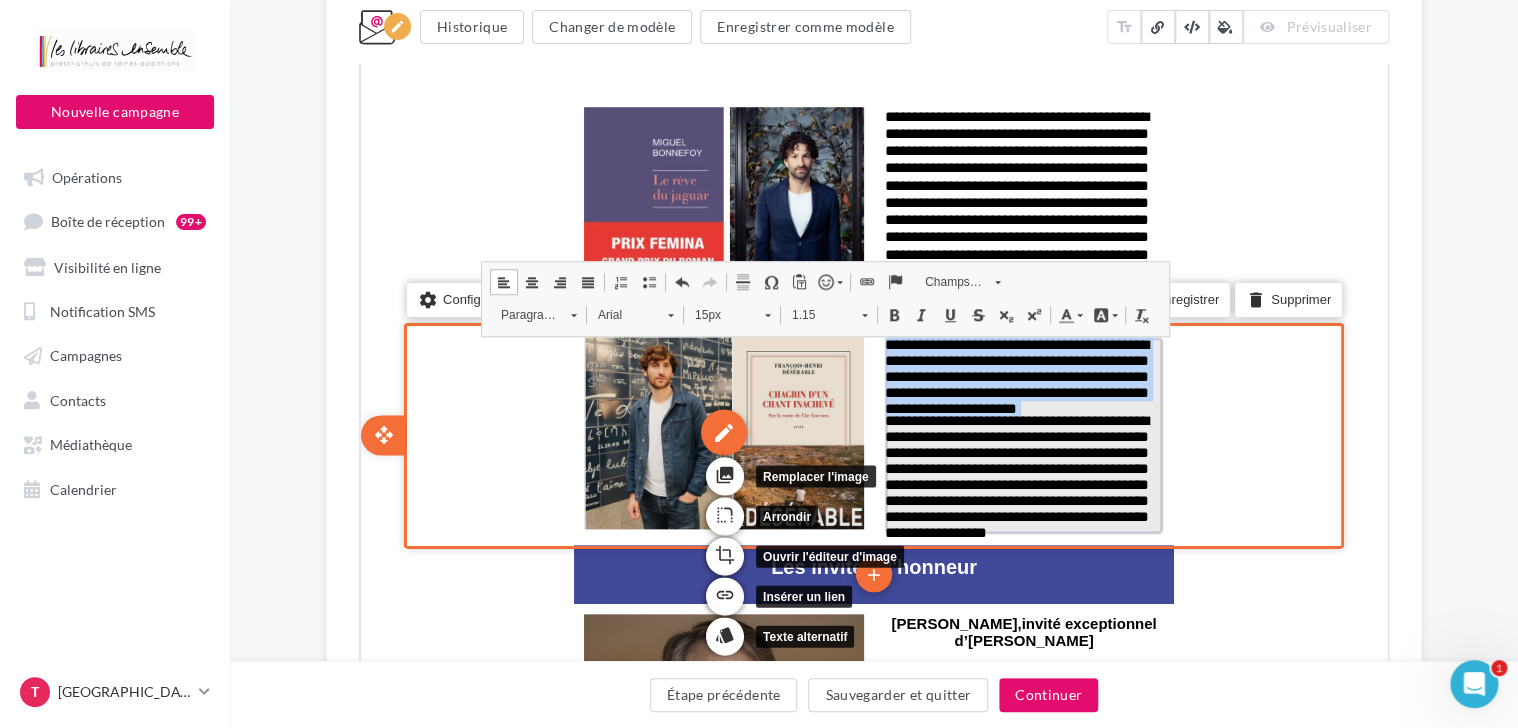 scroll, scrollTop: 0, scrollLeft: 0, axis: both 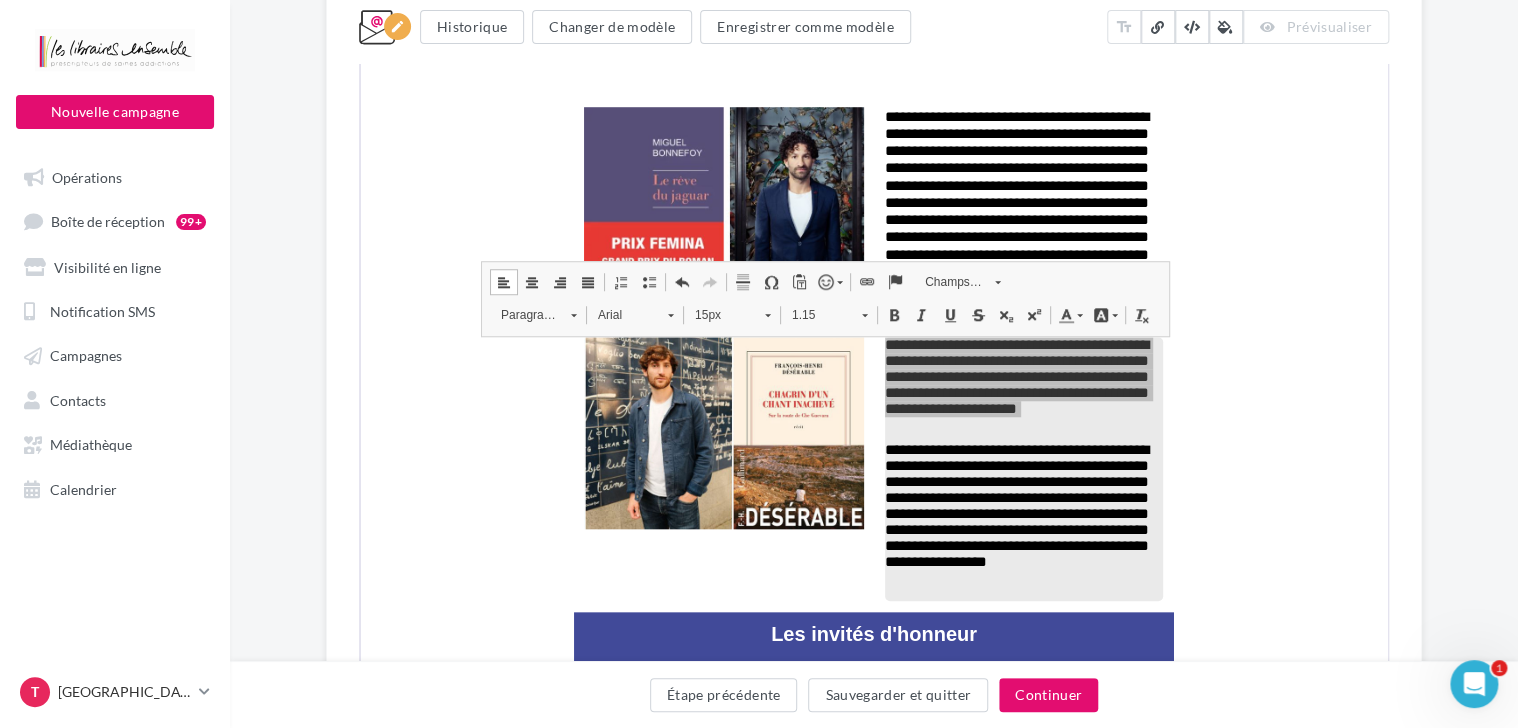 click on "**********" at bounding box center [874, 2294] 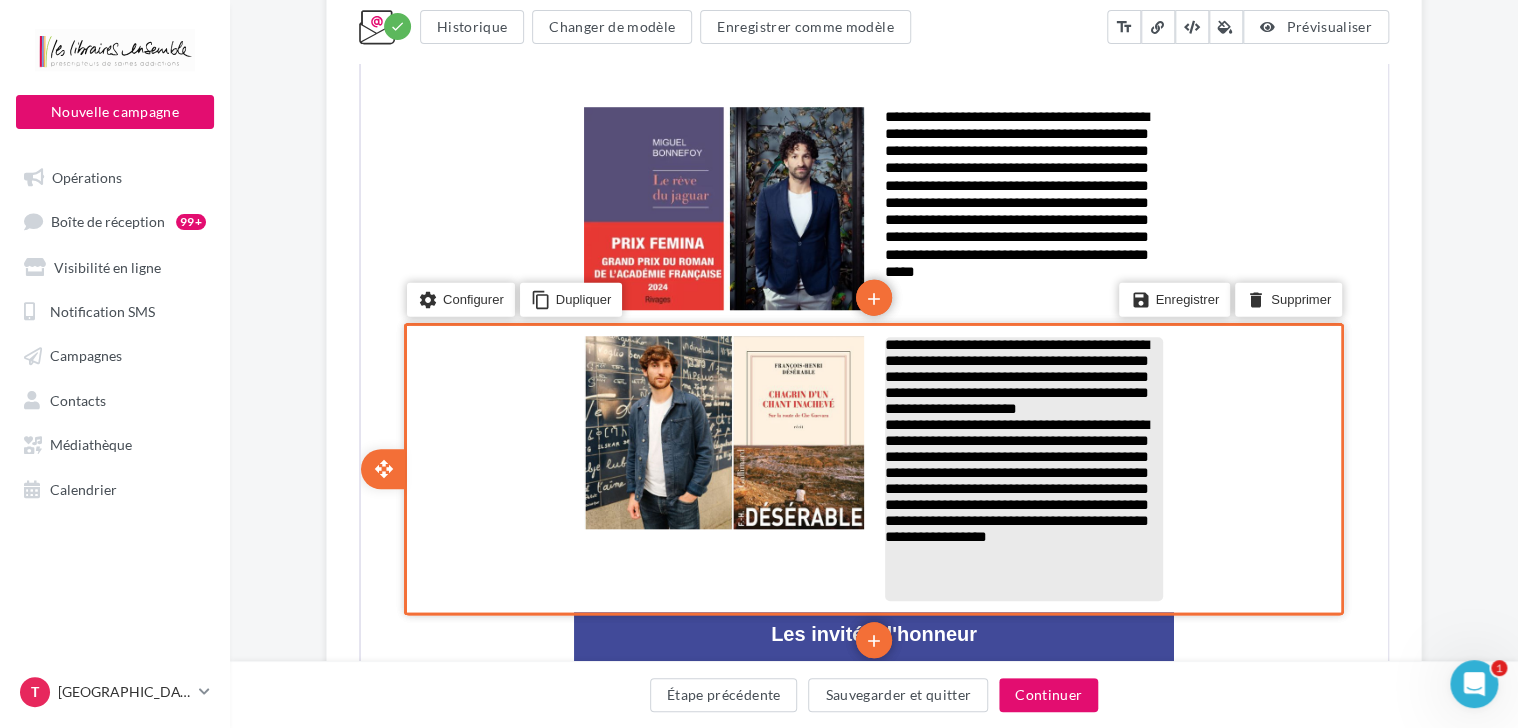 click on "**********" at bounding box center [1015, 374] 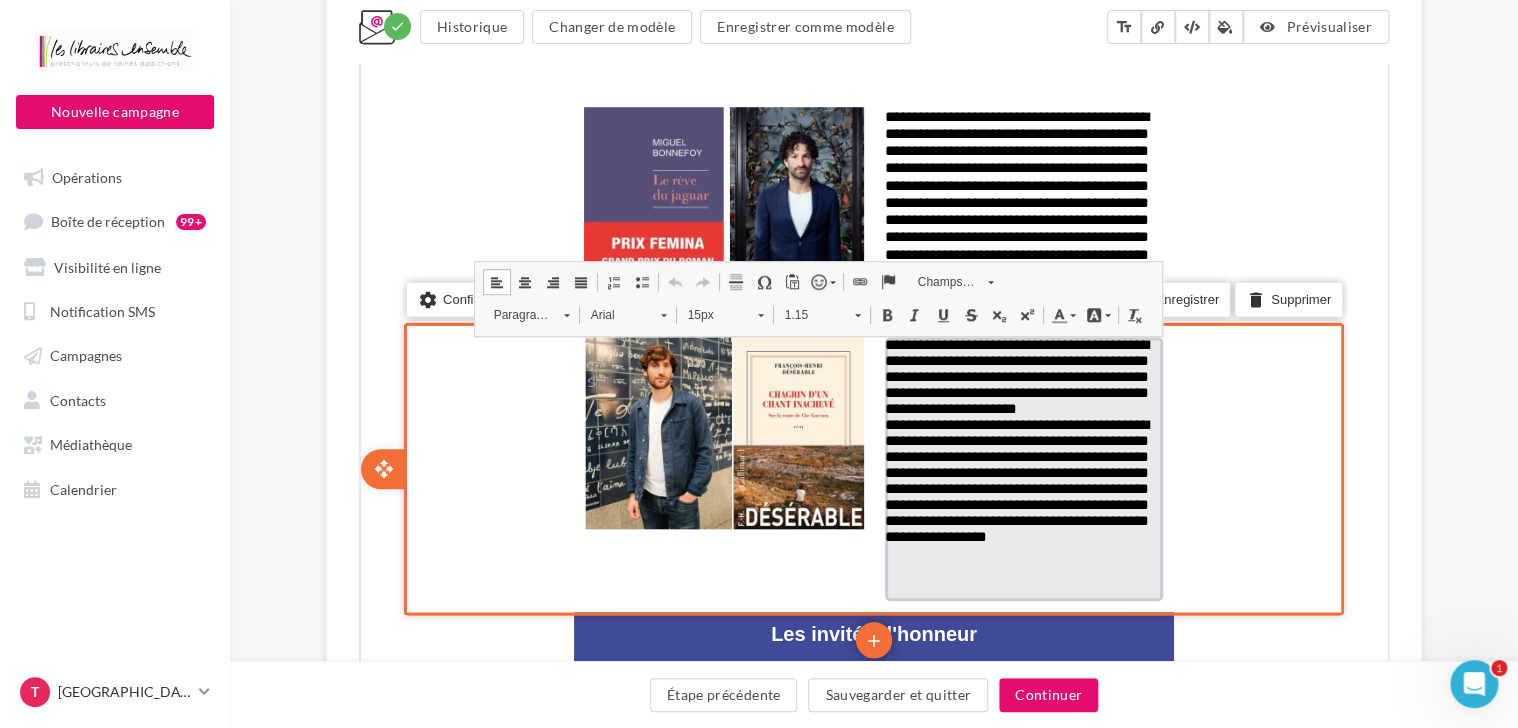 click on "**********" at bounding box center (1022, 375) 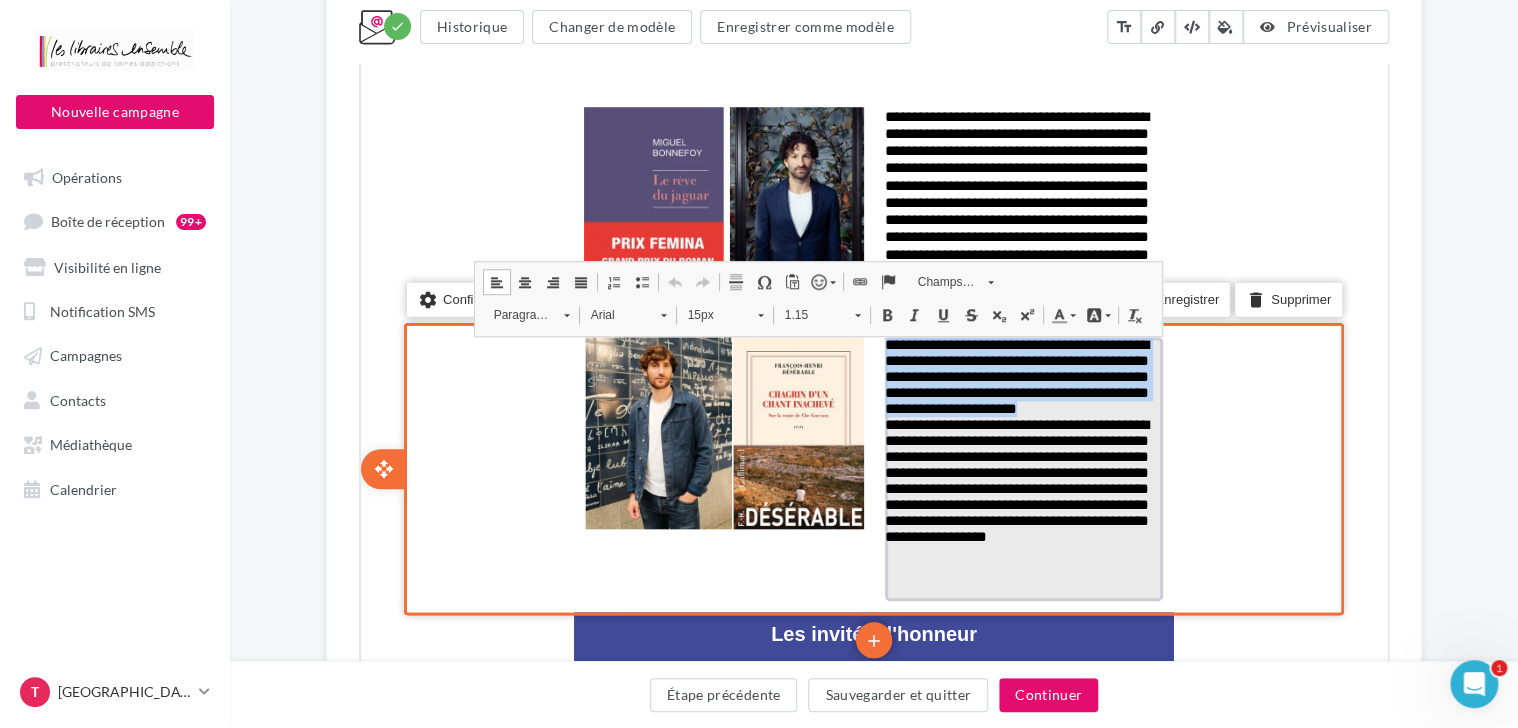 type 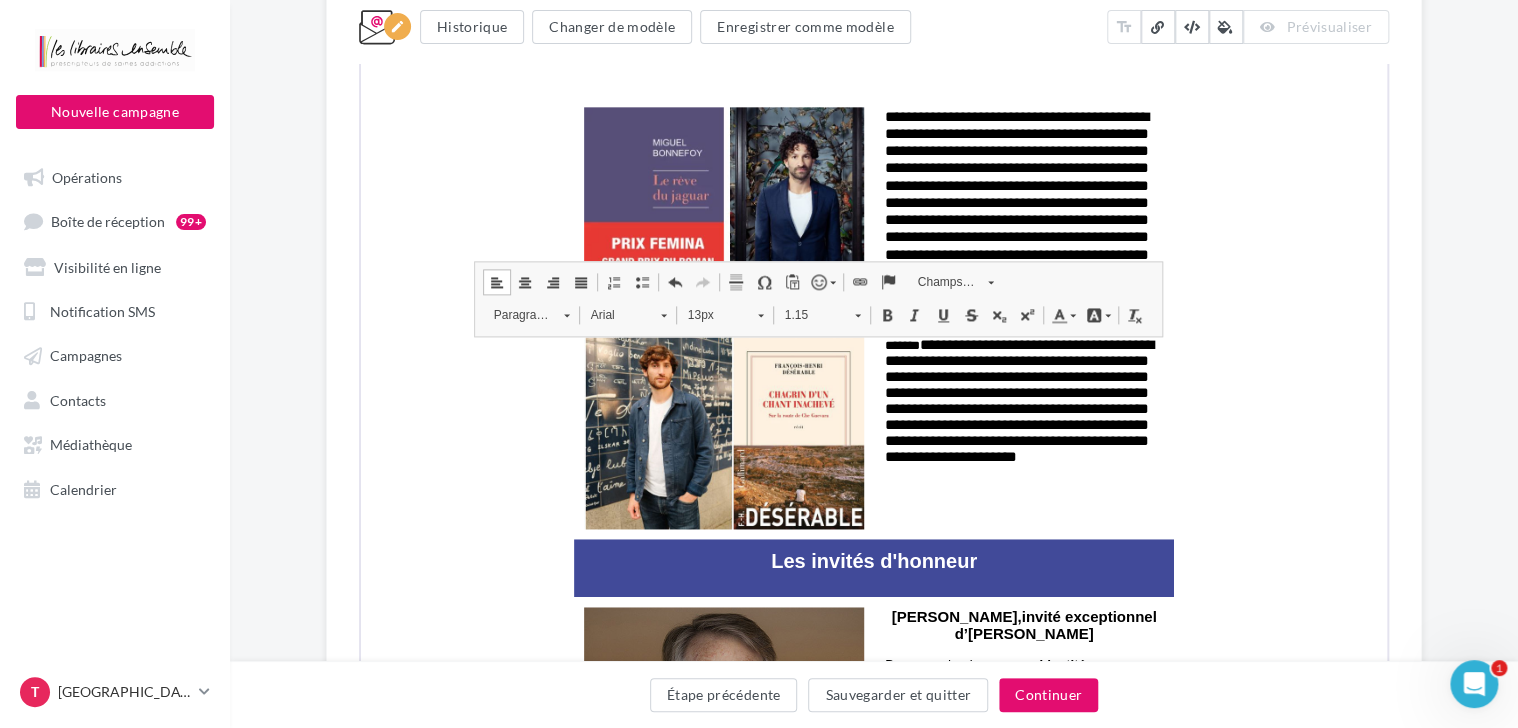 click on "**********" at bounding box center (874, 2327) 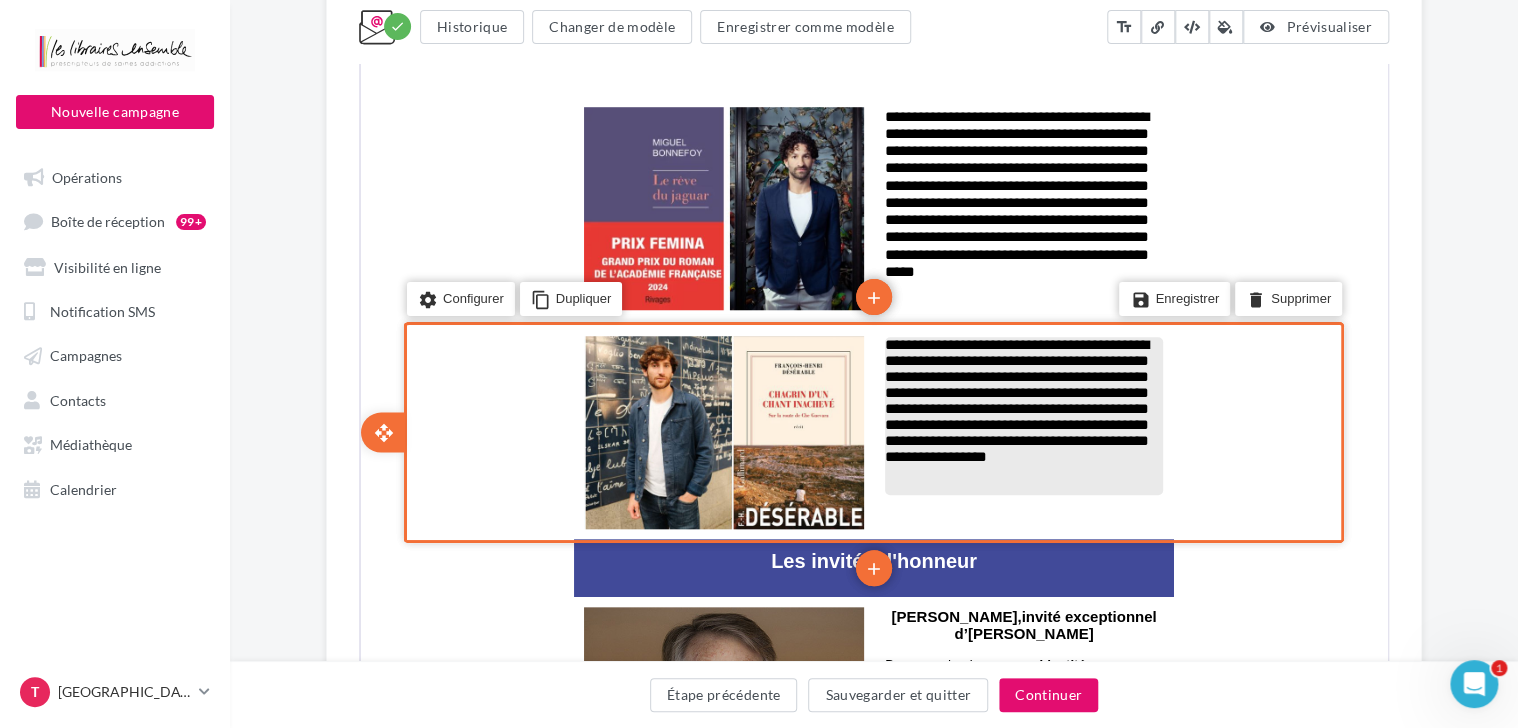 click on "**********" at bounding box center (1015, 398) 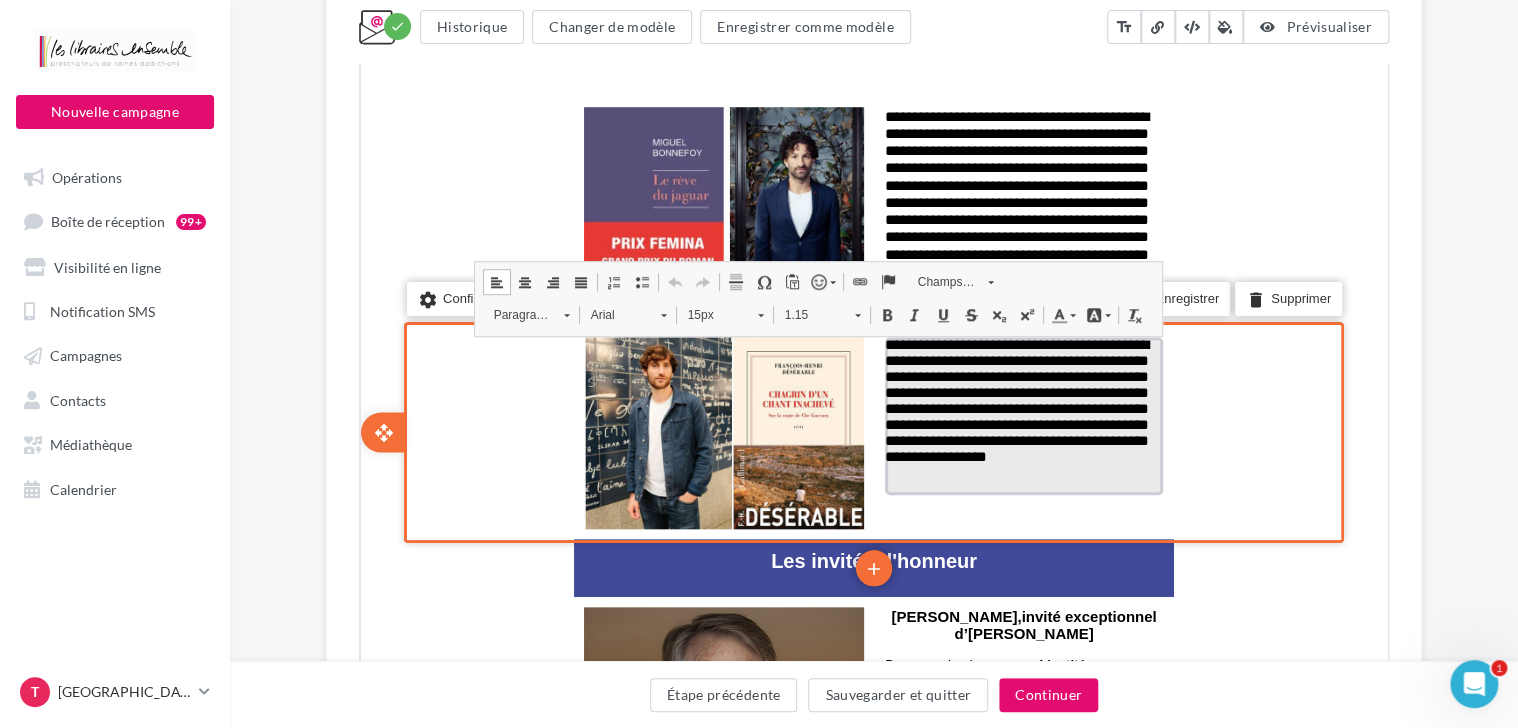 click on "**********" at bounding box center (1015, 398) 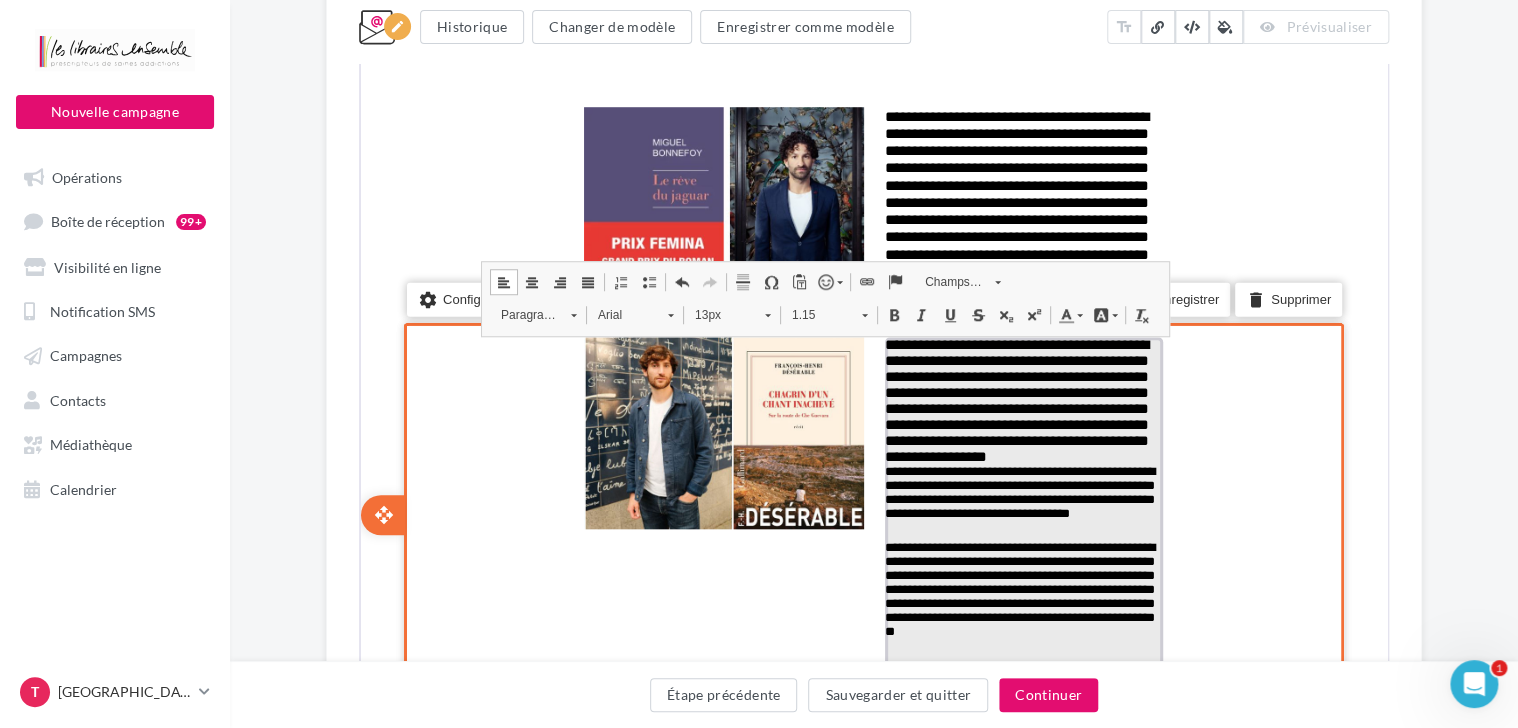 click on "**********" at bounding box center (1022, 501) 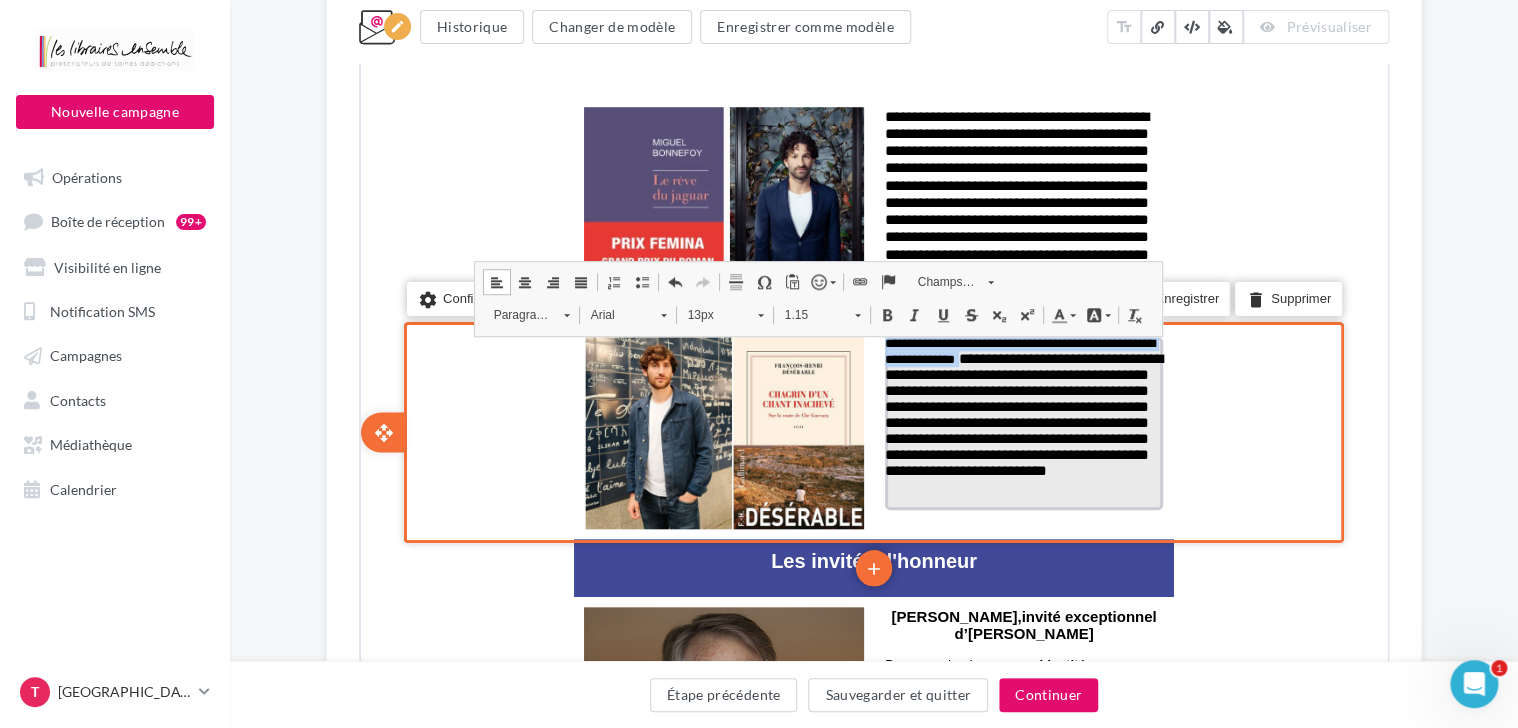 click on "13px" at bounding box center (711, 313) 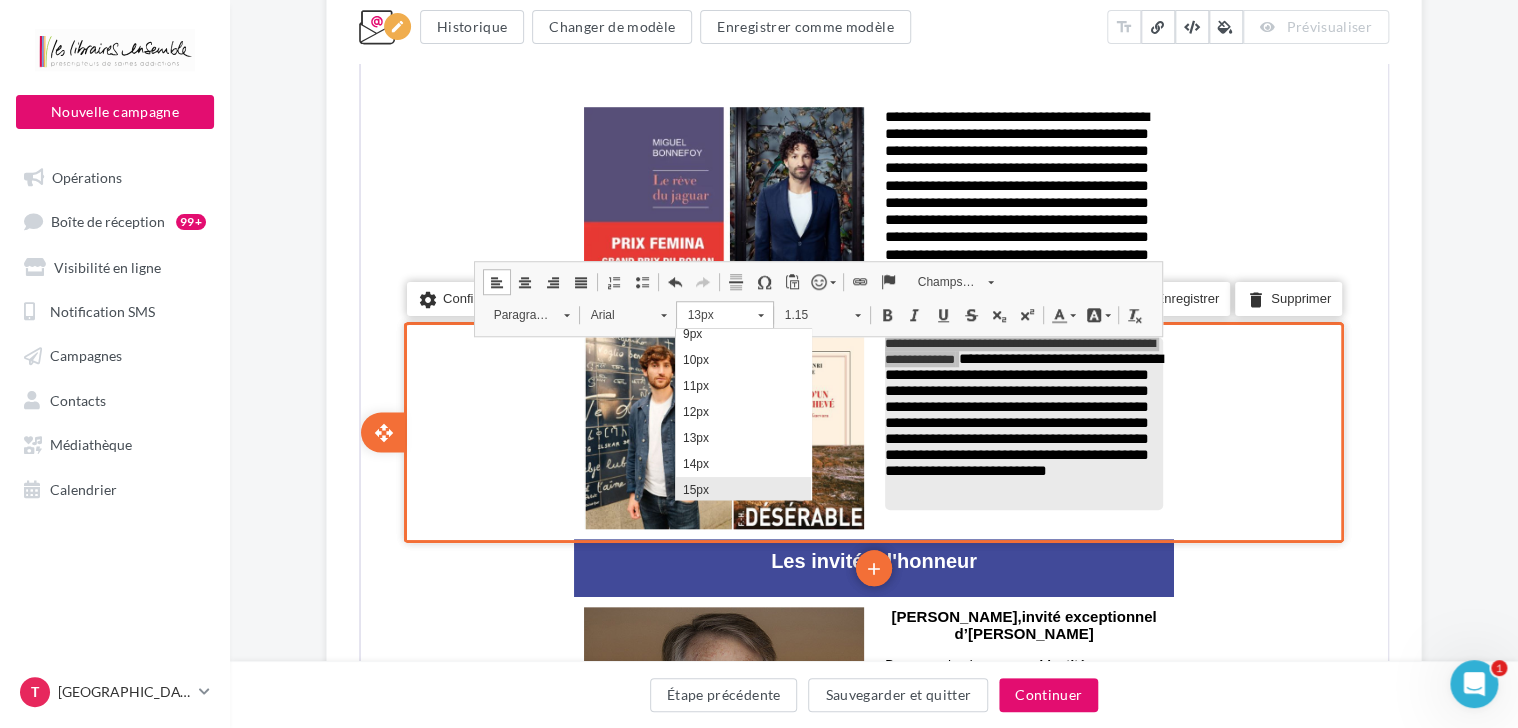scroll, scrollTop: 108, scrollLeft: 0, axis: vertical 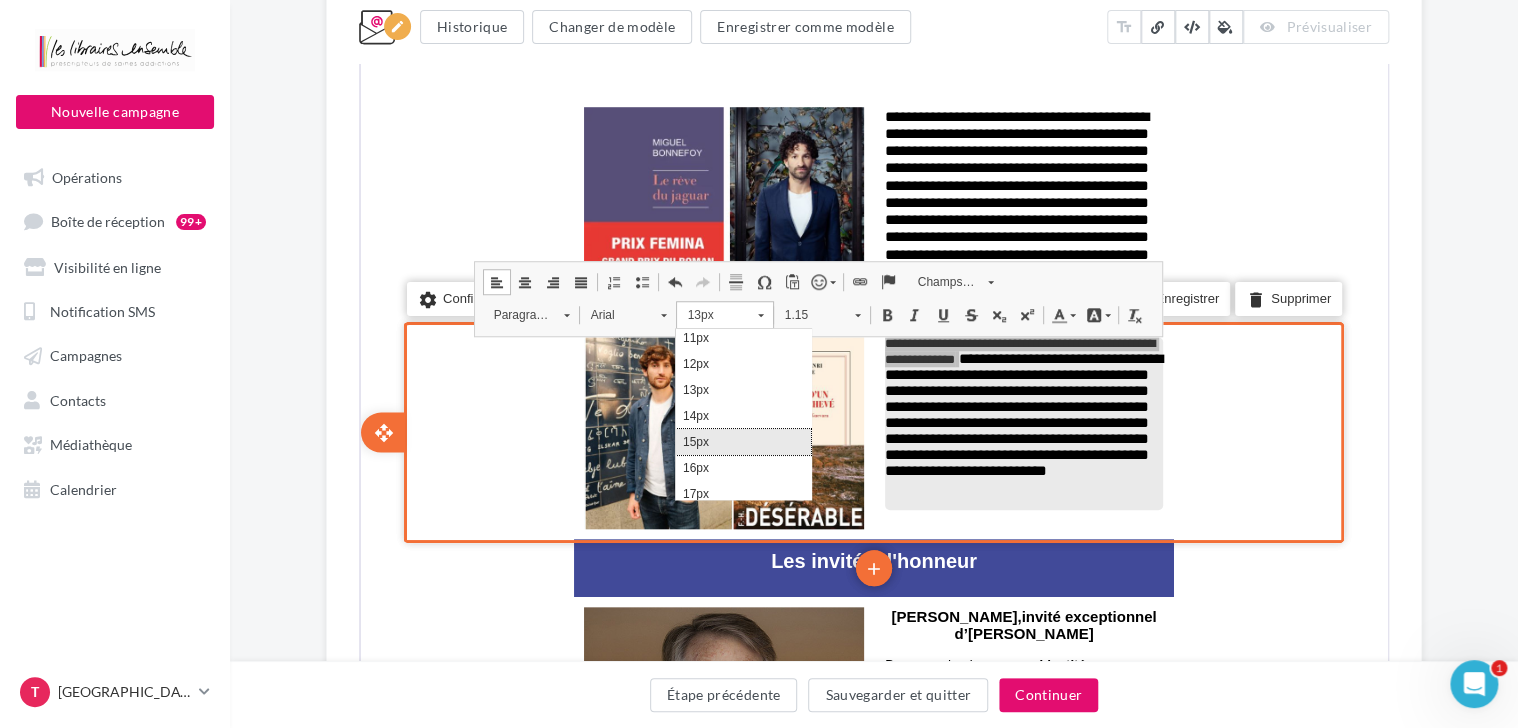 click on "15px" at bounding box center (743, 442) 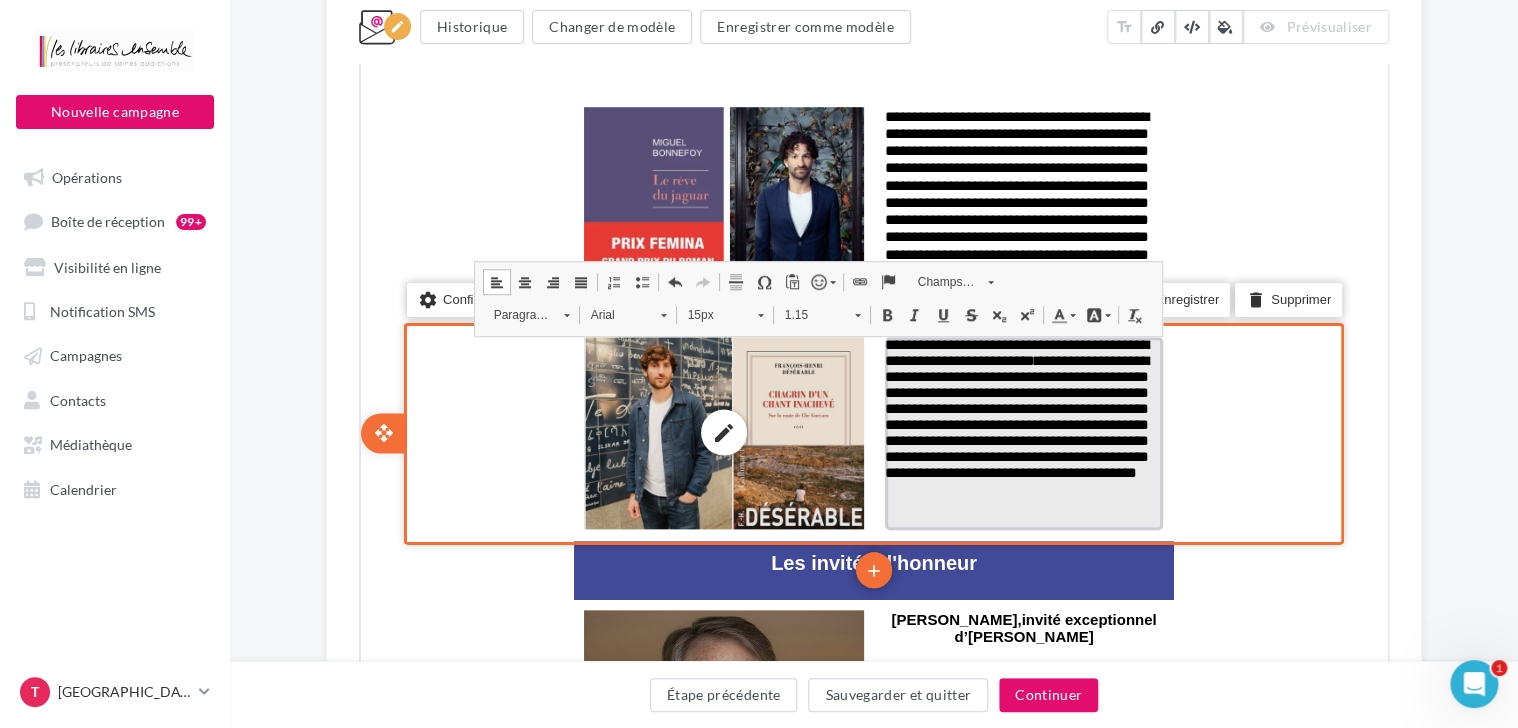 scroll, scrollTop: 0, scrollLeft: 0, axis: both 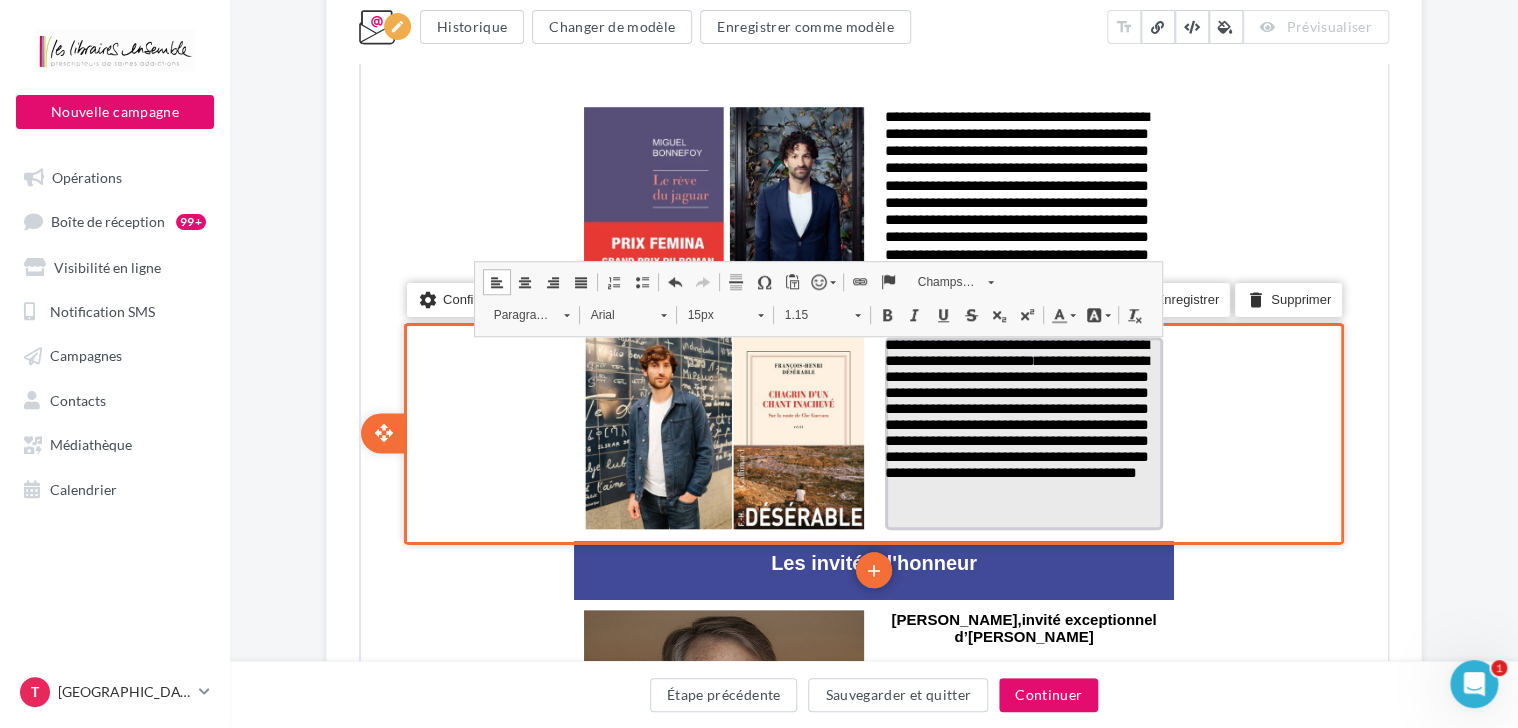 click on "**********" at bounding box center [1015, 406] 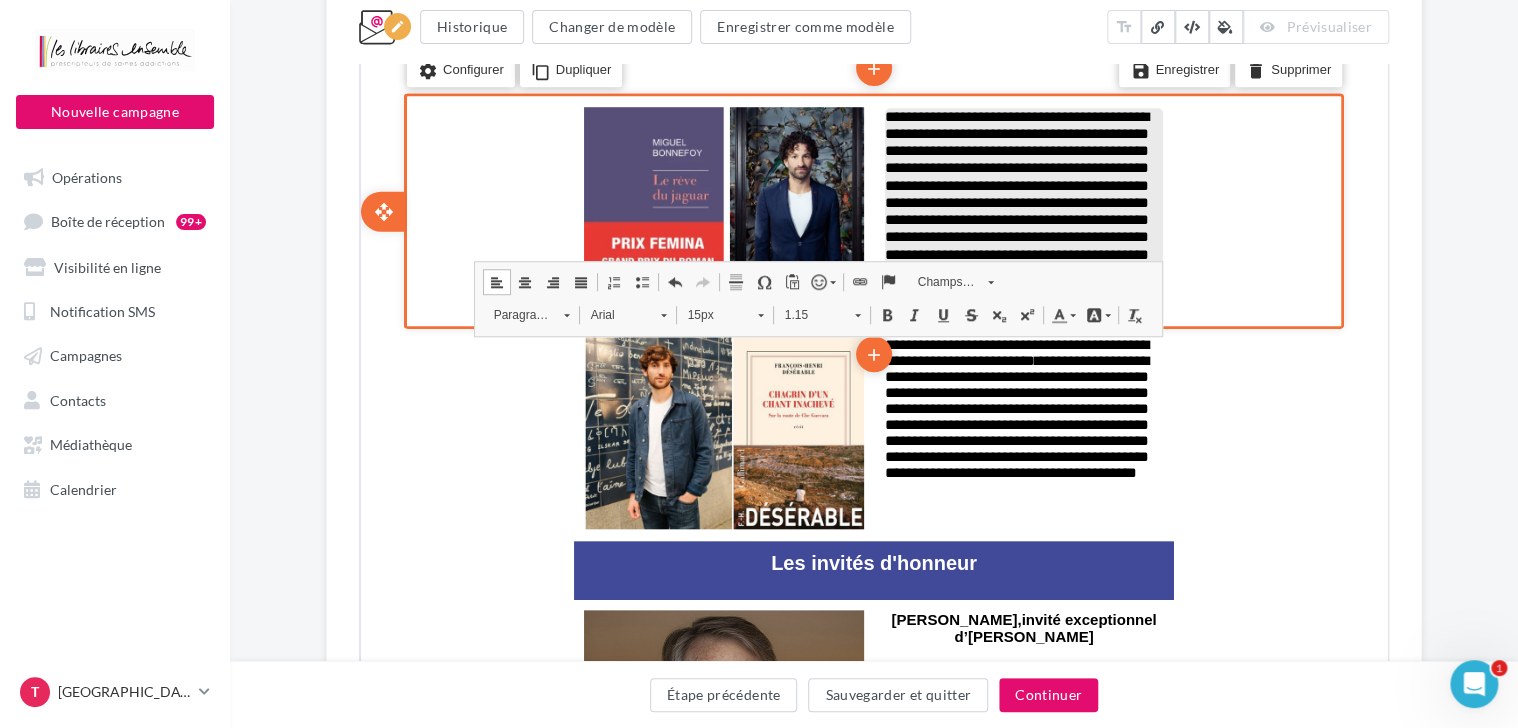 click on "**********" at bounding box center (1015, 192) 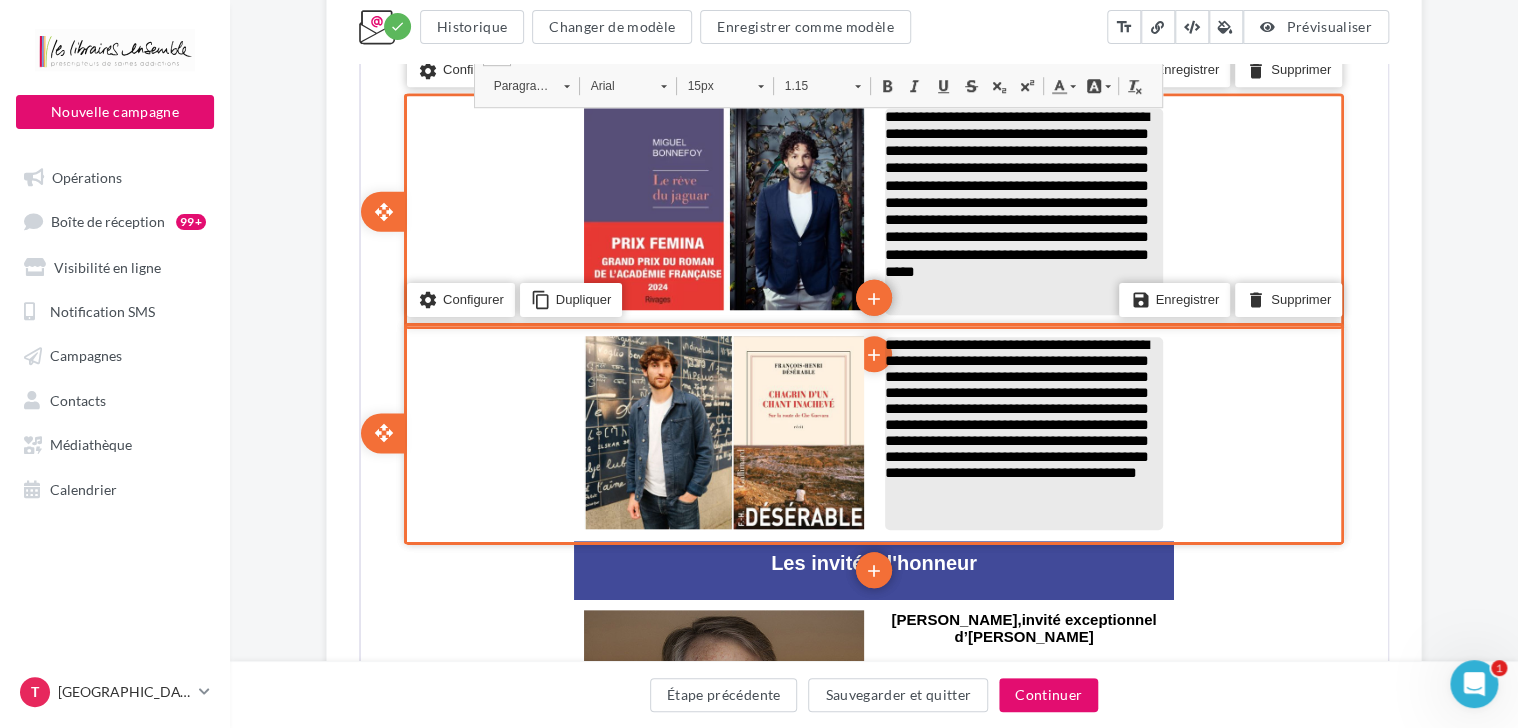 click on "**********" at bounding box center (1015, 406) 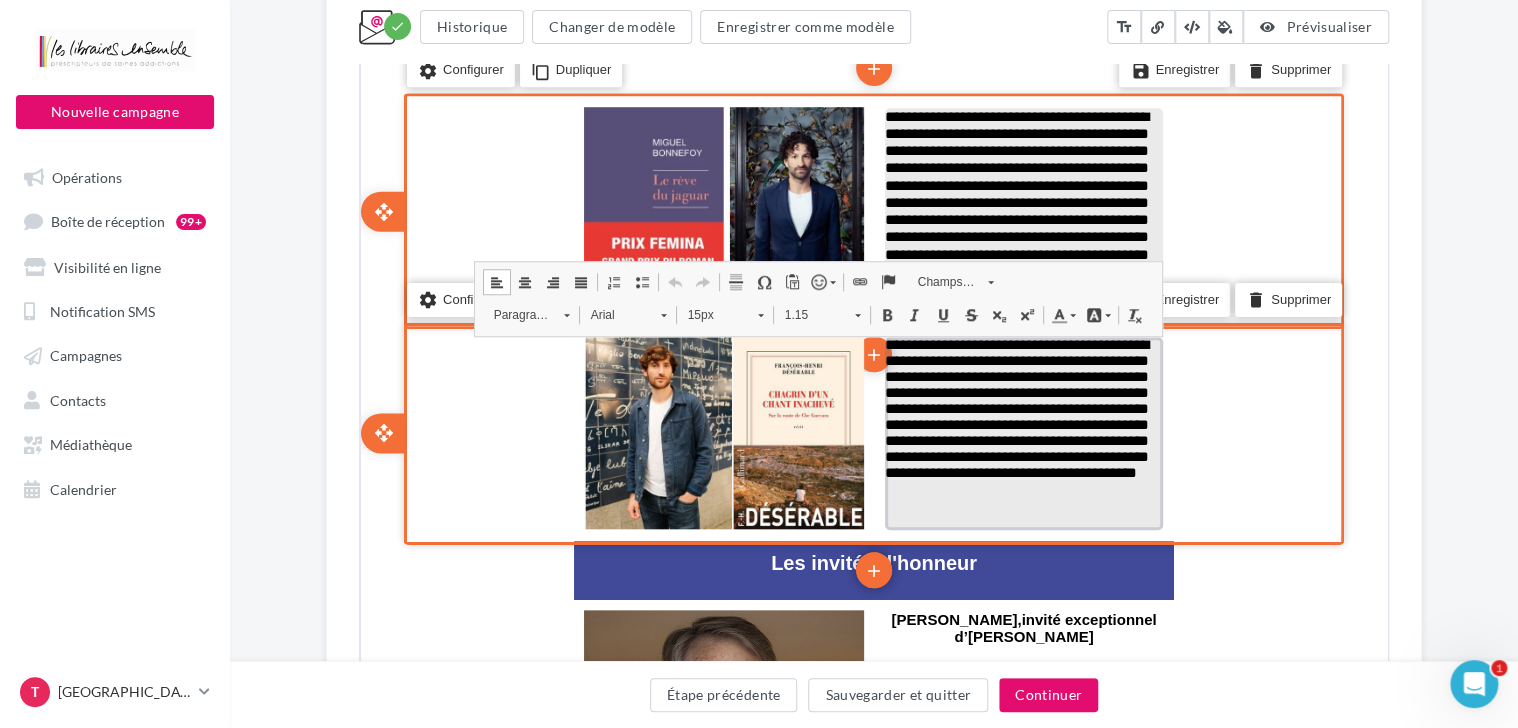click on "**********" at bounding box center (1015, 406) 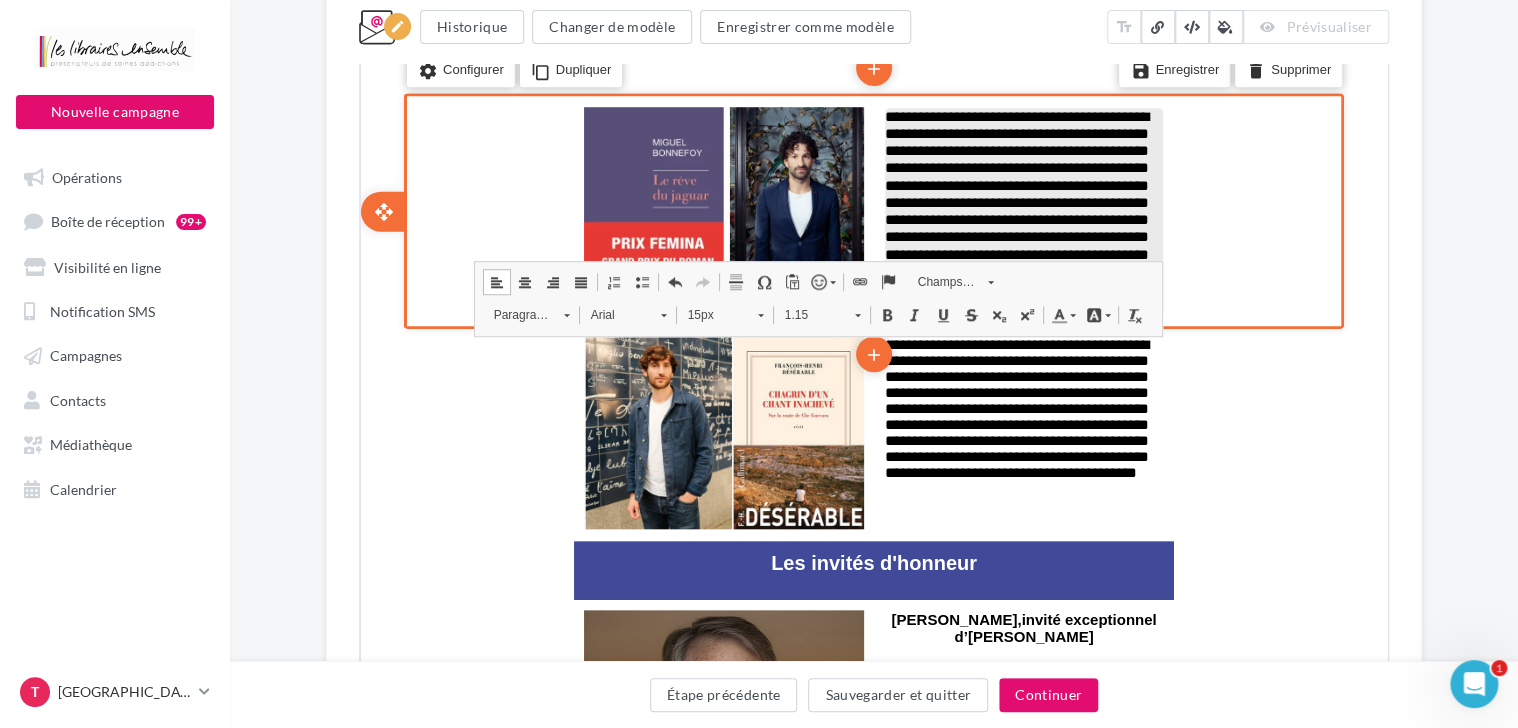 click on "**********" at bounding box center (872, 2388) 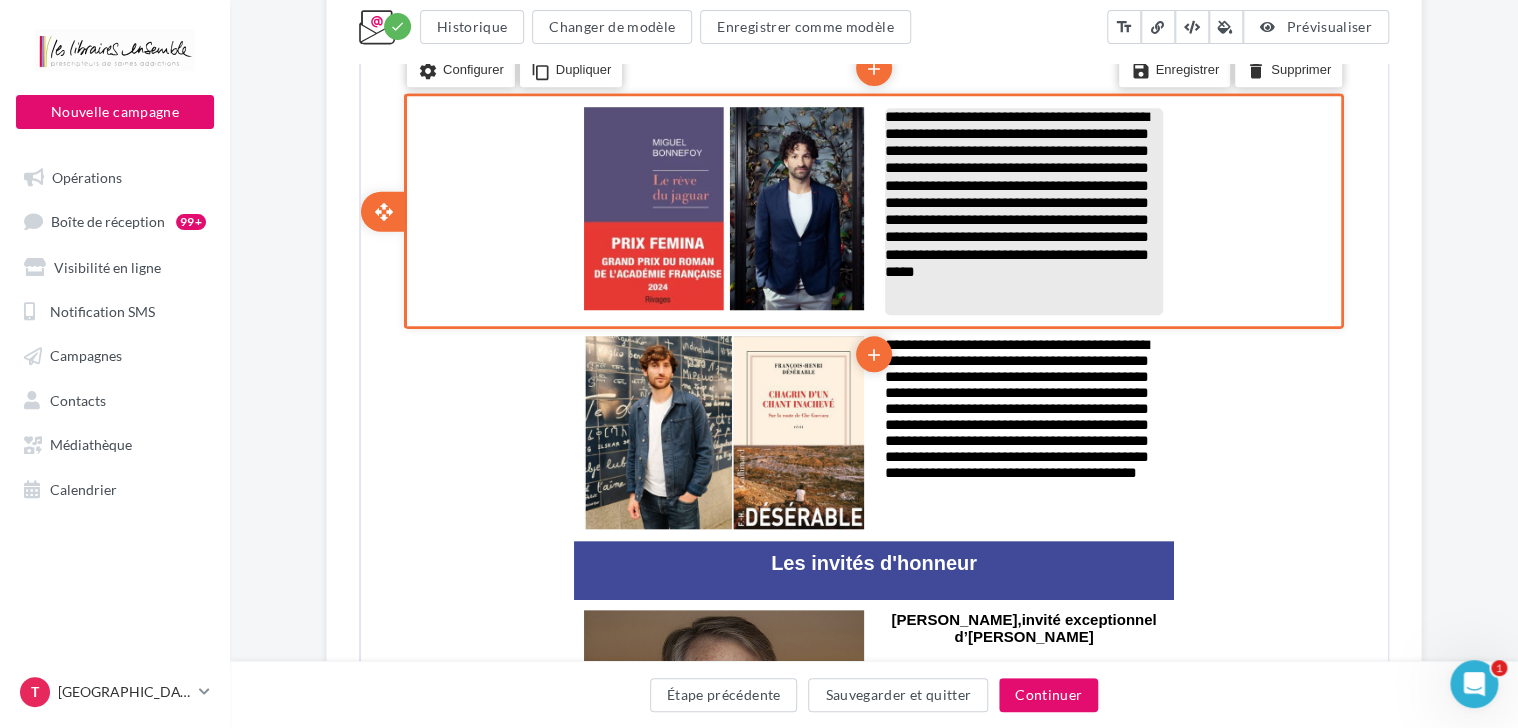 click on "**********" at bounding box center [874, 2260] 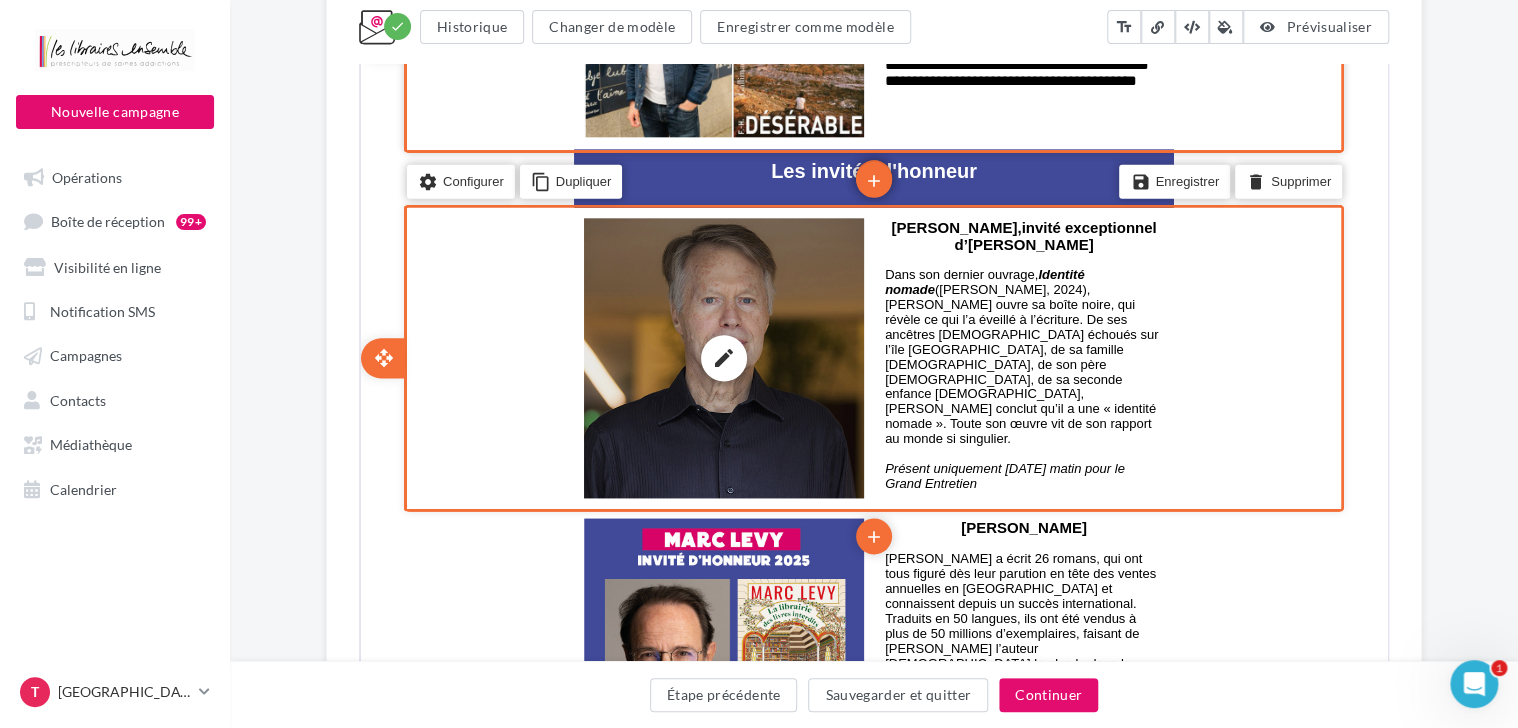 scroll, scrollTop: 1595, scrollLeft: 0, axis: vertical 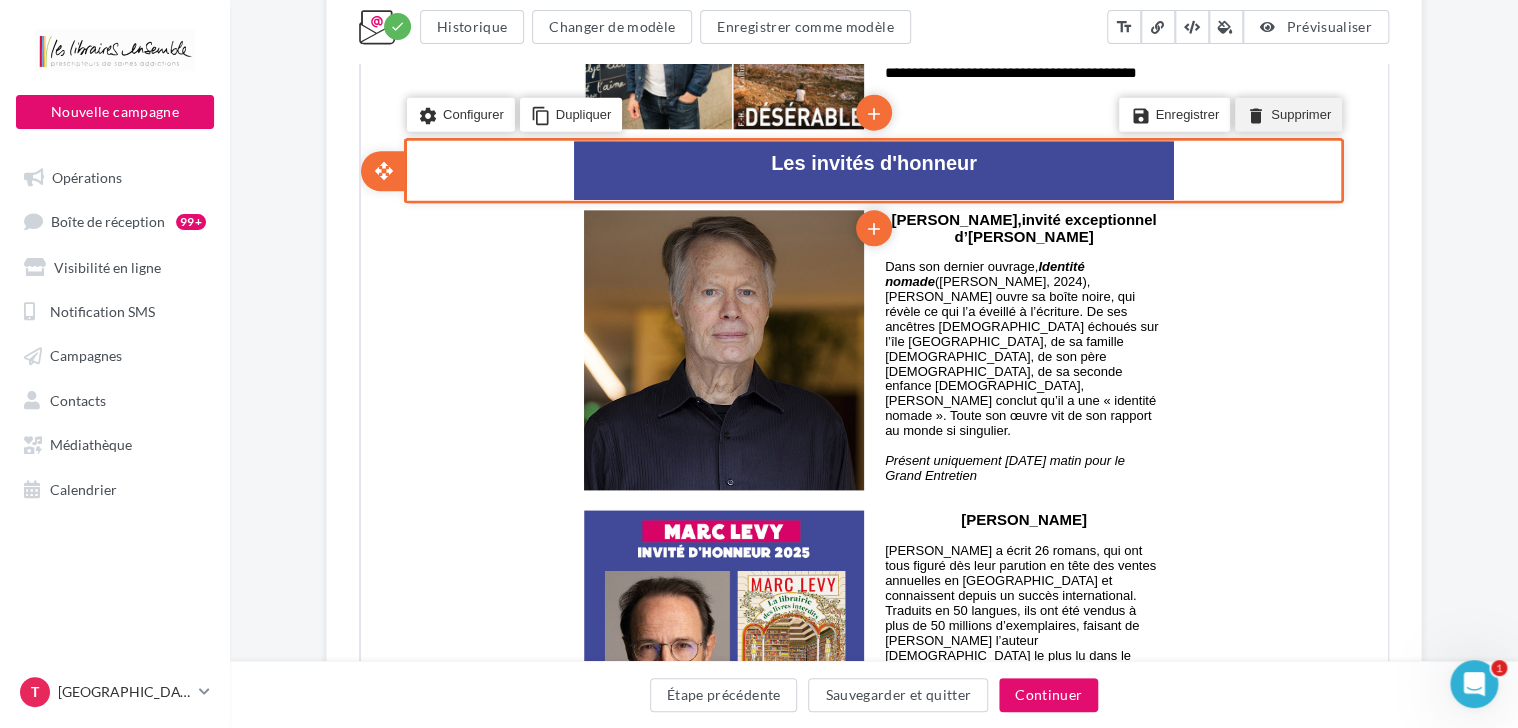 click on "delete" at bounding box center (1254, 113) 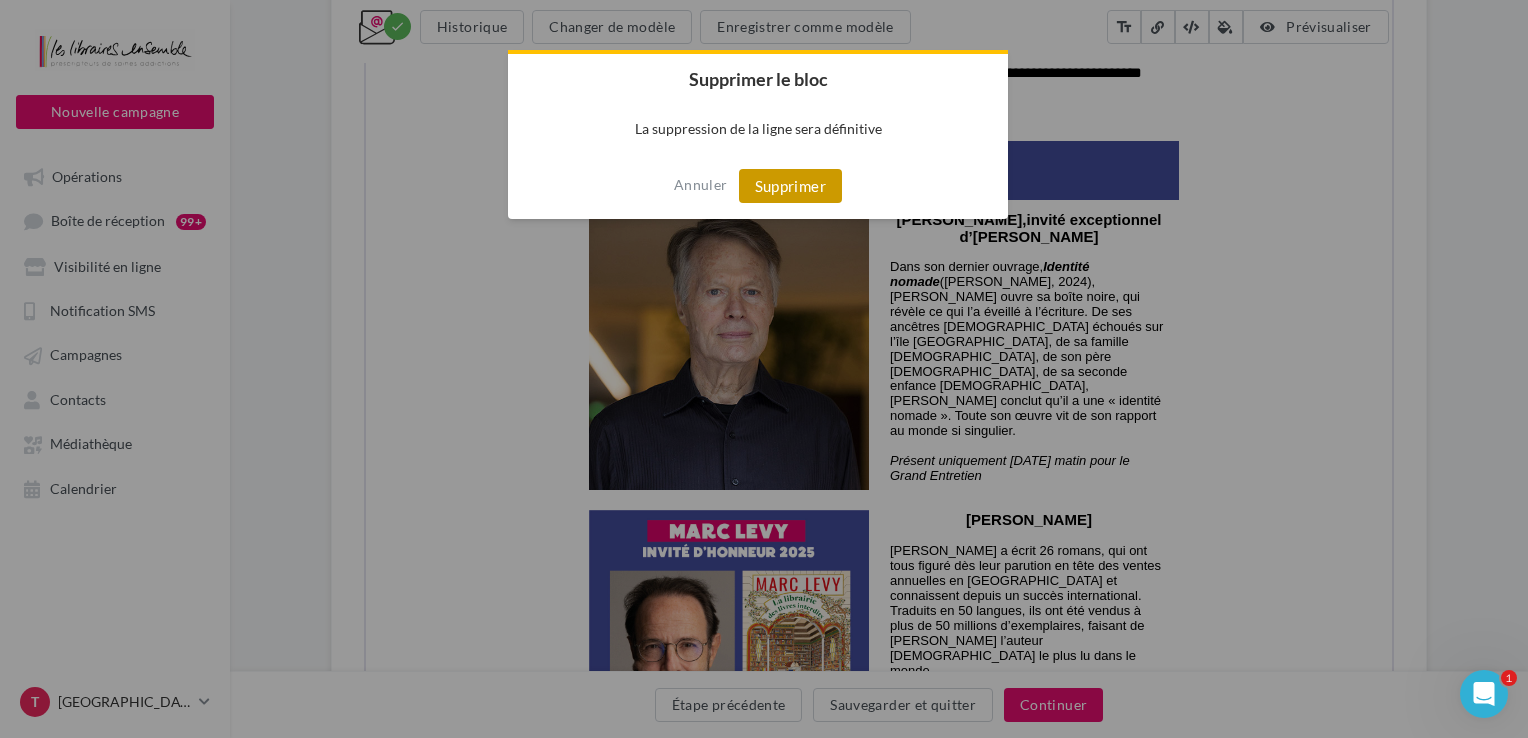 click on "Supprimer" at bounding box center [790, 186] 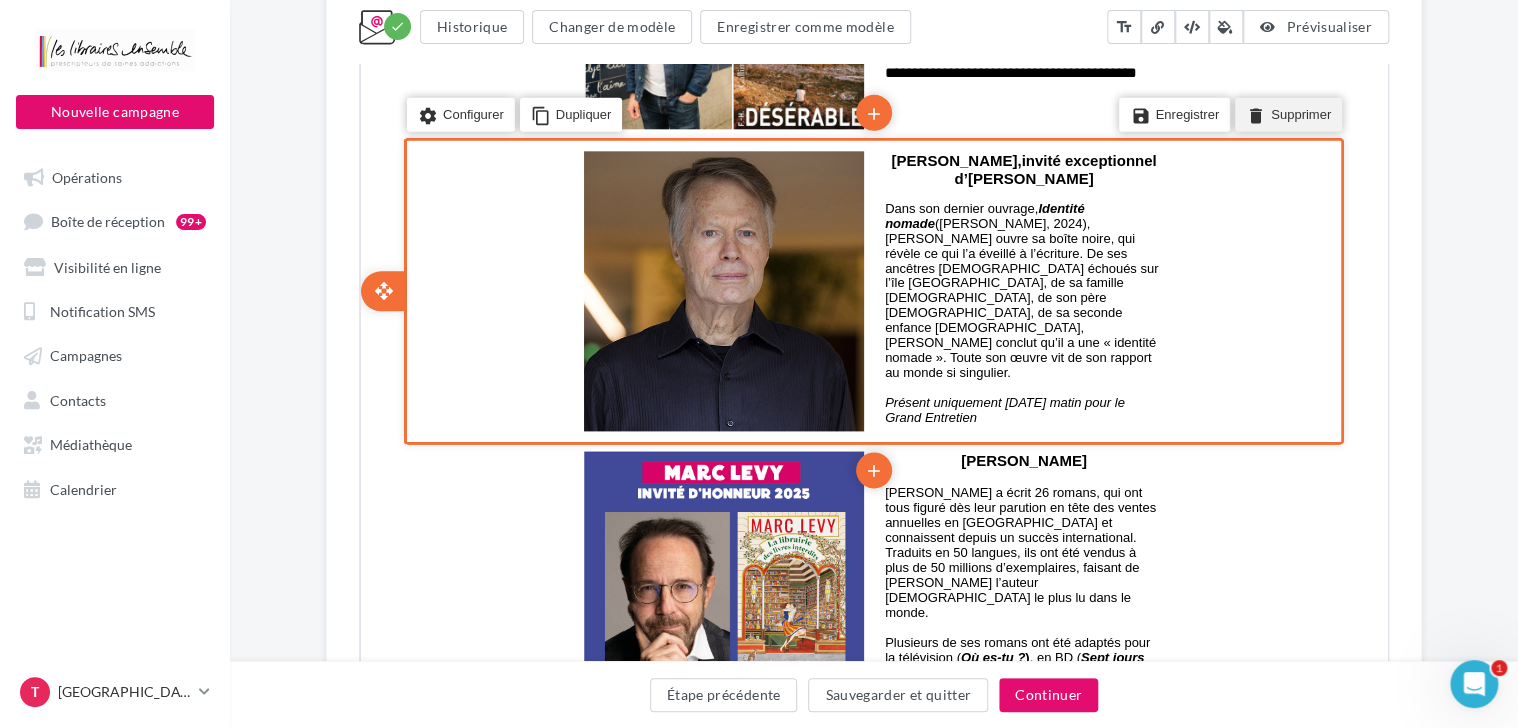 click on "delete" at bounding box center [1254, 113] 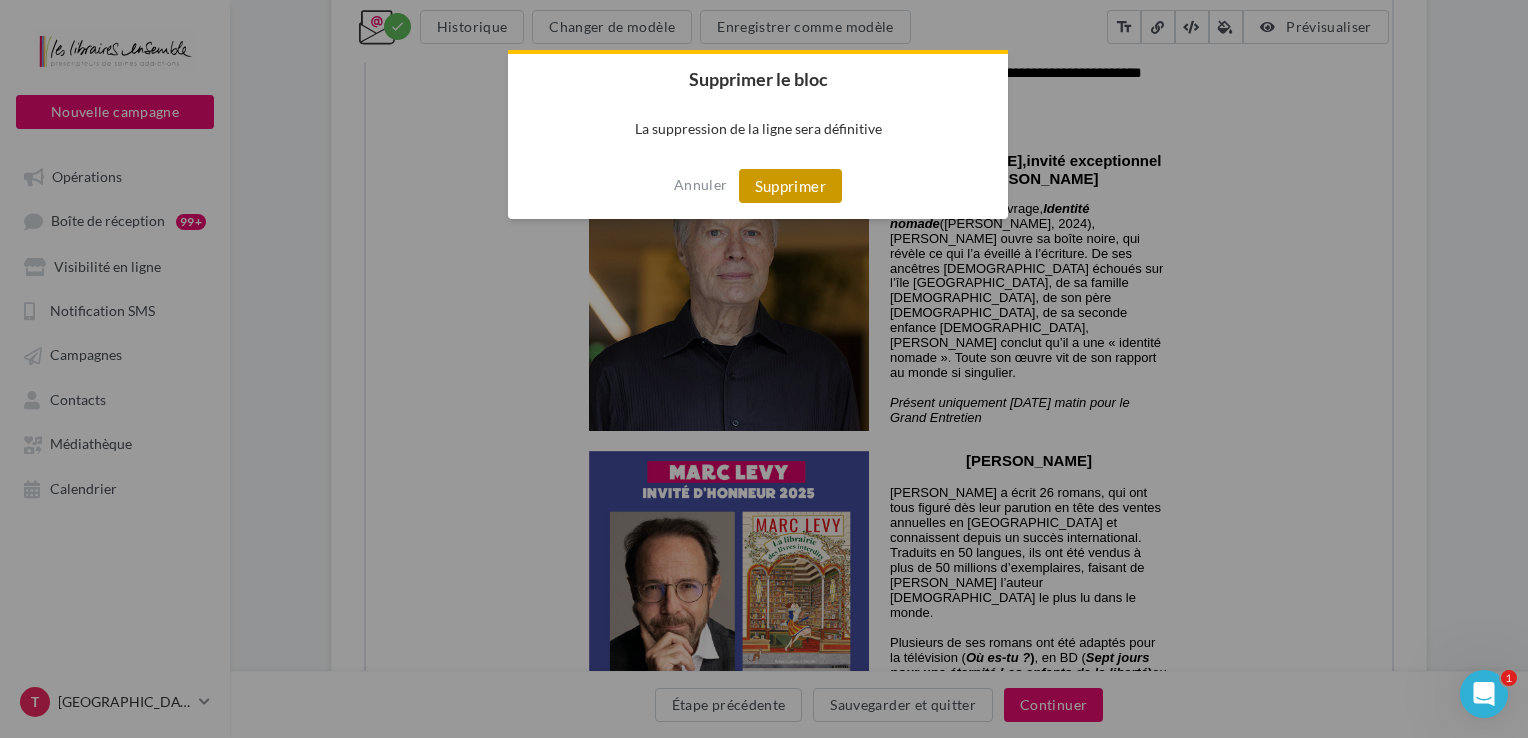 drag, startPoint x: 788, startPoint y: 172, endPoint x: 426, endPoint y: 1266, distance: 1152.3368 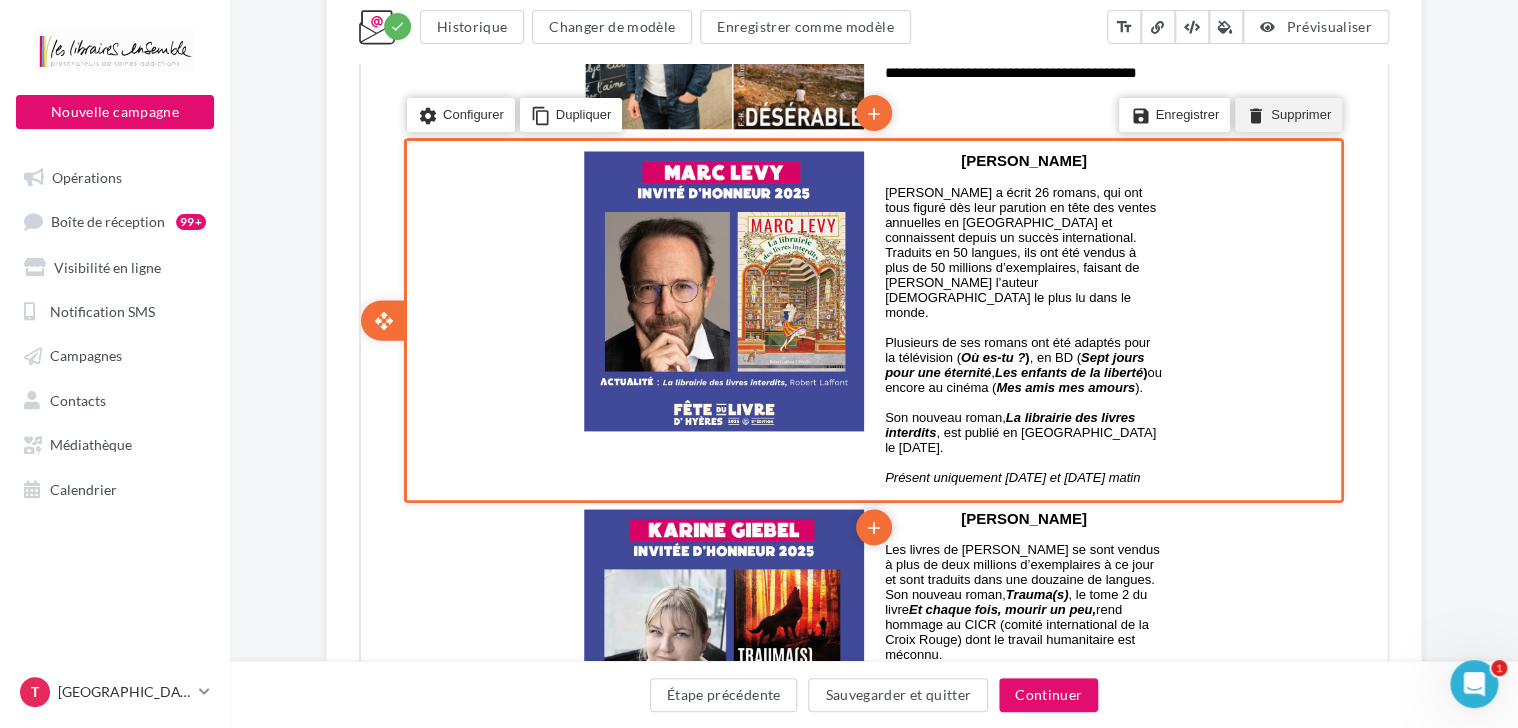 click on "delete Supprimer" at bounding box center (1286, 113) 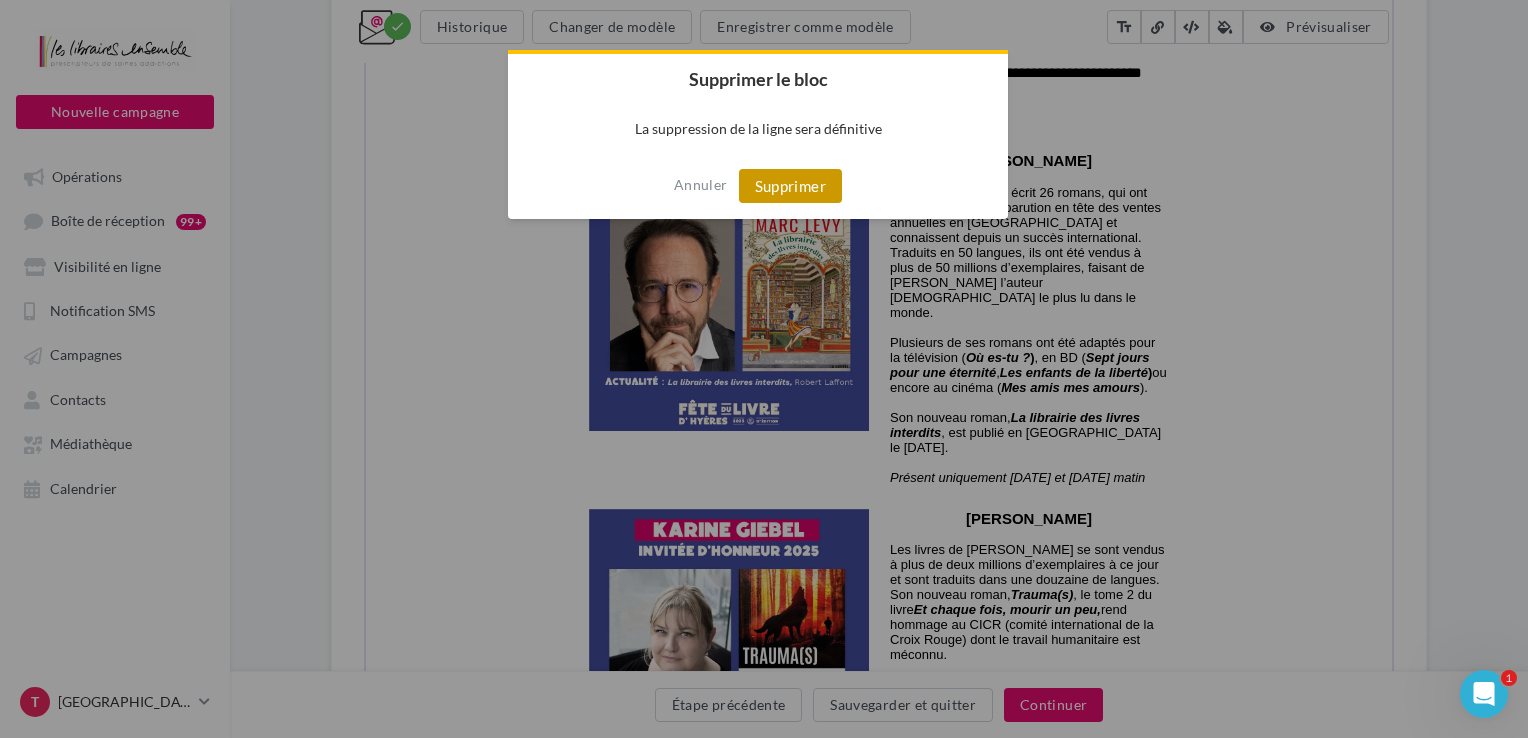 click on "Supprimer" at bounding box center (790, 186) 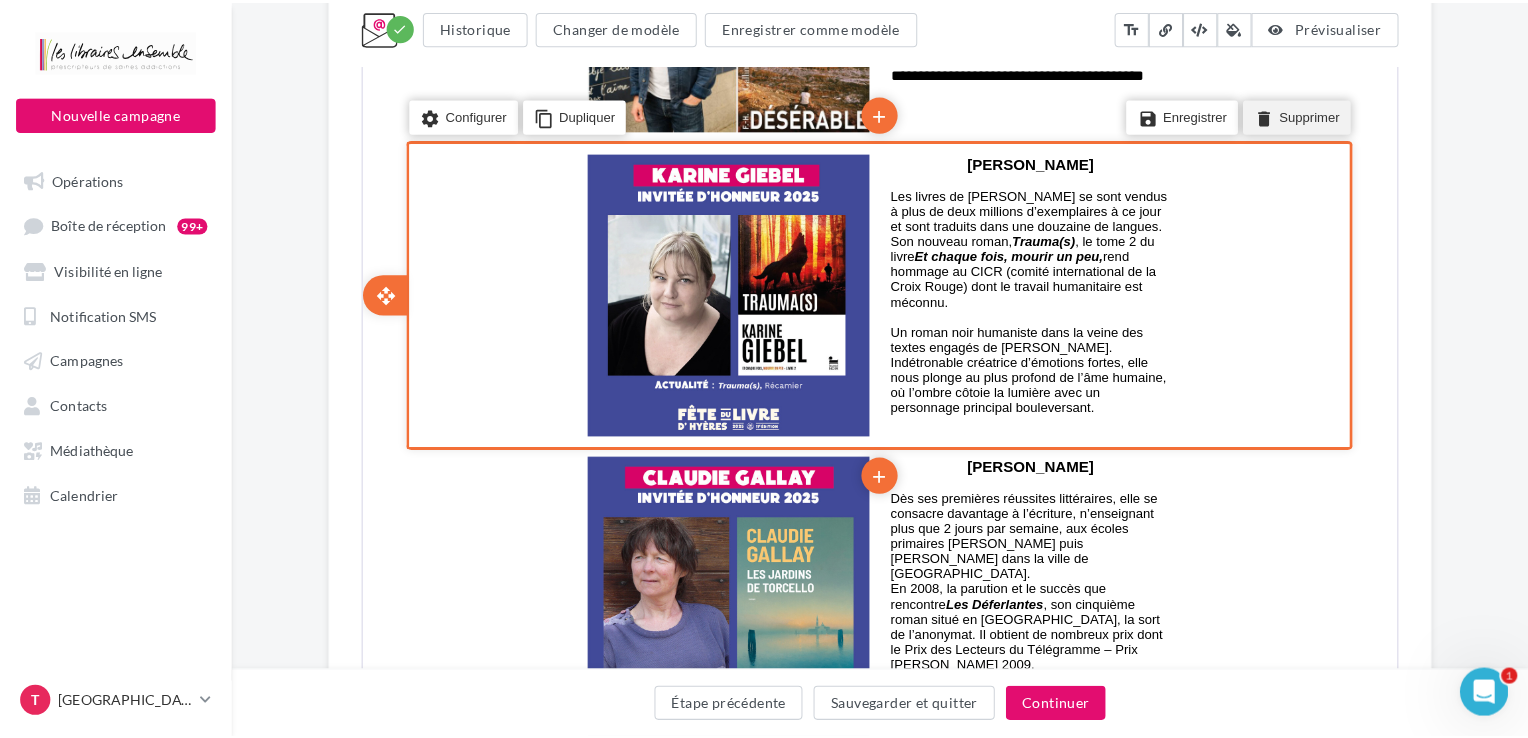 drag, startPoint x: 1279, startPoint y: 114, endPoint x: 1333, endPoint y: -909, distance: 1024.4242 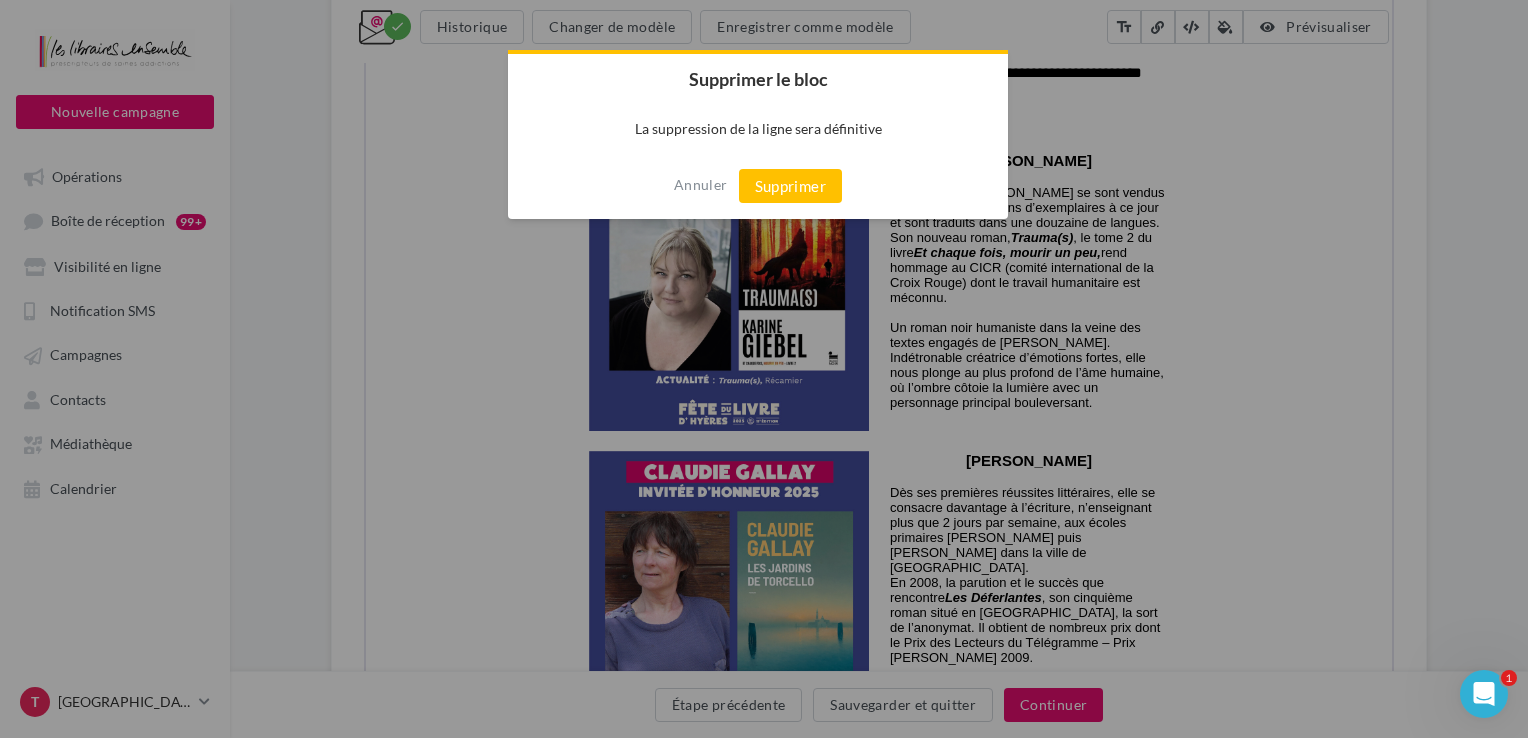 drag, startPoint x: 818, startPoint y: 191, endPoint x: 827, endPoint y: 207, distance: 18.35756 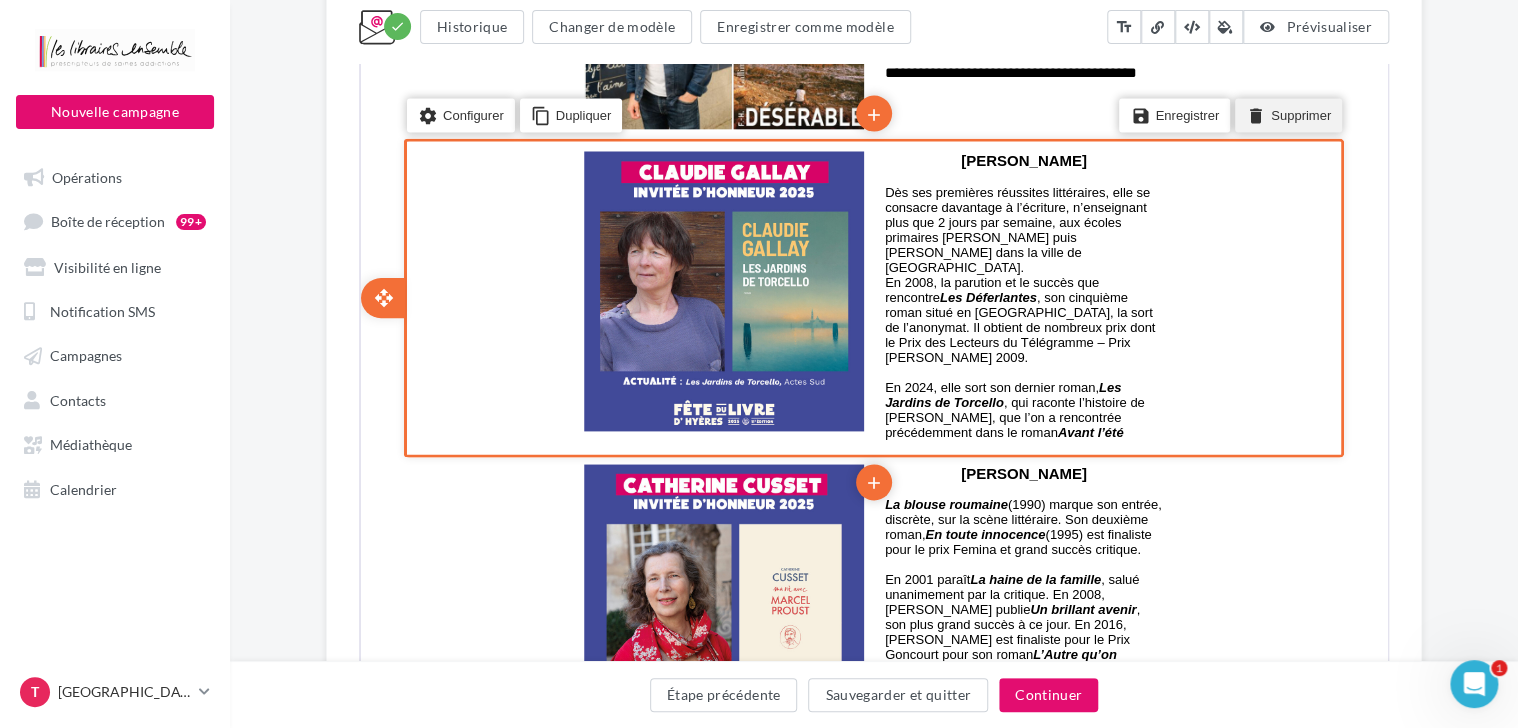 click on "delete Supprimer" at bounding box center (1286, 113) 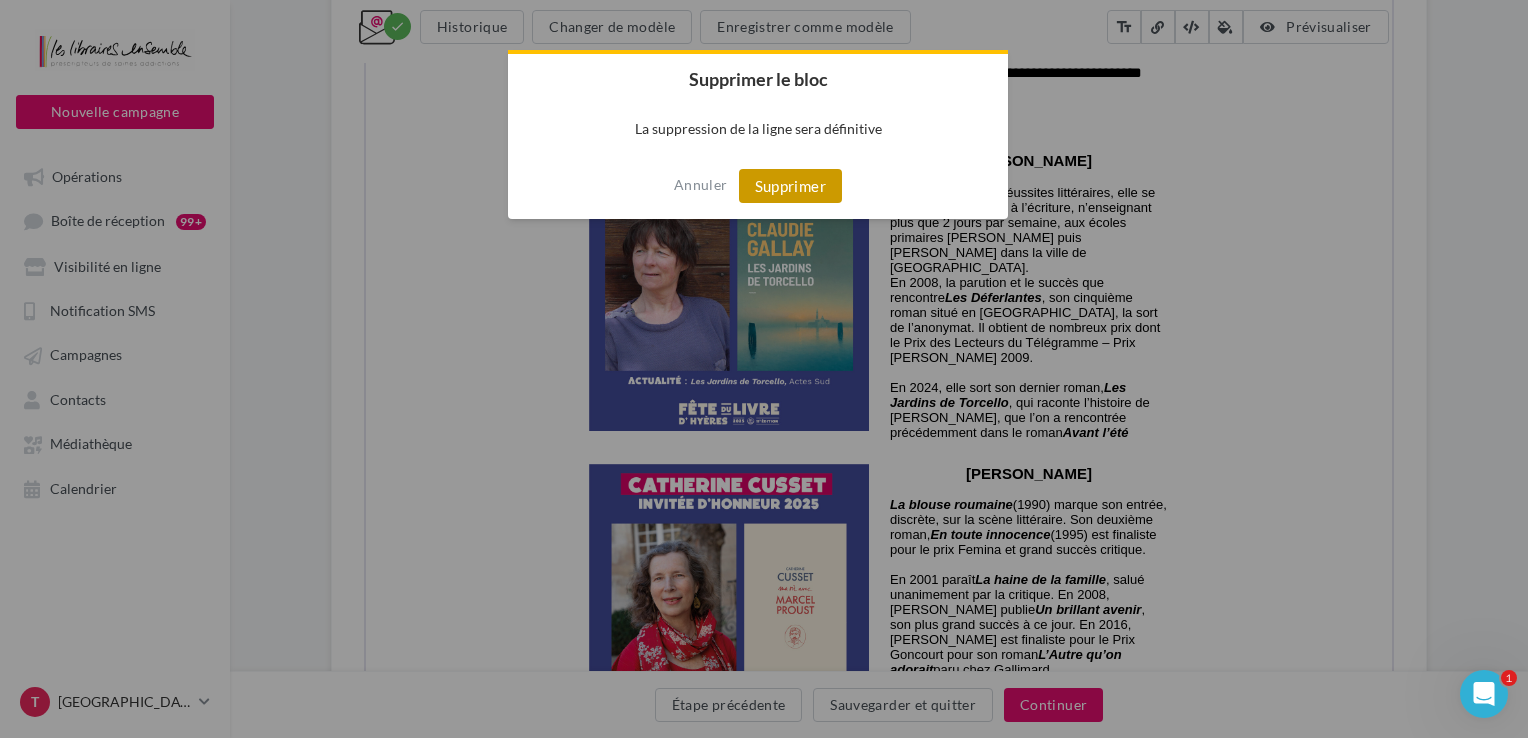 click on "Supprimer" at bounding box center [790, 186] 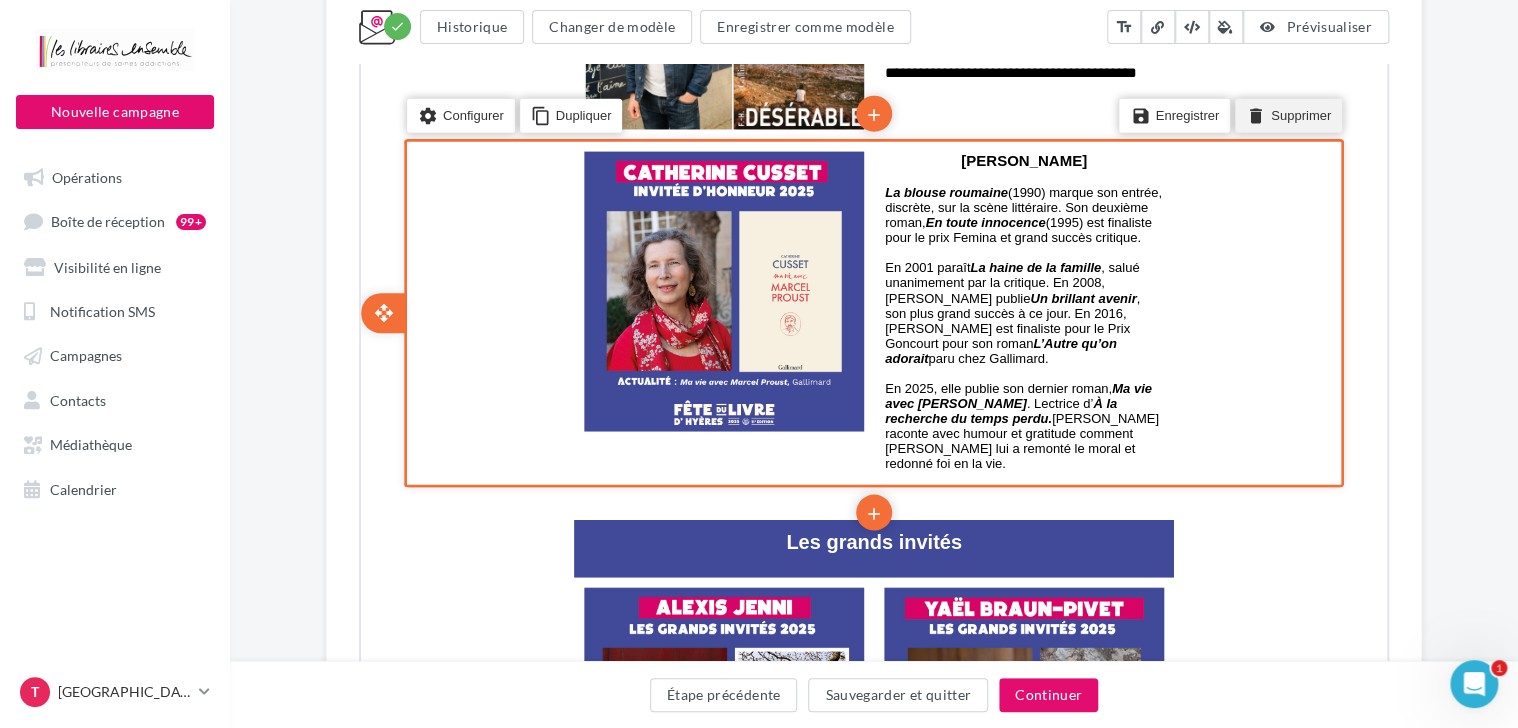 click on "delete Supprimer" at bounding box center [1286, 113] 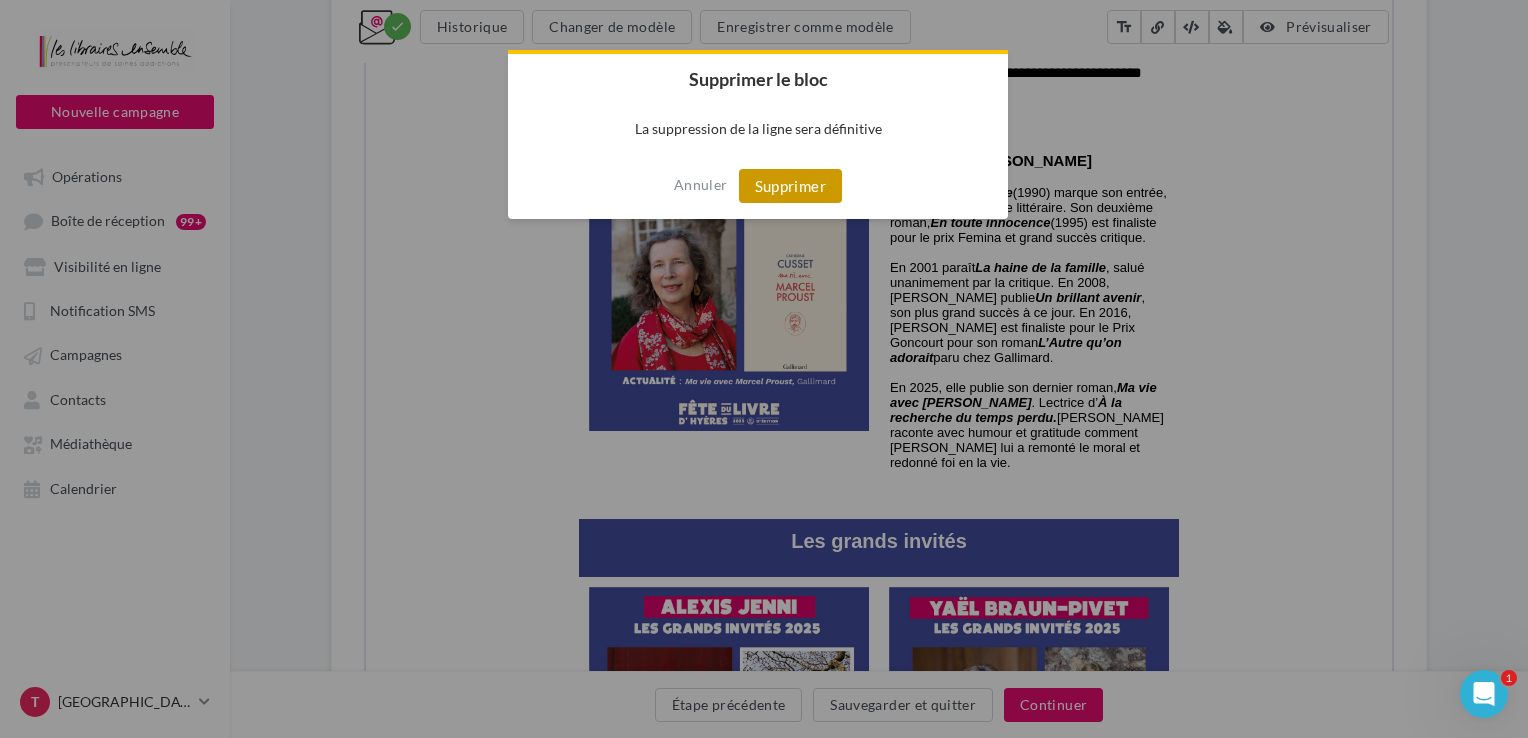 click on "Supprimer" at bounding box center [790, 186] 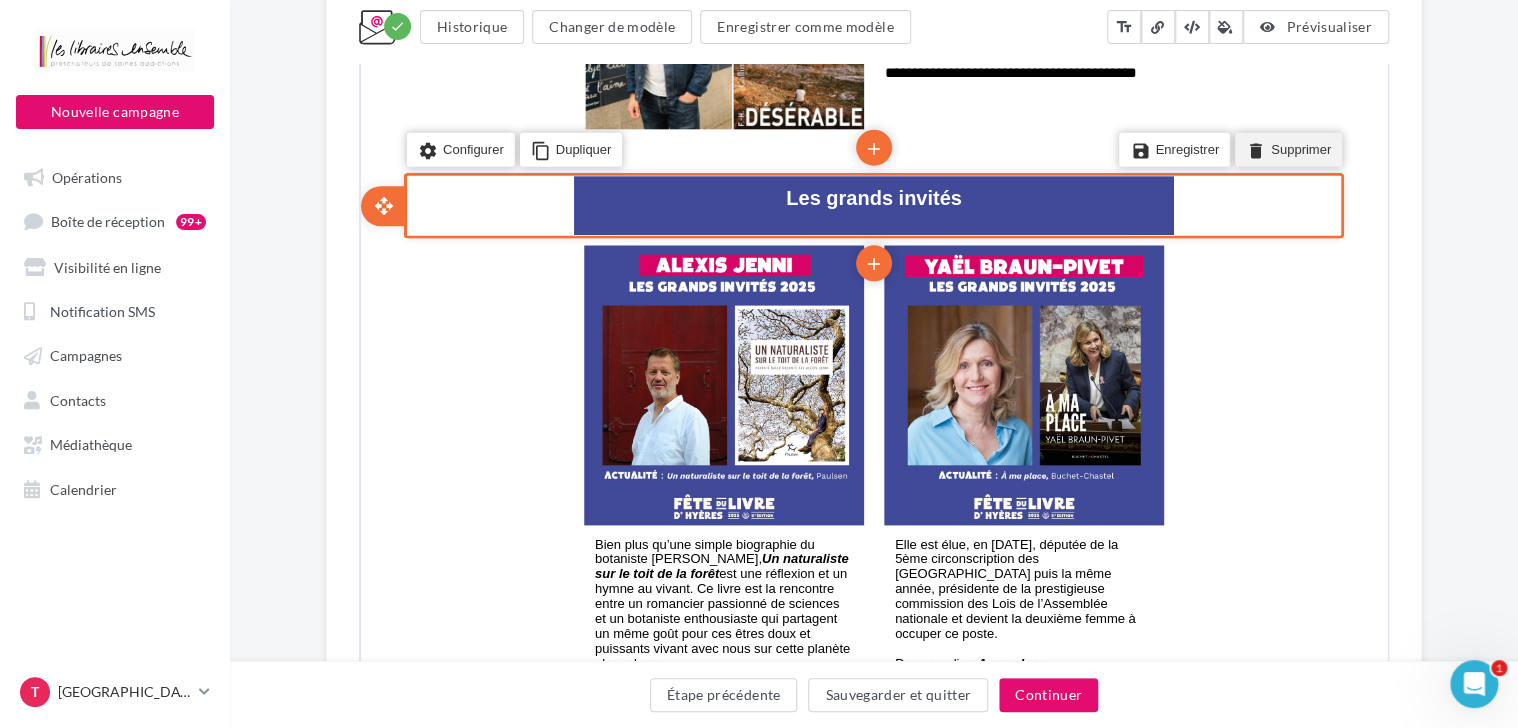 click on "delete Supprimer" at bounding box center [1286, 148] 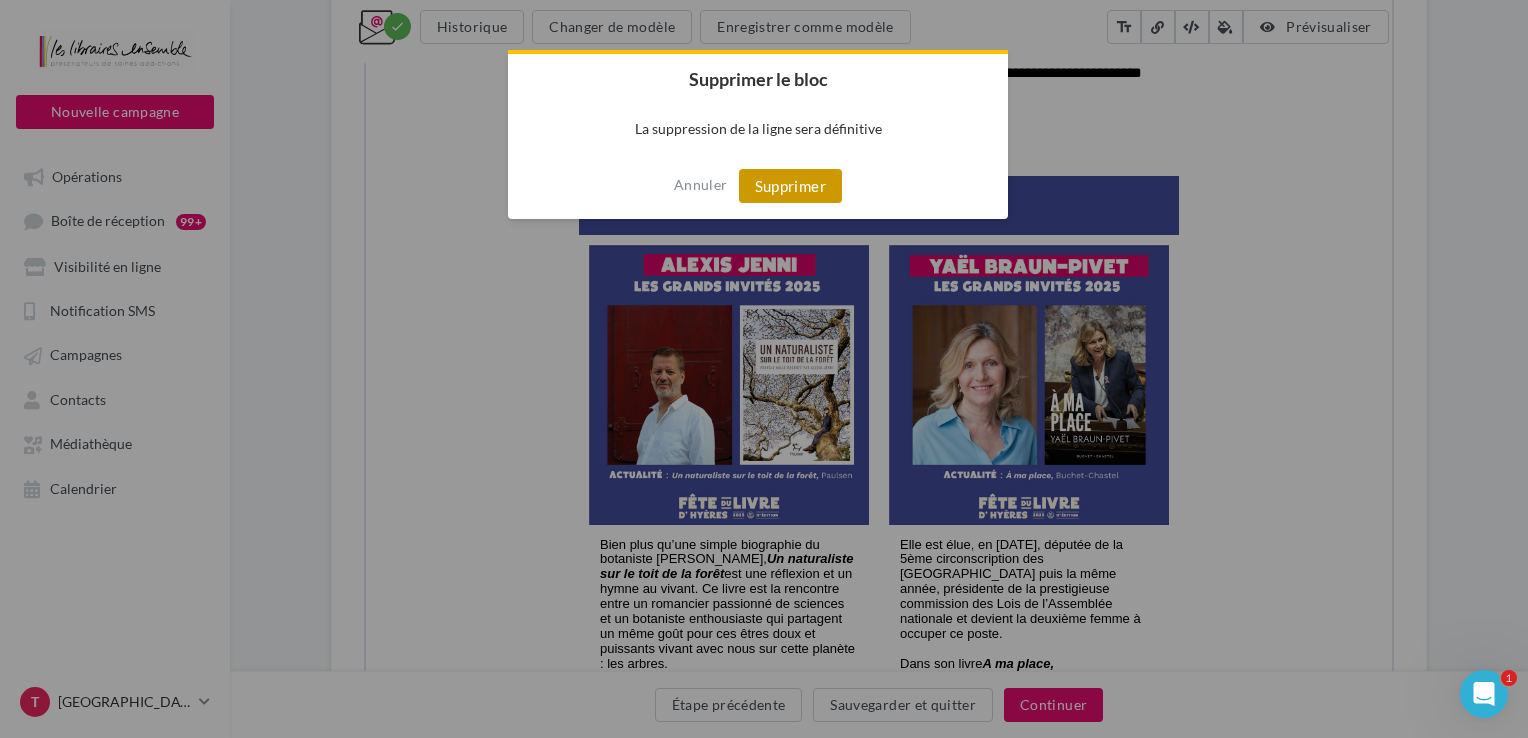 click on "Supprimer" at bounding box center (790, 186) 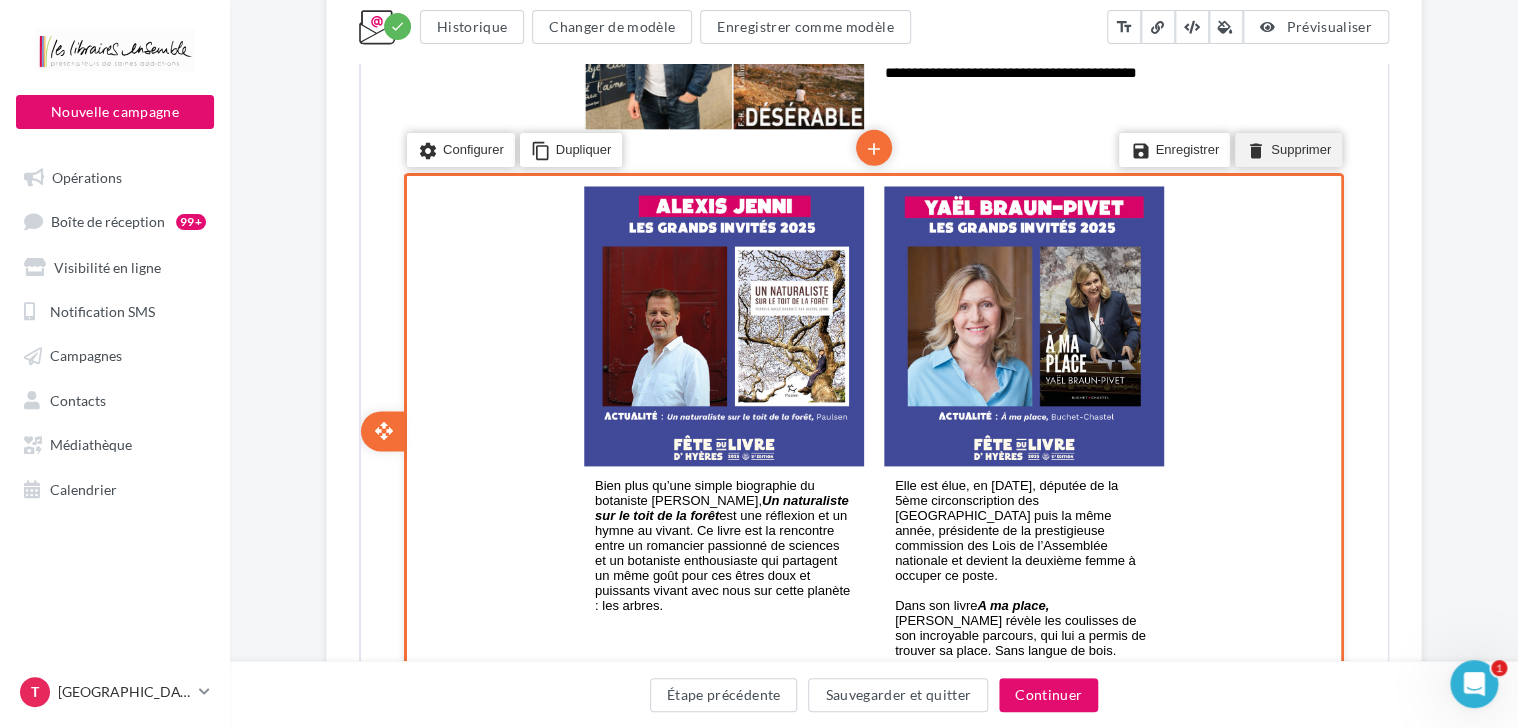 click on "delete Supprimer" at bounding box center (1286, 148) 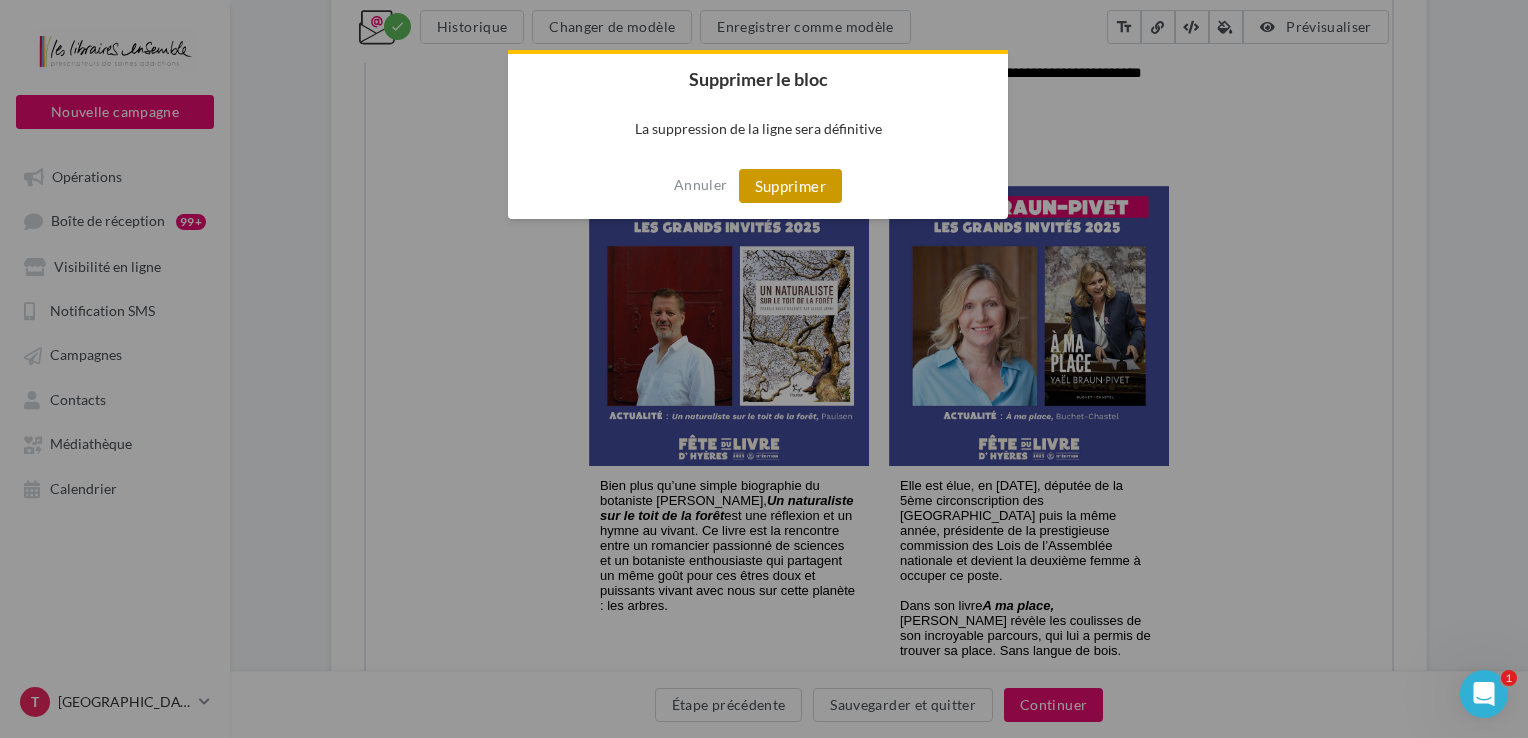 click on "Supprimer" at bounding box center [790, 186] 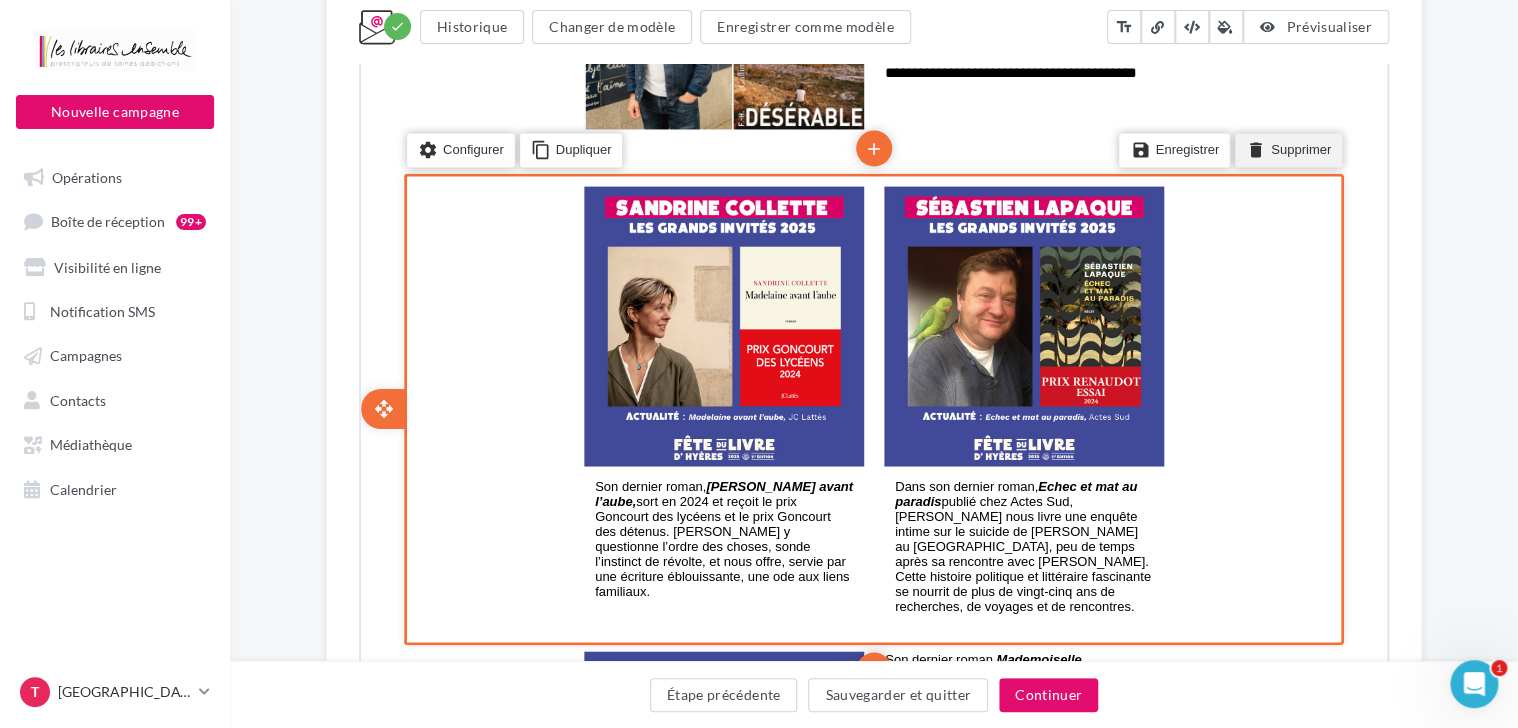 click on "delete Supprimer" at bounding box center (1286, 148) 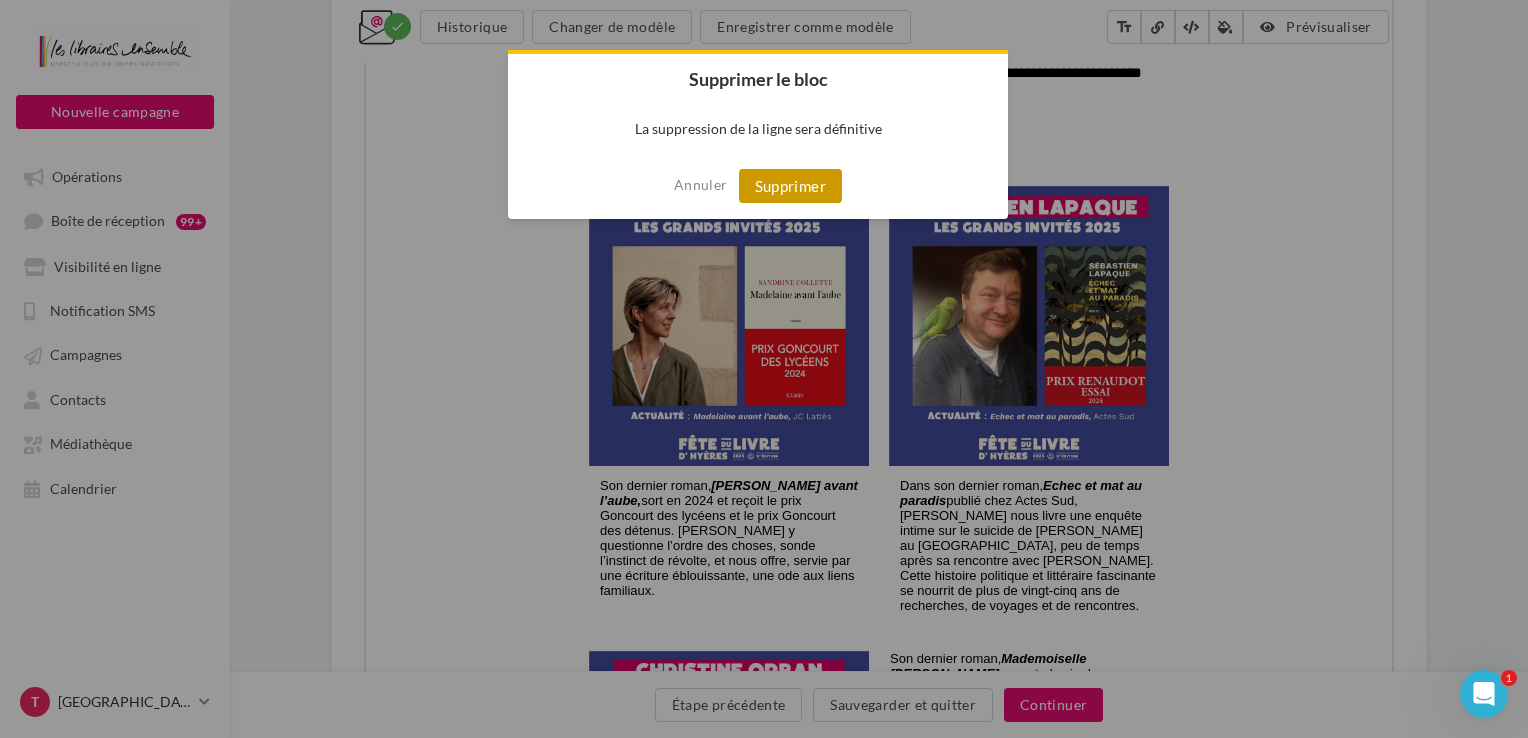 click on "Supprimer" at bounding box center (790, 186) 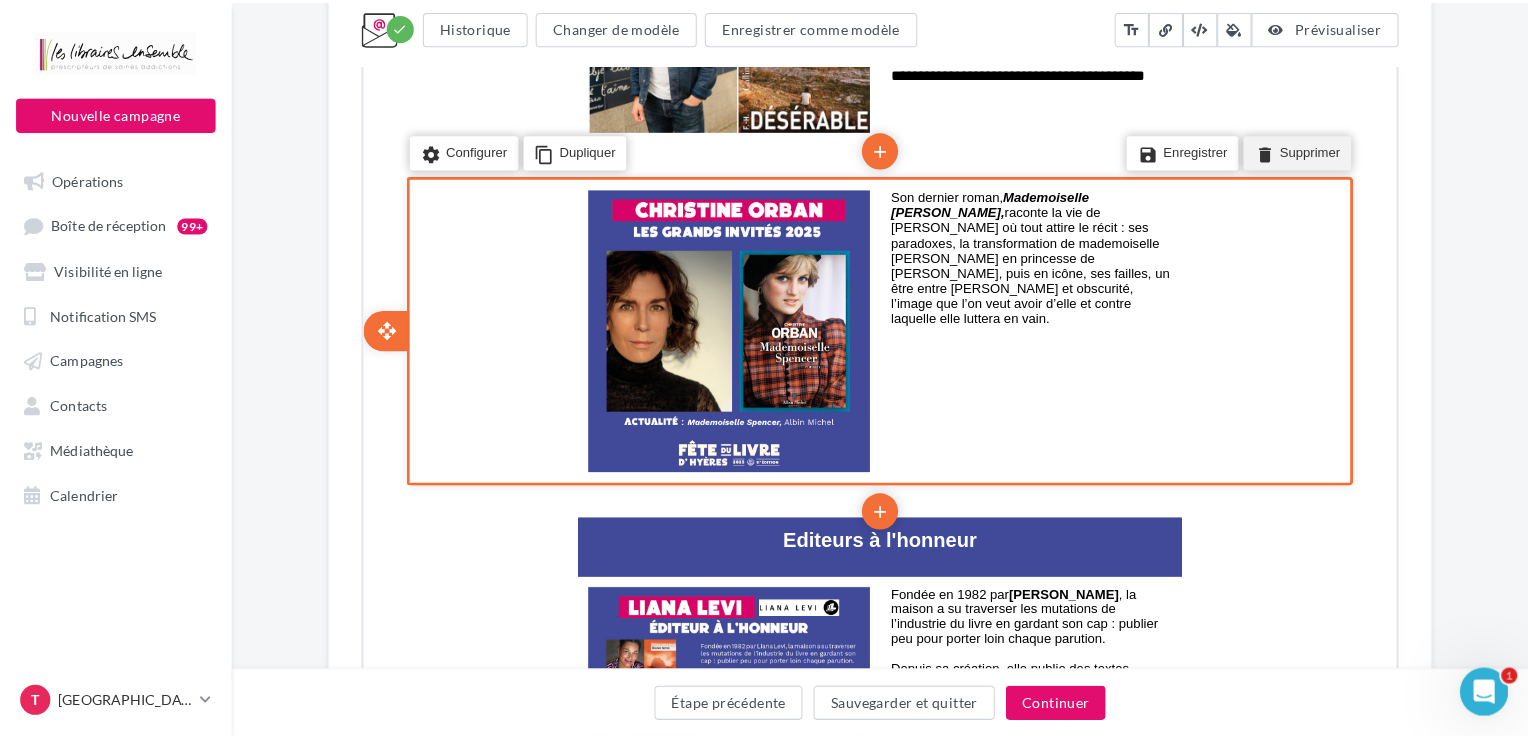 click on "delete Supprimer" at bounding box center [1288, 143] 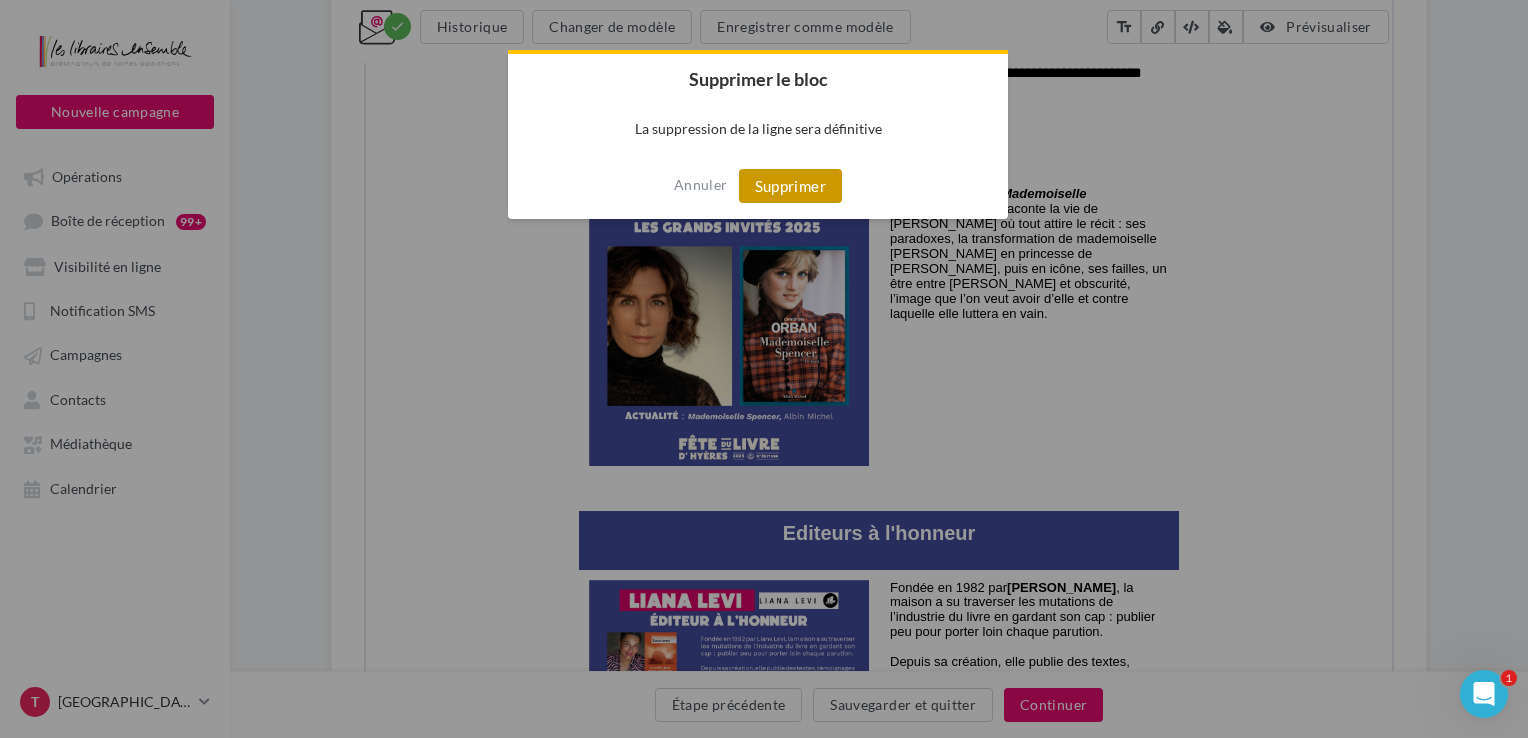 click on "Supprimer" at bounding box center (790, 186) 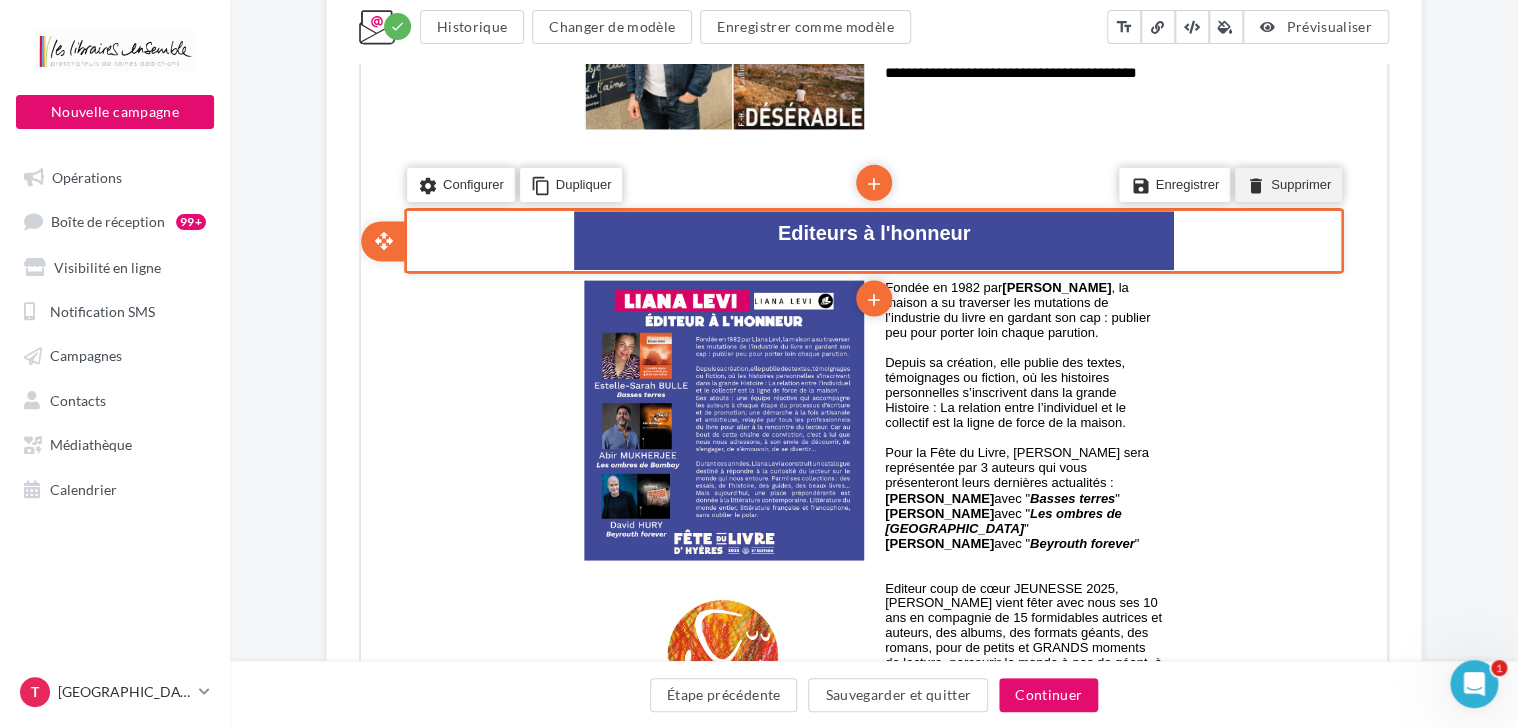 click on "delete Supprimer" at bounding box center [1286, 183] 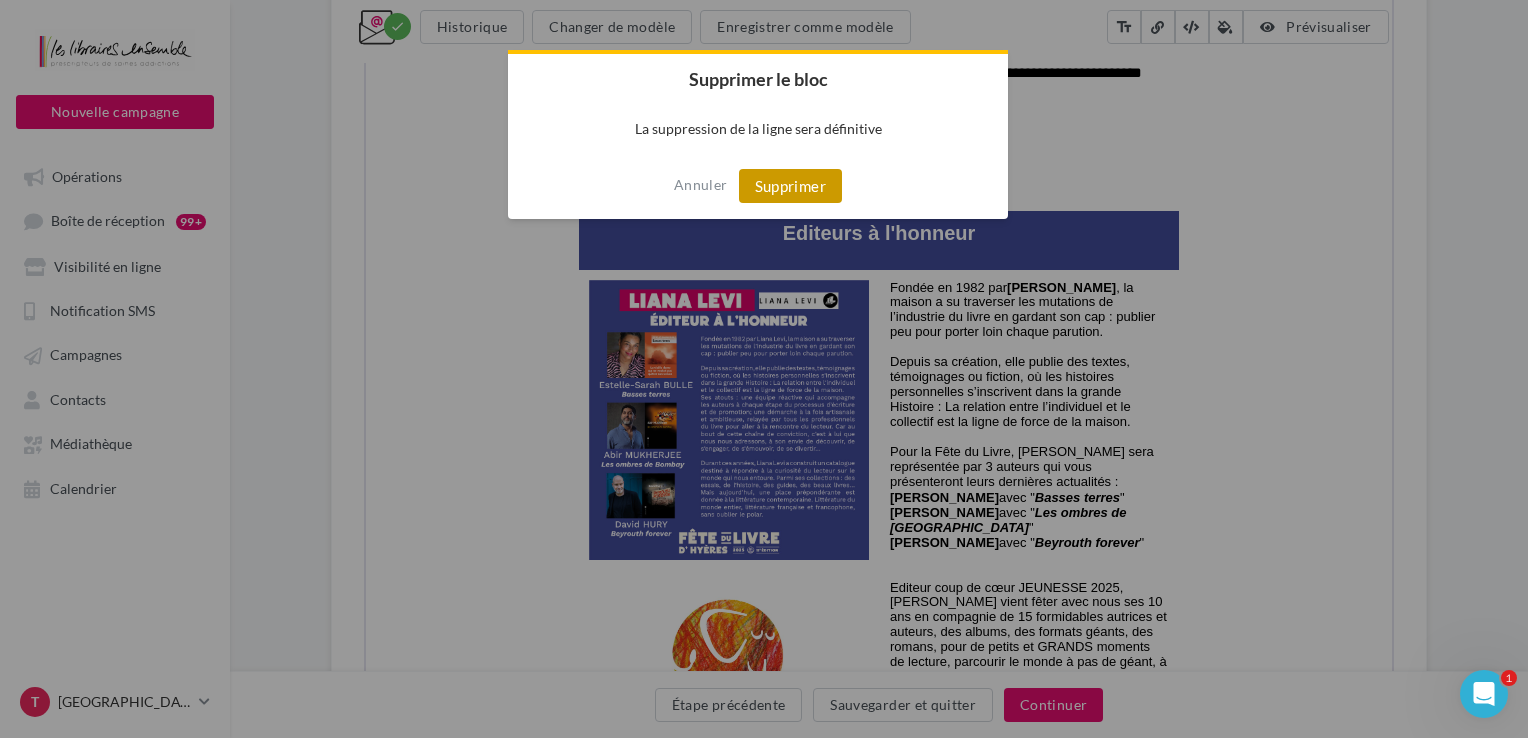 click on "Supprimer" at bounding box center (790, 186) 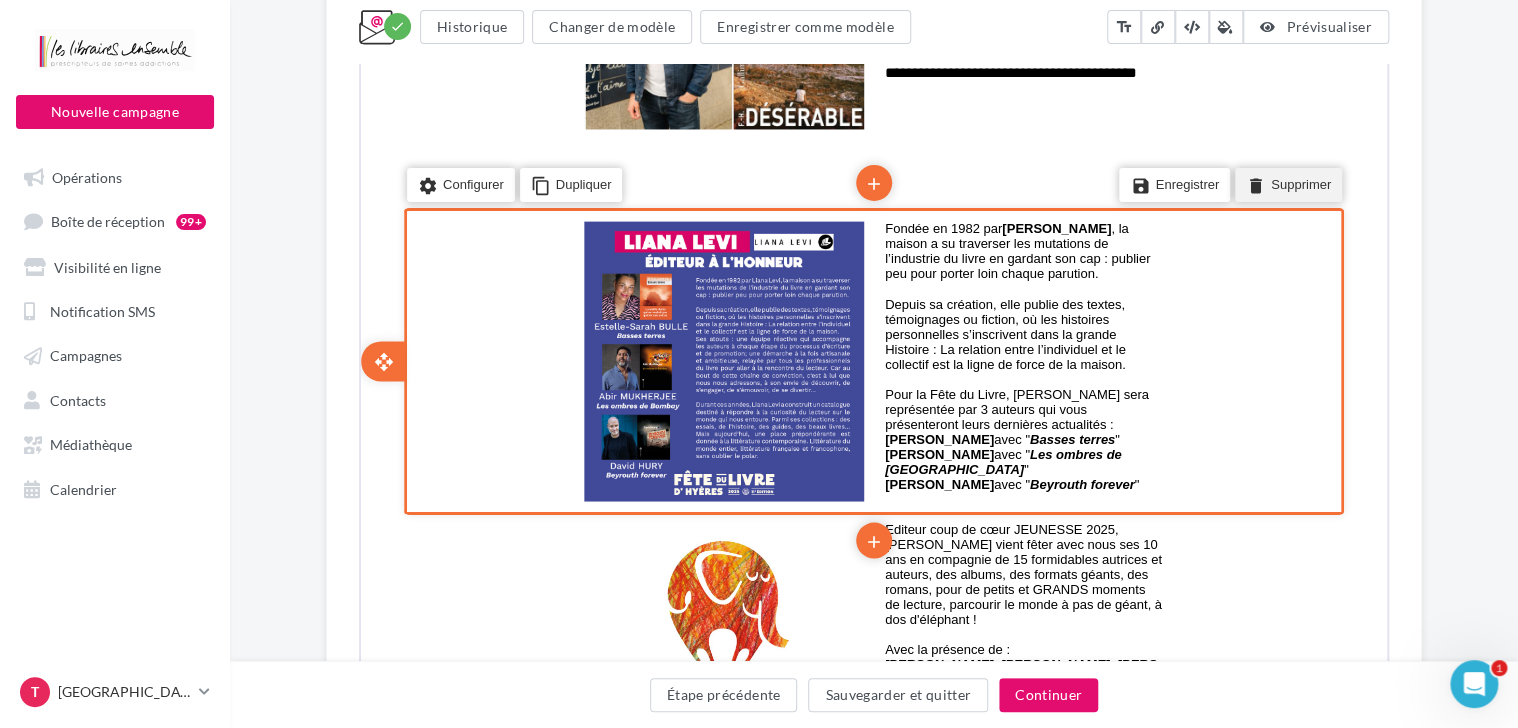 click on "delete" at bounding box center (1254, 183) 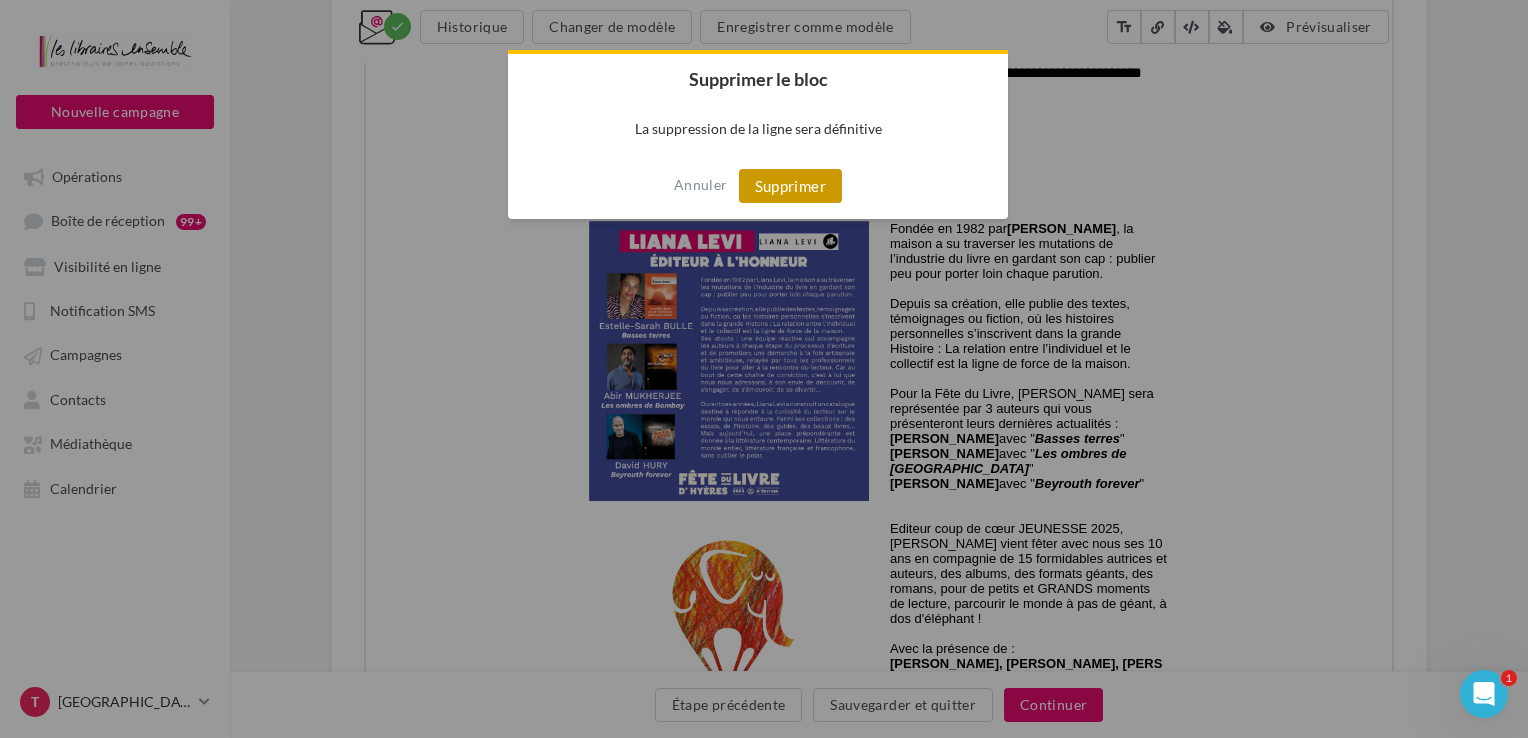 click on "Supprimer" at bounding box center [790, 186] 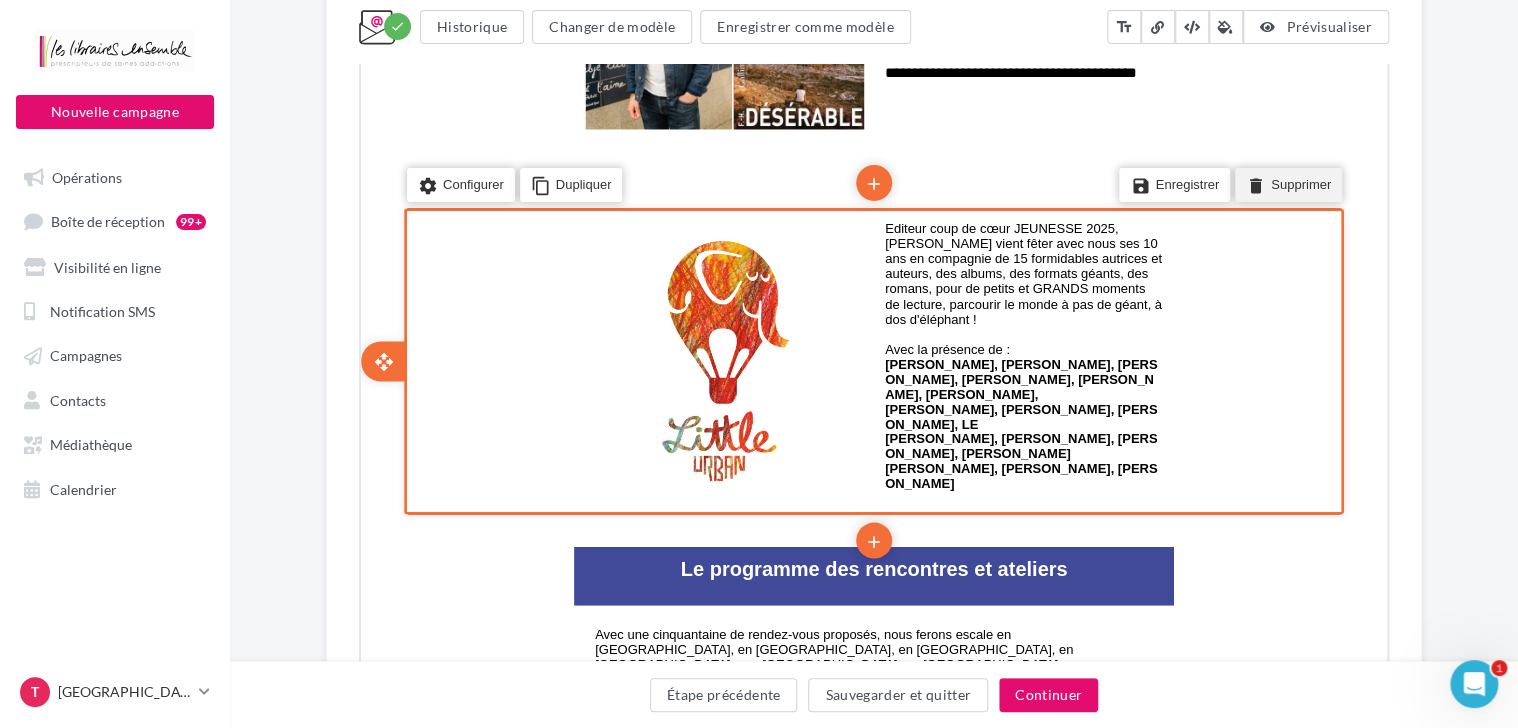 click on "delete Supprimer" at bounding box center (1286, 183) 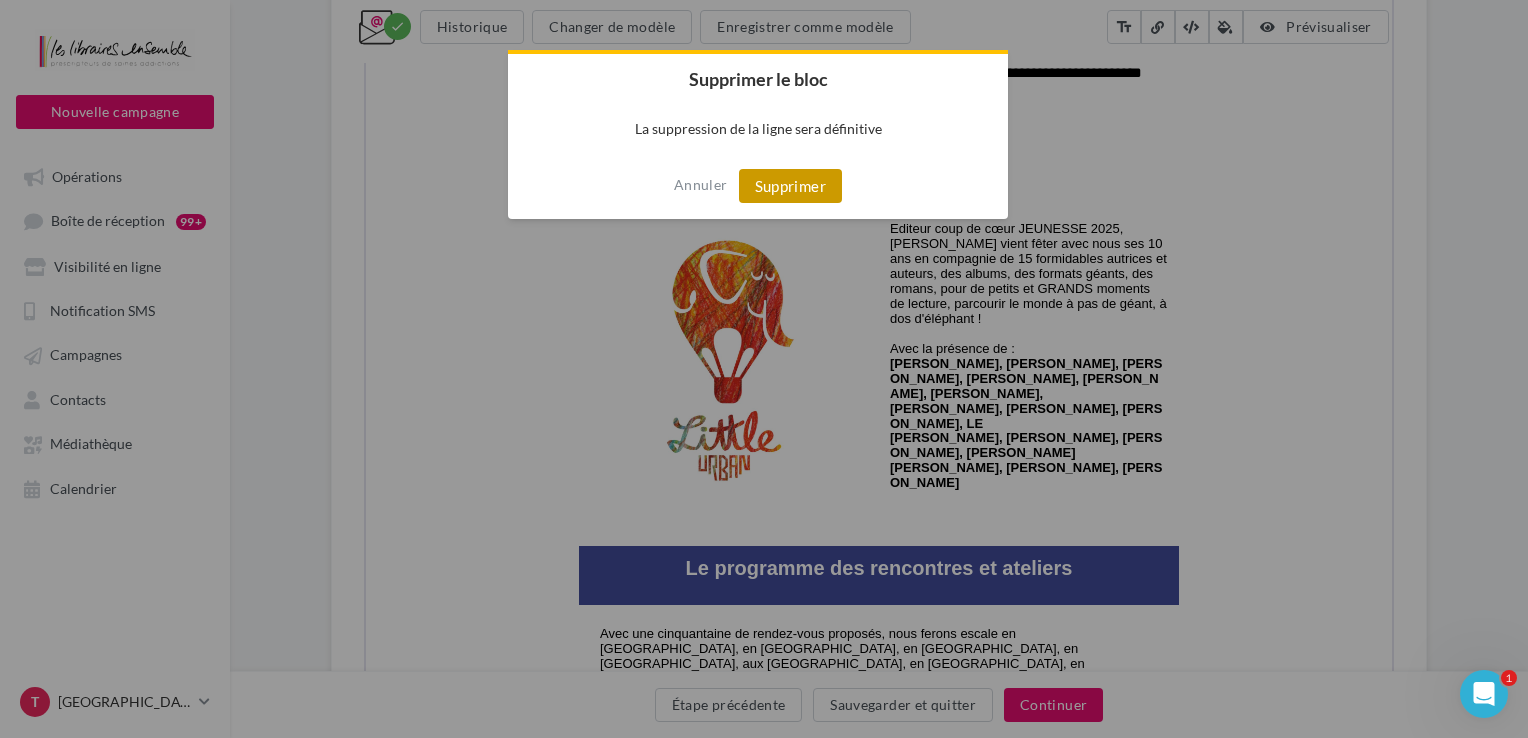click on "Supprimer" at bounding box center [790, 186] 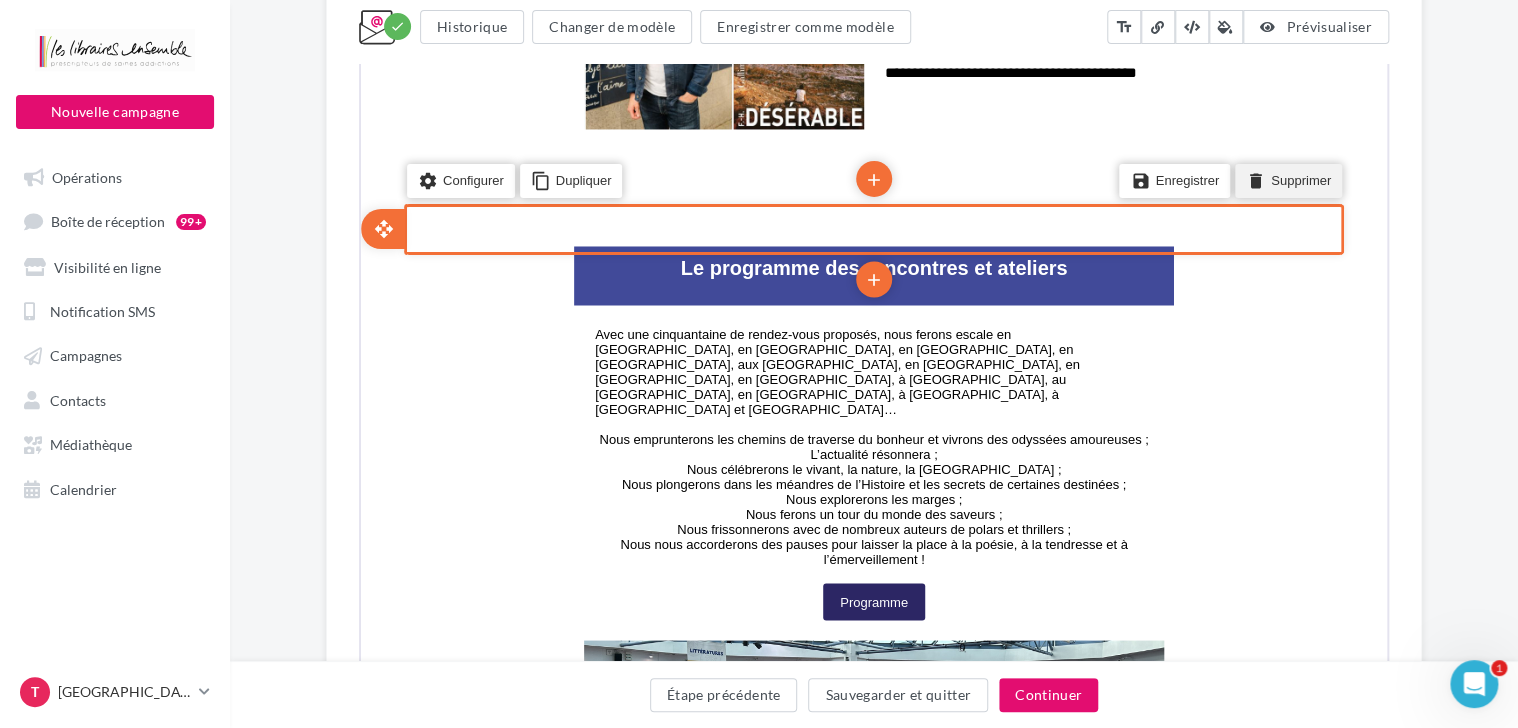 click on "delete" at bounding box center [1254, 179] 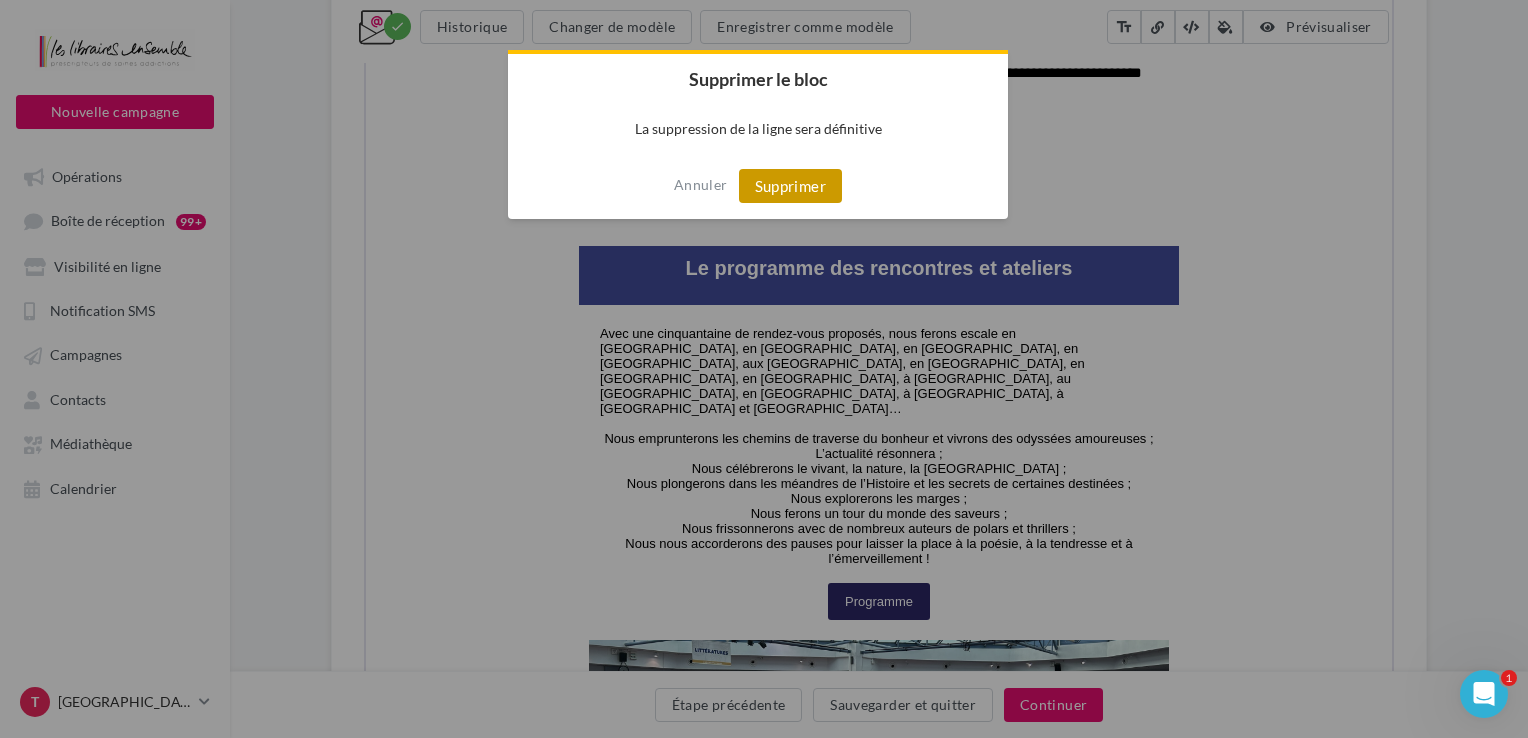 click on "Supprimer" at bounding box center [790, 186] 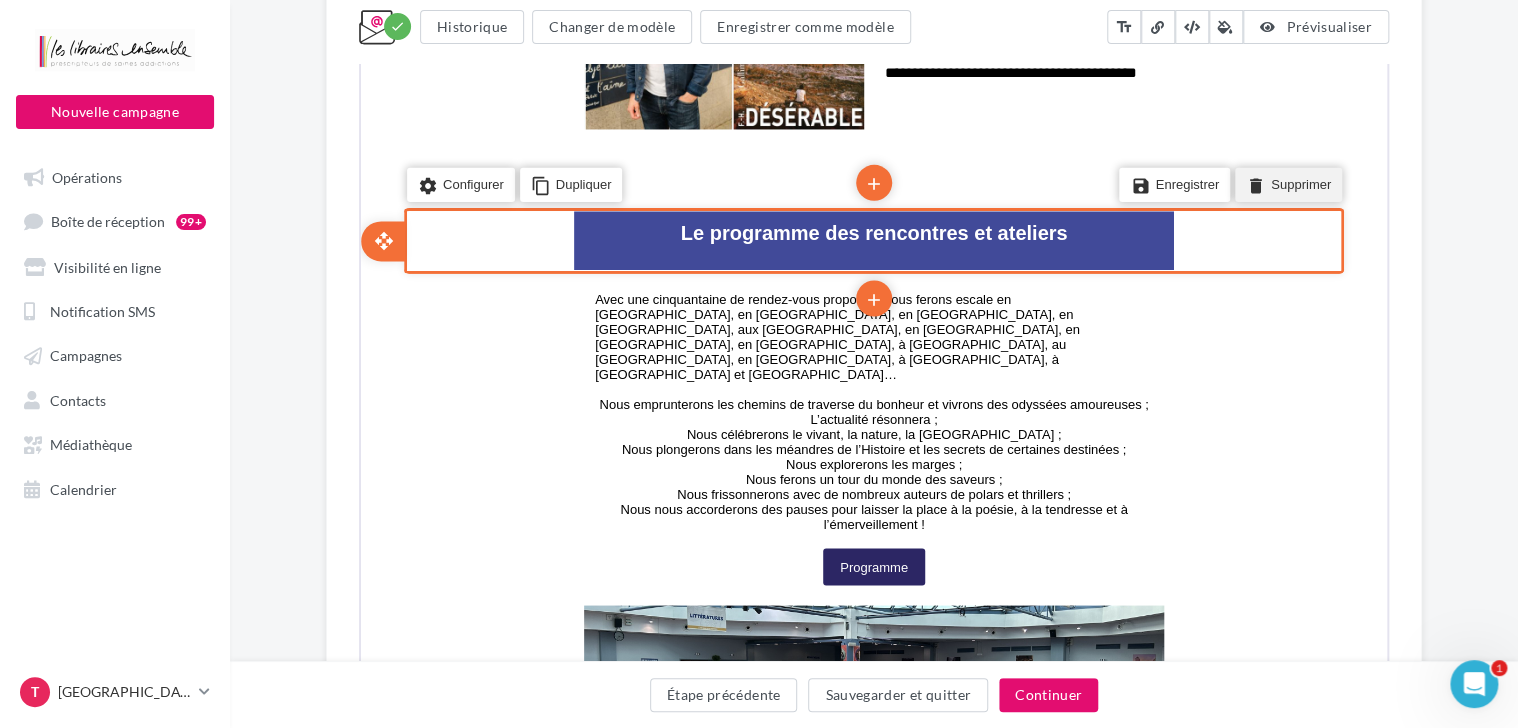 click on "delete" at bounding box center [1254, 183] 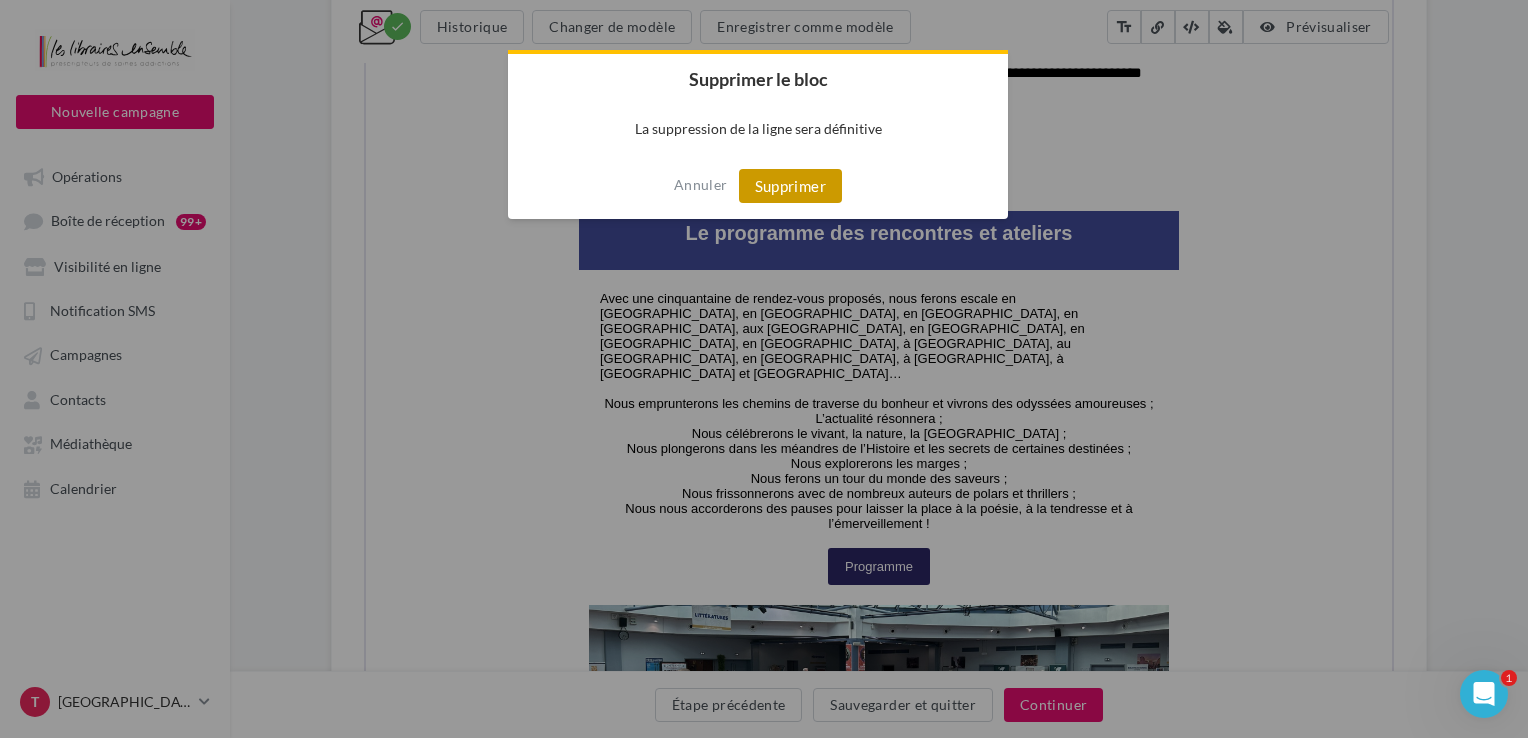 click on "Supprimer" at bounding box center (790, 186) 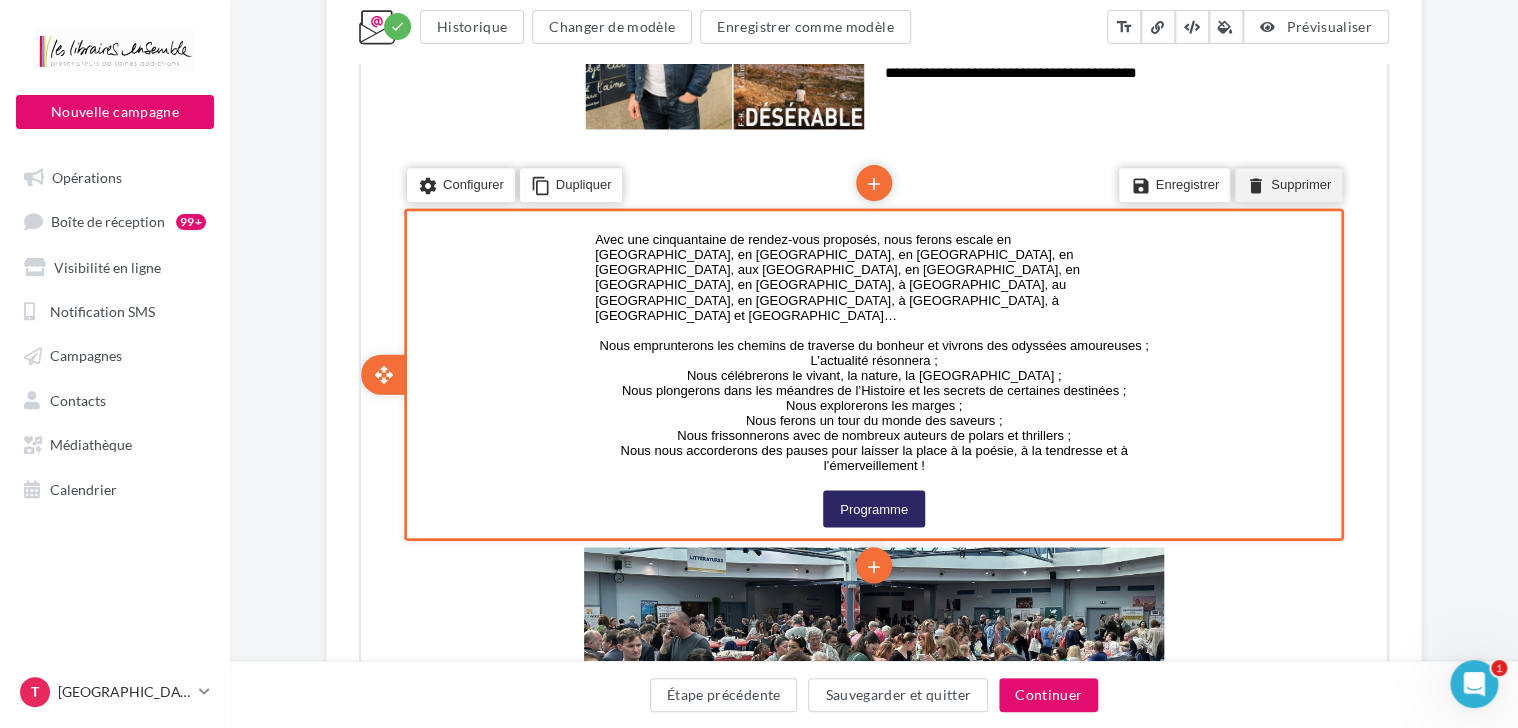 click on "delete" at bounding box center (1254, 183) 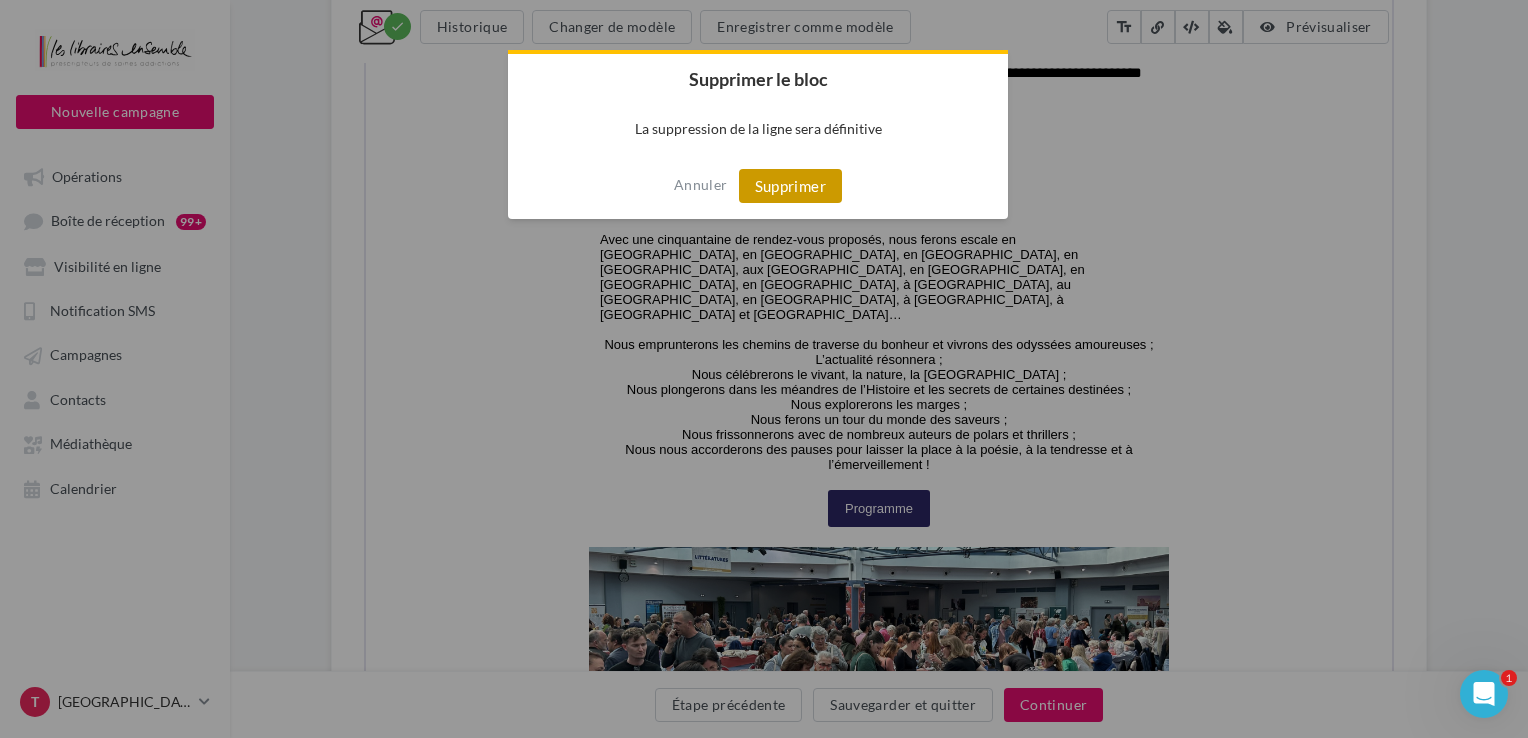 click on "Supprimer" at bounding box center (790, 186) 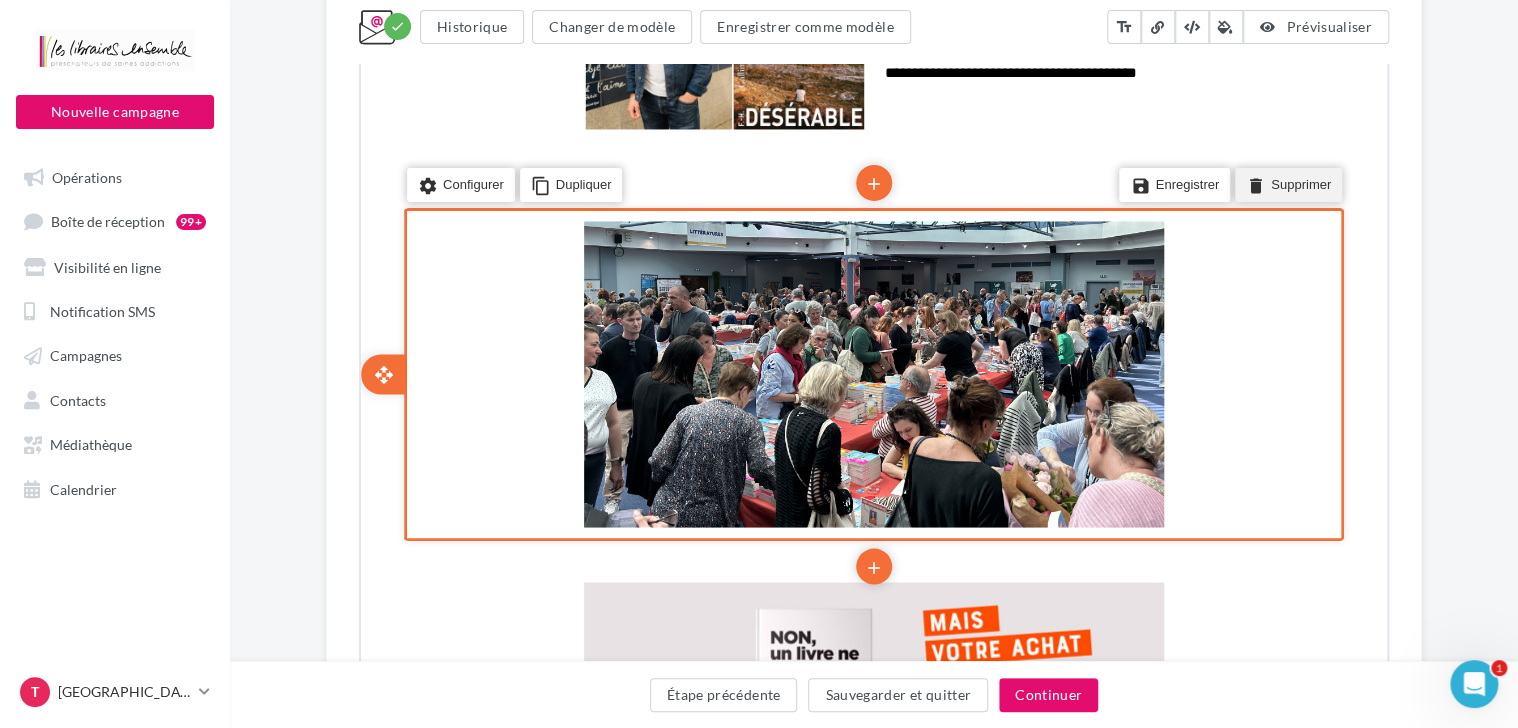 click on "delete" at bounding box center [1254, 183] 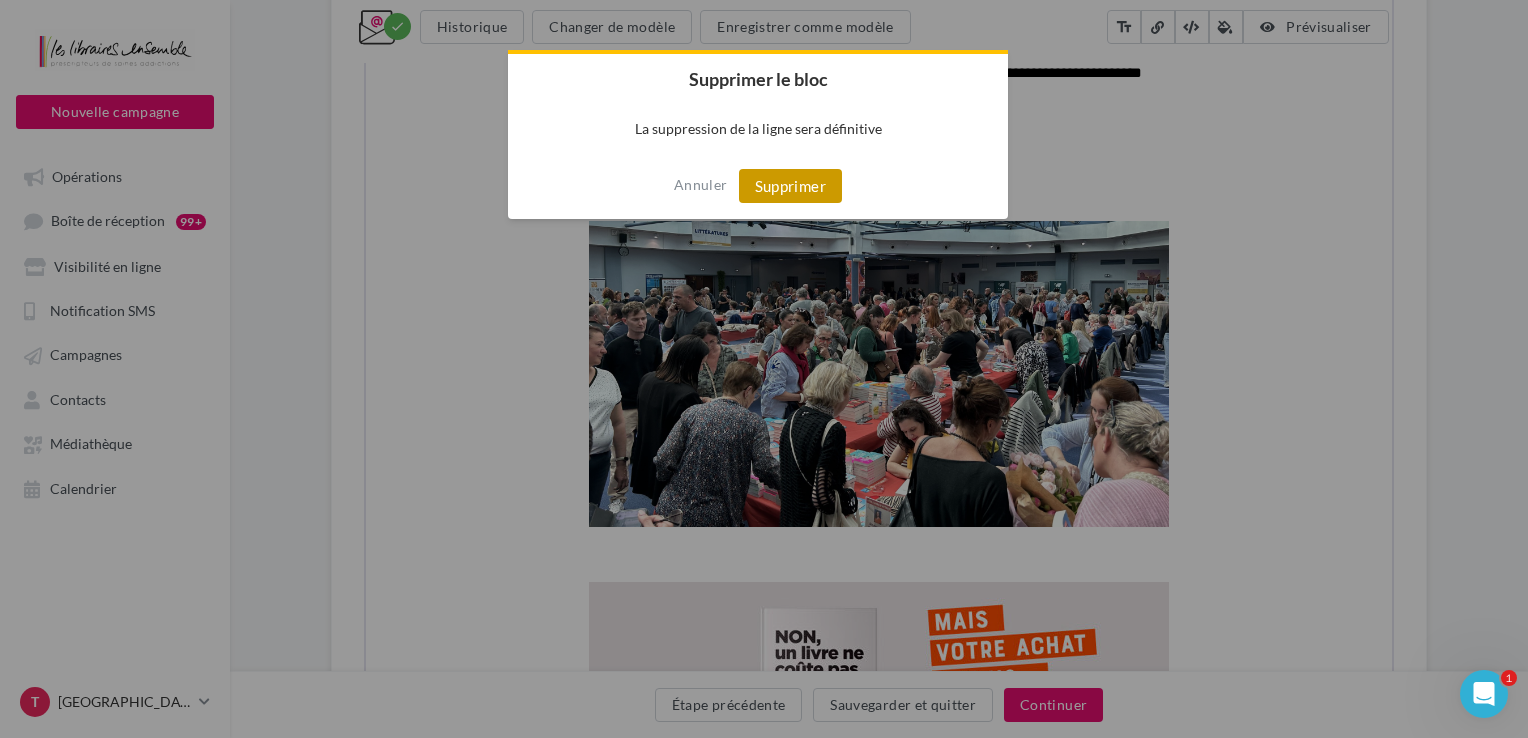 click on "Supprimer" at bounding box center [790, 186] 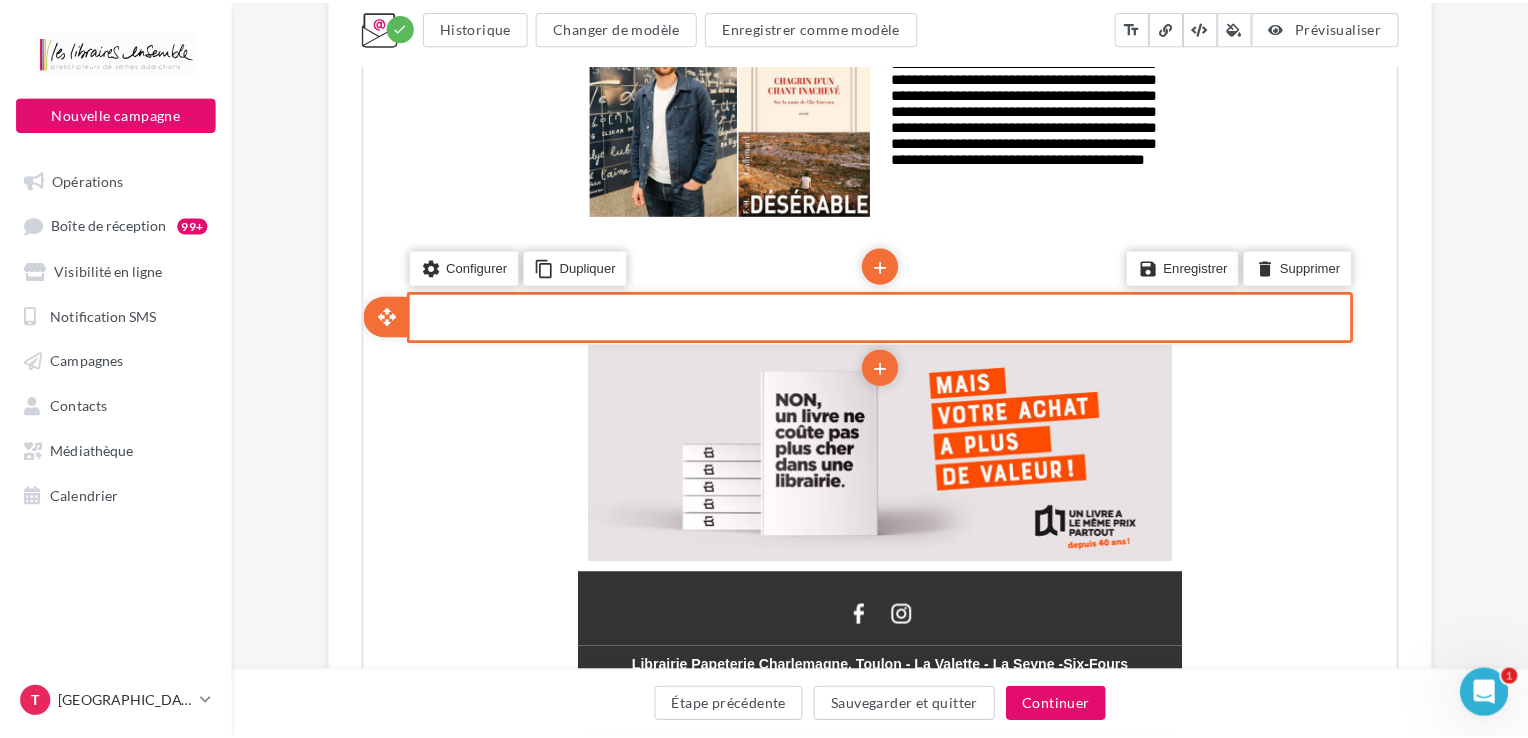 scroll, scrollTop: 1395, scrollLeft: 0, axis: vertical 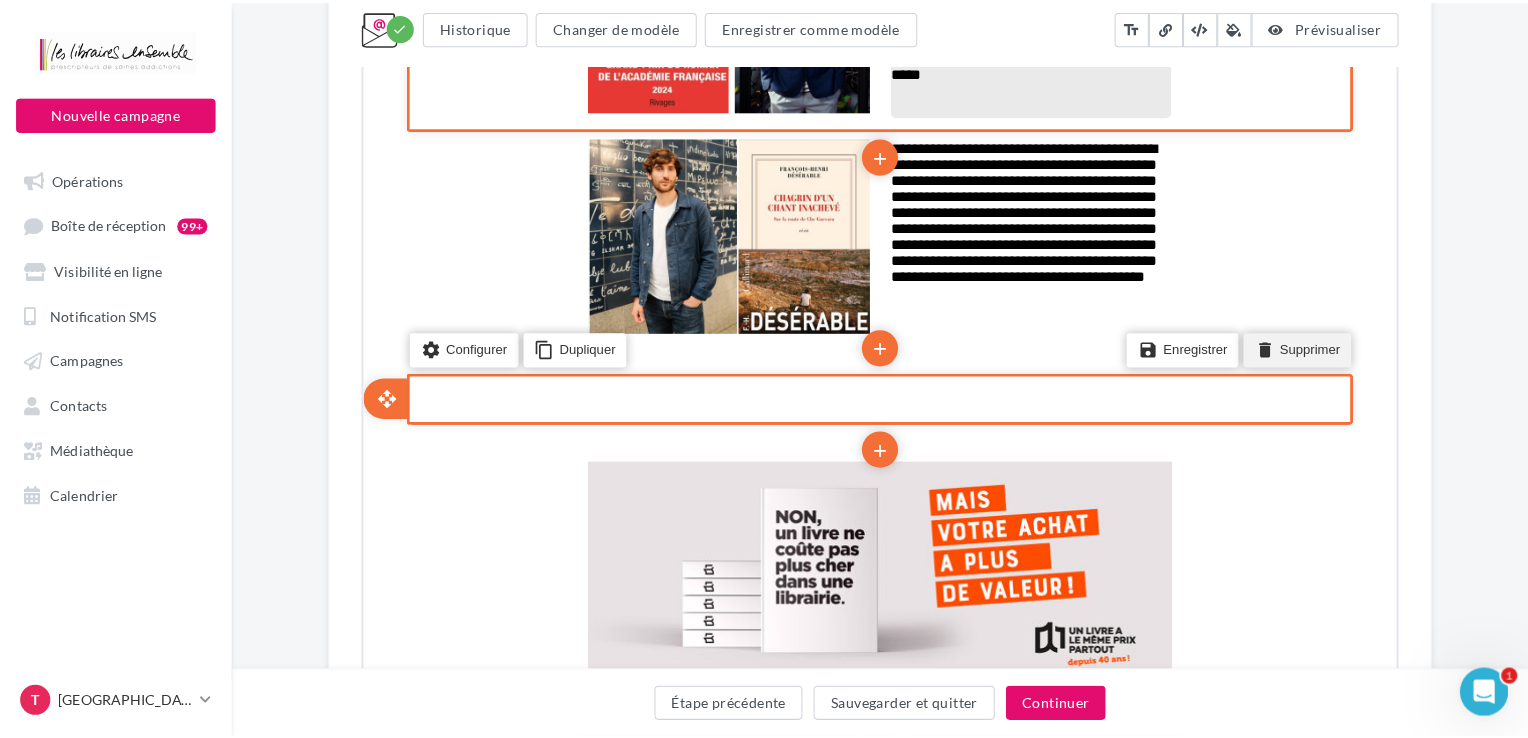 drag, startPoint x: 1279, startPoint y: 332, endPoint x: 1376, endPoint y: -638, distance: 974.83795 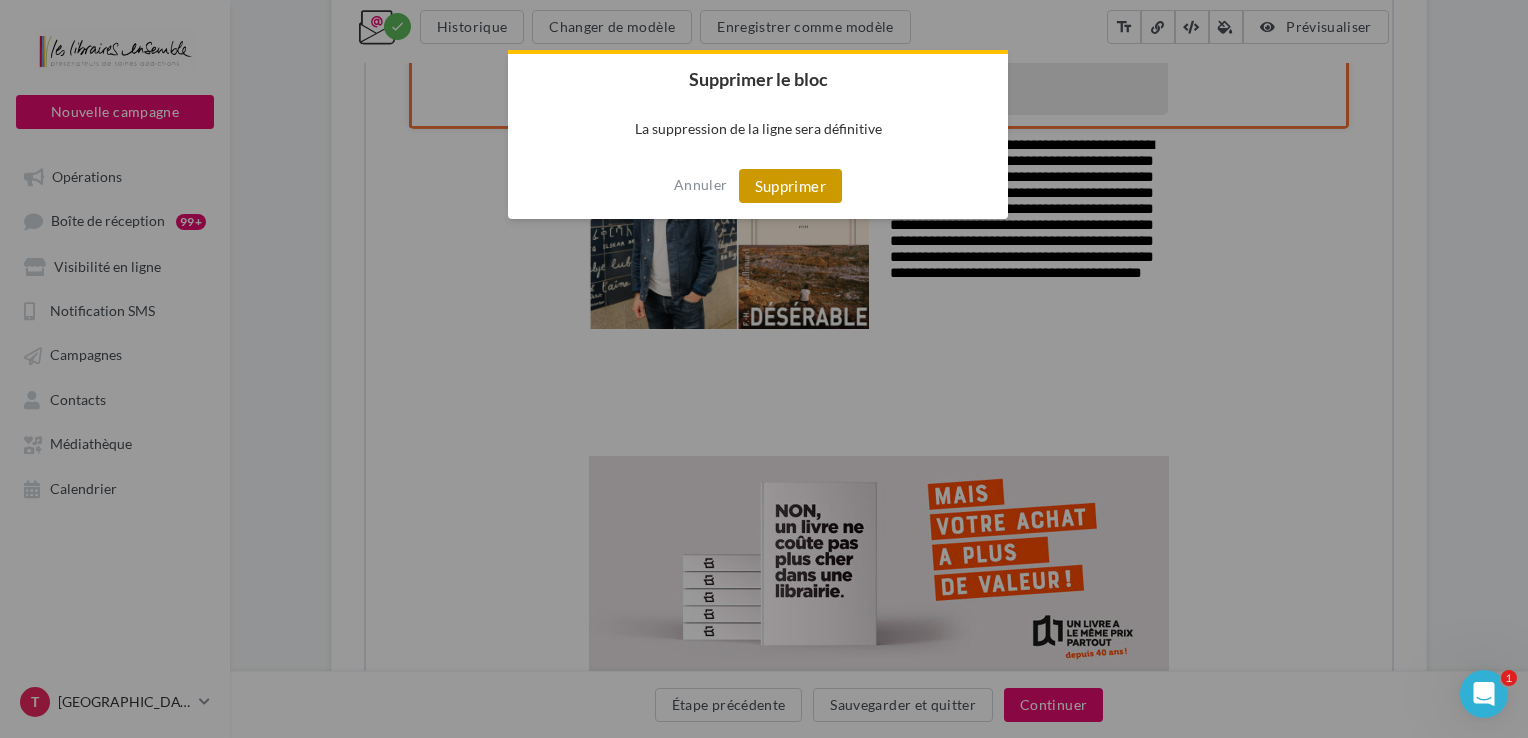 click on "Supprimer" at bounding box center (790, 186) 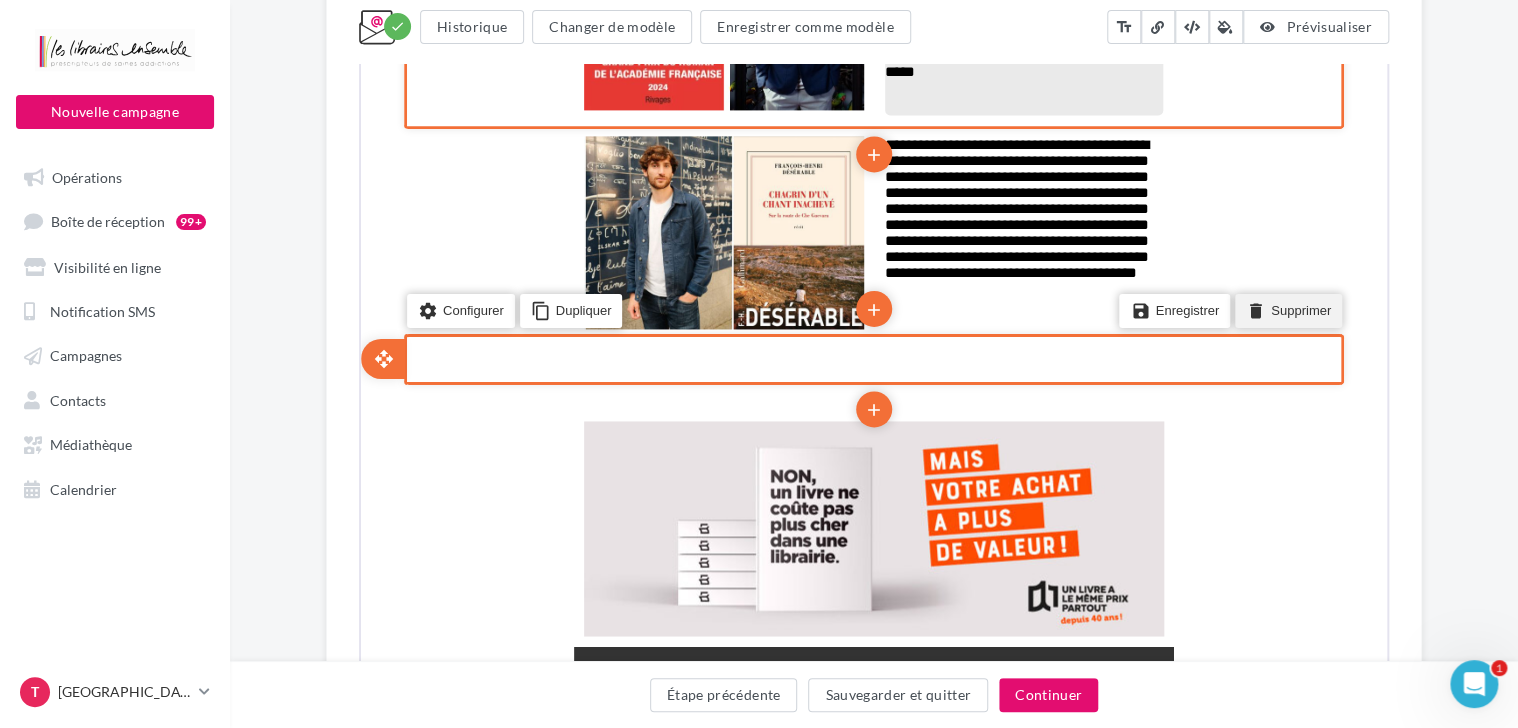 click on "delete Supprimer" at bounding box center (1286, 308) 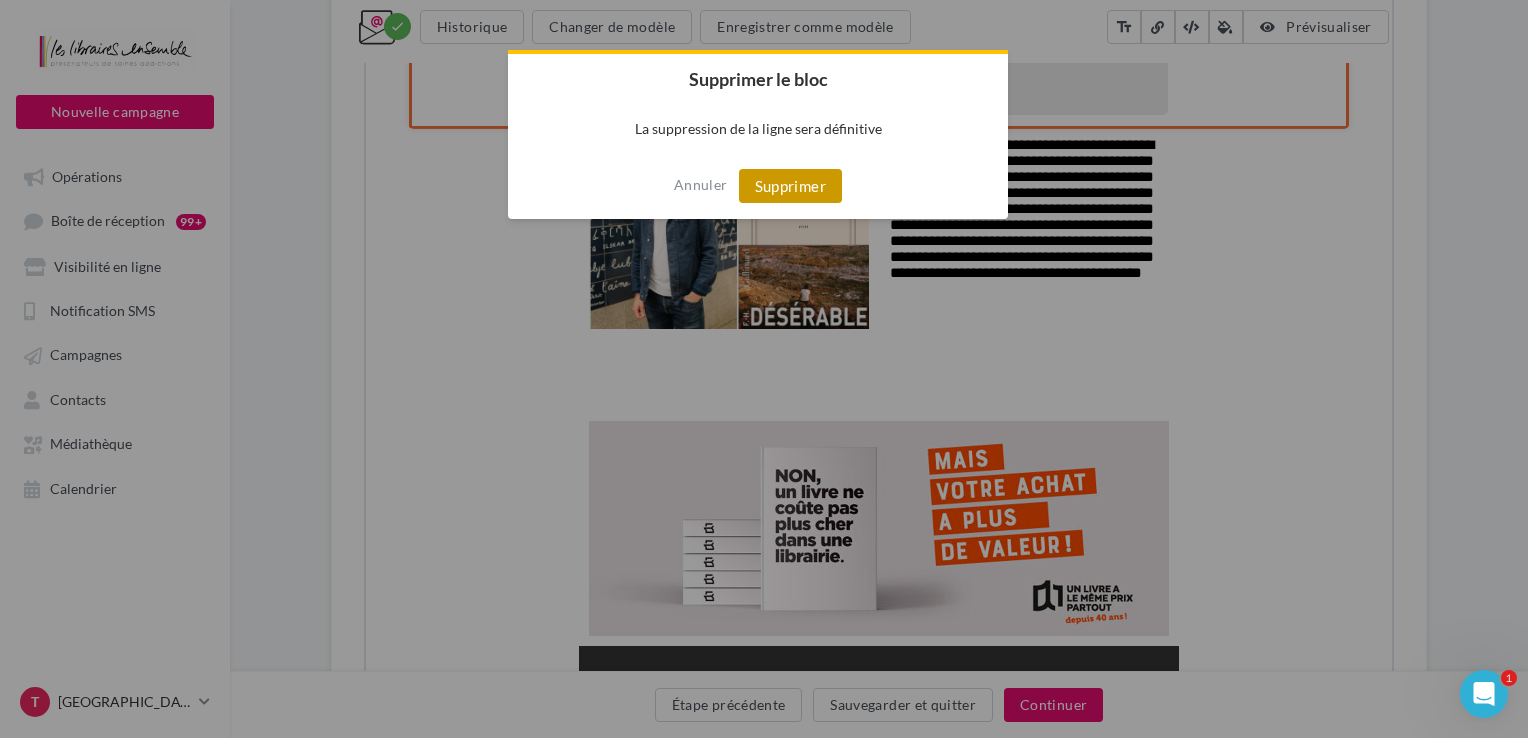 click on "Supprimer" at bounding box center [790, 186] 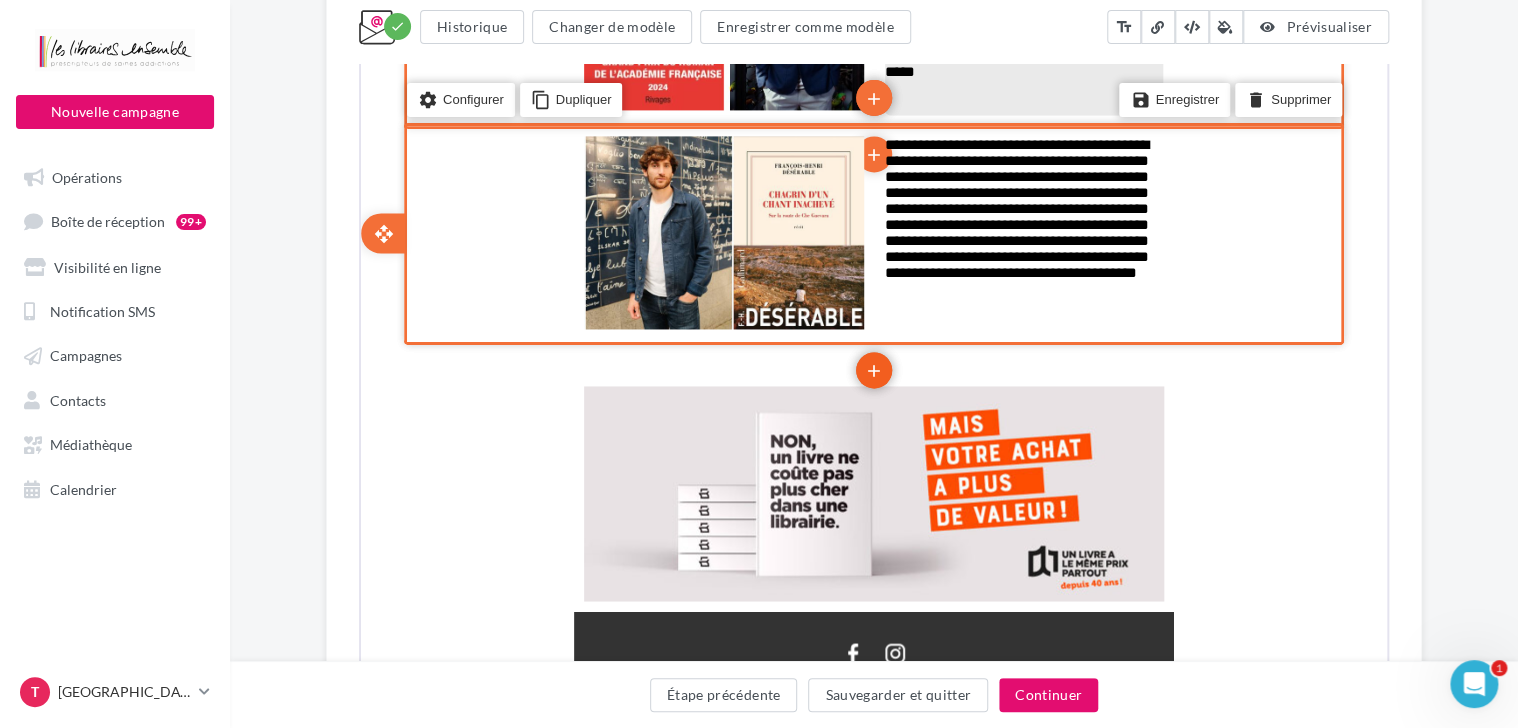 click on "add" at bounding box center (872, 368) 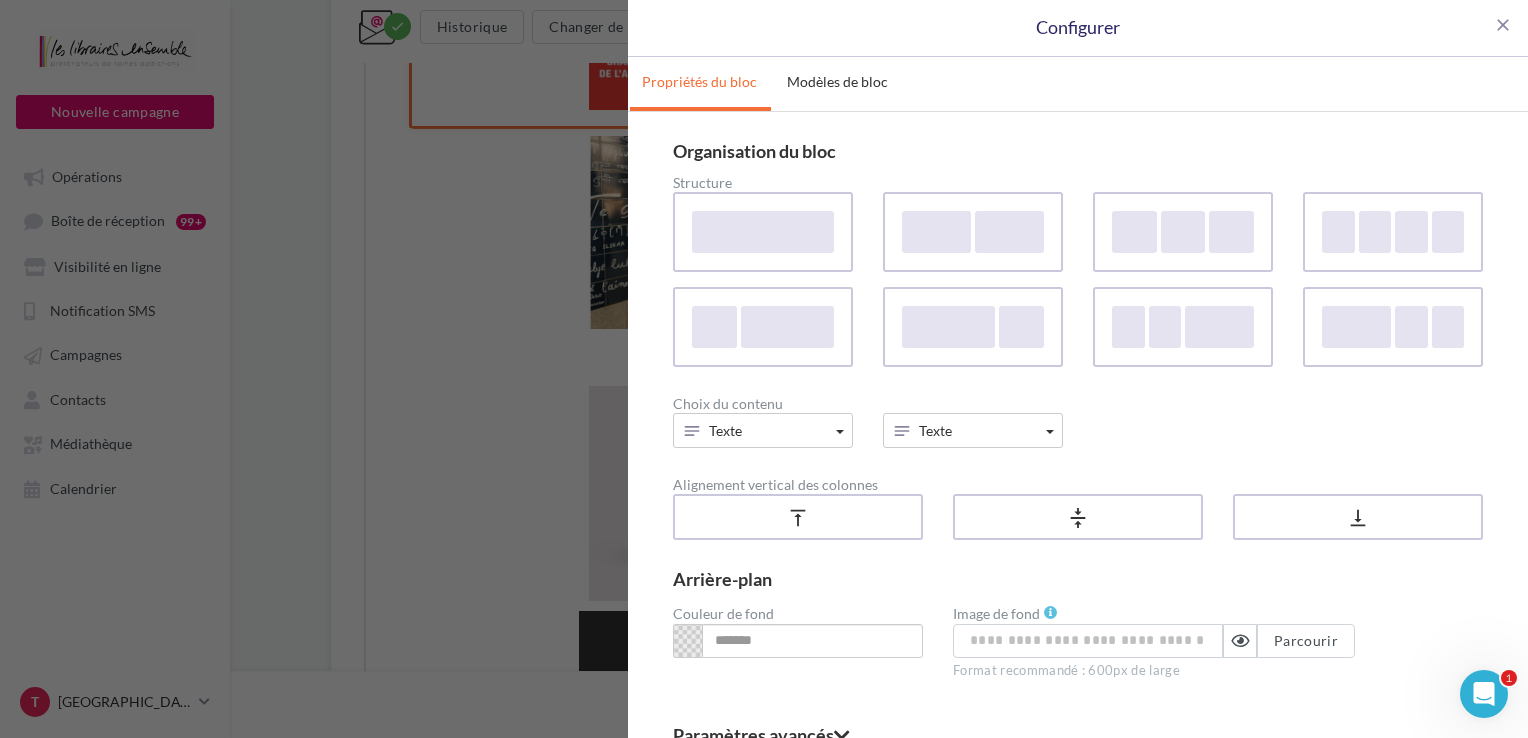 click on "close Configurer
Propriétés du bloc
Modèles de bloc
Organisation du bloc Structure Choix du contenu   Texte   Contenu de base  Texte  Bouton  Visuel  Réseaux sociaux  Ligne  Espace  Carte Contenu composé  Texte et bouton  Image et bouton  Image et texte  Image, texte et bouton   Texte   Contenu de base  Texte  Bouton  Visuel  Réseaux sociaux  Ligne  Espace  Carte Contenu composé  Texte et bouton  Image et bouton  Image et texte  Image, texte et bouton Alignement vertical des colonnes vertical_align_top vertical_align_center vertical_align_bottom Arrière-plan Couleur de fond     Enregistrer cette couleur Mes couleurs enregistrées #ff0000 #ffffff #000000 #db7b01 #6bb5ff #fdffc9 #c2e0ff #e43f0e #ed6652 #2e9a16 #18e160 #e6ca1c #41cffb #d265ff #efff6b #b72ce0 #e3ff00 #cc0000 #f569eb #3de5ee #206ebc #2b42de #f8f60f #414a99 Image de fond     Parcourir Format recommandé : 600px de large Paramètres avancés  Marges de la colonne 50px max Colonne 1   **   Colonne 2   **     *" at bounding box center (764, 369) 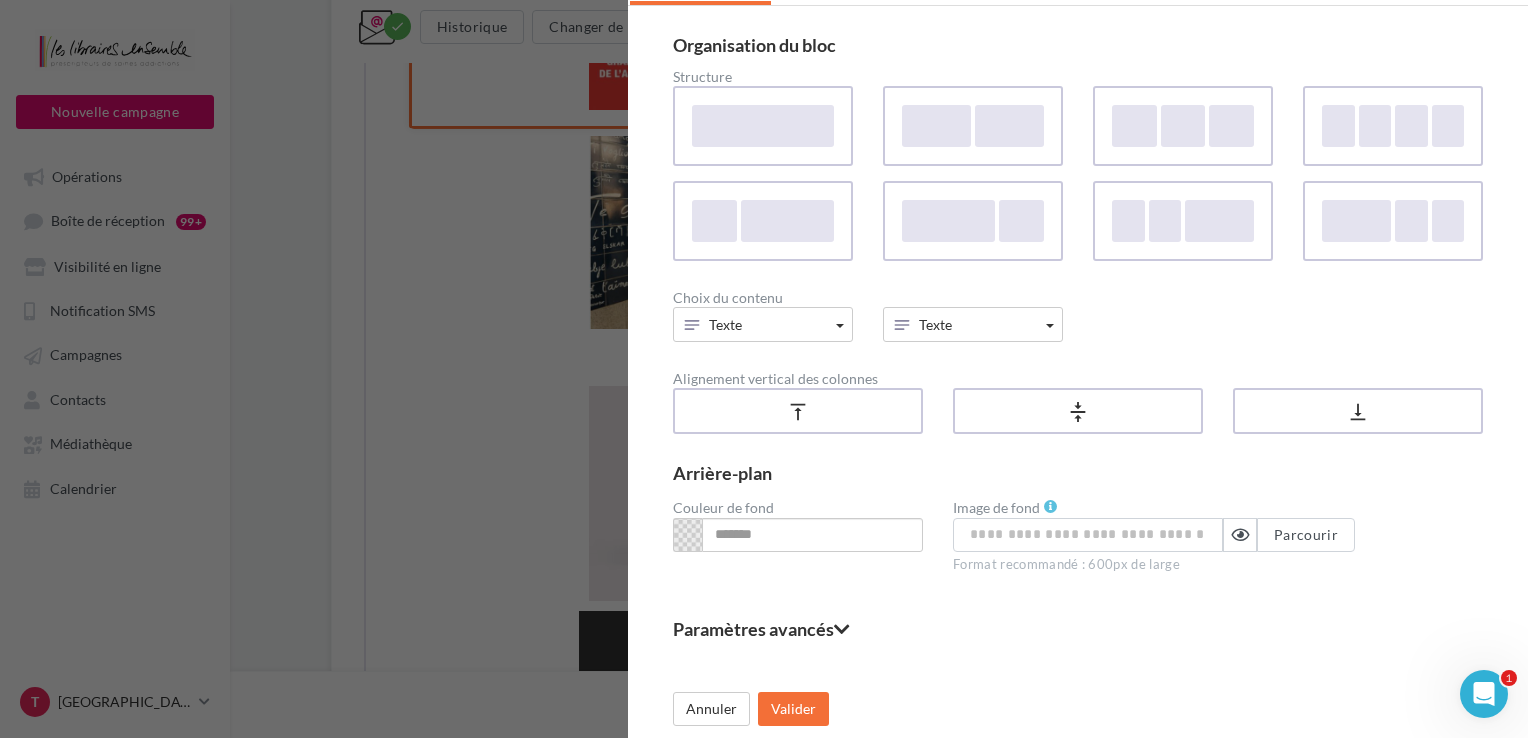 scroll, scrollTop: 107, scrollLeft: 0, axis: vertical 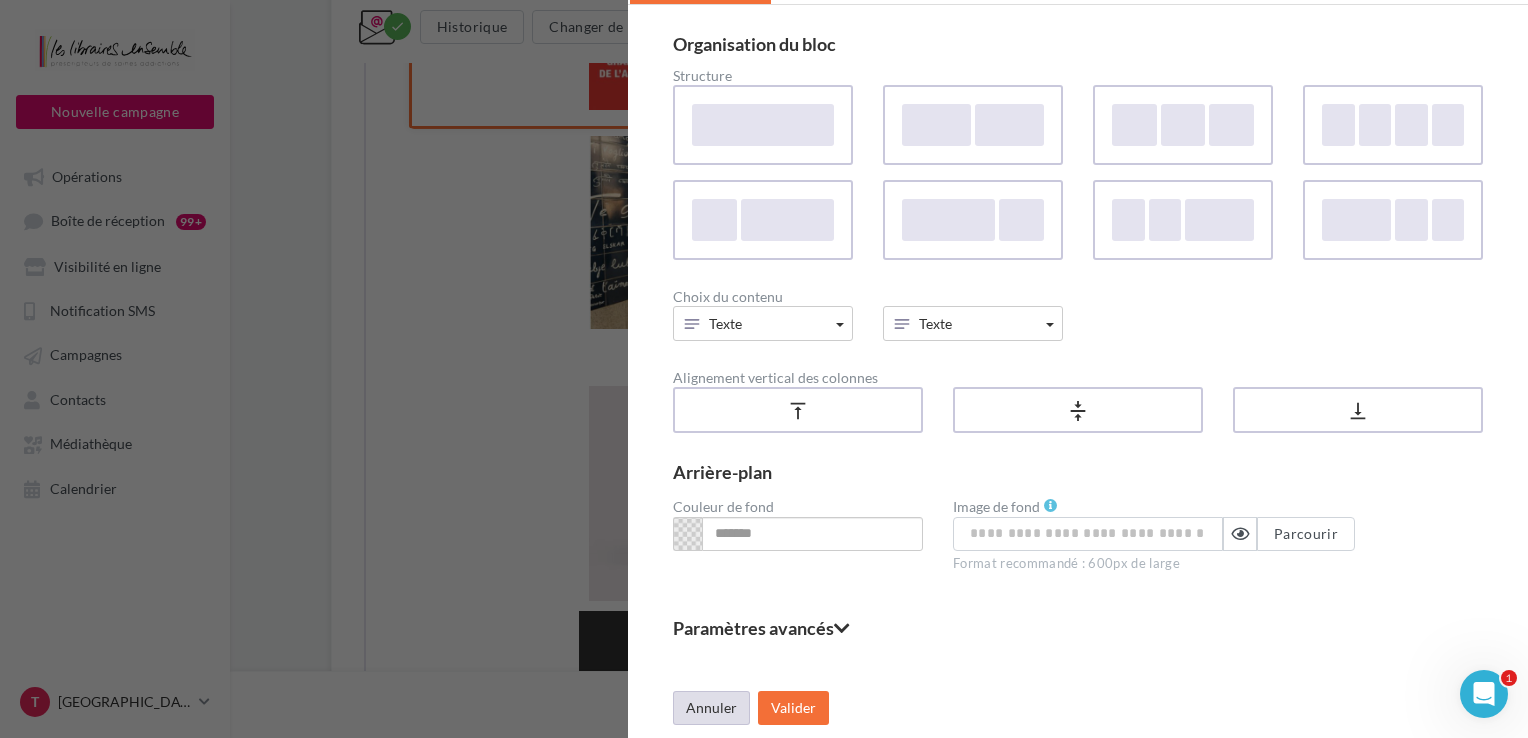 click on "Annuler" at bounding box center [711, 708] 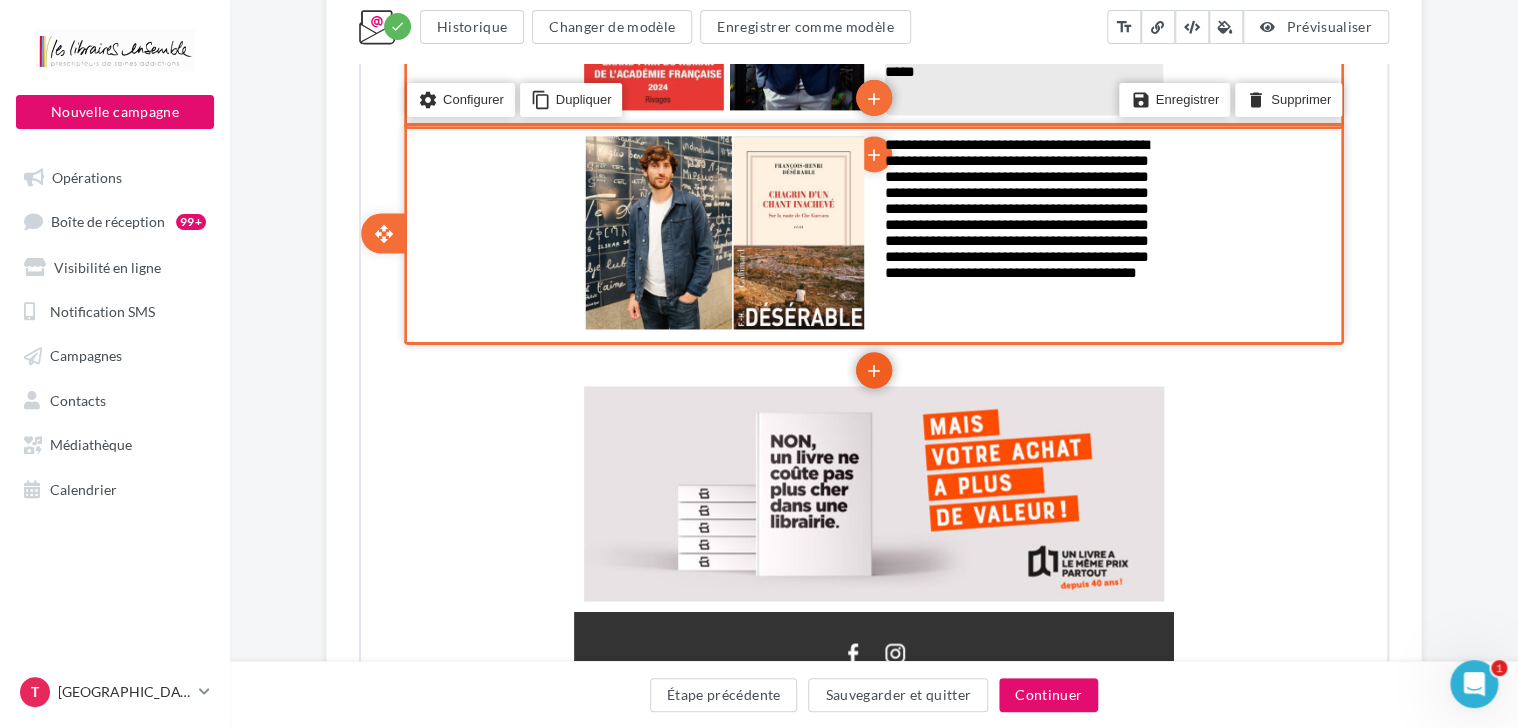 click on "add" at bounding box center [872, 369] 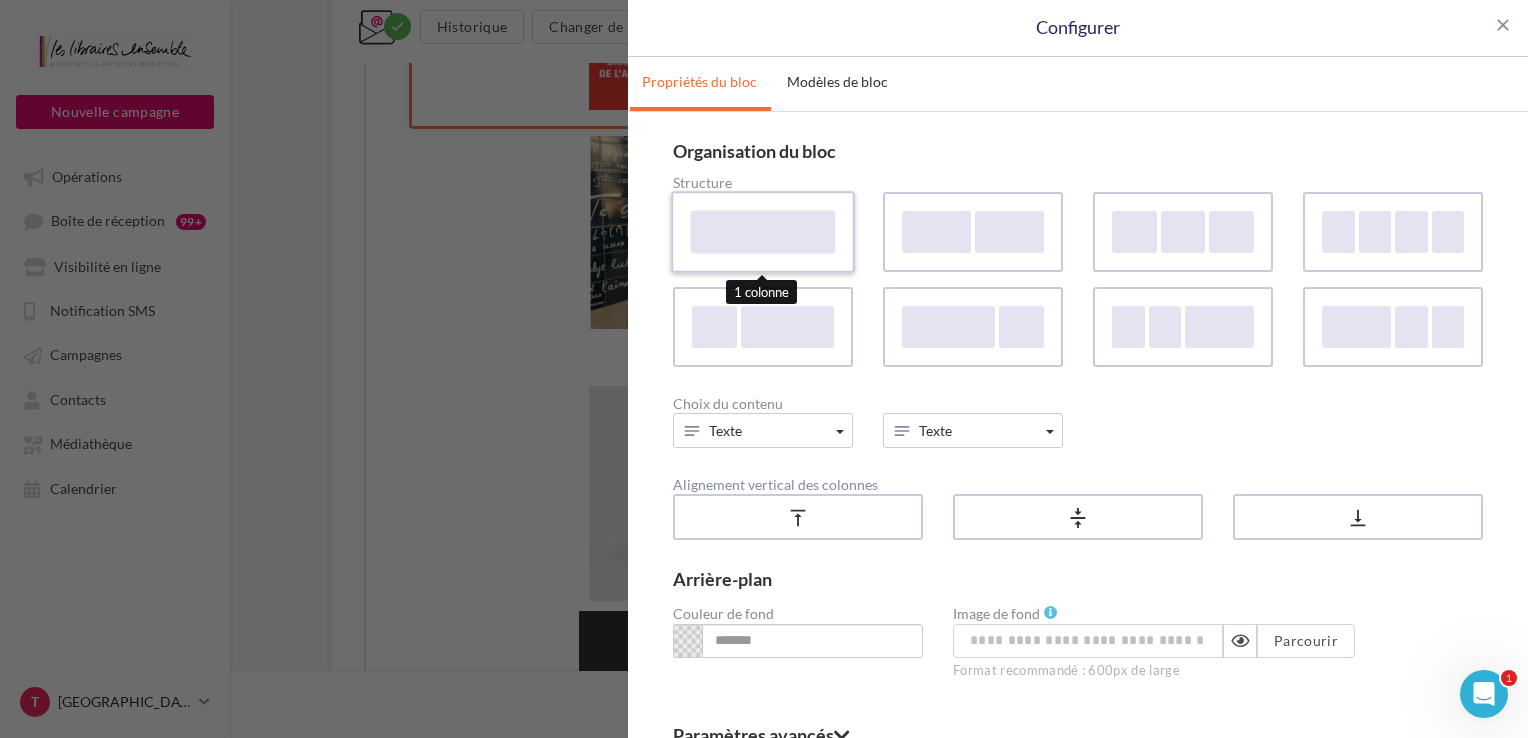 click at bounding box center [763, 231] 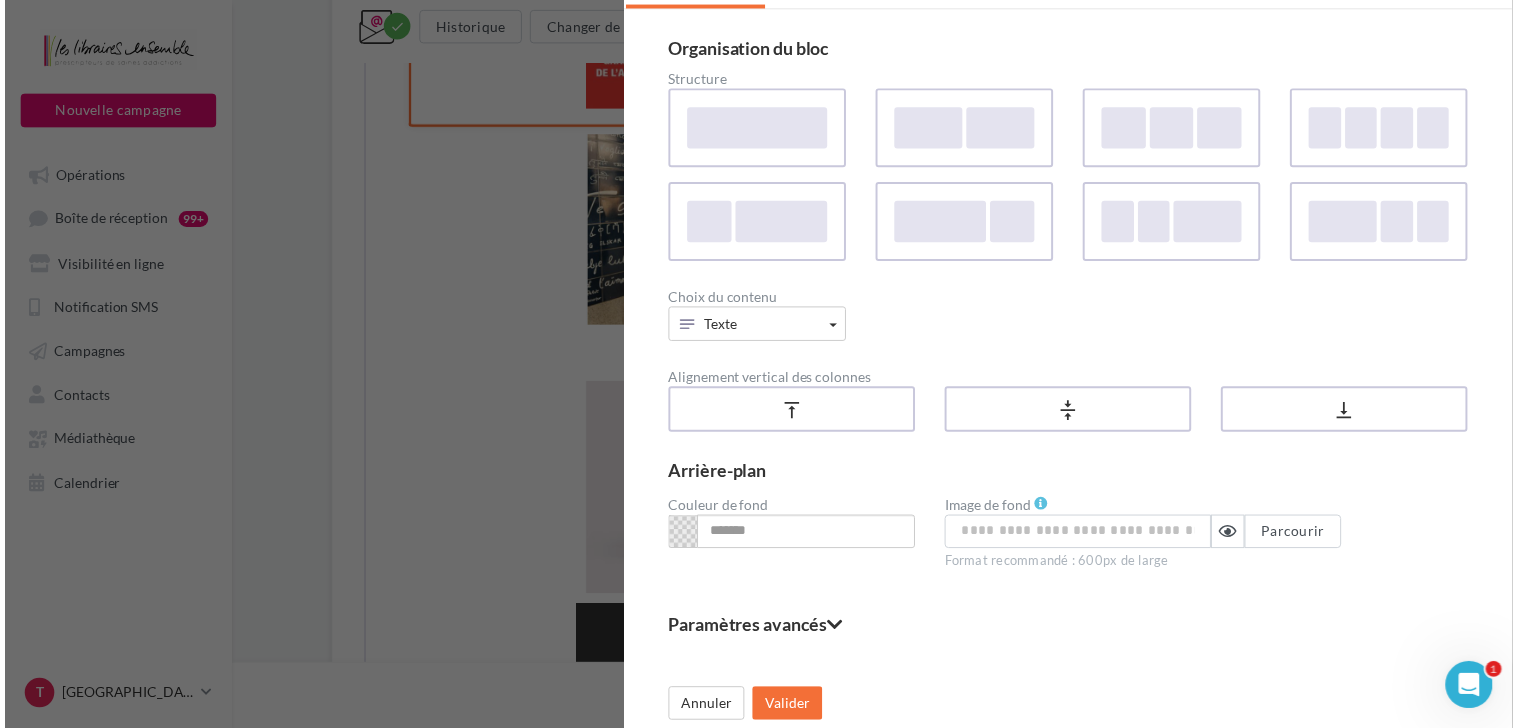 scroll, scrollTop: 107, scrollLeft: 0, axis: vertical 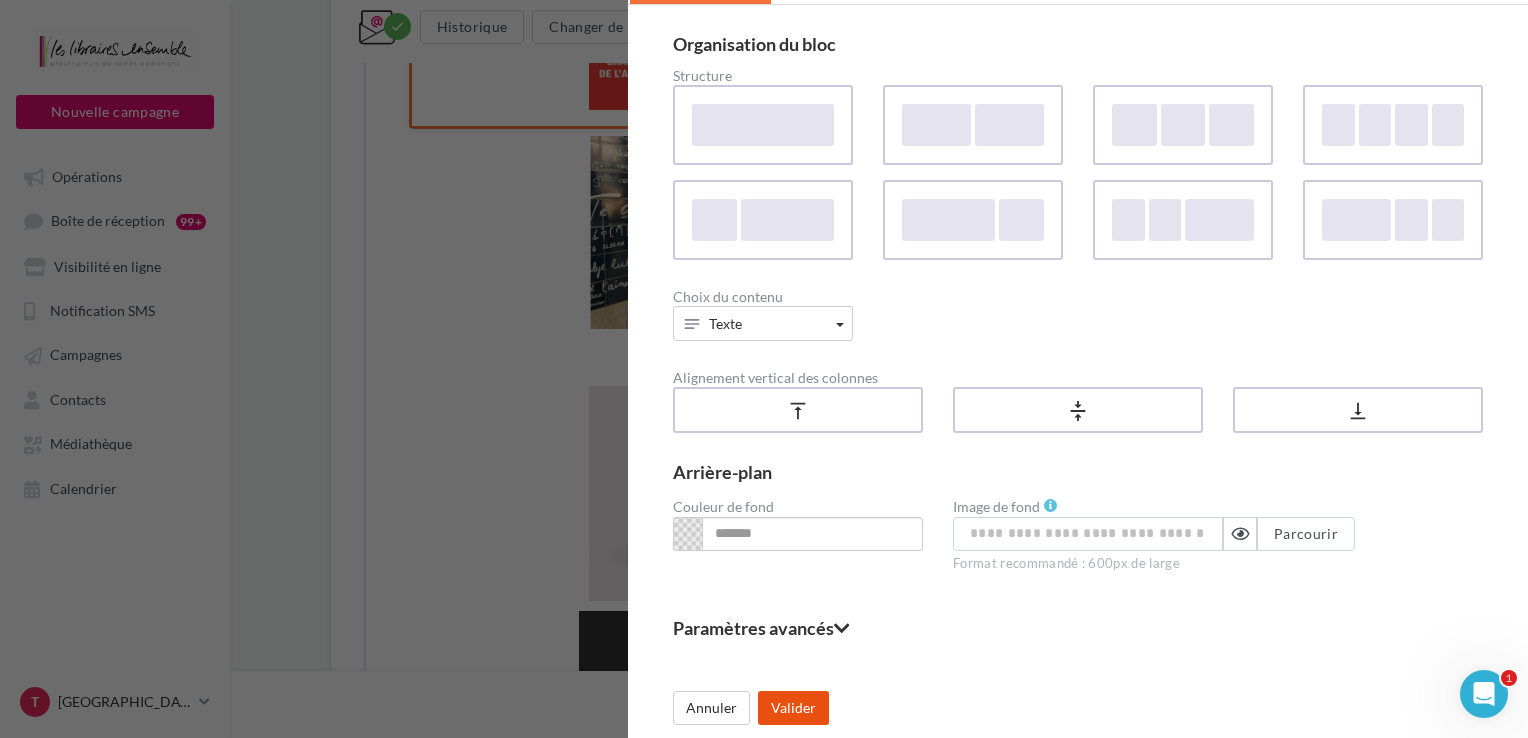click on "Valider" at bounding box center [793, 708] 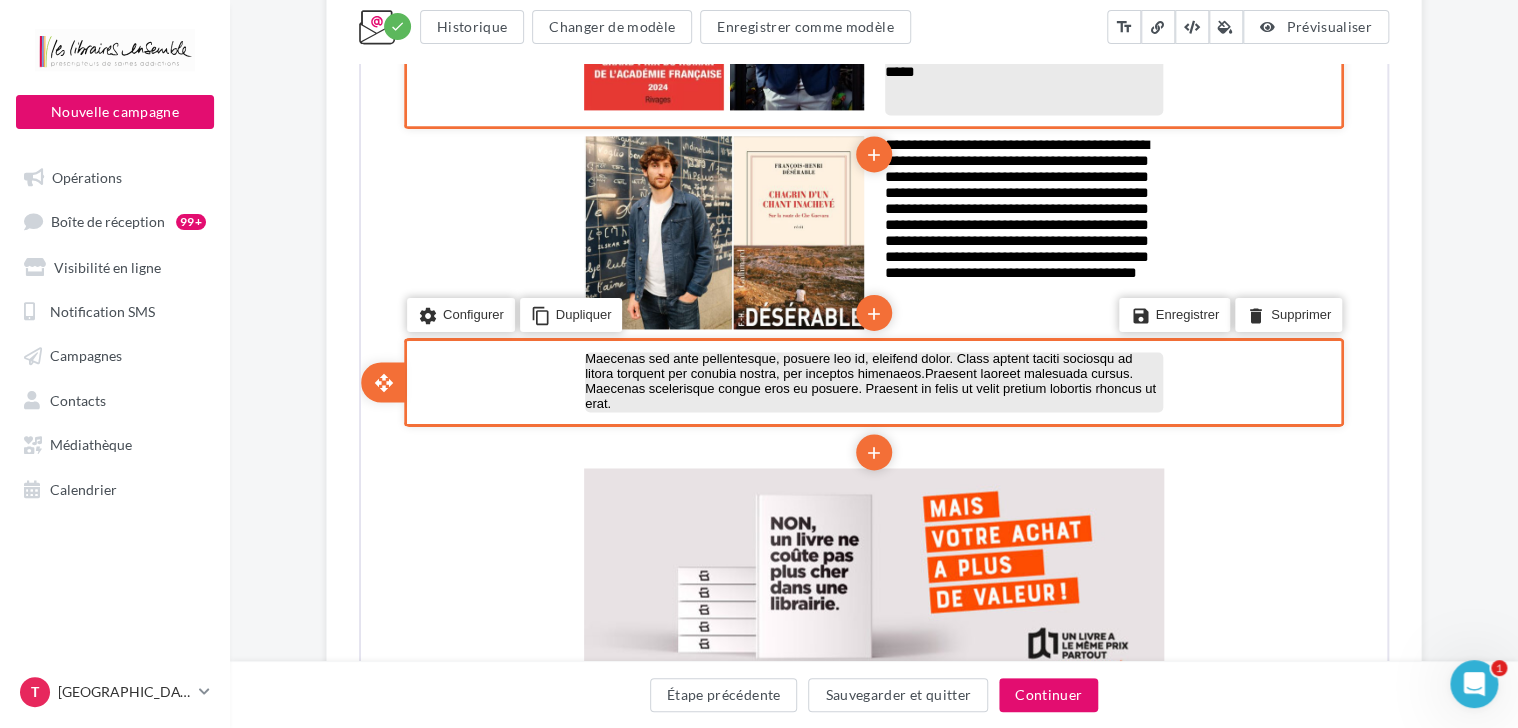 click on "Maecenas sed ante pellentesque, posuere leo id, eleifend dolor. Class aptent taciti sociosqu ad litora torquent per conubia nostra, per inceptos himenaeos.Praesent laoreet malesuada cursus. Maecenas scelerisque congue eros eu posuere. Praesent in felis ut velit pretium lobortis rhoncus ut erat." at bounding box center [872, 380] 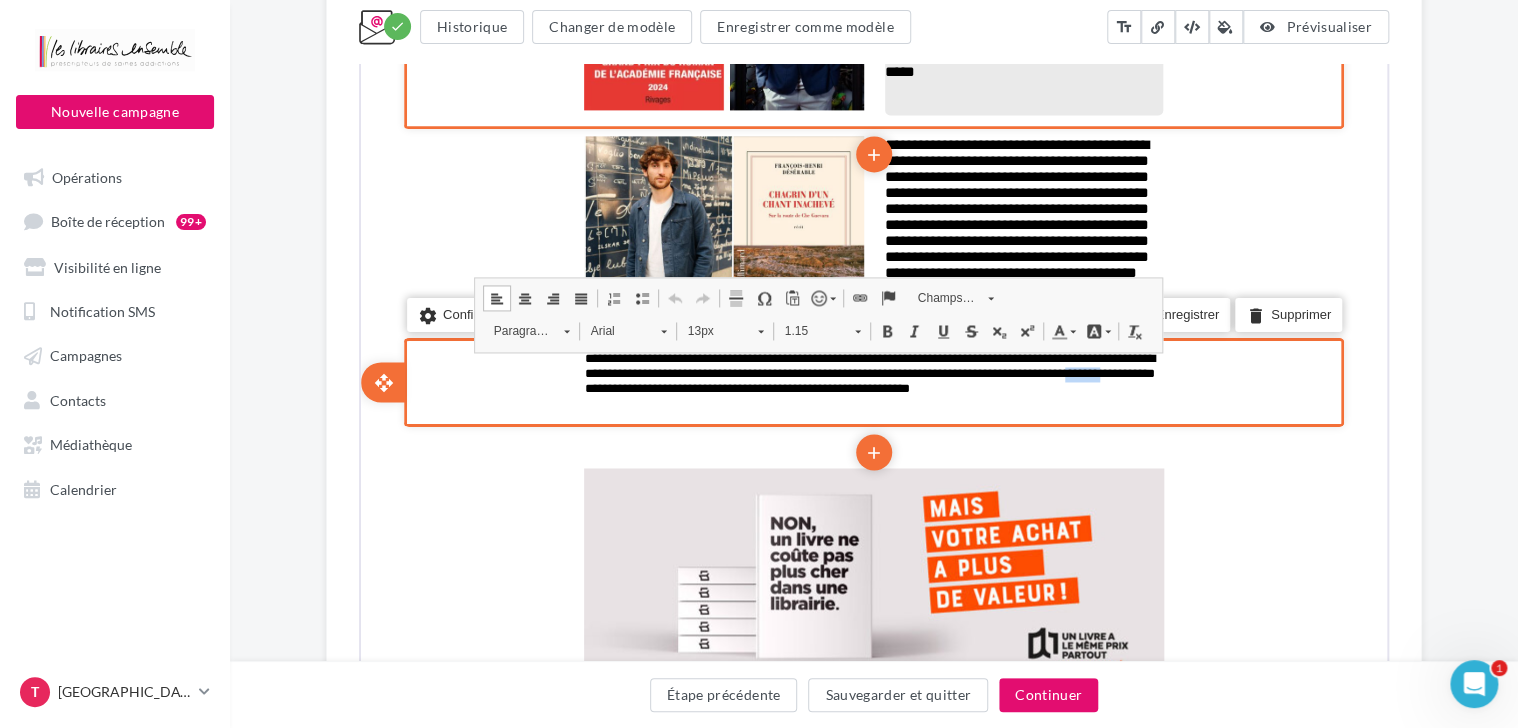 click on "**********" at bounding box center (872, 380) 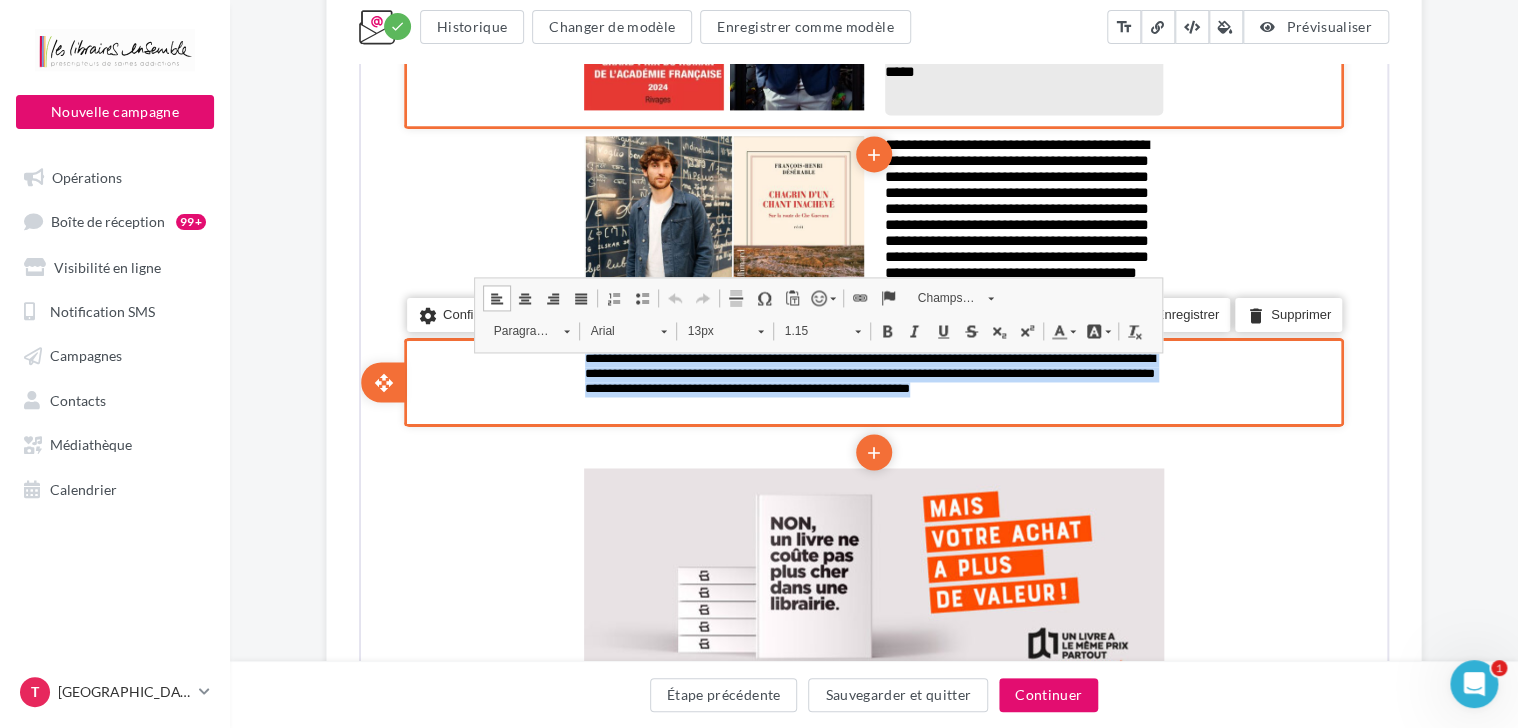 type 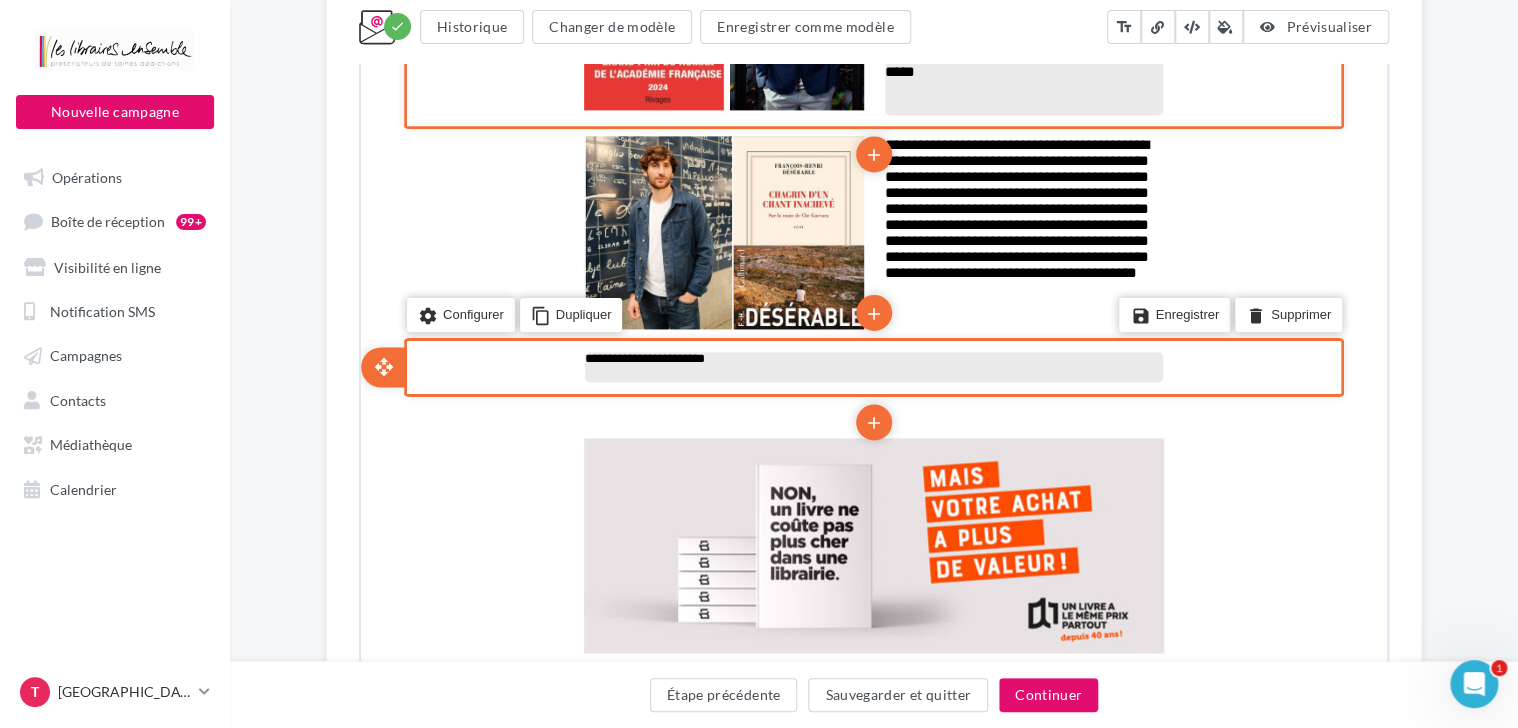 click on "**********" at bounding box center [872, 357] 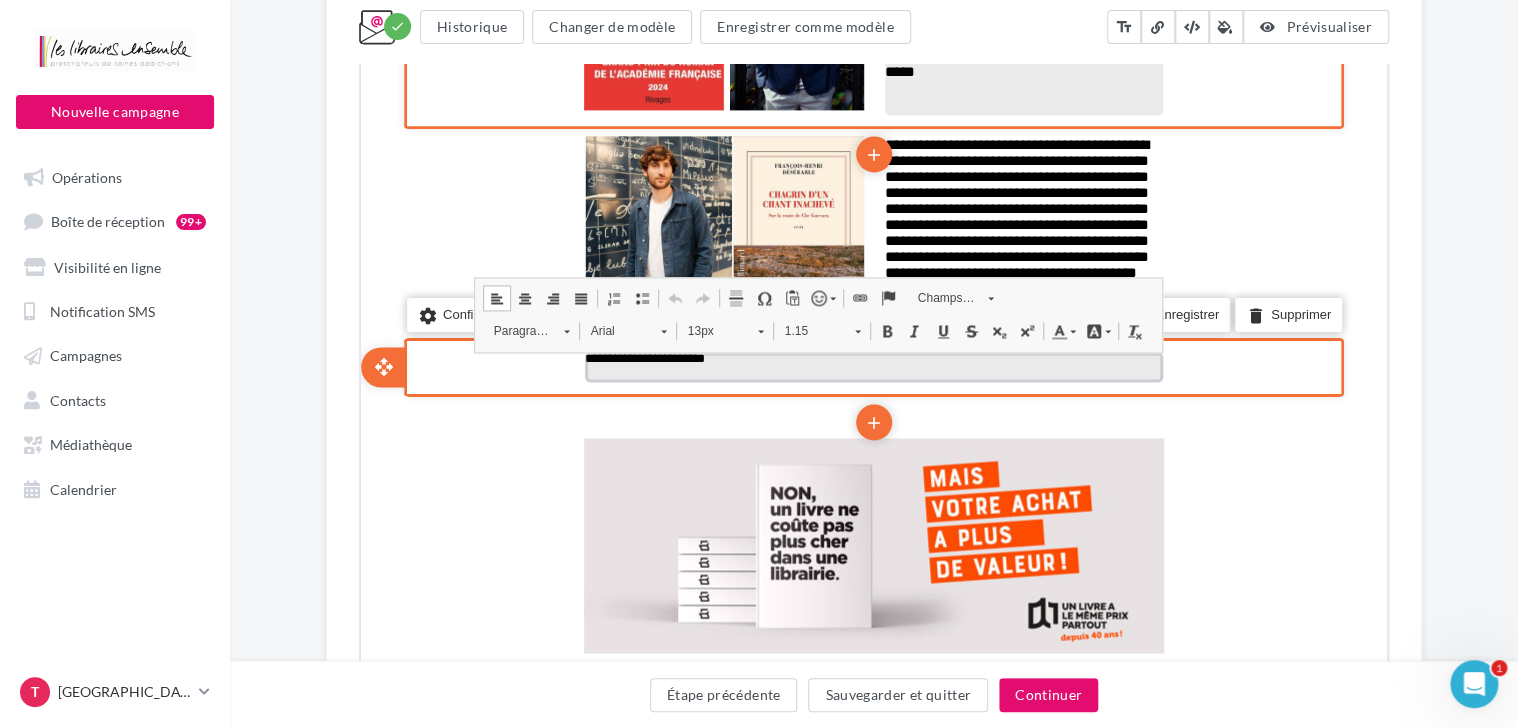click on "**********" at bounding box center [872, 357] 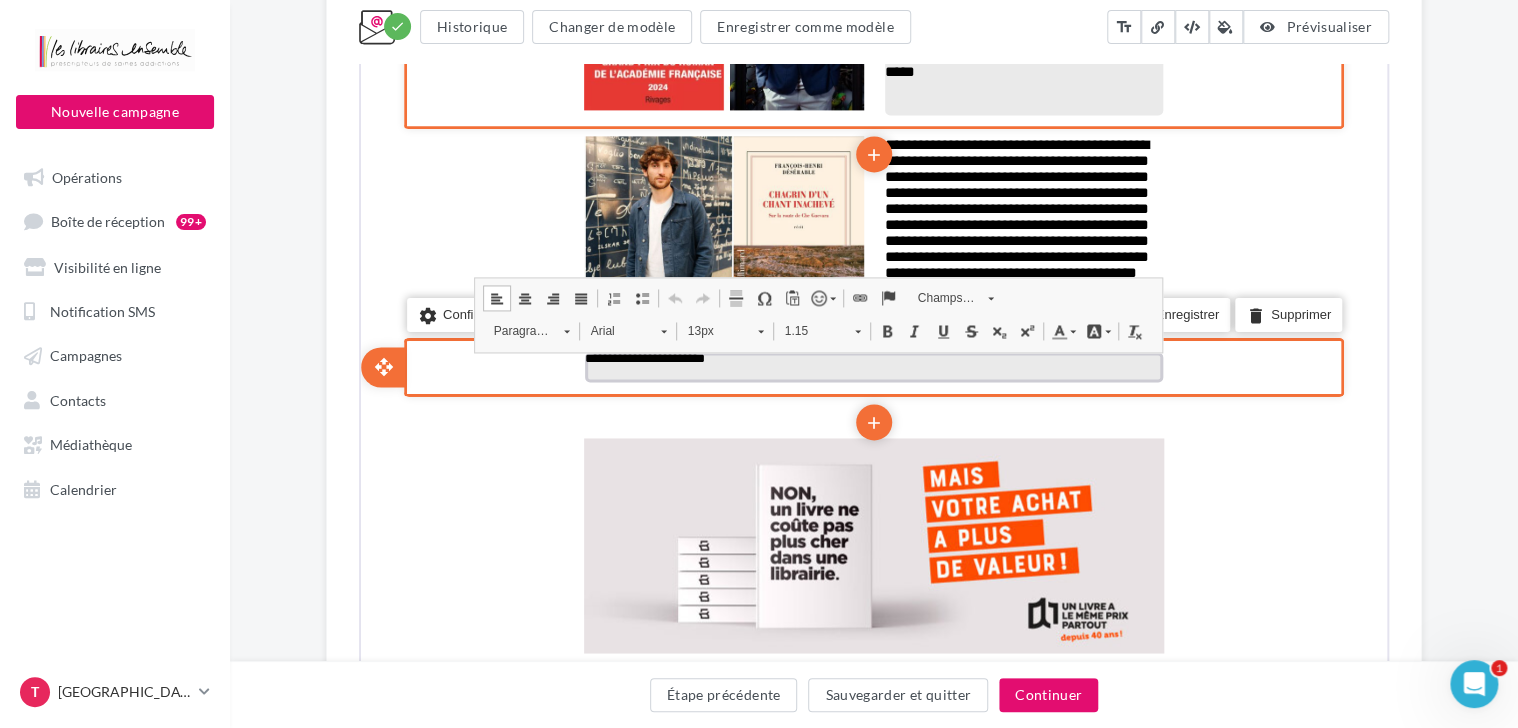 click at bounding box center [872, 372] 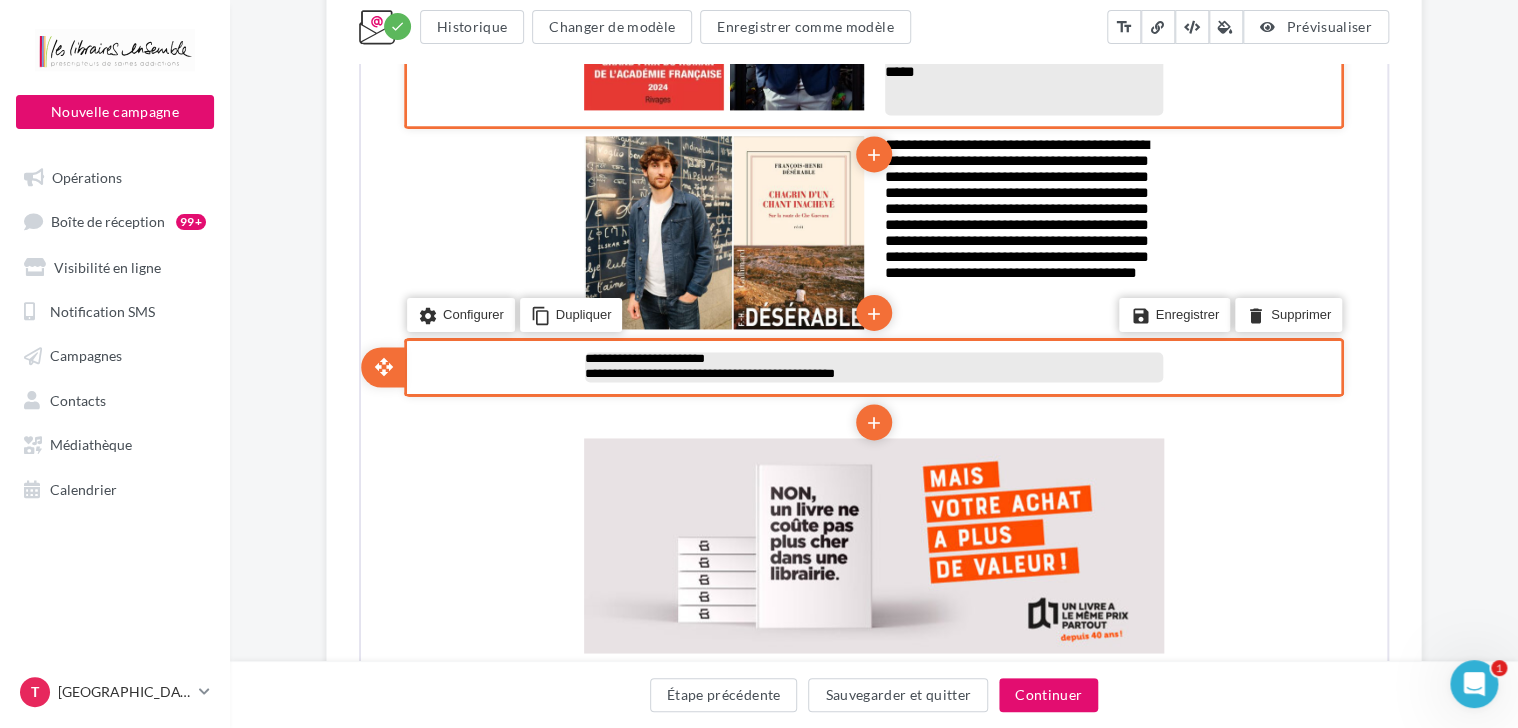 click on "**********" at bounding box center (872, 372) 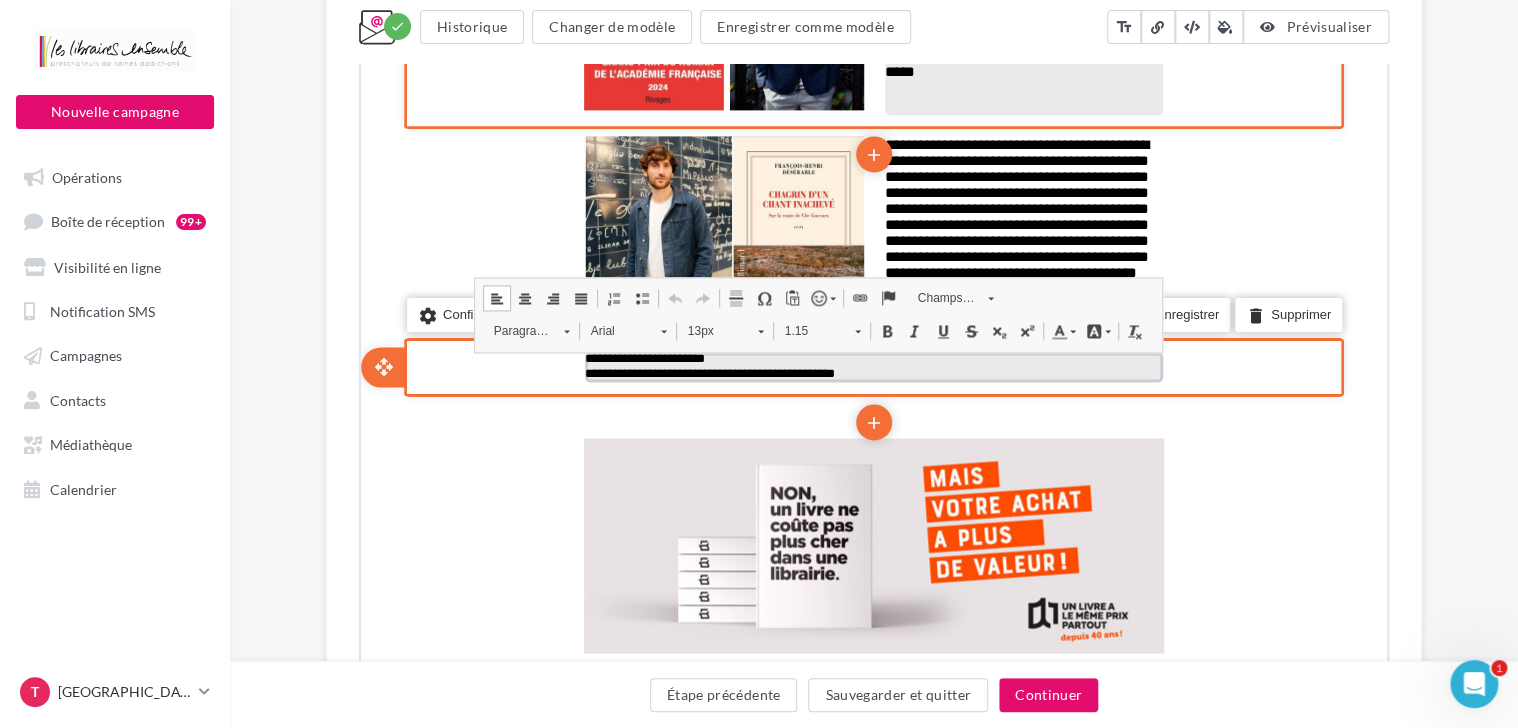 click on "**********" at bounding box center [872, 372] 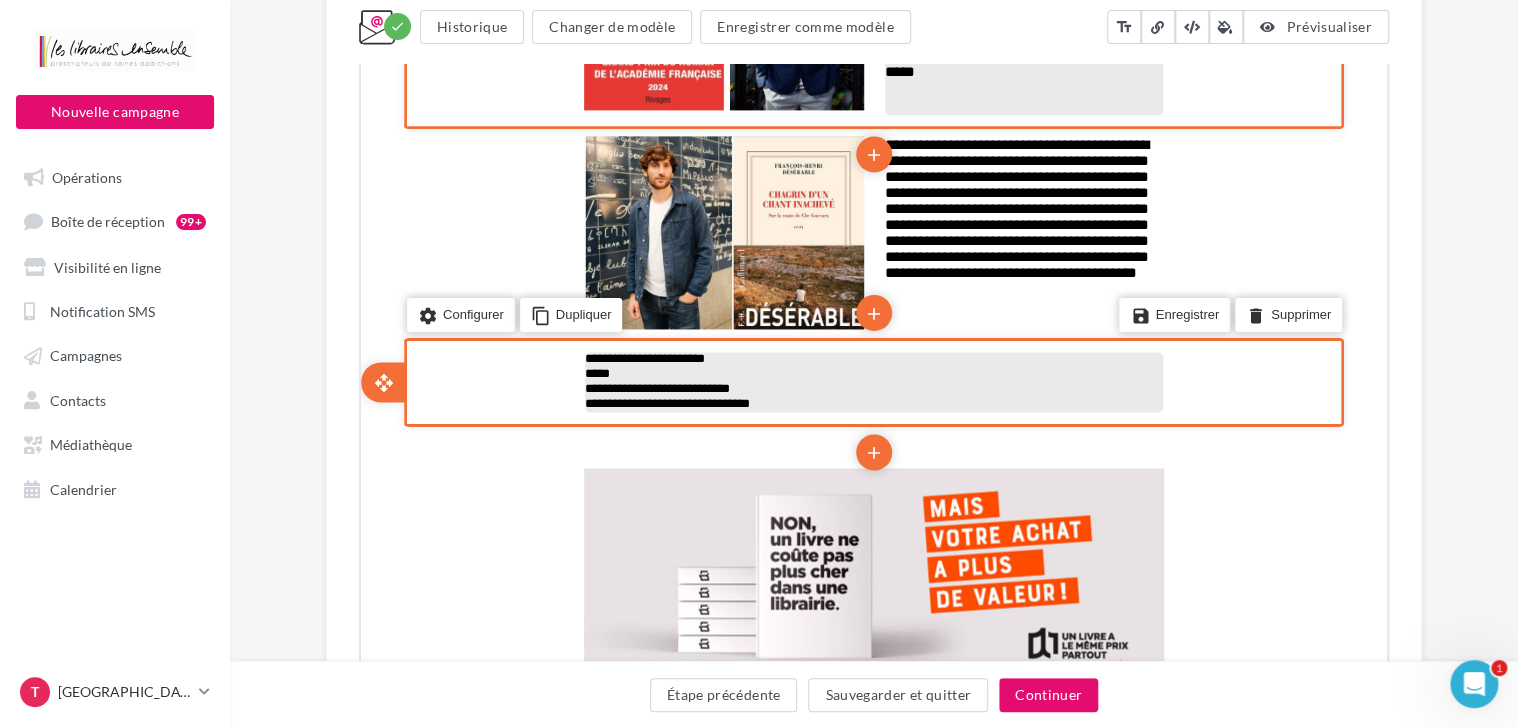 click on "**********" at bounding box center [872, 380] 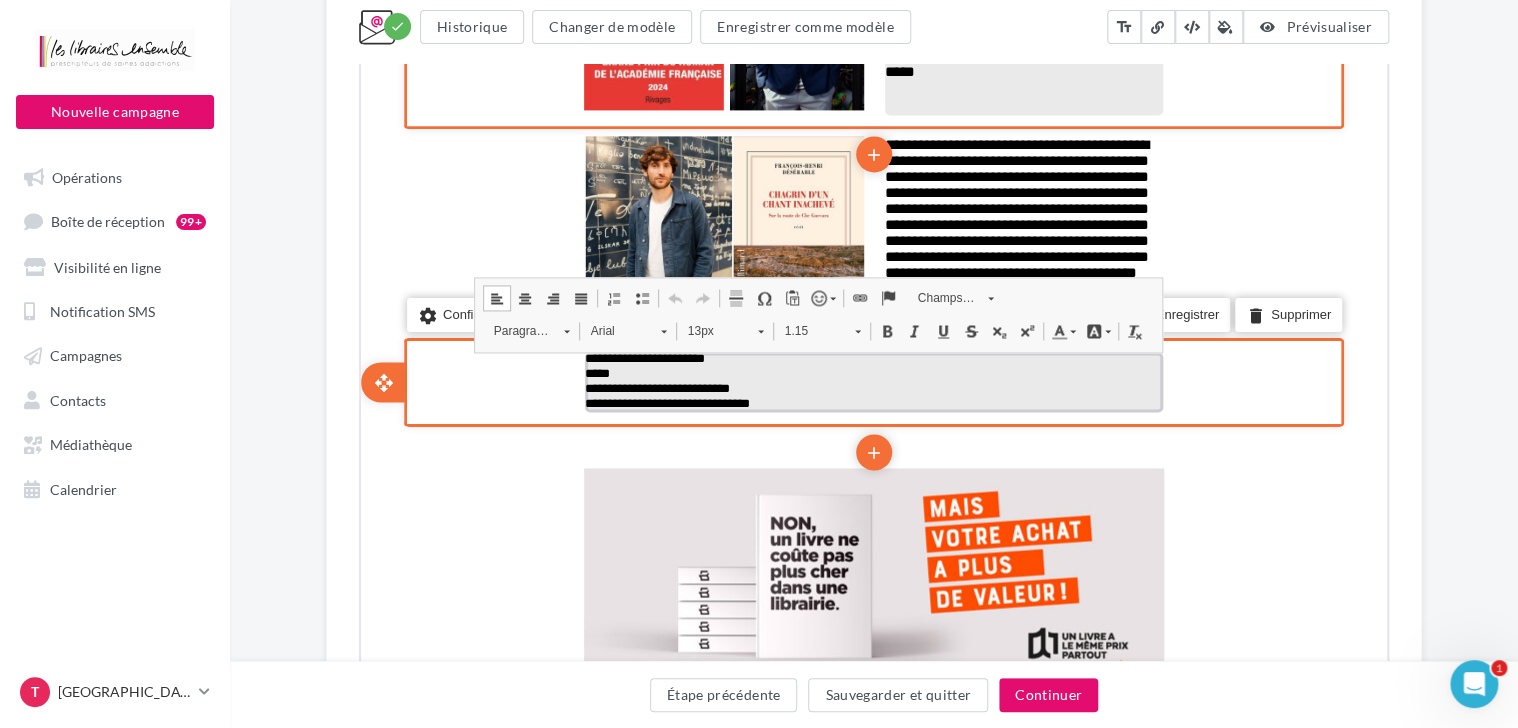 click on "**********" at bounding box center [872, 402] 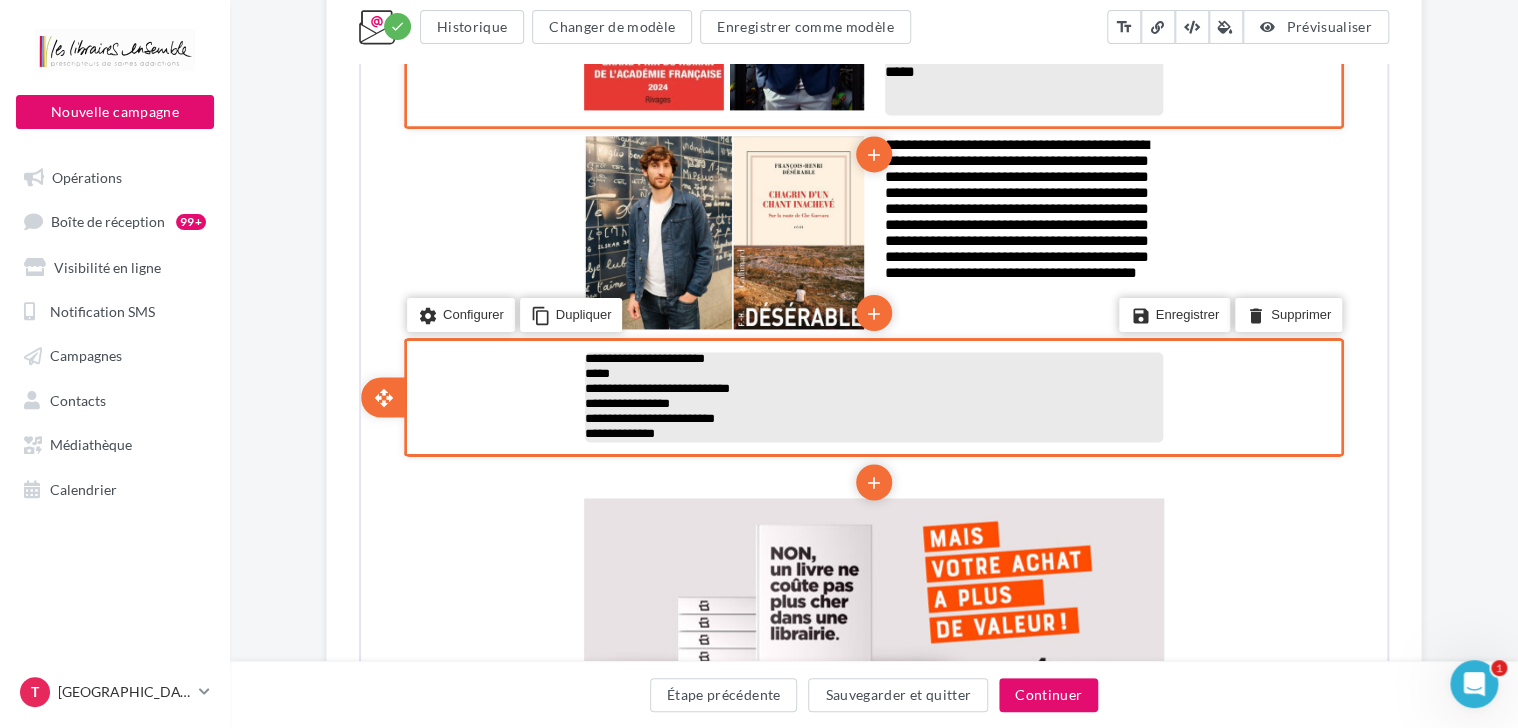 click on "**********" at bounding box center (872, 432) 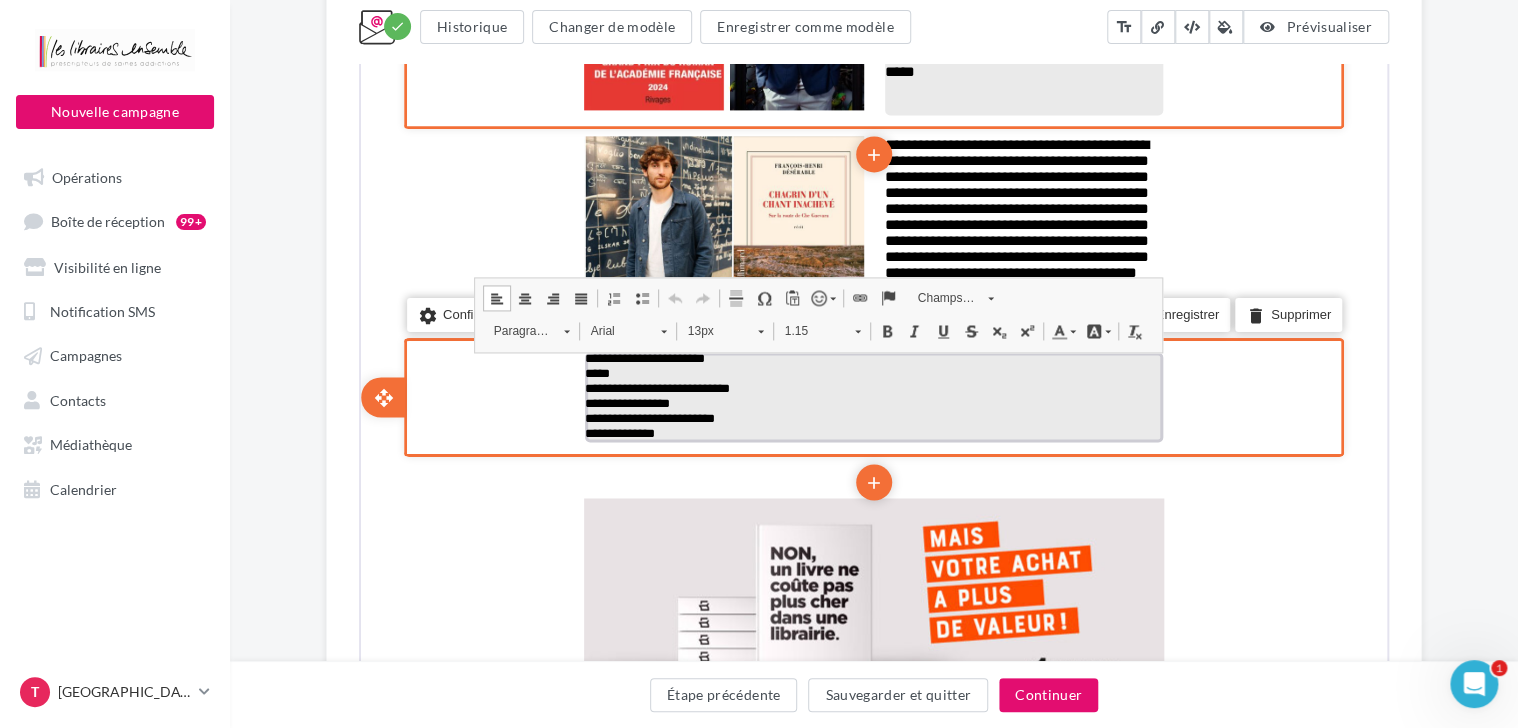 click on "**********" at bounding box center (872, 417) 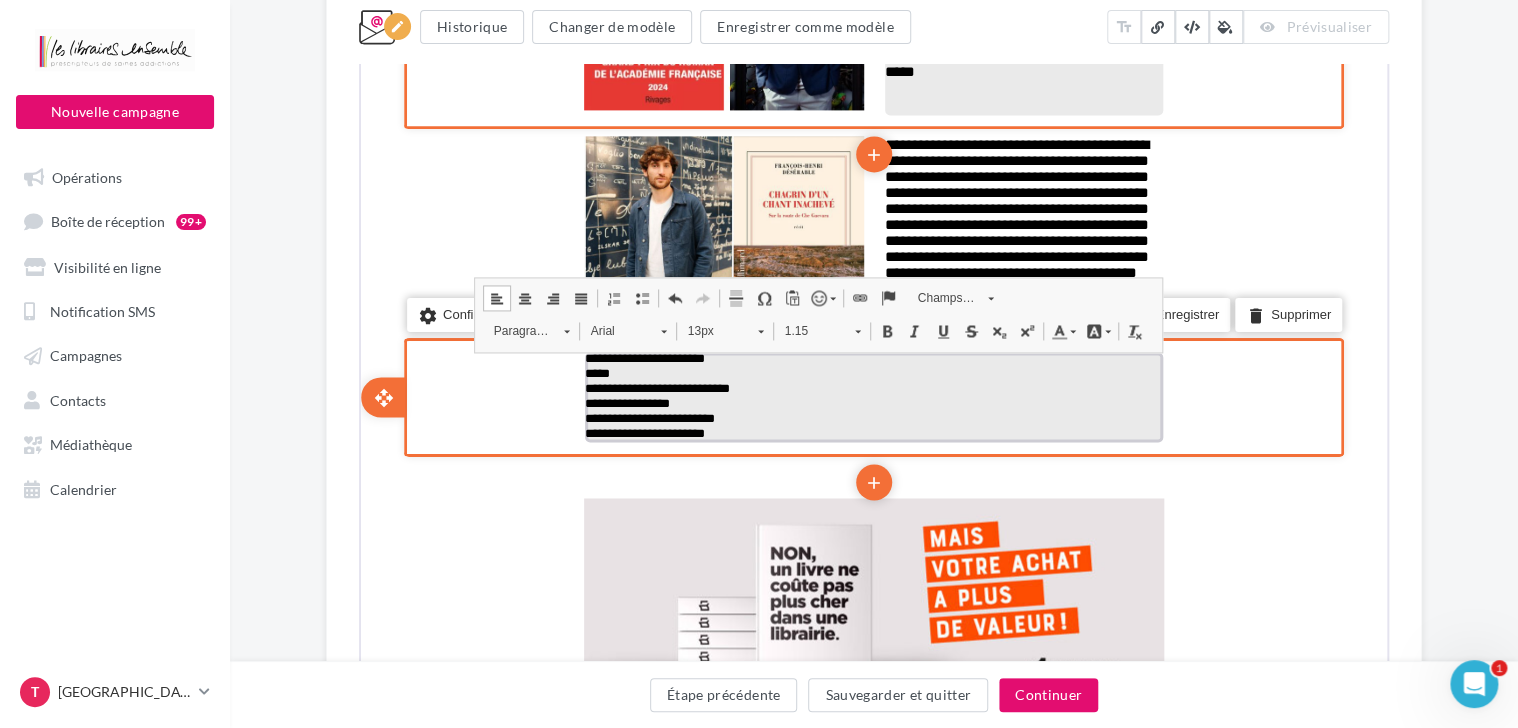 click on "**********" at bounding box center (872, 357) 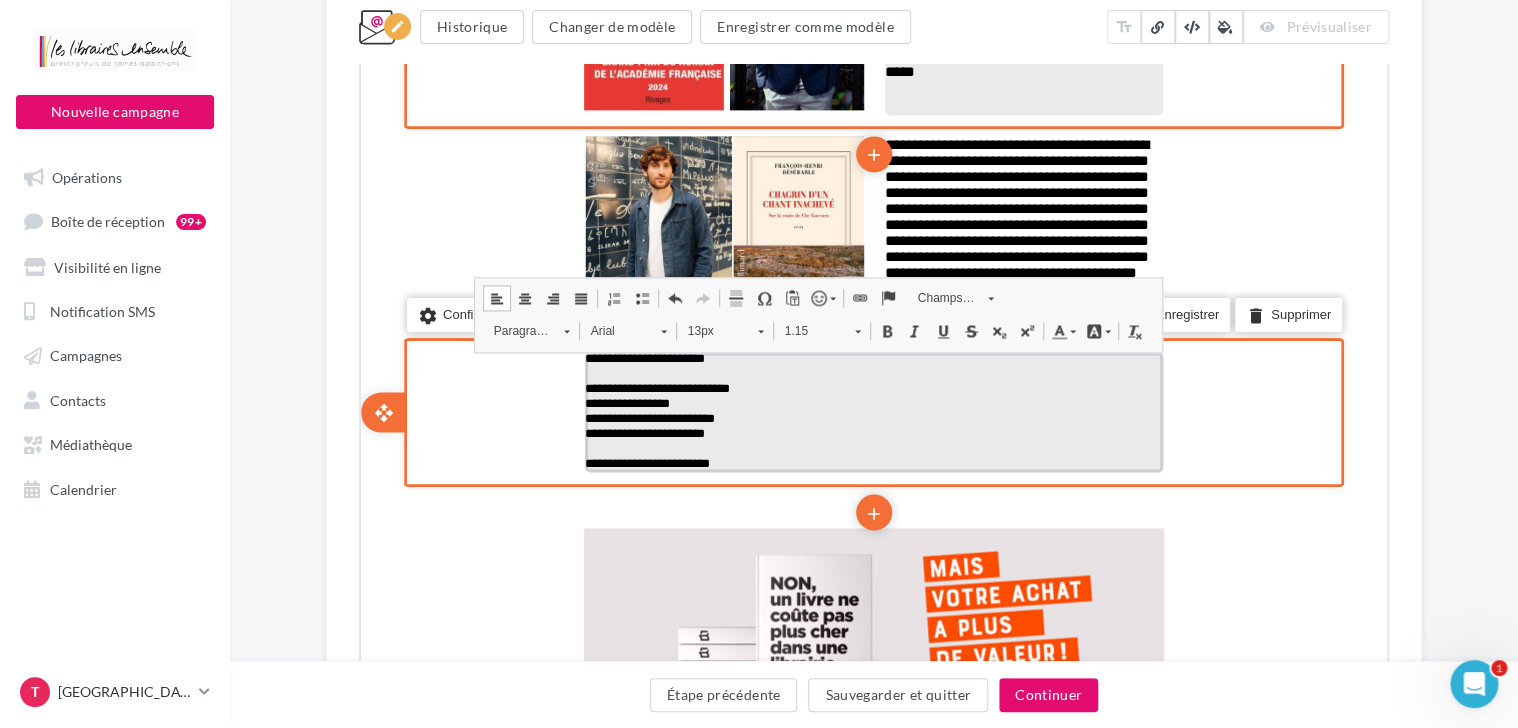 click on "**********" at bounding box center [872, 357] 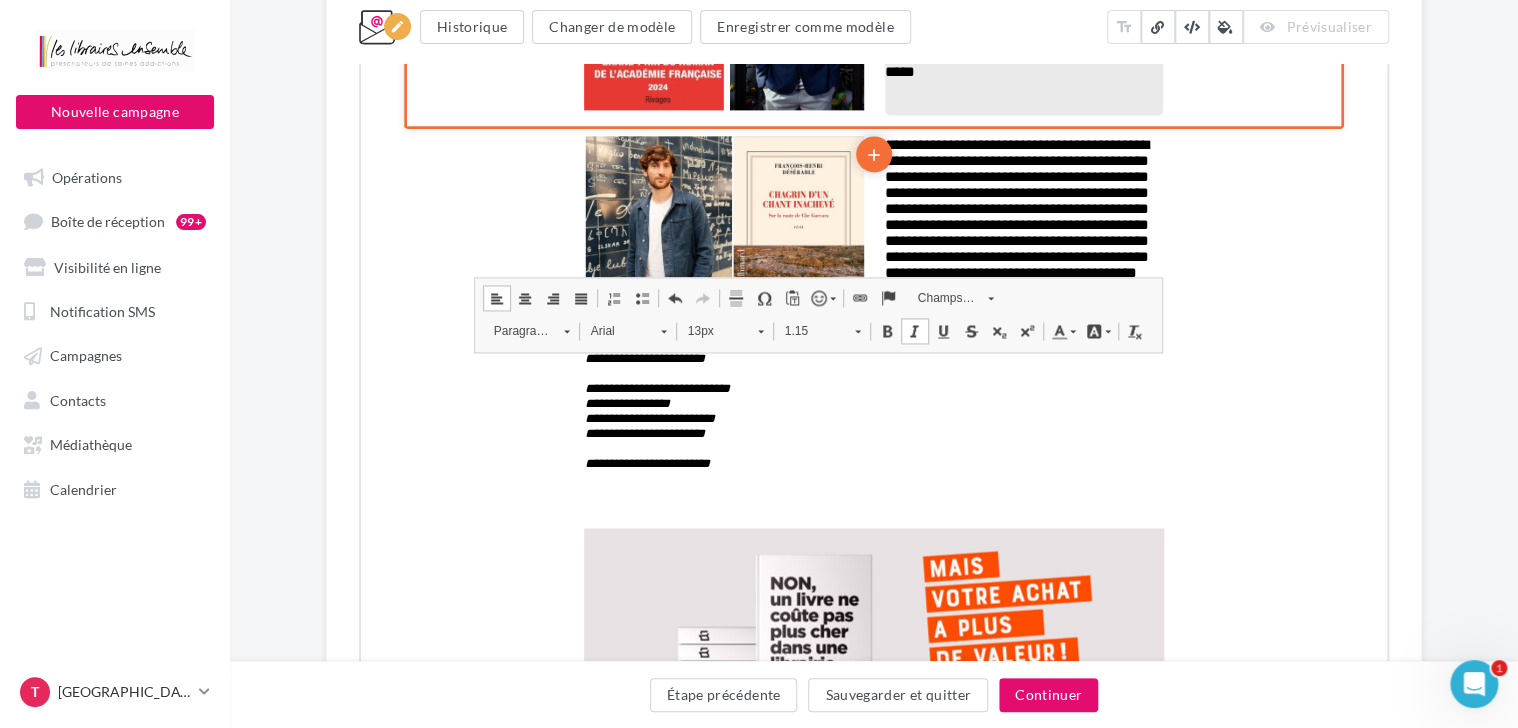 click on "**********" at bounding box center [874, -60] 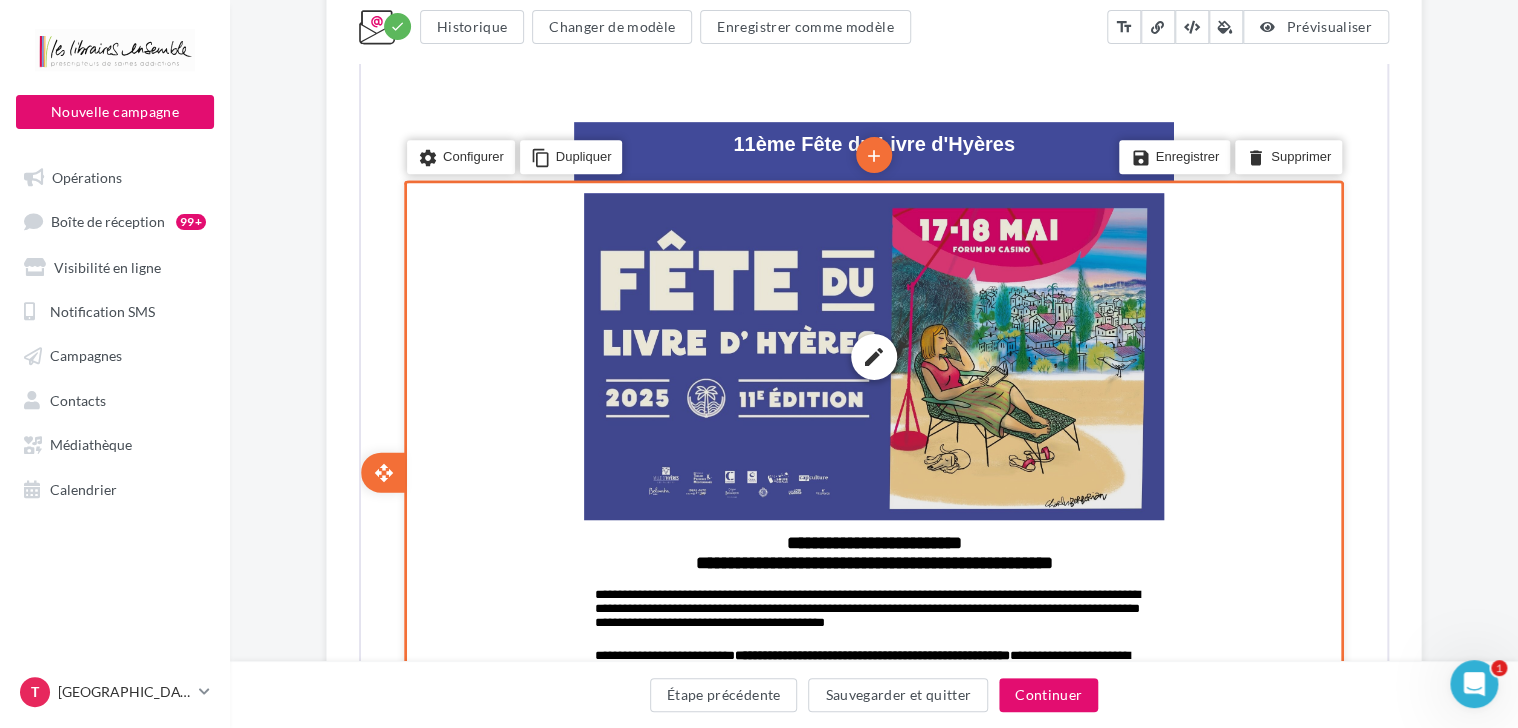 scroll, scrollTop: 495, scrollLeft: 0, axis: vertical 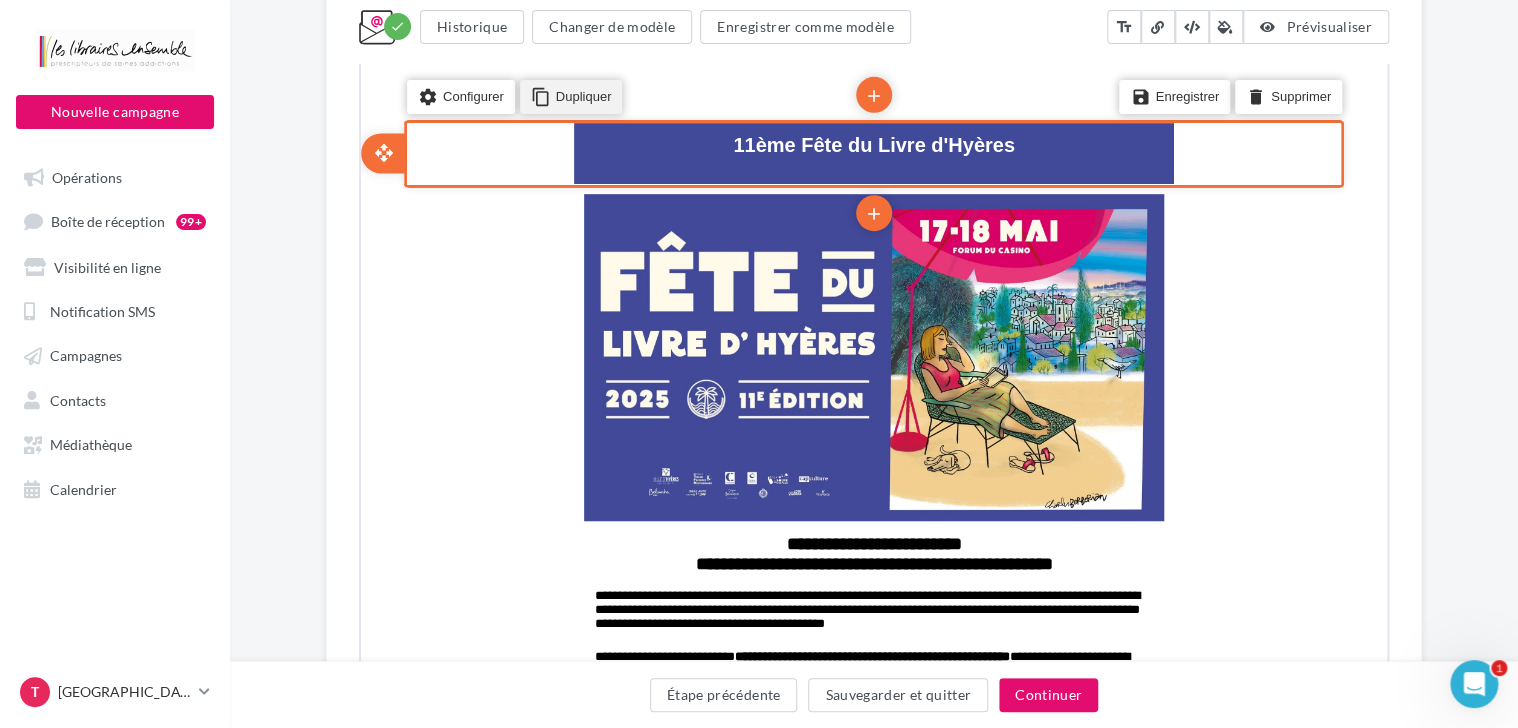 click on "content_copy Dupliquer" at bounding box center (569, 93) 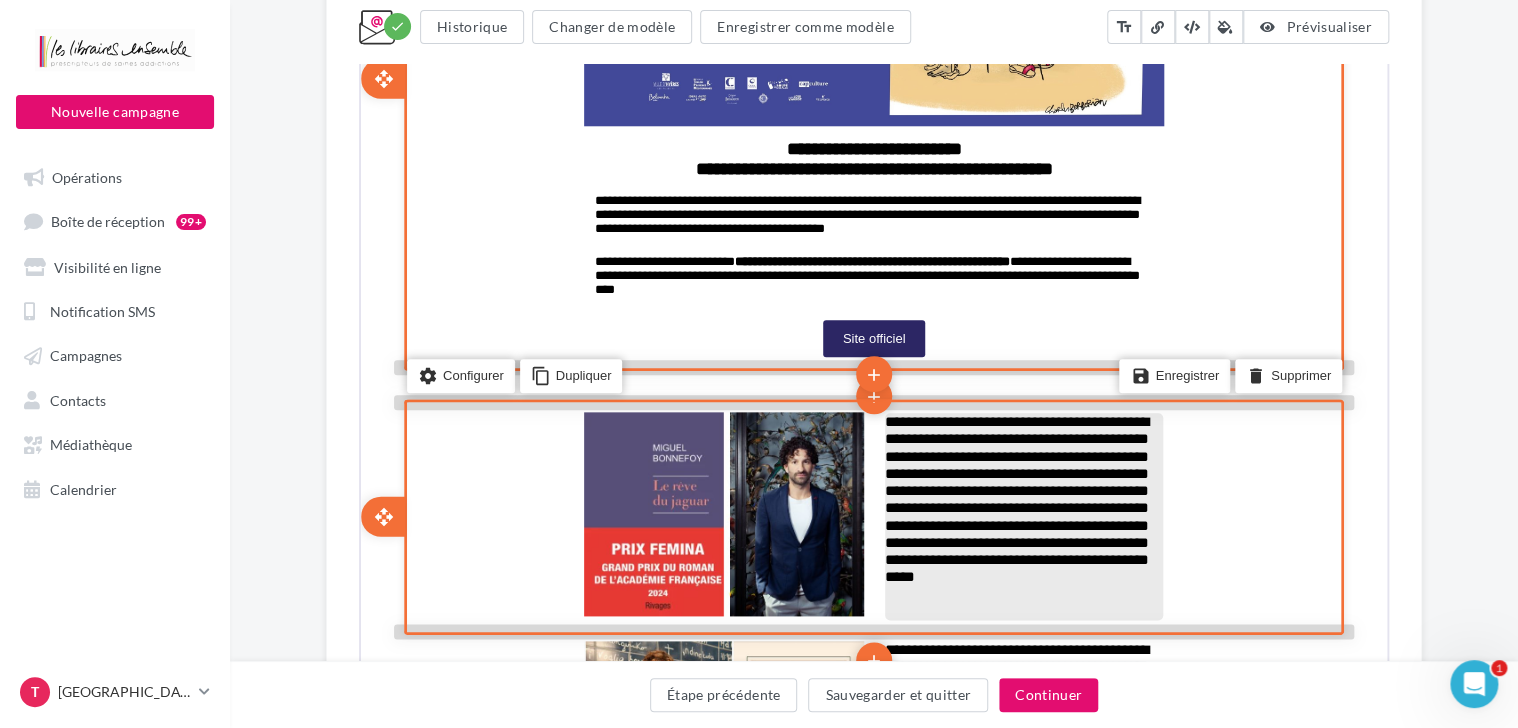 scroll, scrollTop: 1021, scrollLeft: 0, axis: vertical 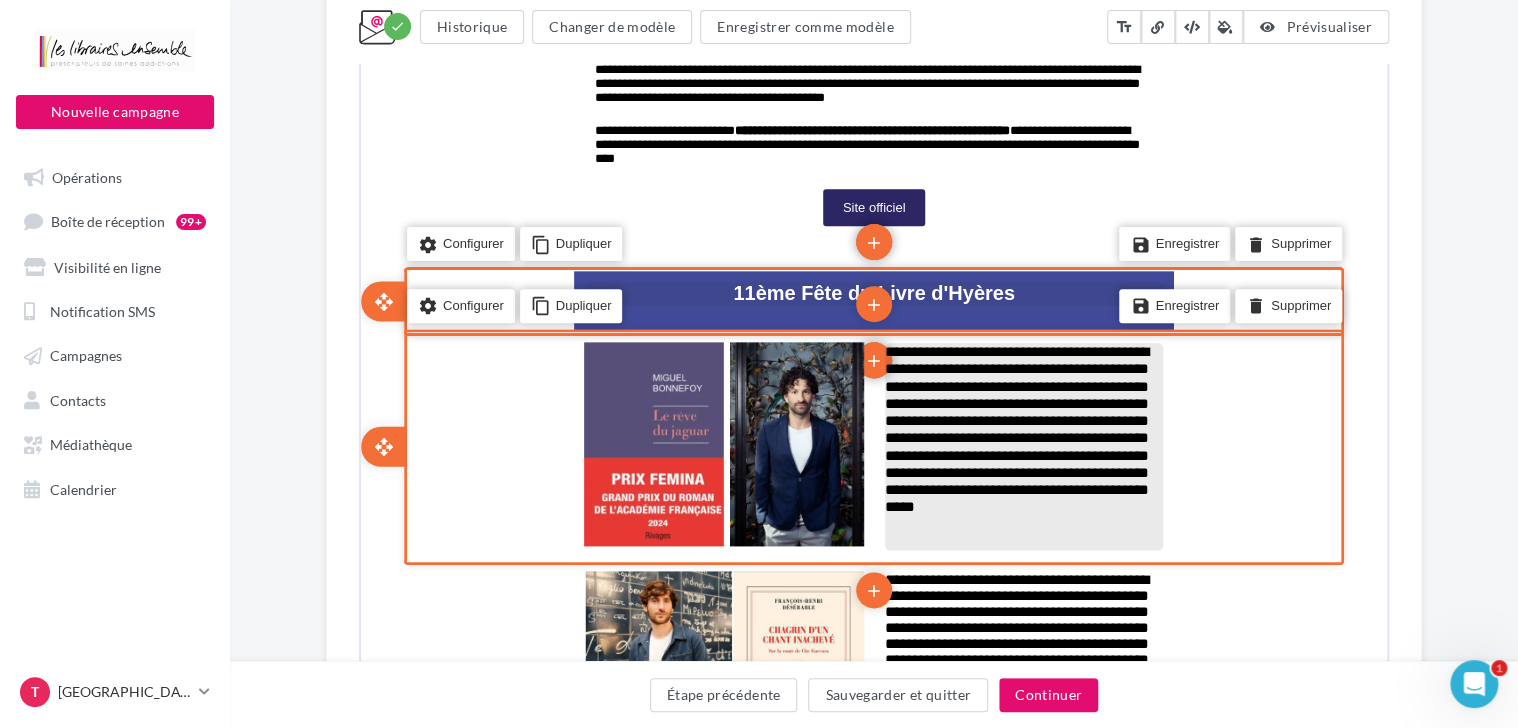 click on "11ème Fête du Livre d'Hyères" at bounding box center (872, 291) 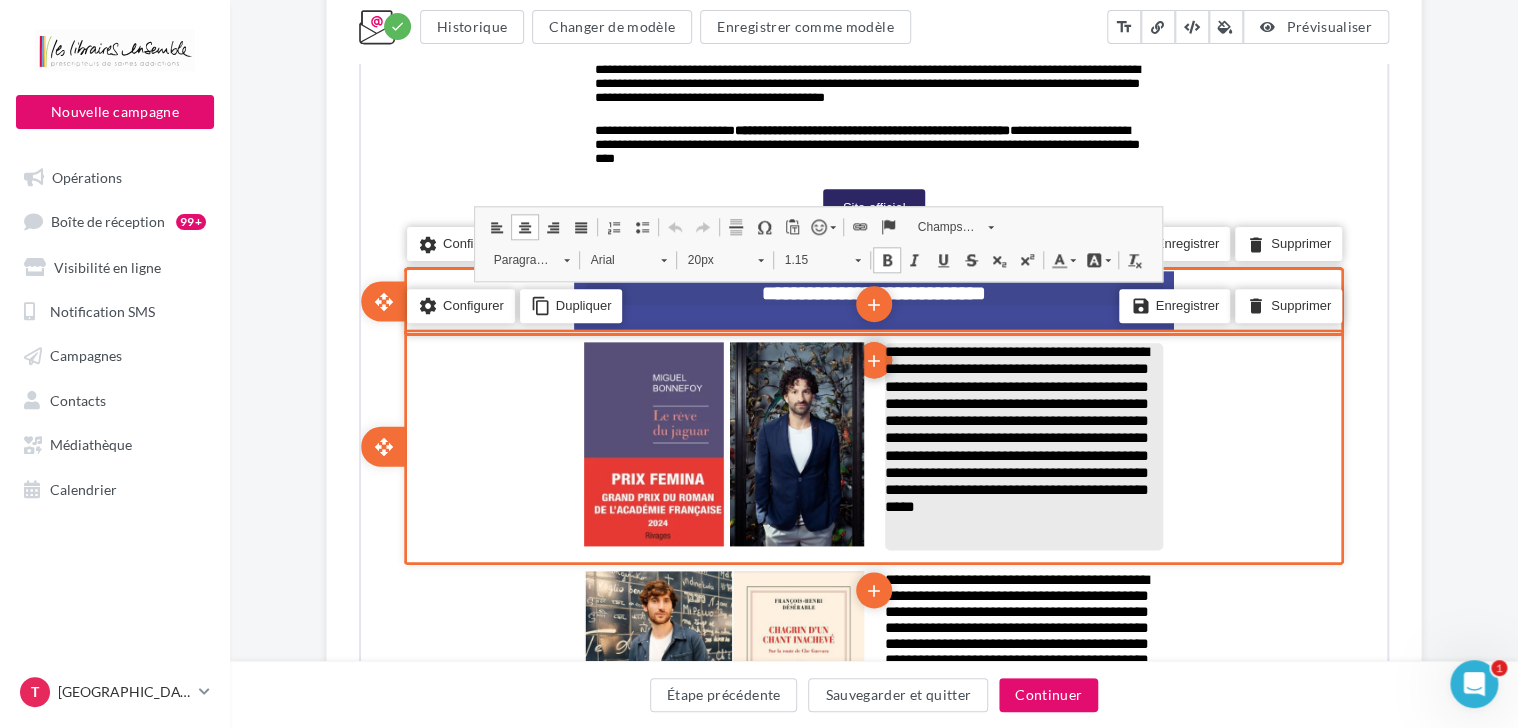 click on "**********" at bounding box center [872, 291] 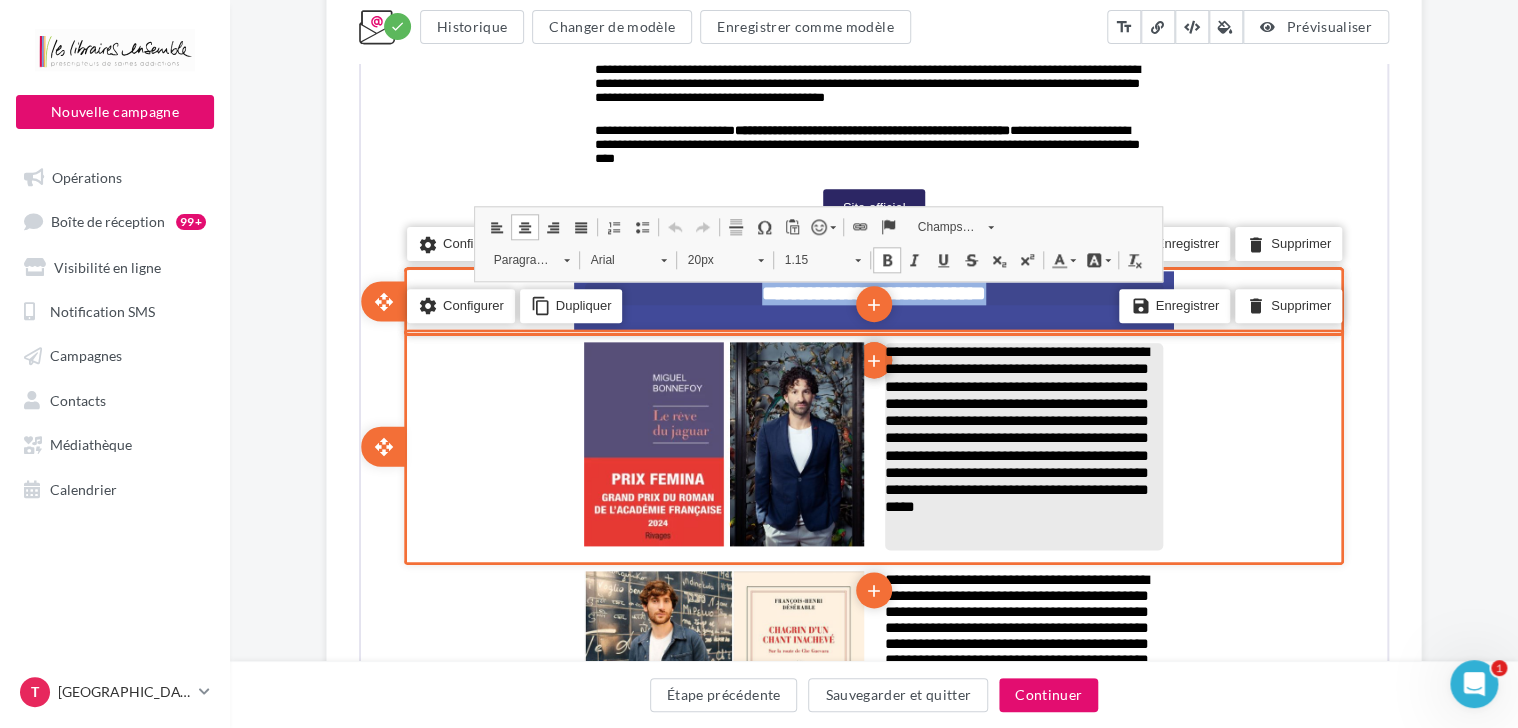 type 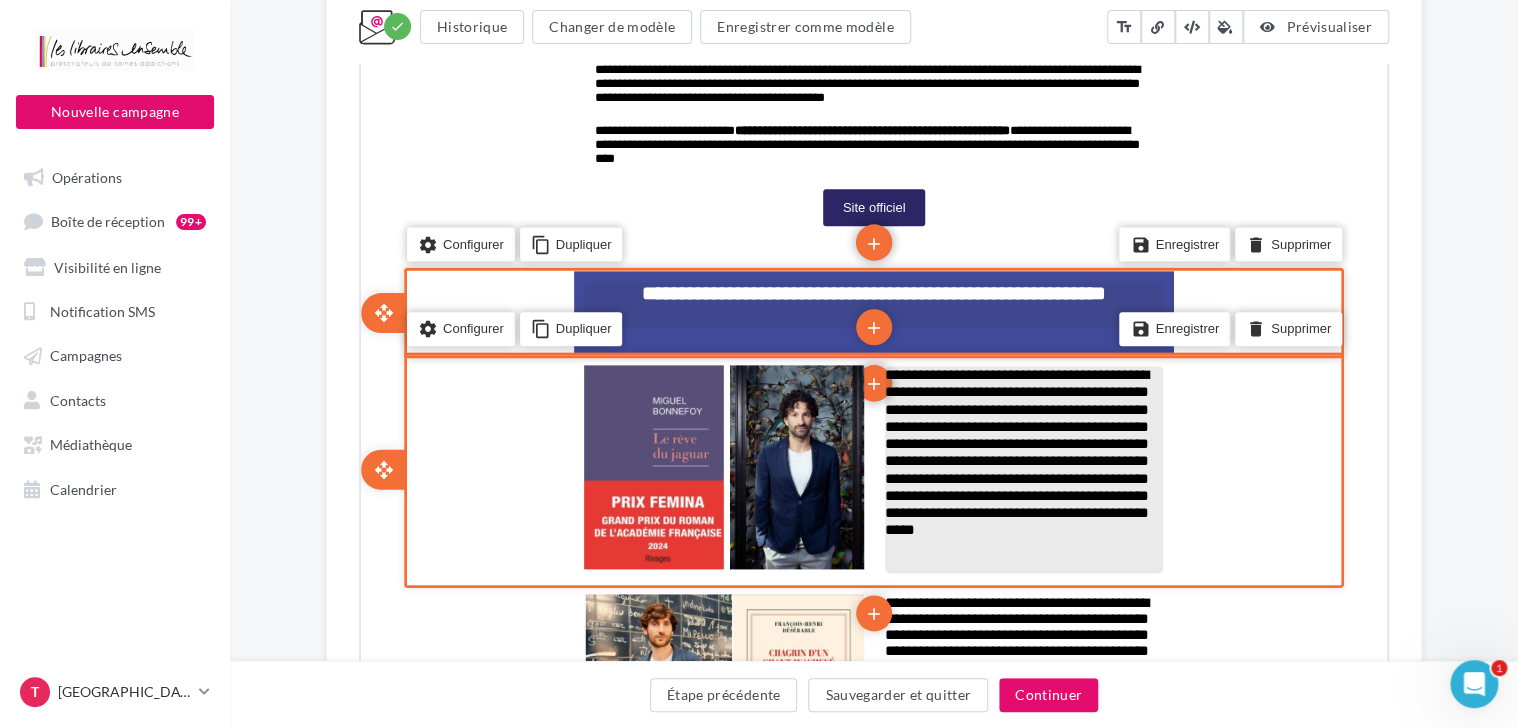 click on "**********" at bounding box center [874, 371] 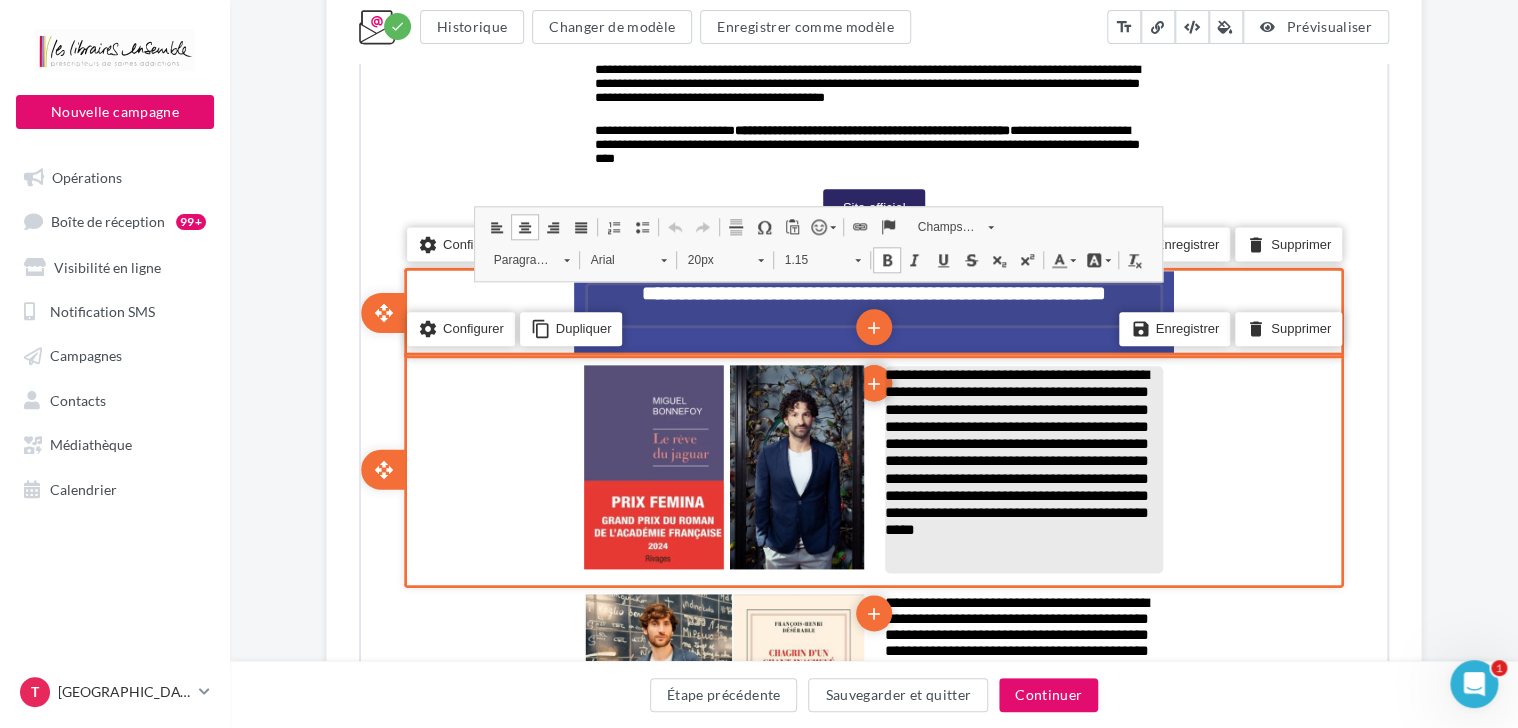 click on "**********" at bounding box center [872, 291] 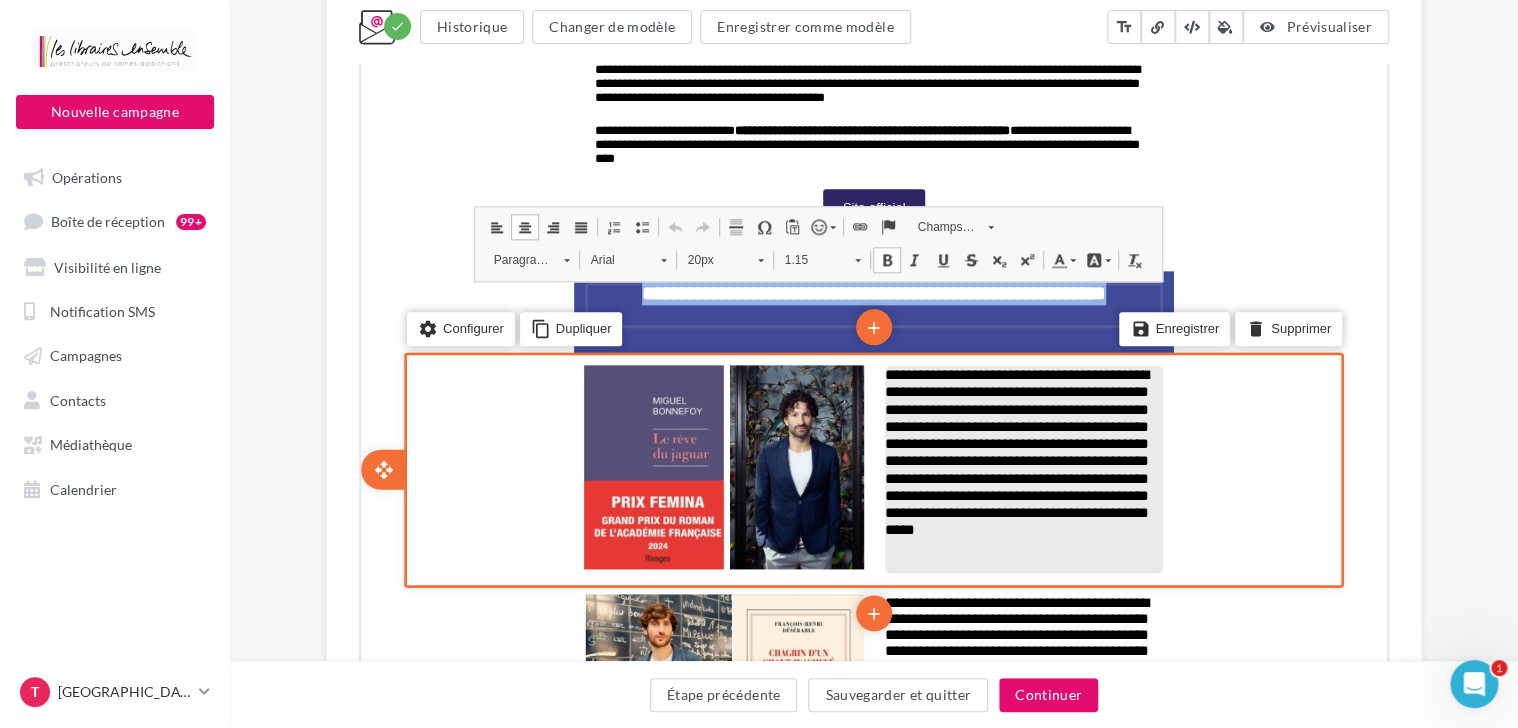 click on "20px" at bounding box center (711, 258) 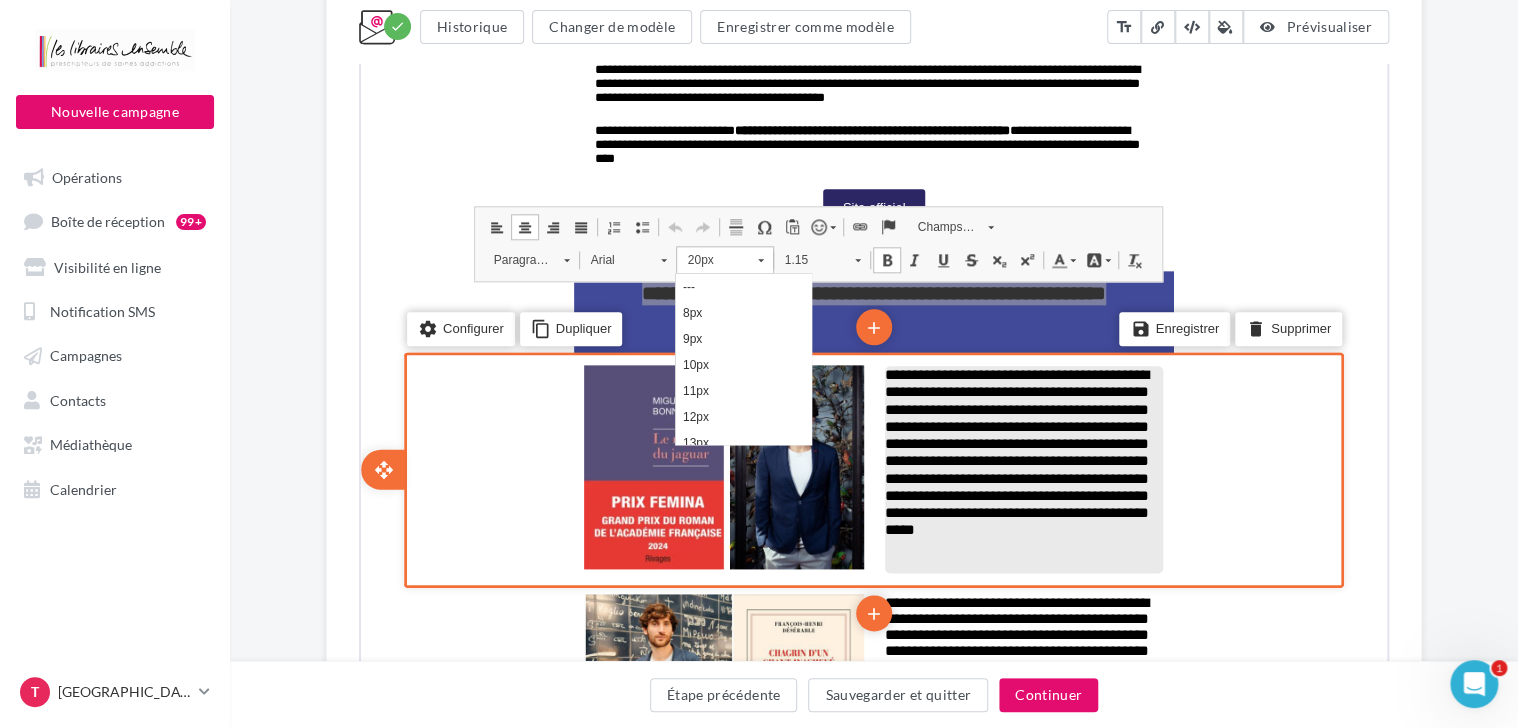 scroll, scrollTop: 260, scrollLeft: 0, axis: vertical 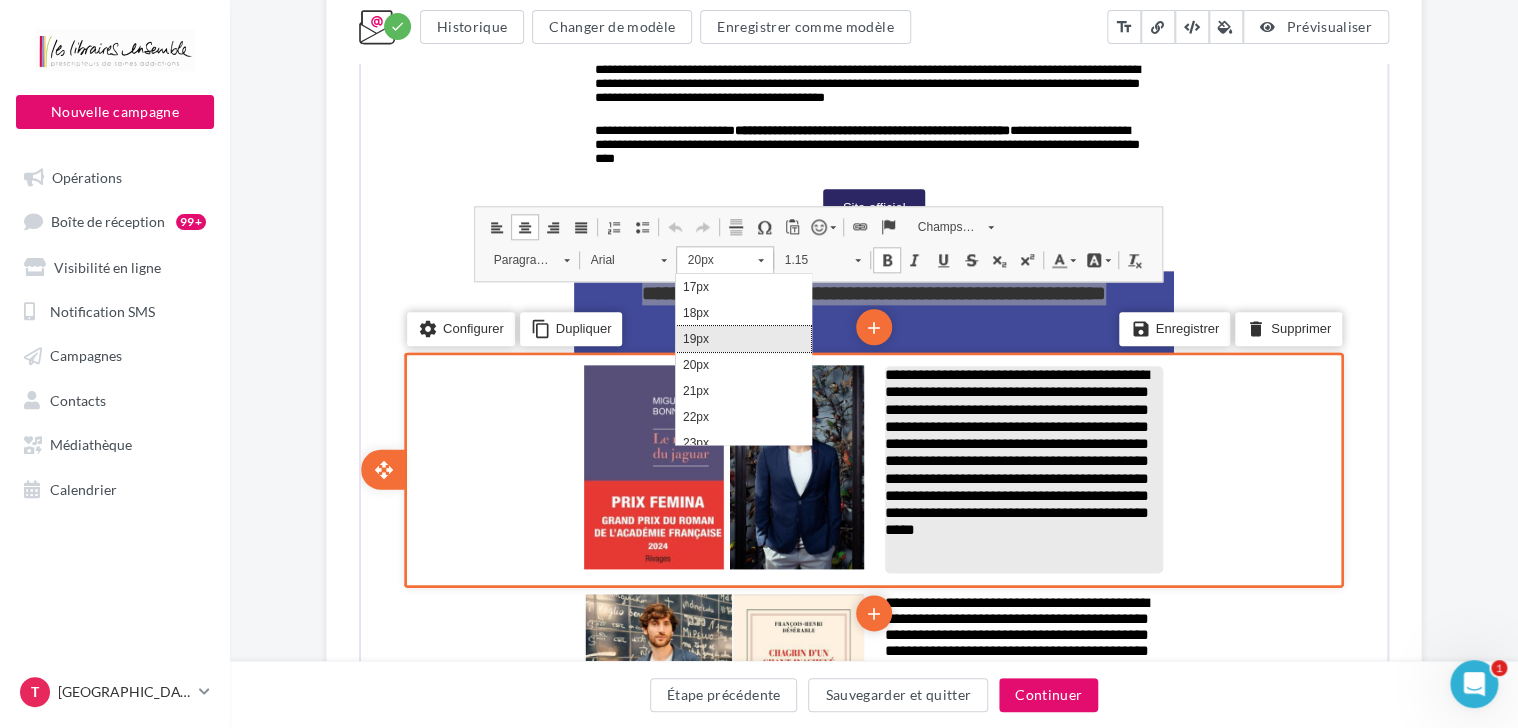click on "19px" at bounding box center (743, 338) 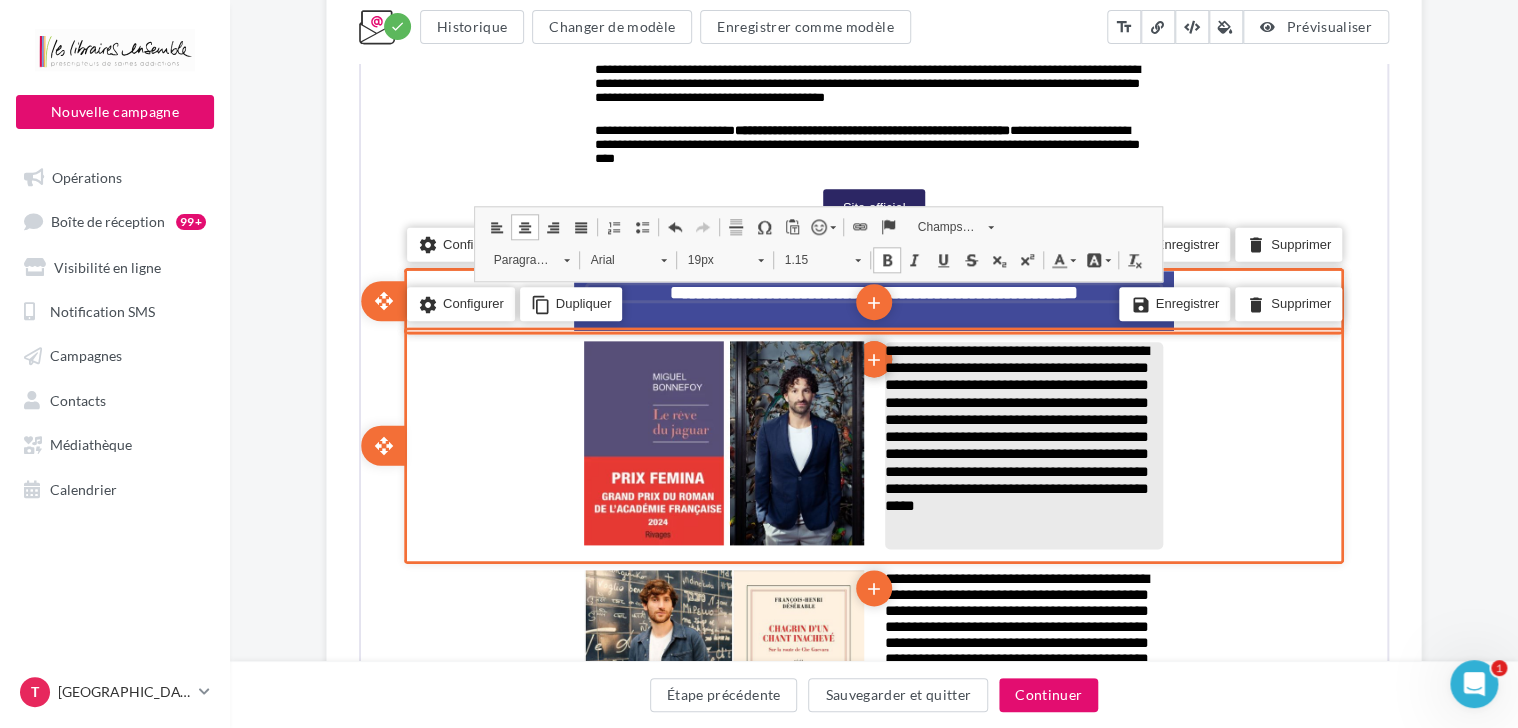 scroll, scrollTop: 0, scrollLeft: 0, axis: both 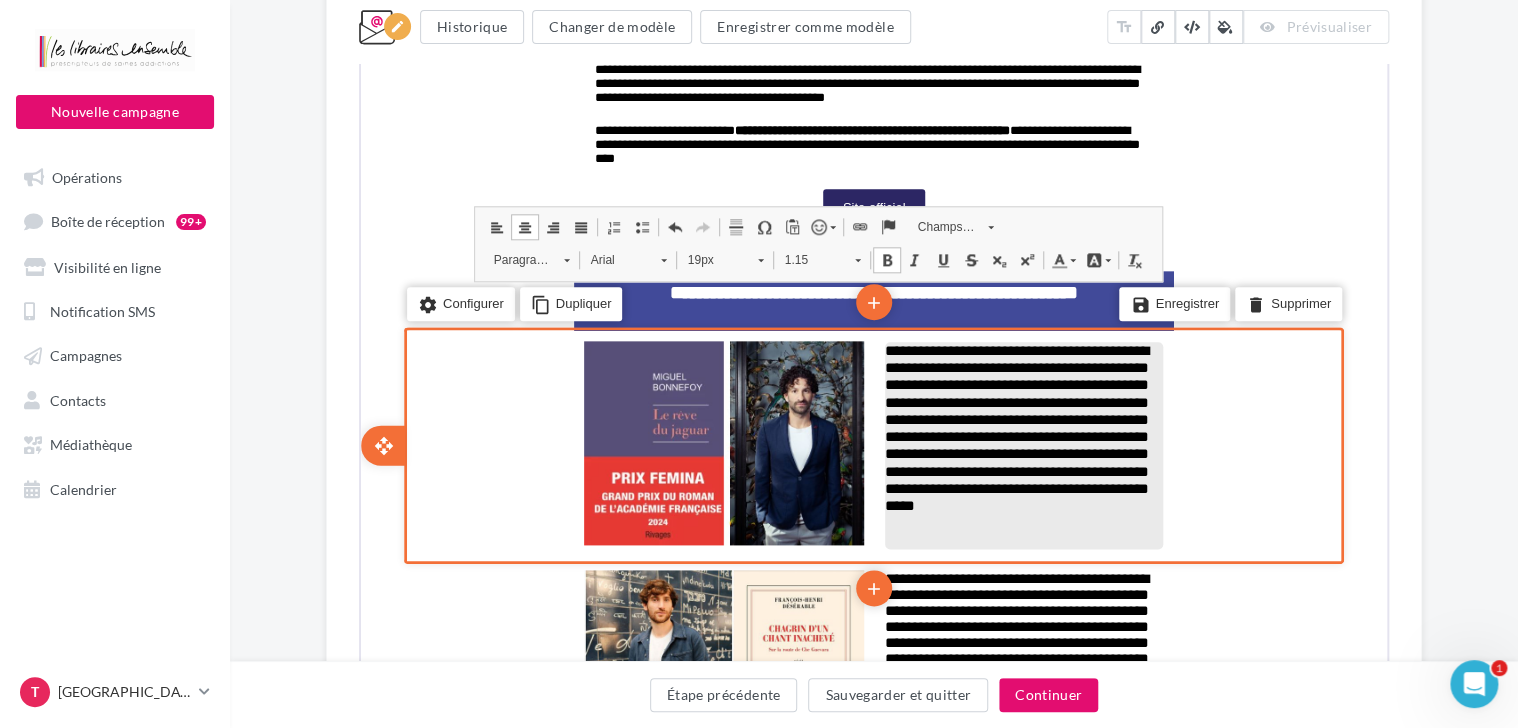 click on "**********" at bounding box center [874, 339] 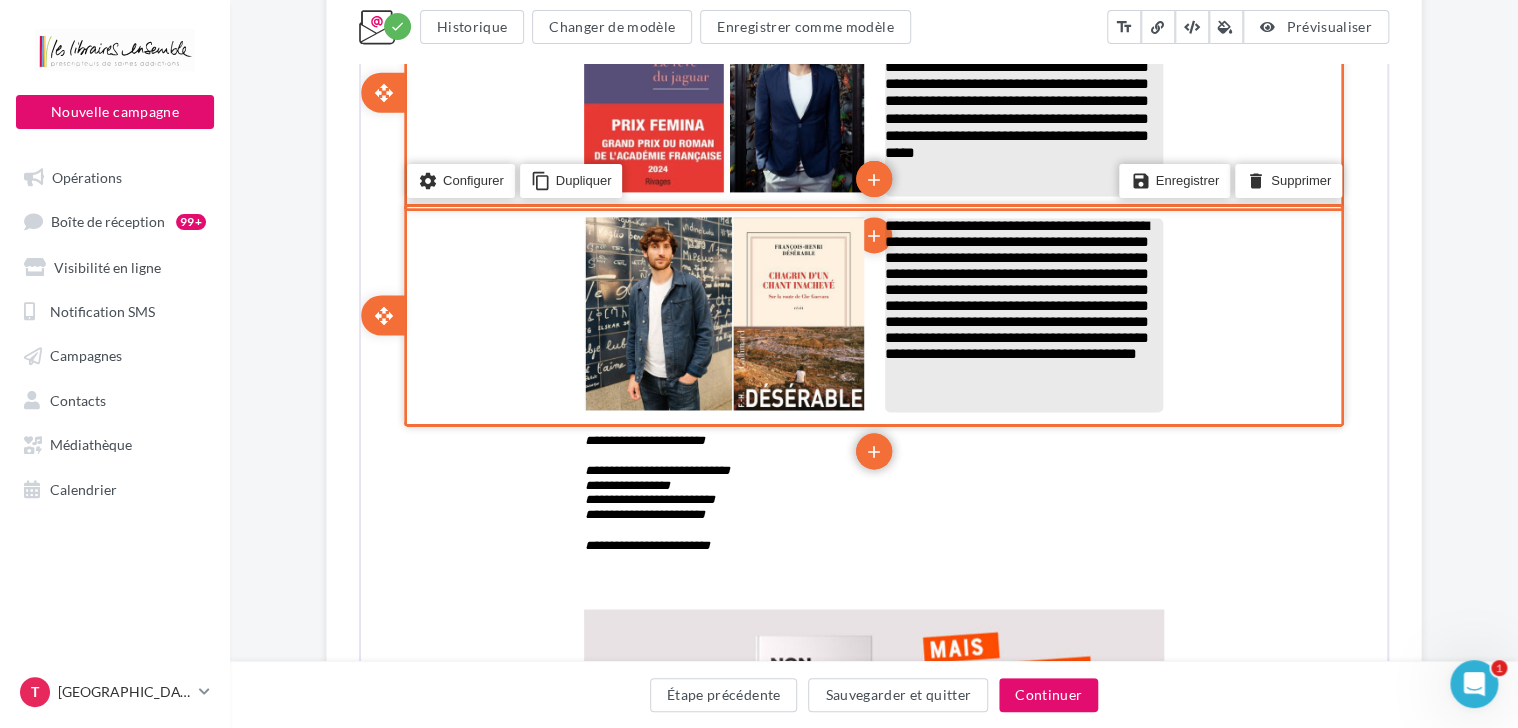 scroll, scrollTop: 1421, scrollLeft: 0, axis: vertical 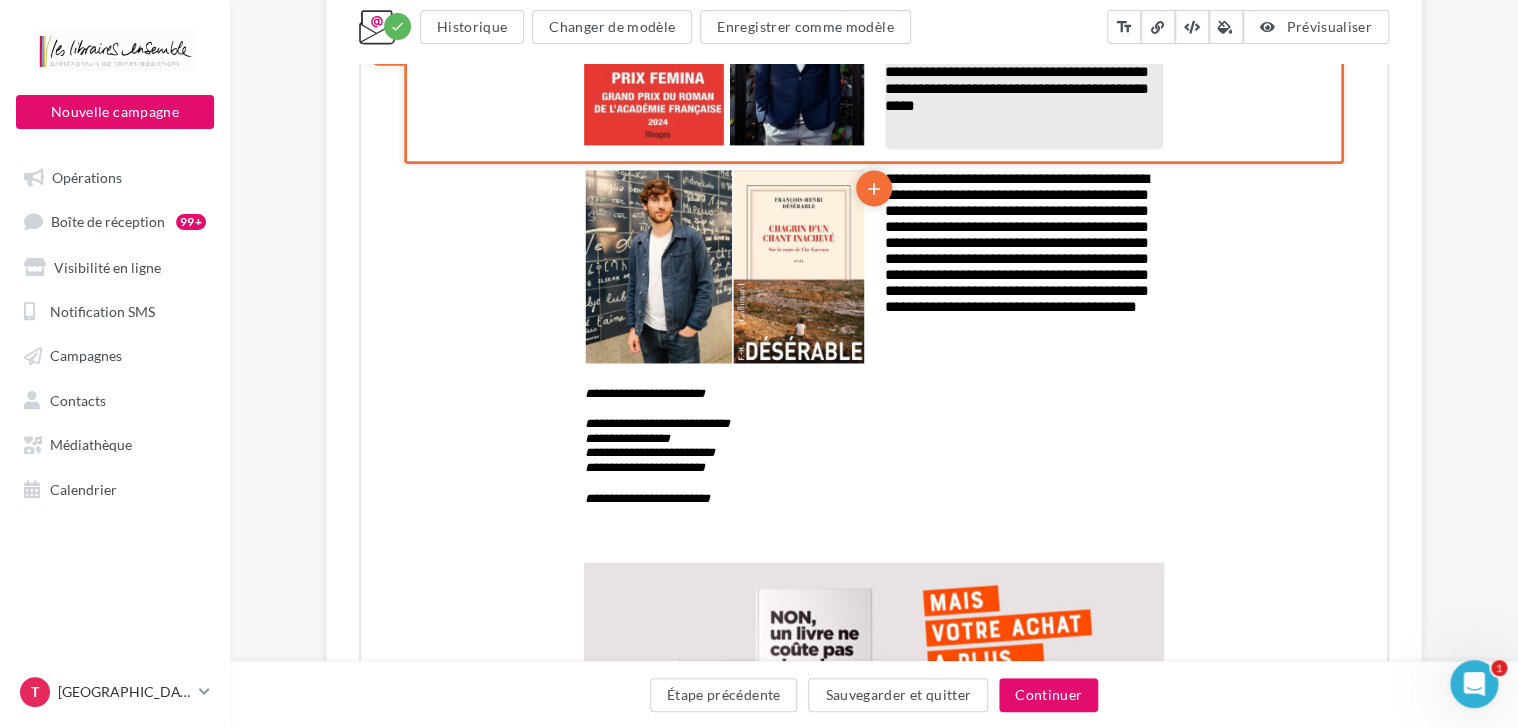 click on "**********" at bounding box center (874, -41) 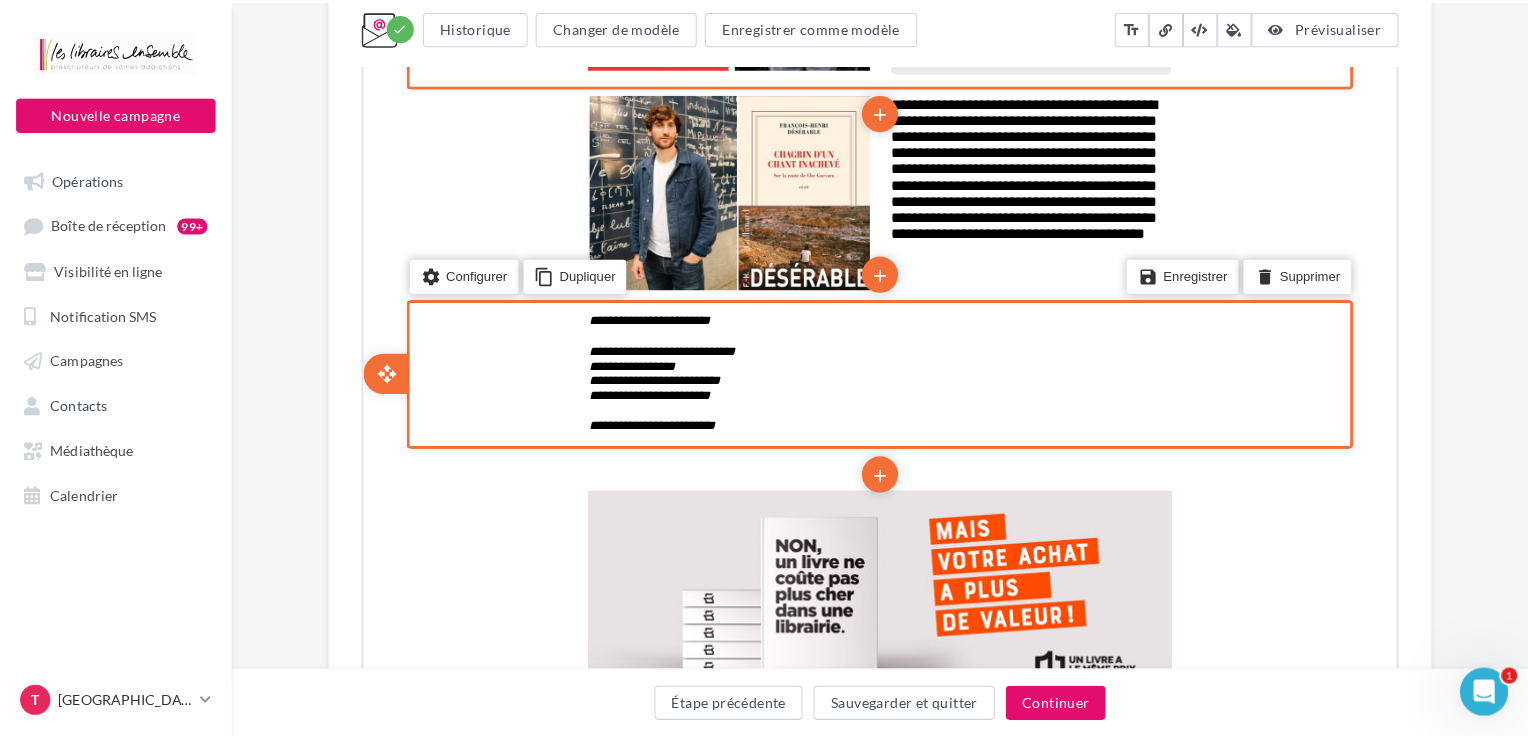 scroll, scrollTop: 1621, scrollLeft: 0, axis: vertical 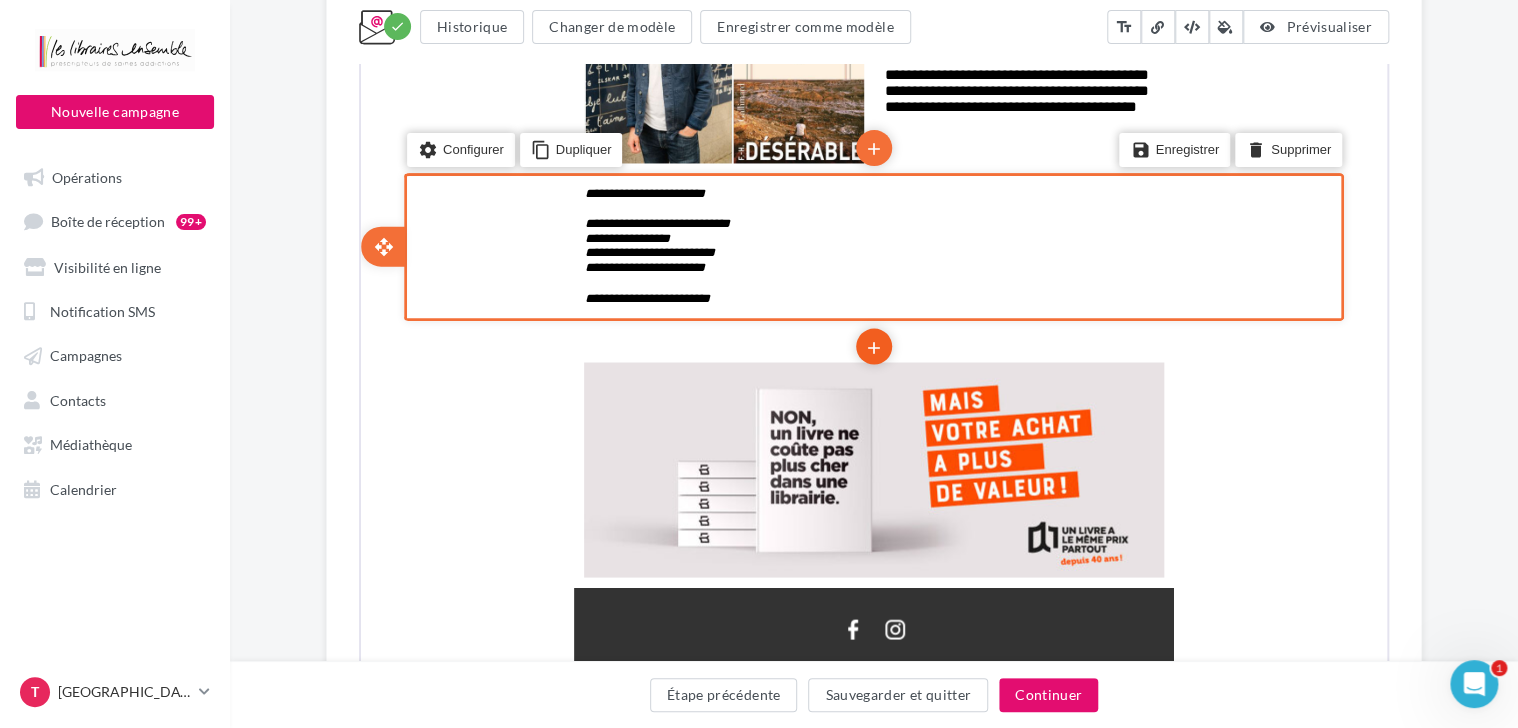 click on "add" at bounding box center [872, 345] 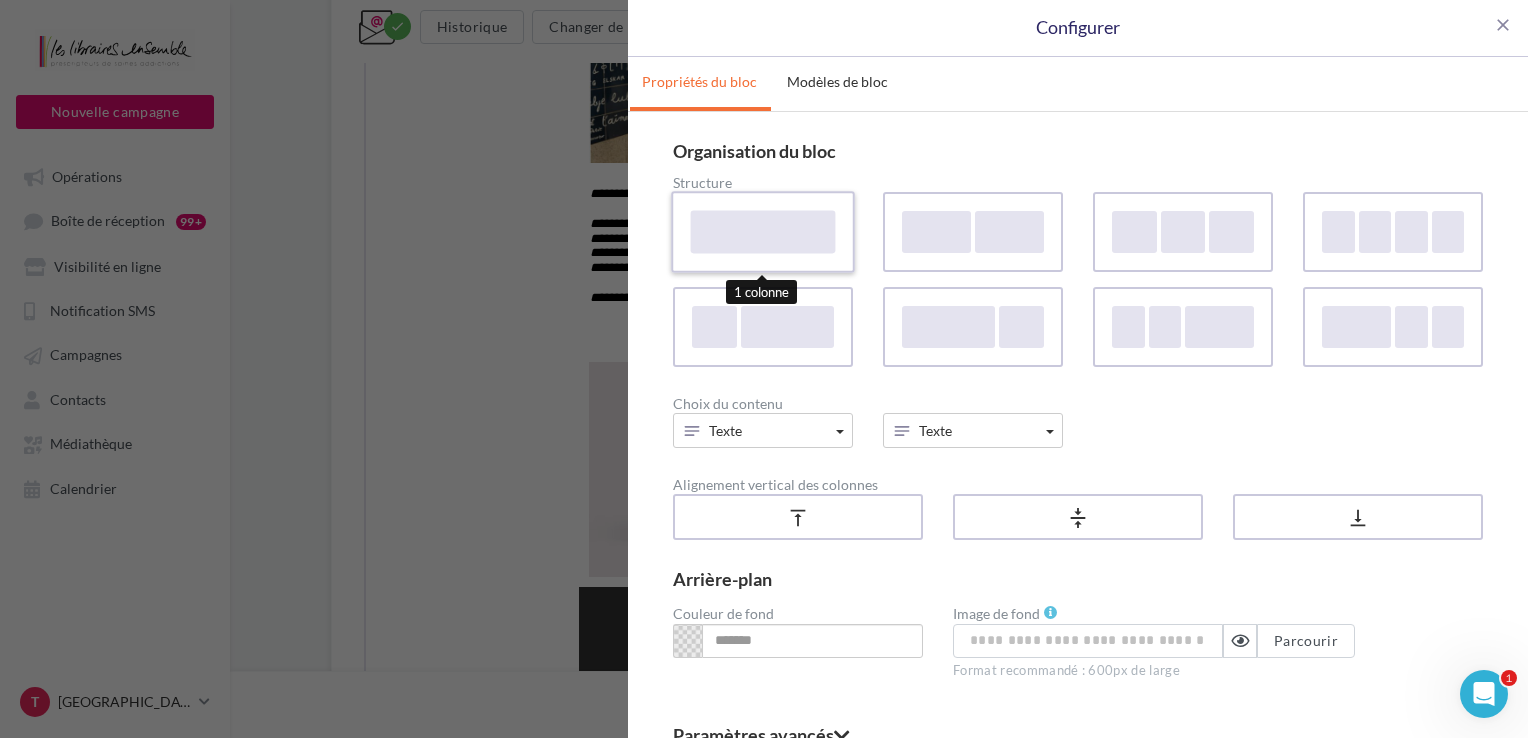 click at bounding box center [763, 231] 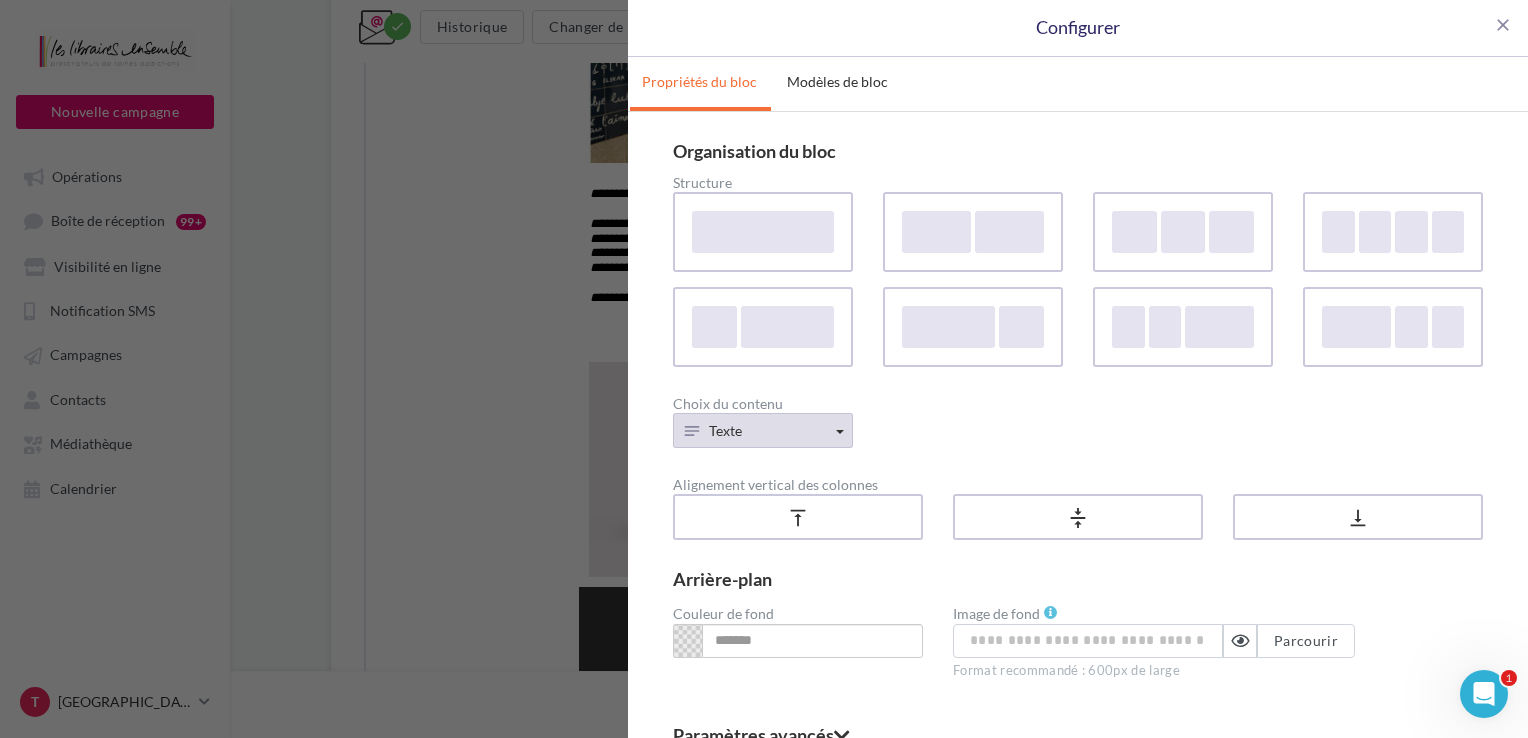 click on "Texte" at bounding box center (763, 430) 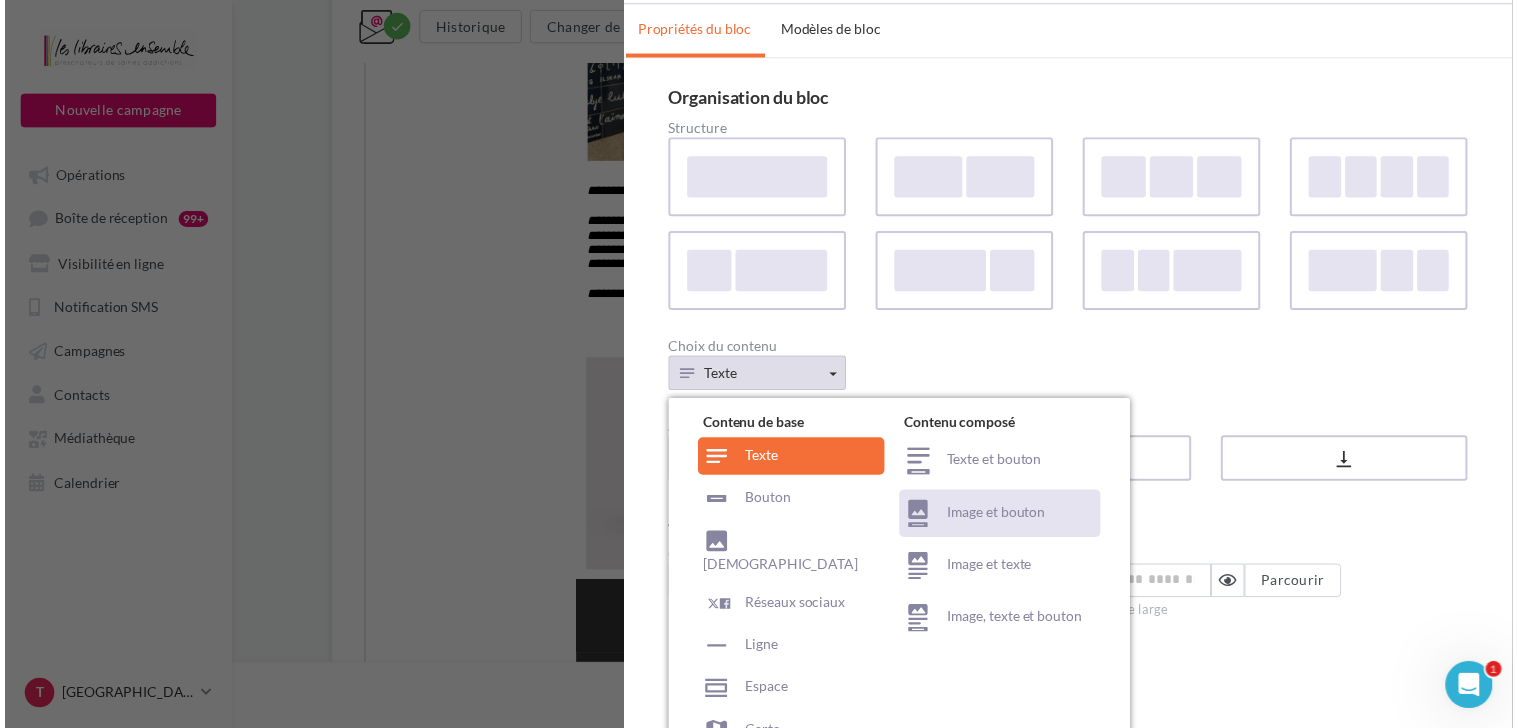scroll, scrollTop: 100, scrollLeft: 0, axis: vertical 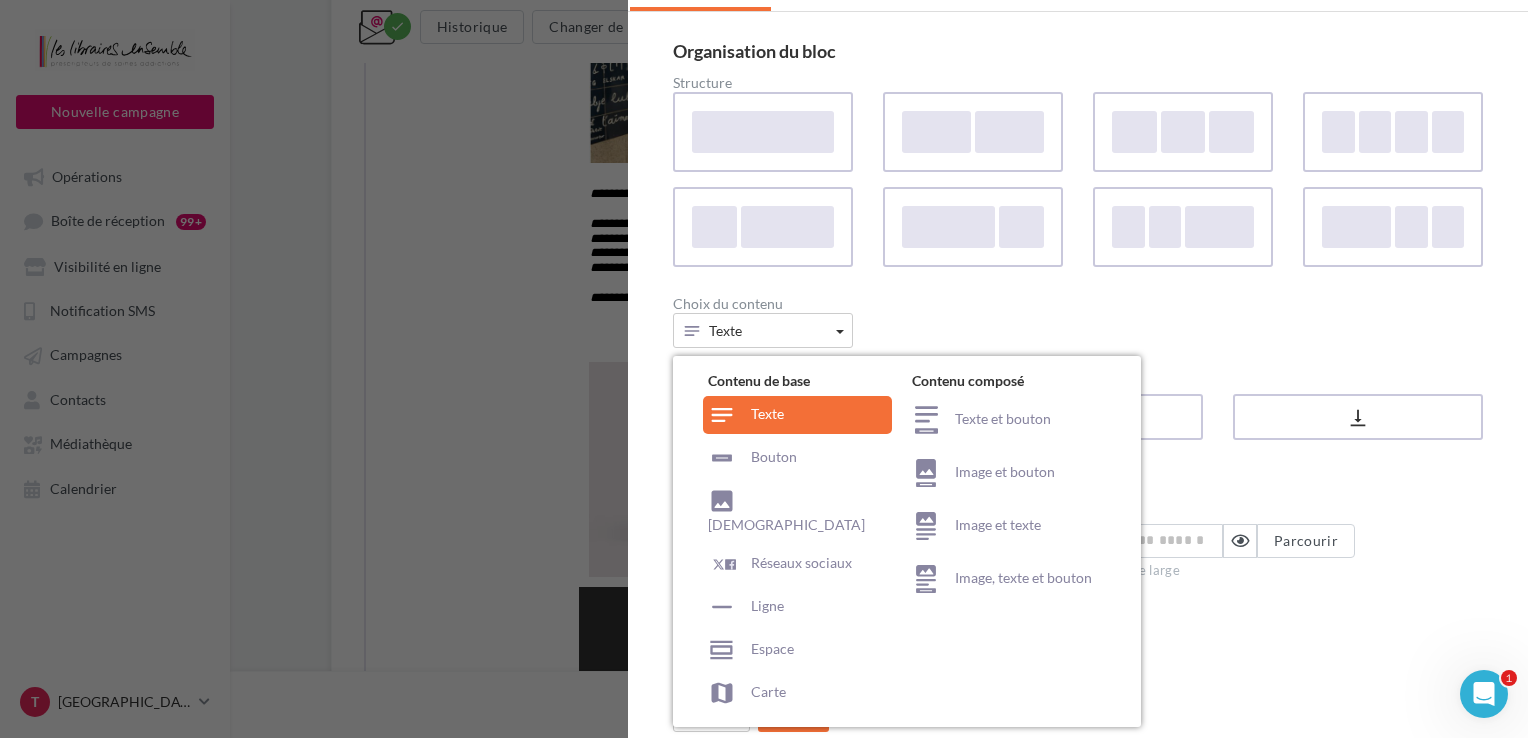 click on "Carte" at bounding box center (797, 693) 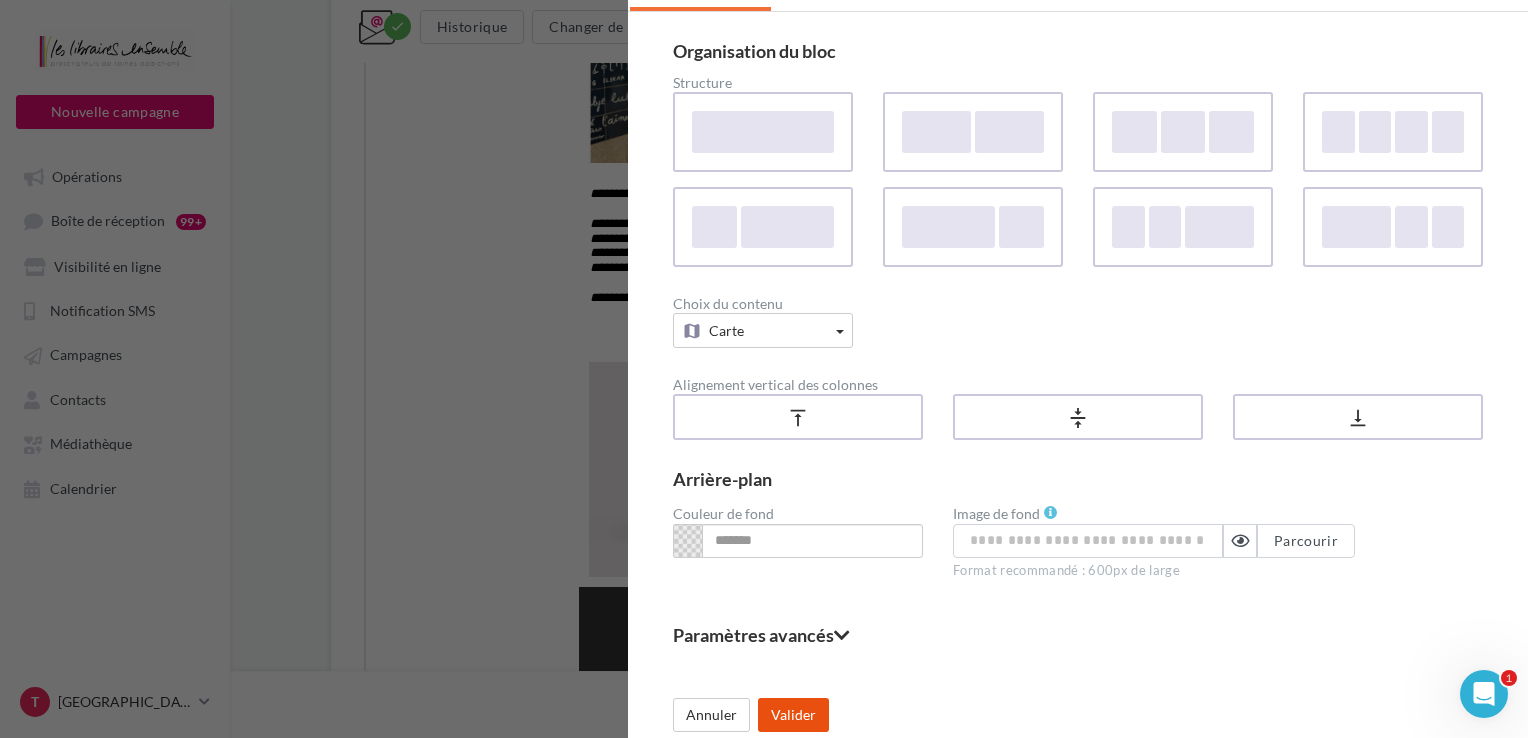 click on "Valider" at bounding box center [793, 715] 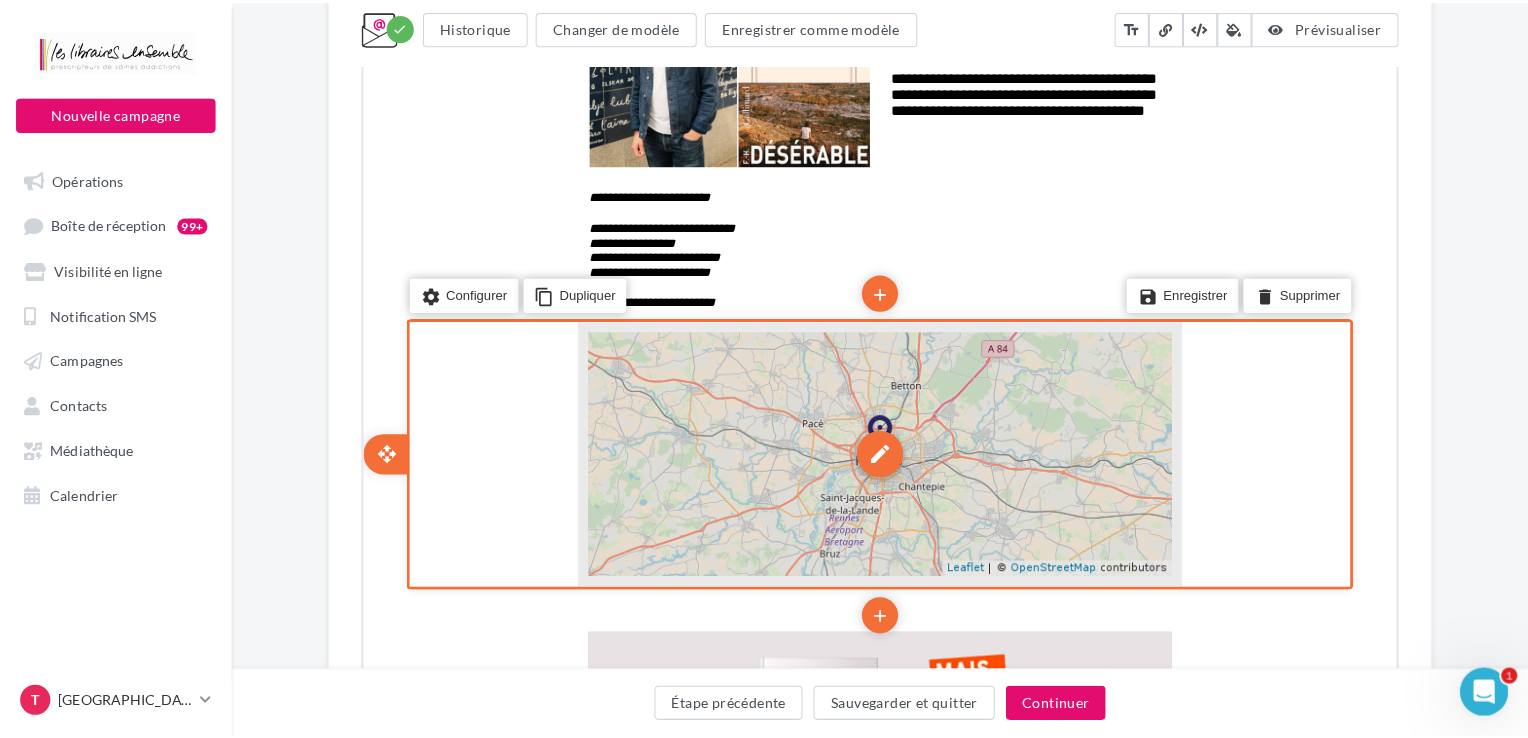 click on "edit" at bounding box center [874, 441] 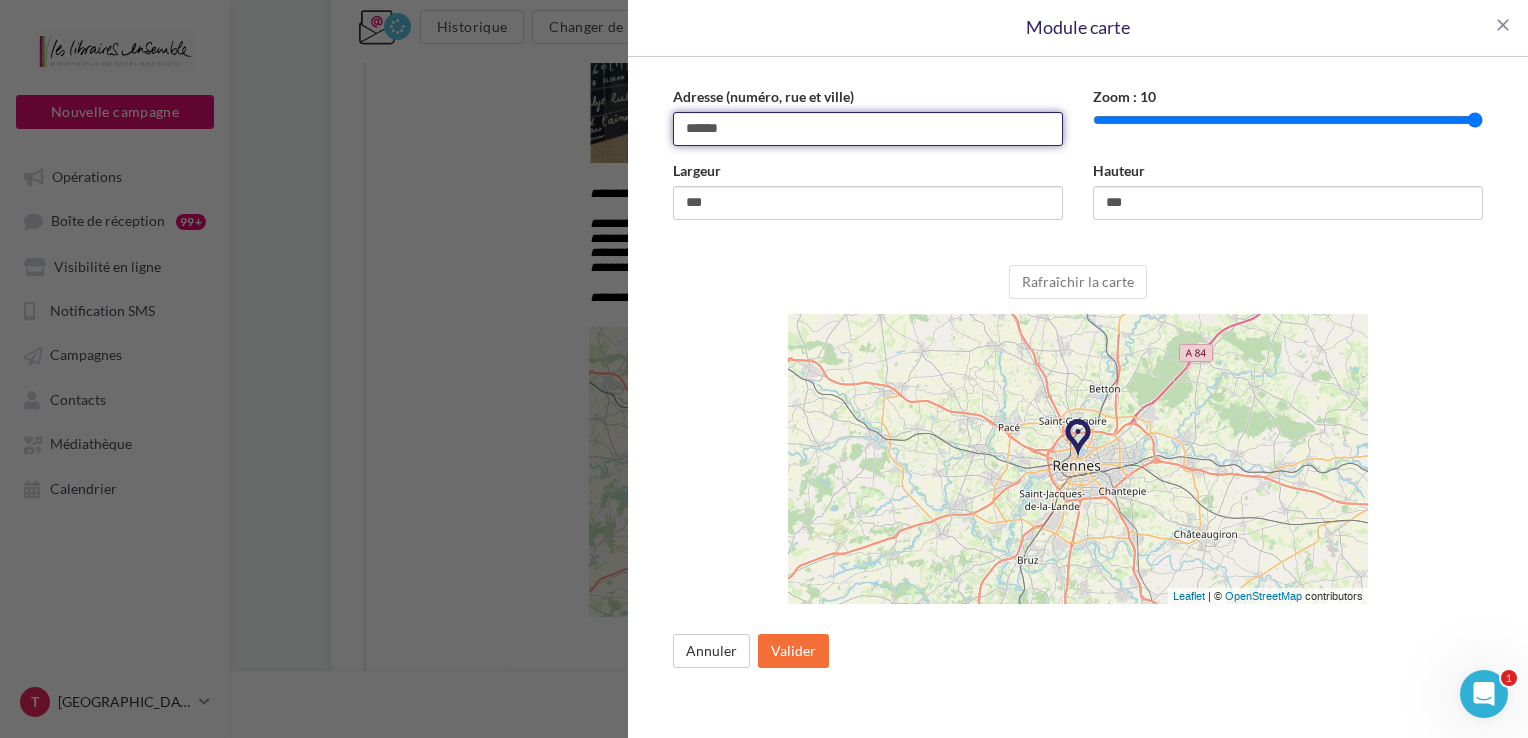 drag, startPoint x: 812, startPoint y: 134, endPoint x: 584, endPoint y: 139, distance: 228.05482 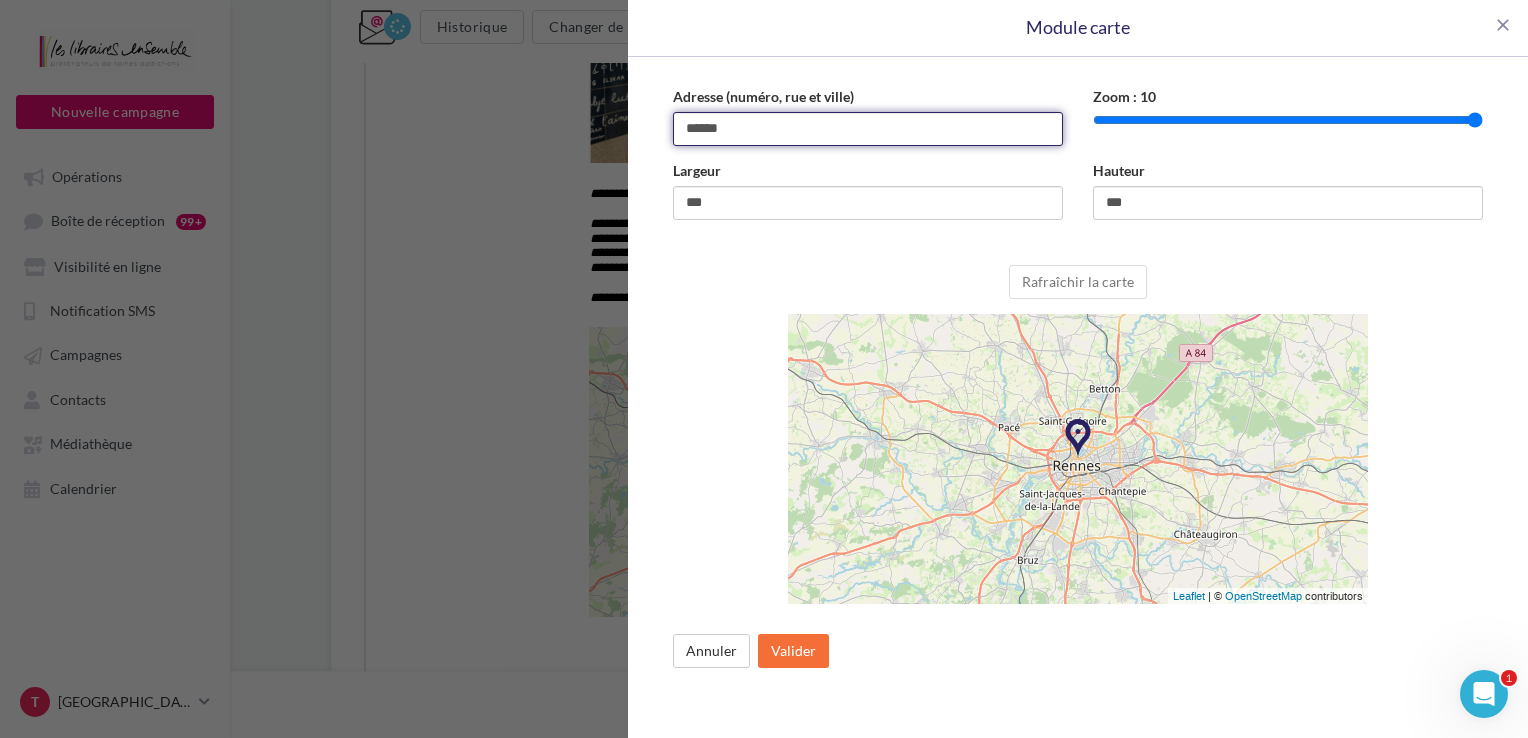 click on "close Module carte Adresse (numéro, rue et ville) ****** Zoom : 10 Largeur *** Hauteur *** non éditable par un affilié Rafraîchir la carte Annuler   Valider" at bounding box center [764, 369] 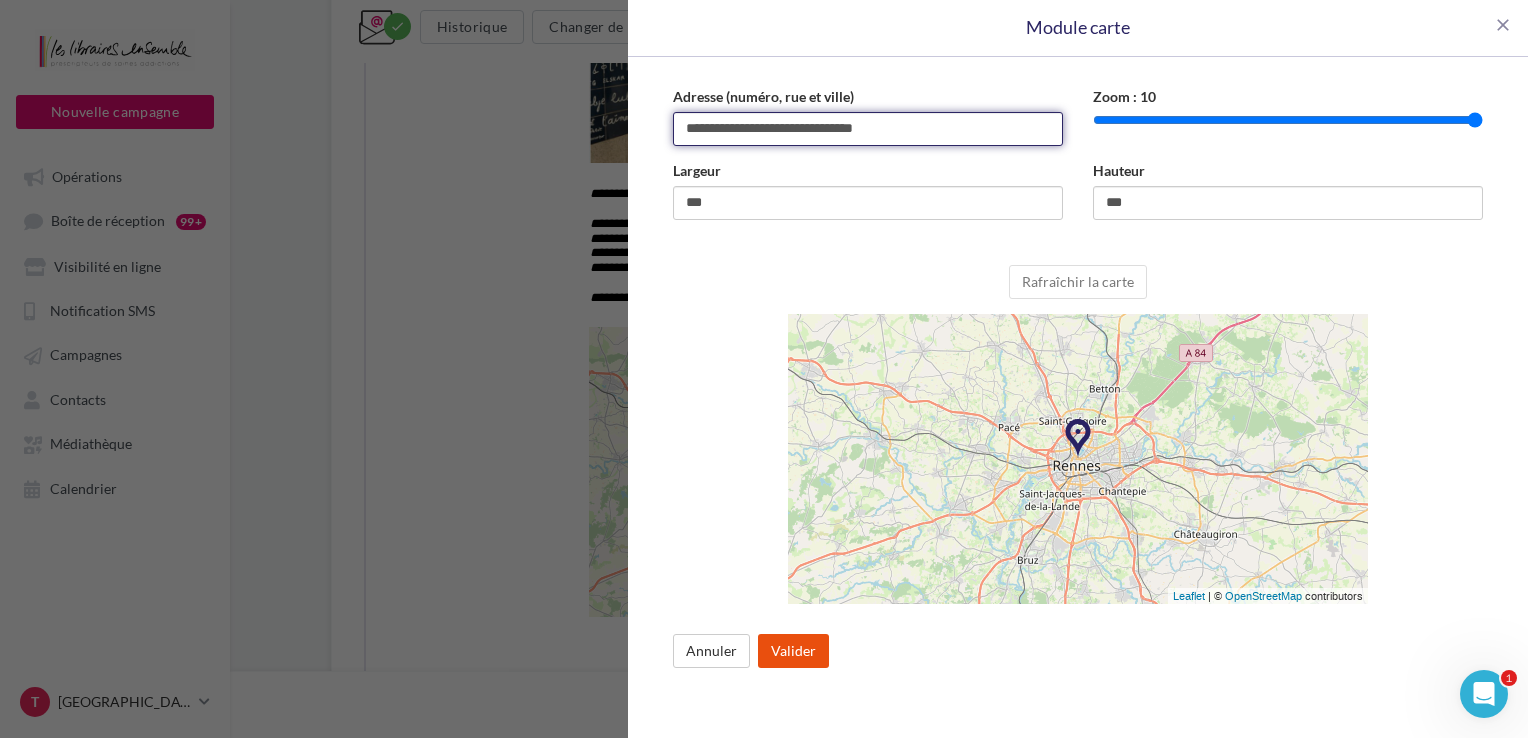 type on "**********" 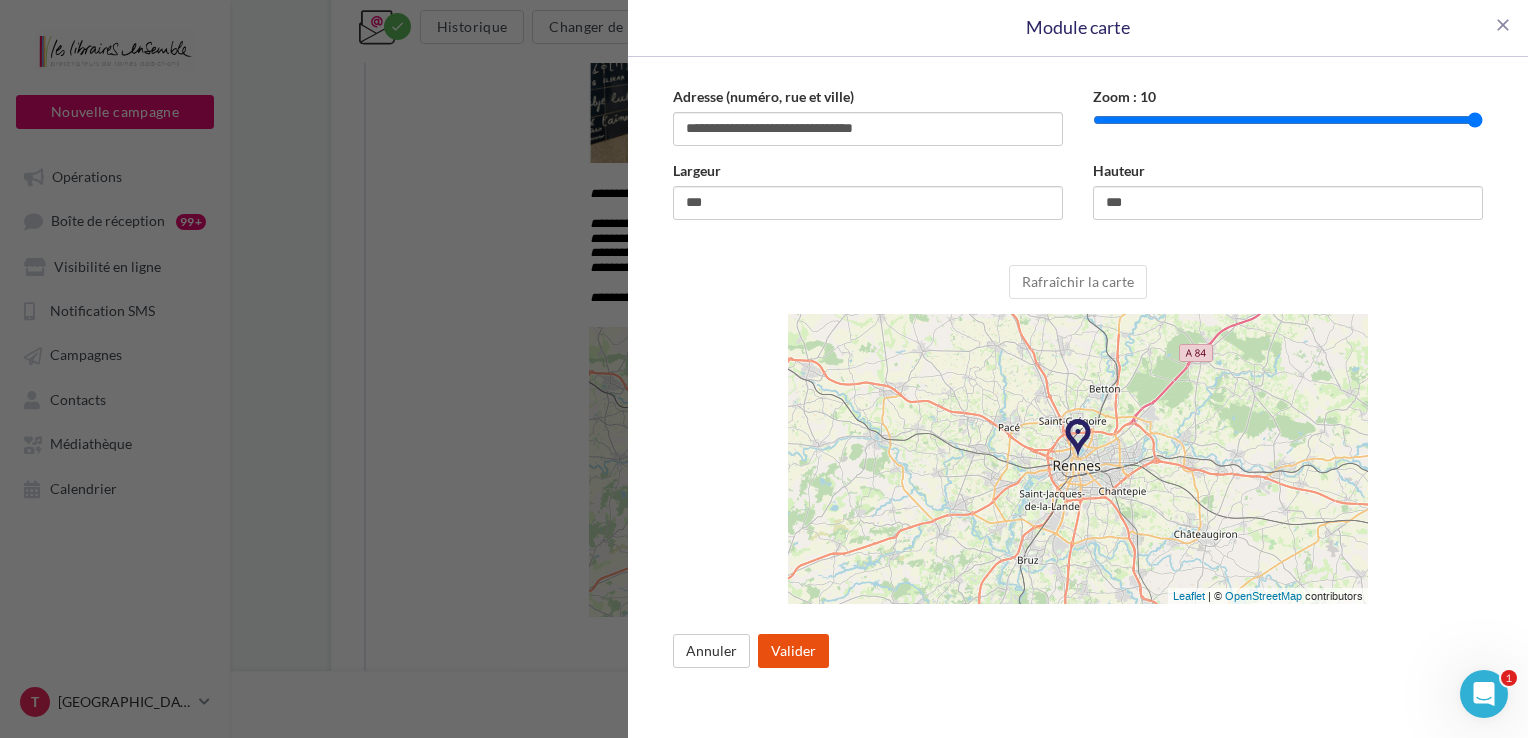 click on "Valider" at bounding box center (793, 651) 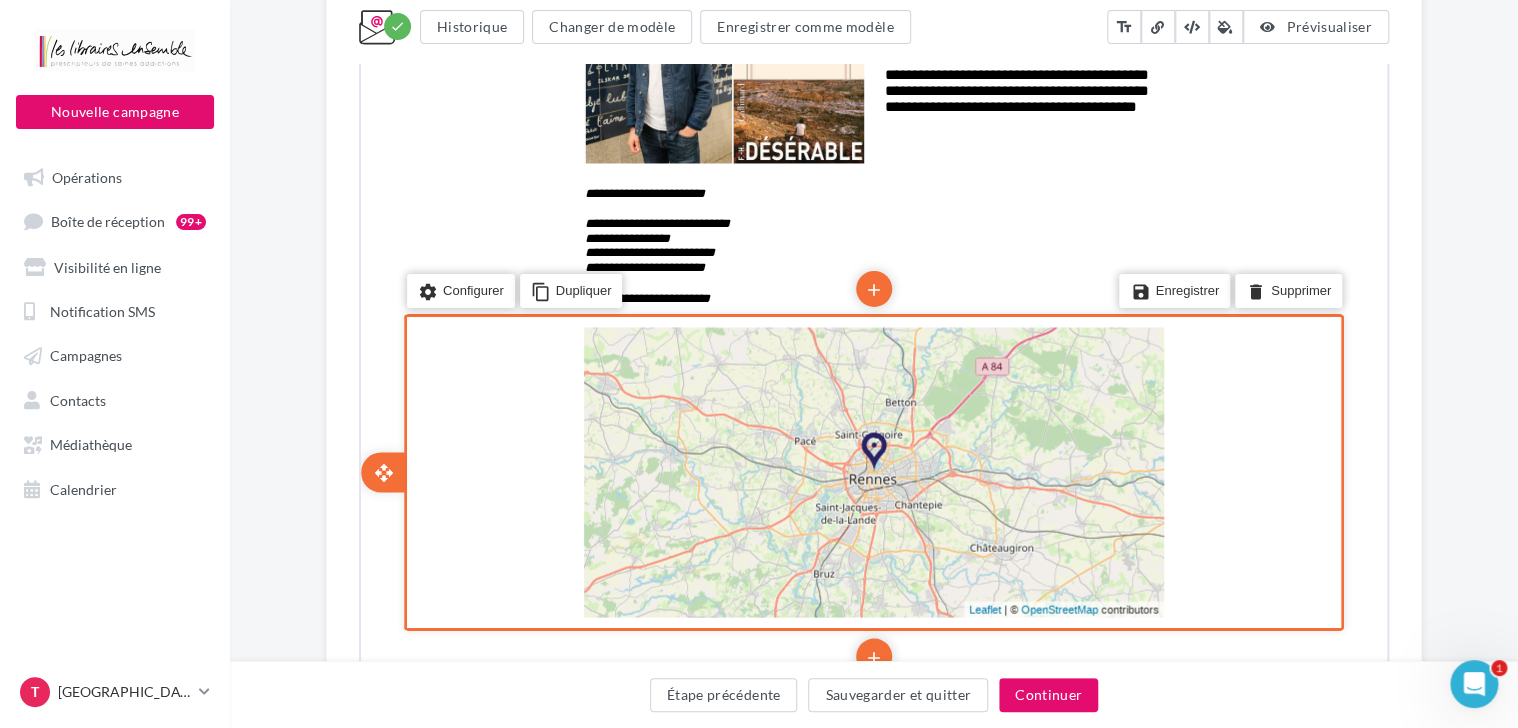 click on "save Enregistrer delete Supprimer" at bounding box center [1206, 291] 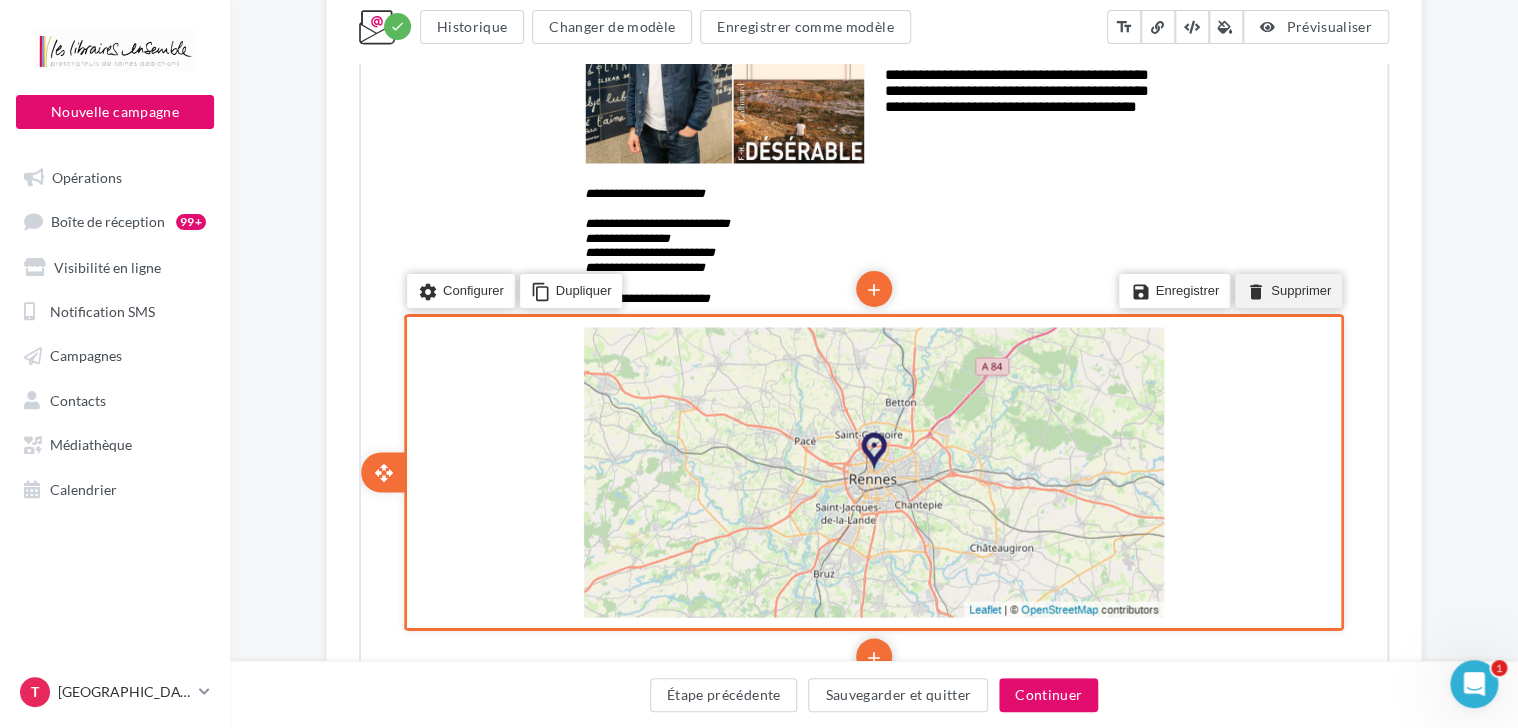 click on "delete Supprimer" at bounding box center [1286, 289] 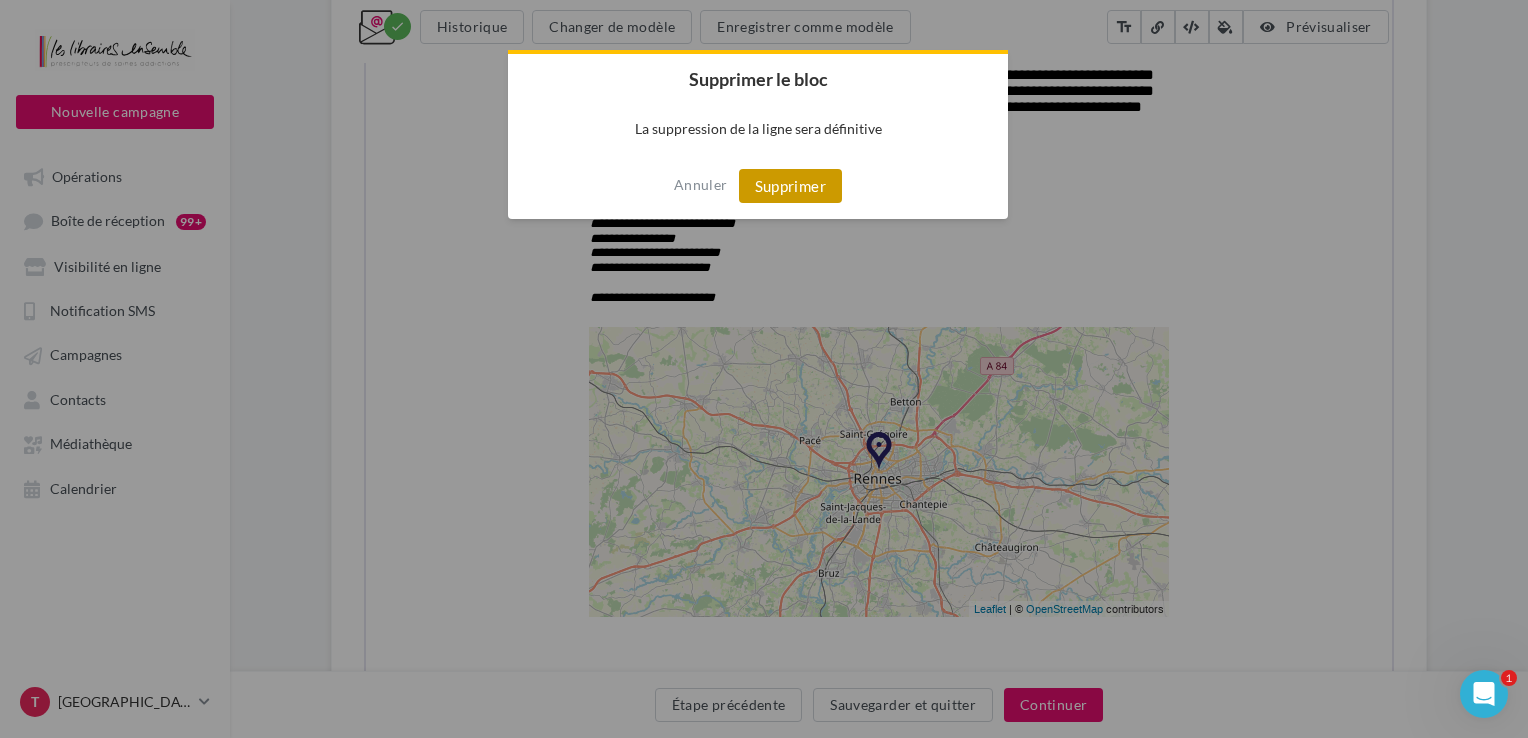 click on "Supprimer" at bounding box center [790, 186] 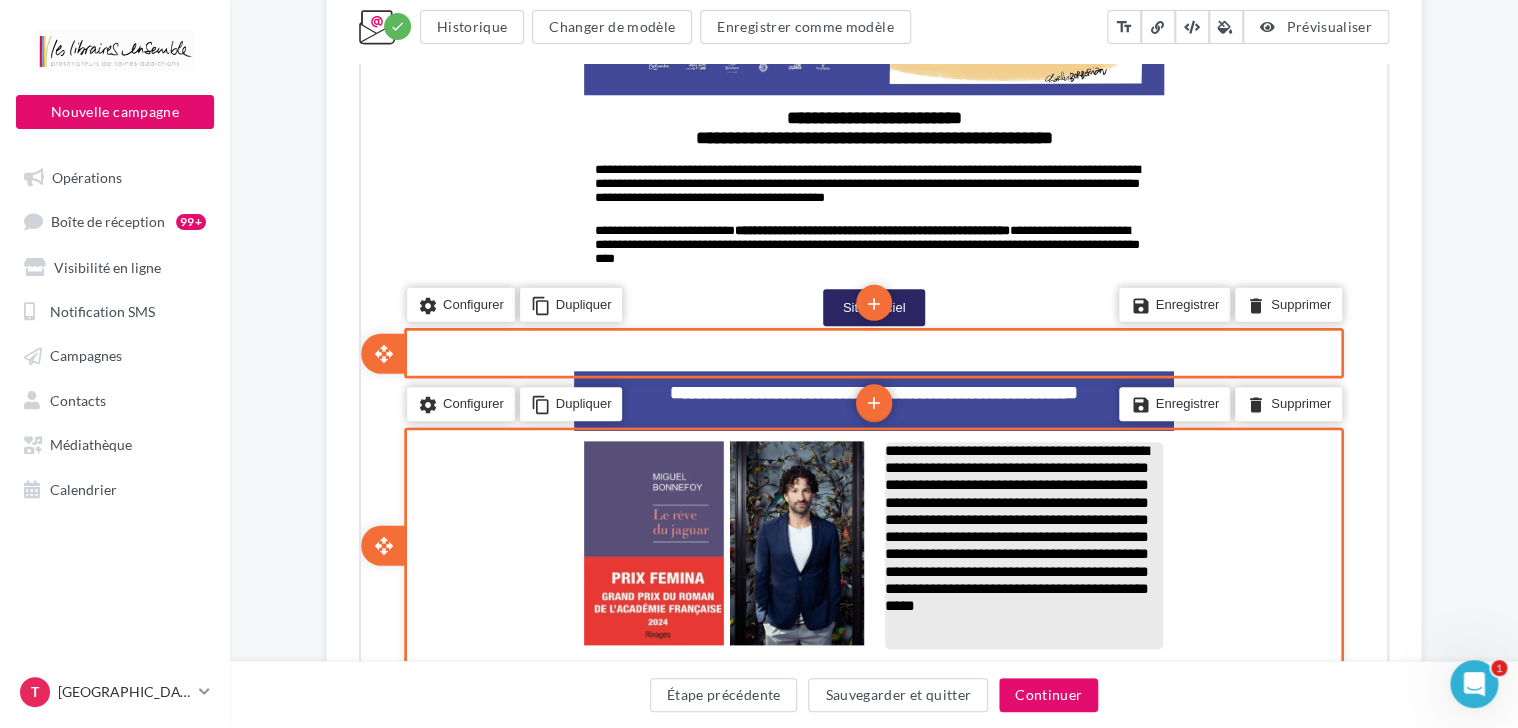 scroll, scrollTop: 1221, scrollLeft: 0, axis: vertical 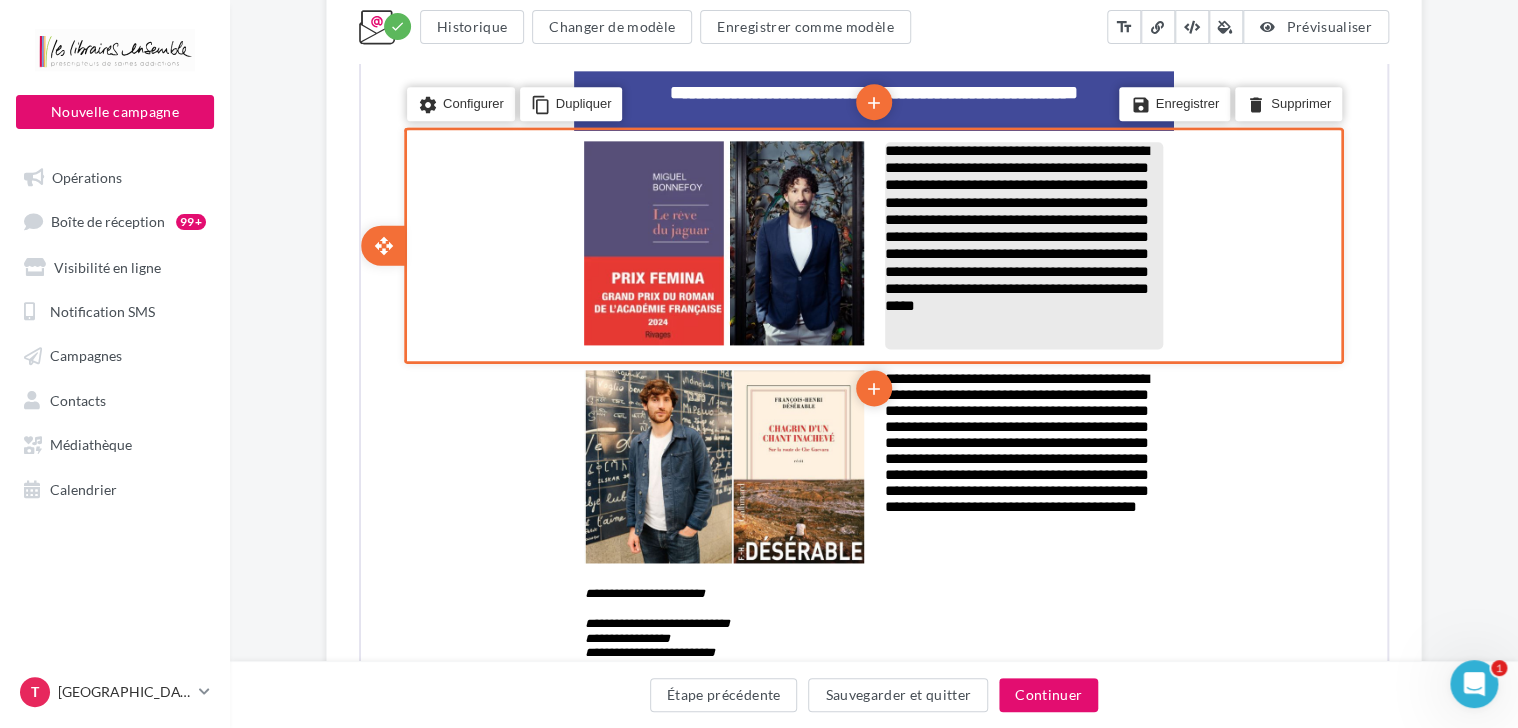 click on "**********" at bounding box center [874, 127] 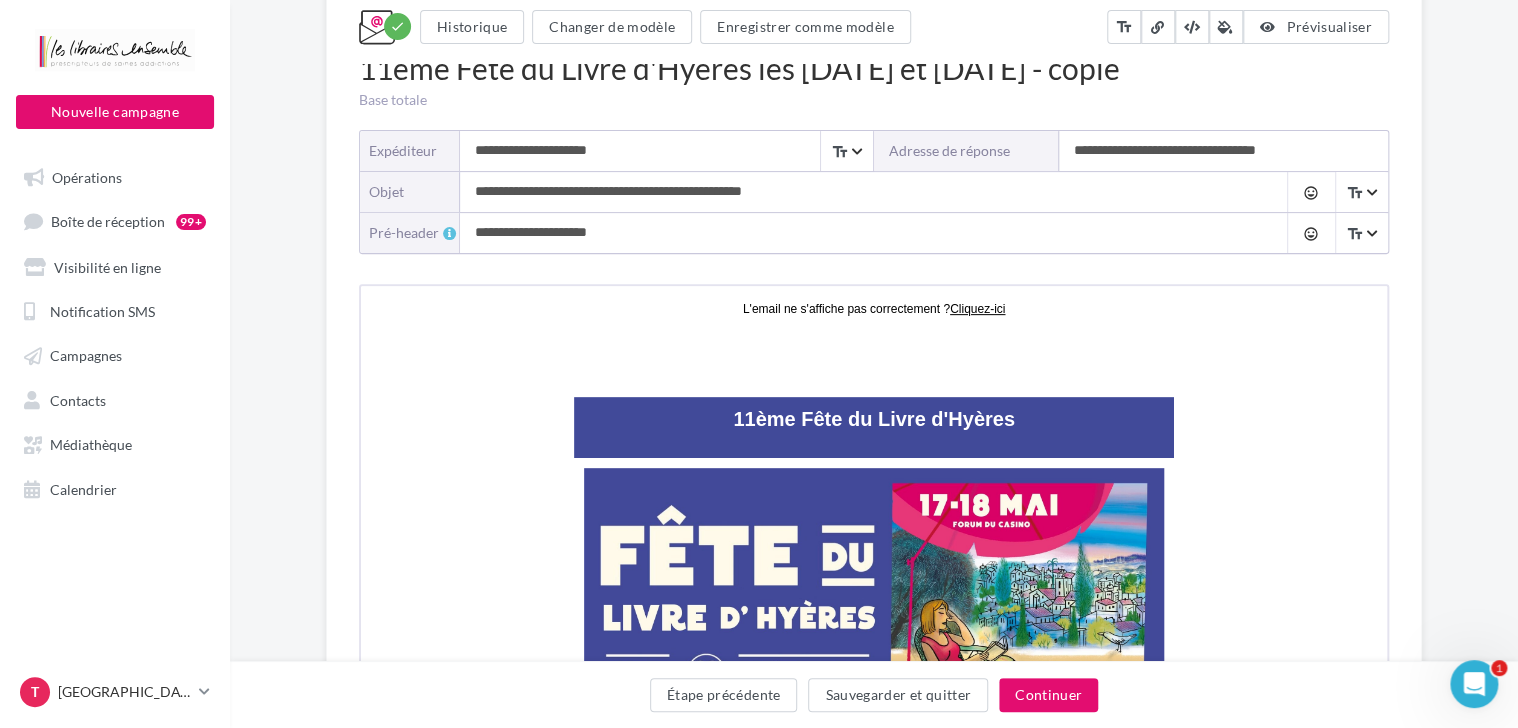 scroll, scrollTop: 121, scrollLeft: 0, axis: vertical 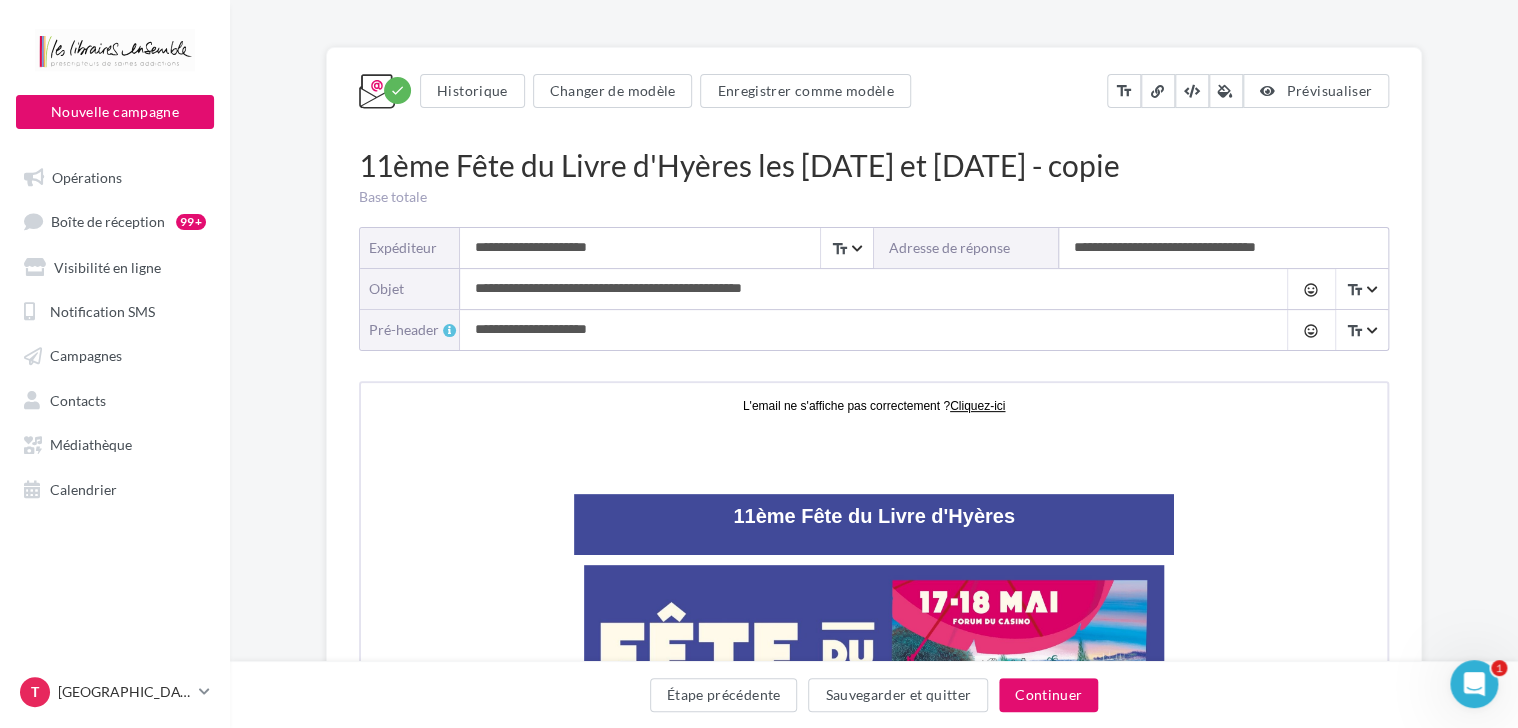 click on "11ème Fête du Livre d'Hyères les [DATE] et [DATE] - copie" at bounding box center (874, 165) 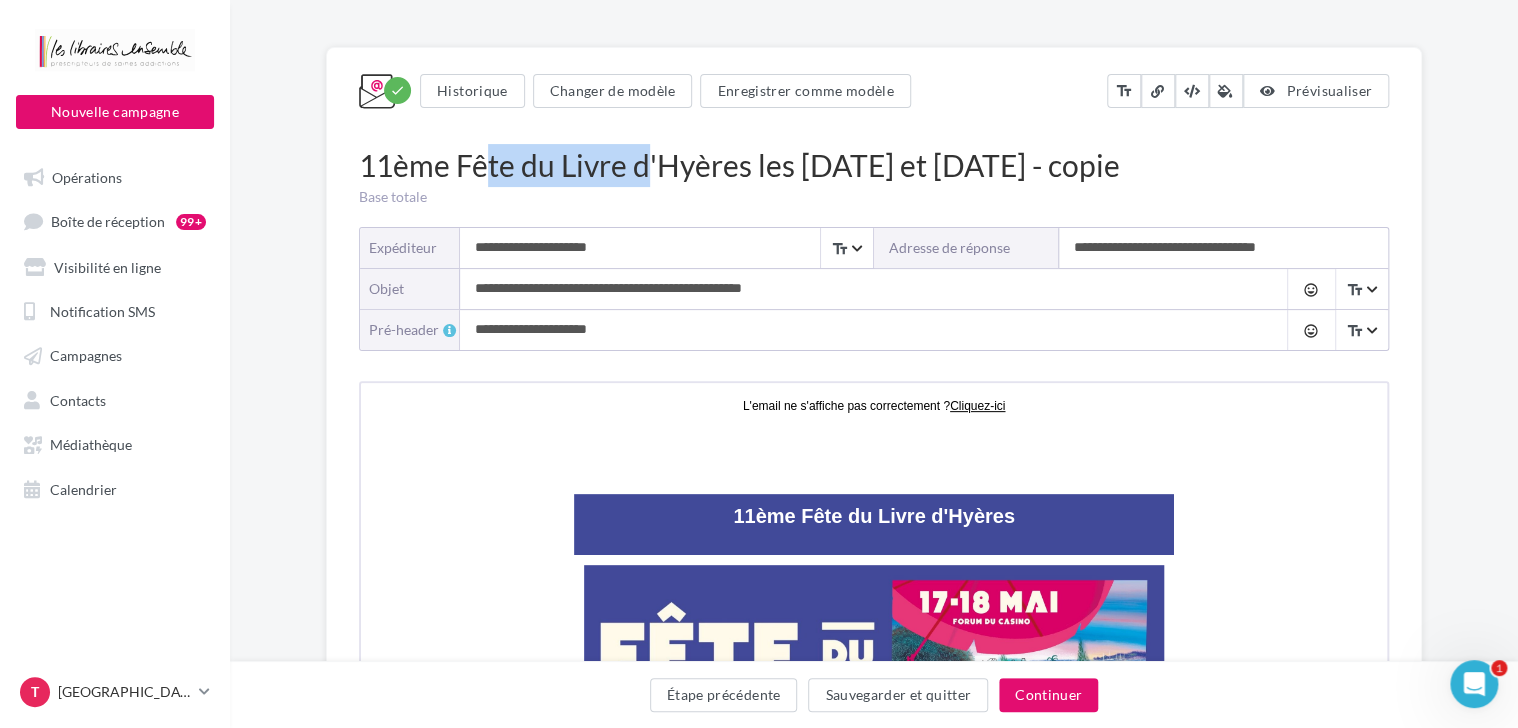 drag, startPoint x: 487, startPoint y: 163, endPoint x: 643, endPoint y: 177, distance: 156.62694 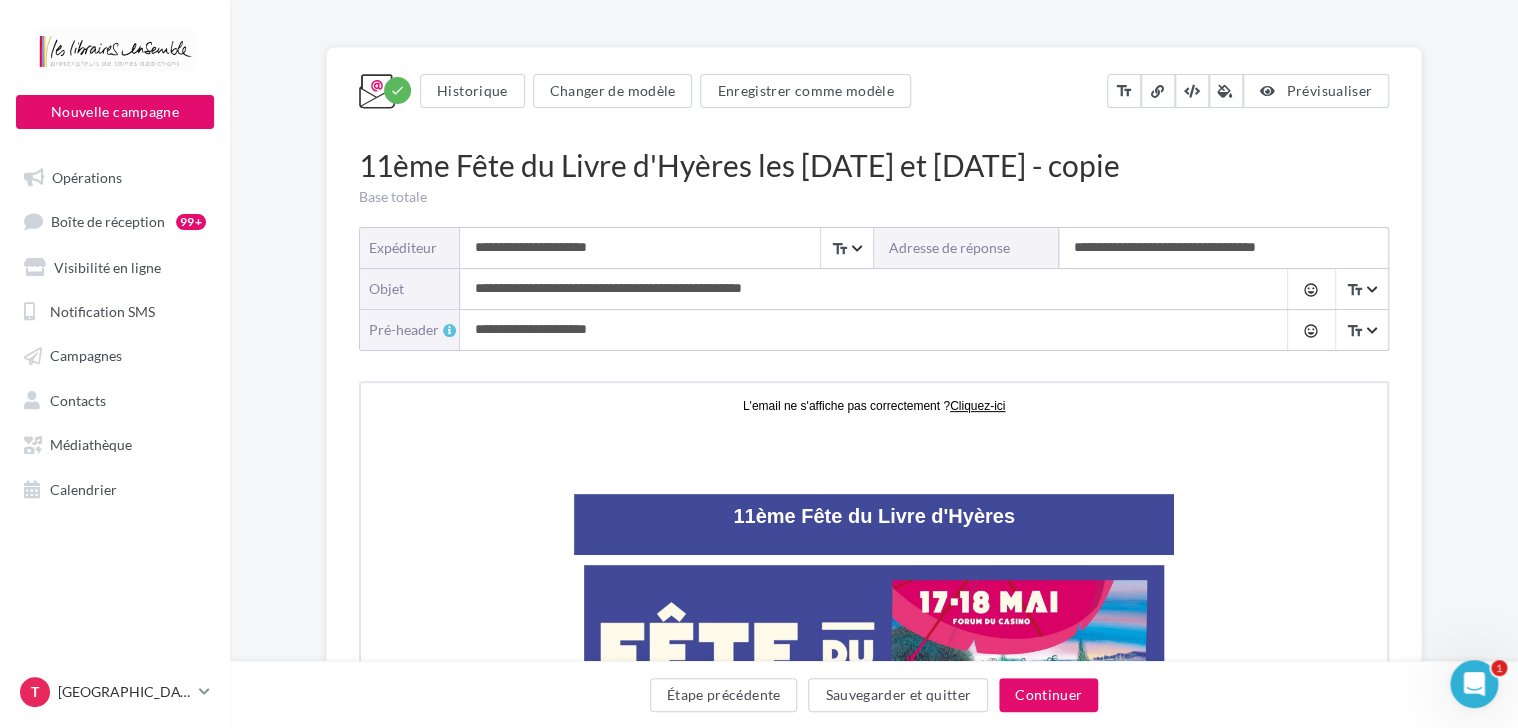 drag, startPoint x: 643, startPoint y: 177, endPoint x: 472, endPoint y: 295, distance: 207.76189 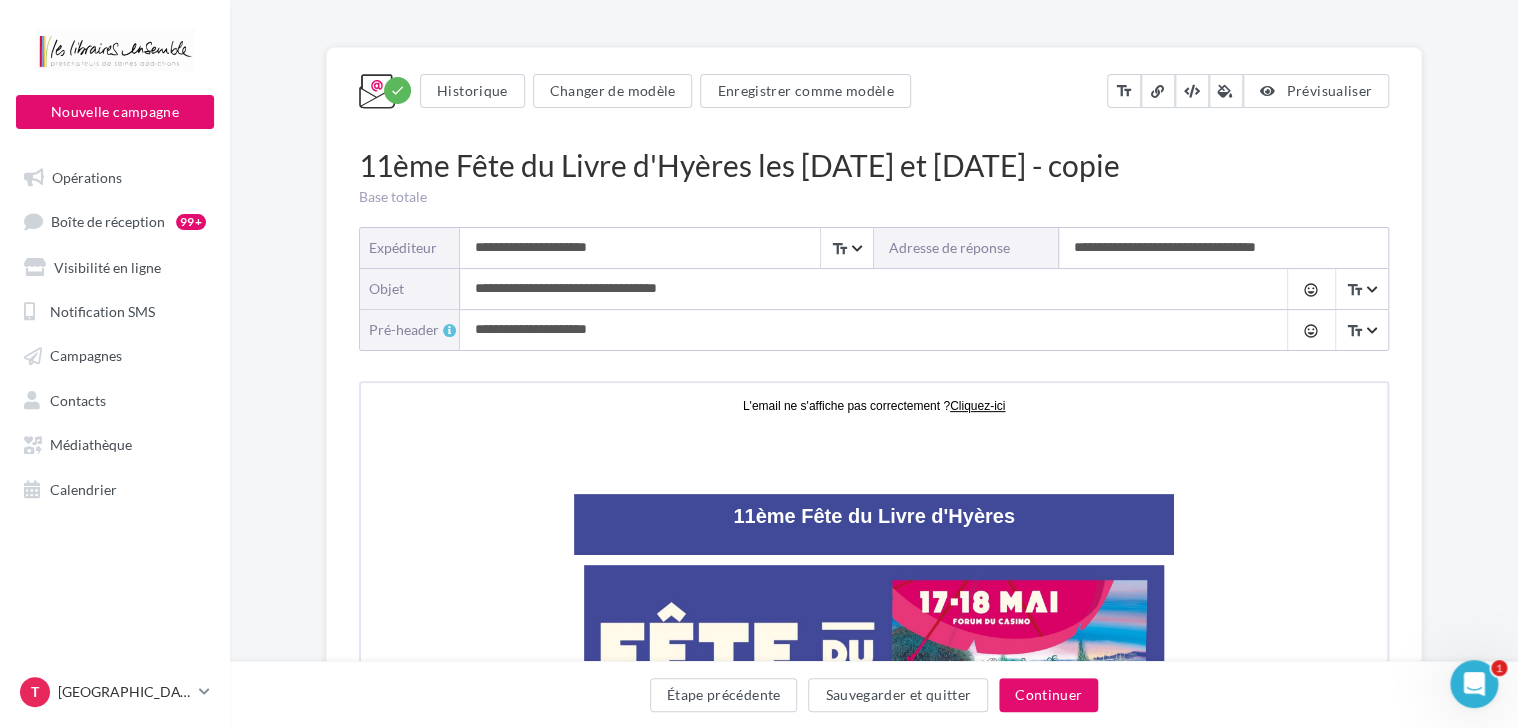 drag, startPoint x: 724, startPoint y: 293, endPoint x: 447, endPoint y: 296, distance: 277.01624 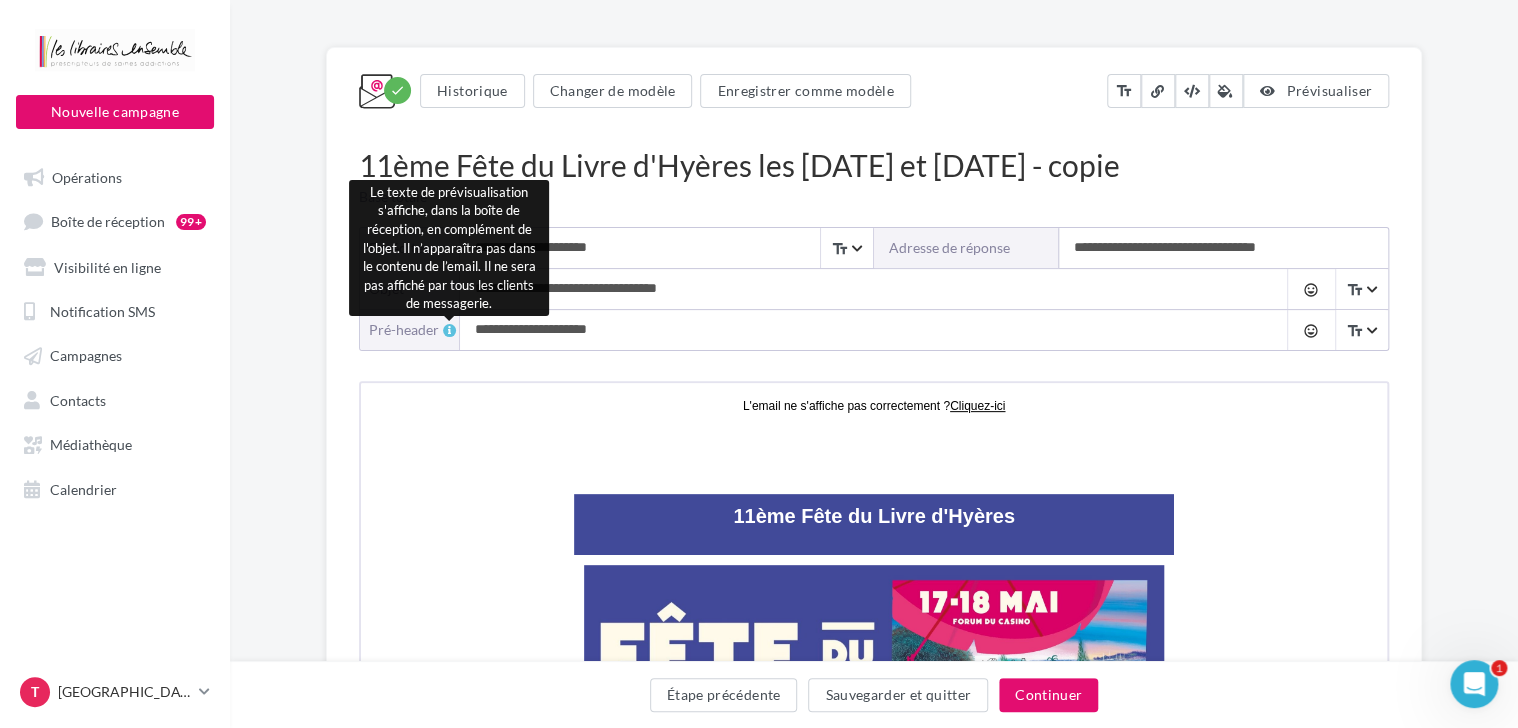 drag, startPoint x: 624, startPoint y: 336, endPoint x: 447, endPoint y: 325, distance: 177.34148 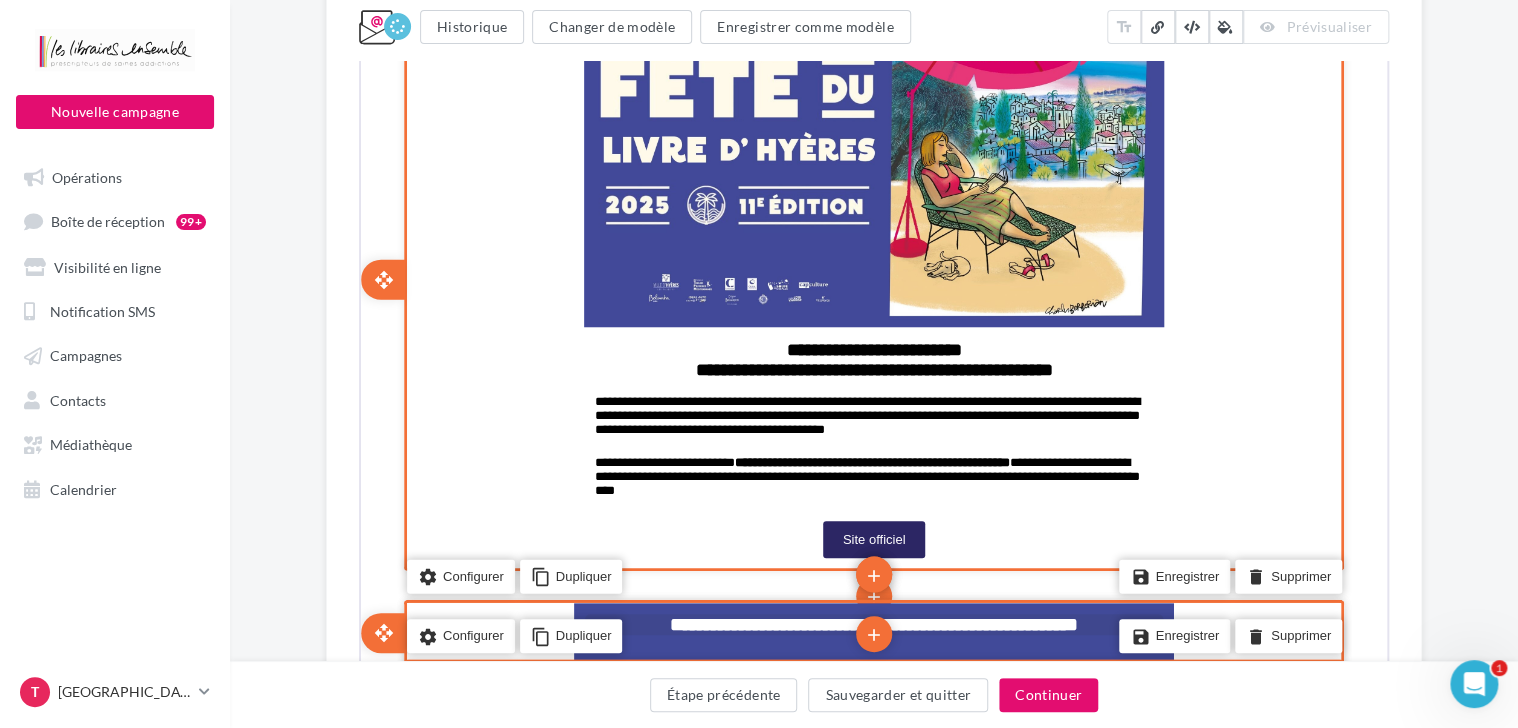 scroll, scrollTop: 921, scrollLeft: 0, axis: vertical 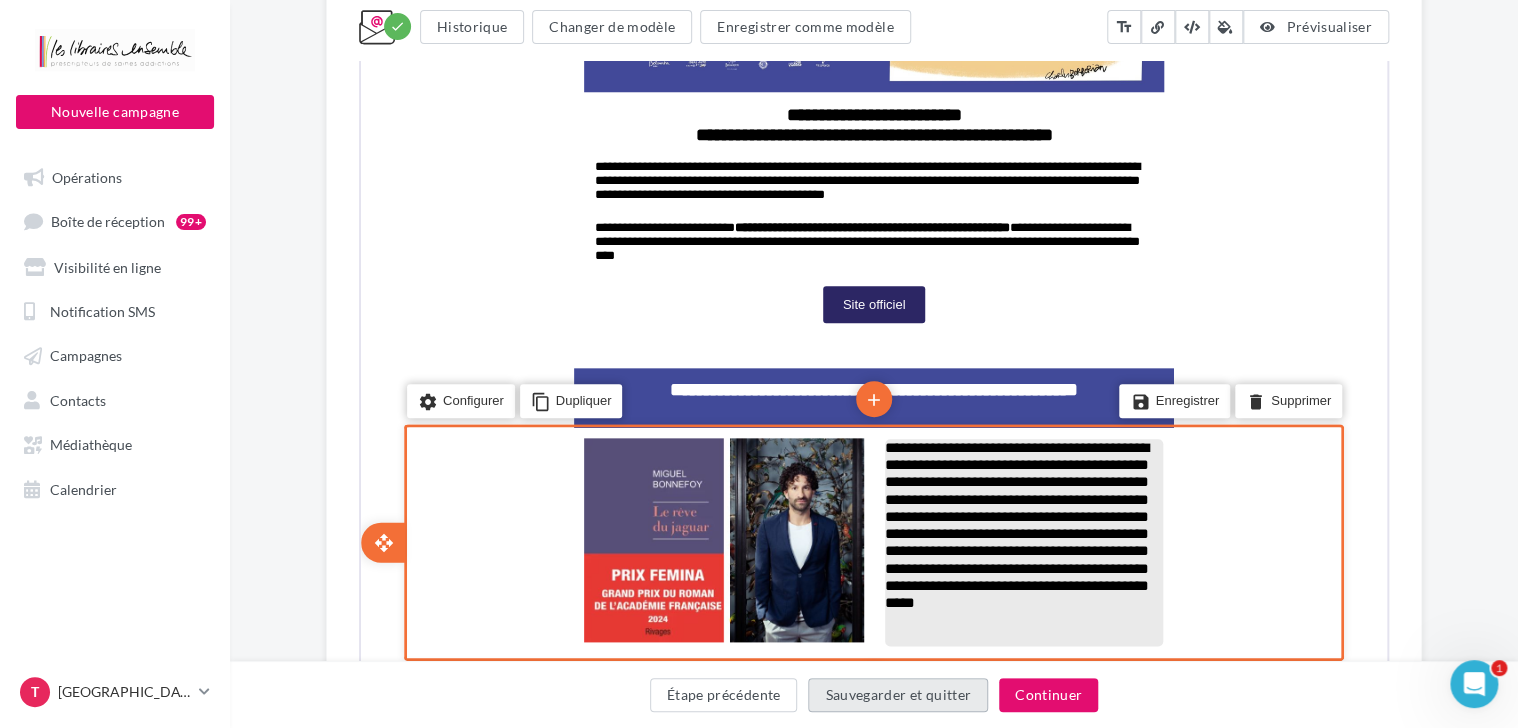 type on "**********" 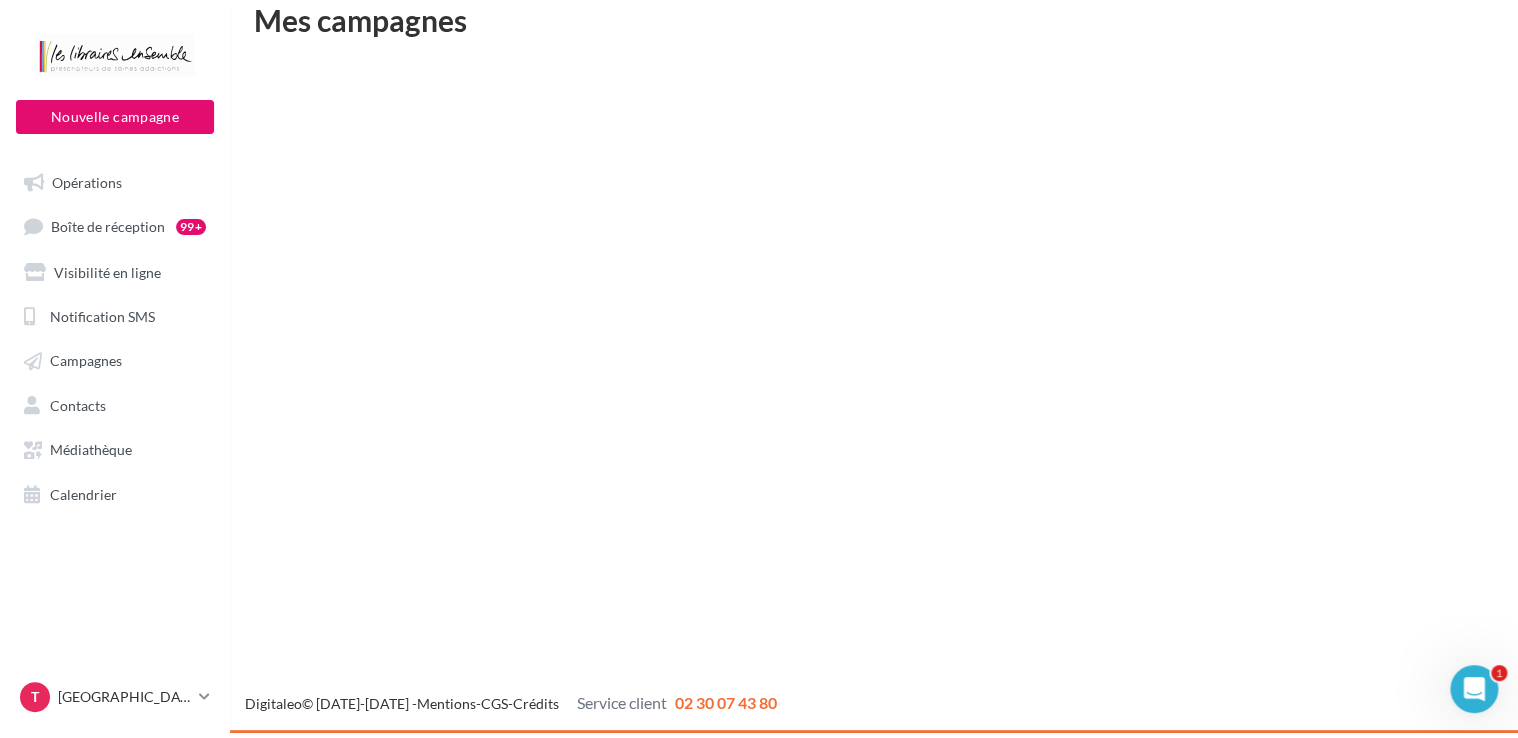 scroll, scrollTop: 32, scrollLeft: 0, axis: vertical 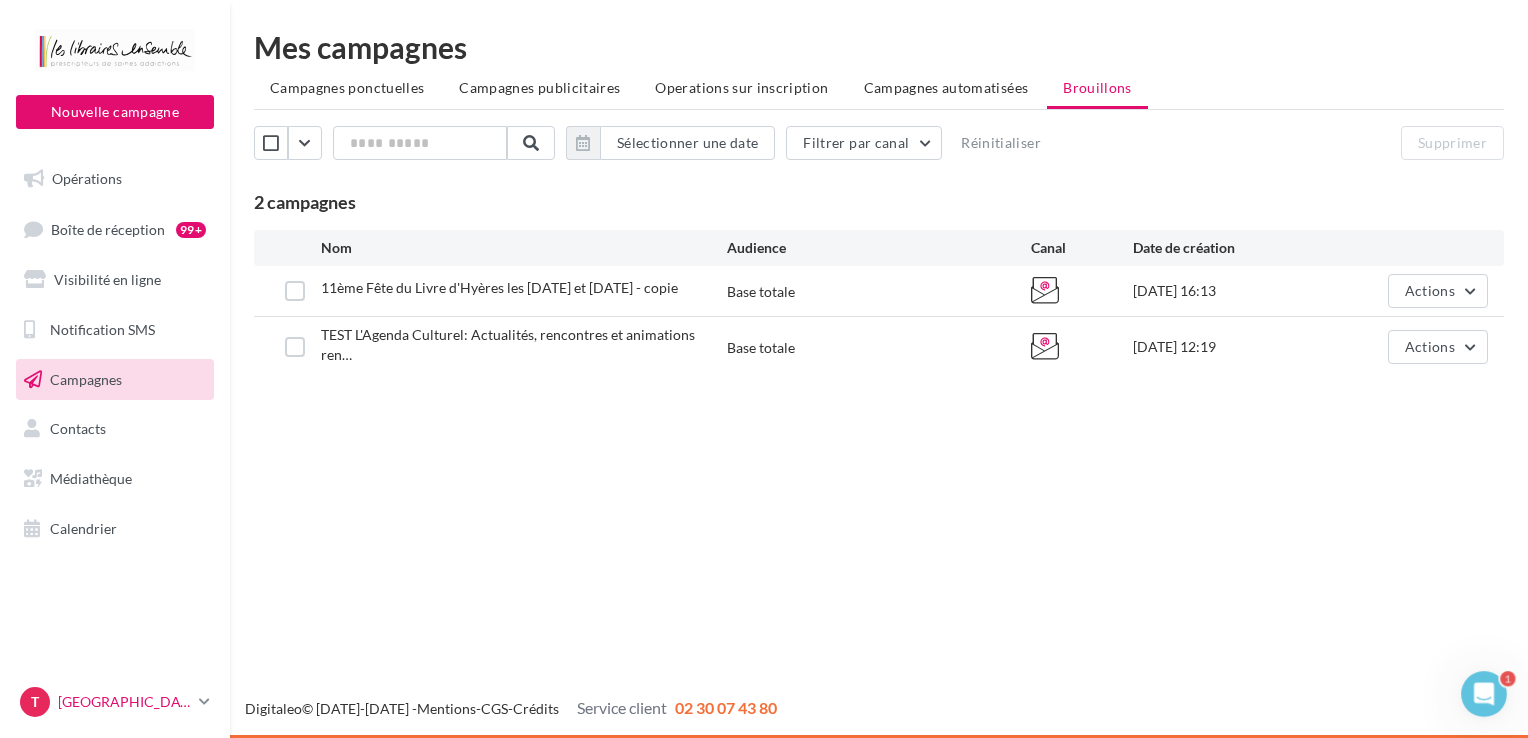 click at bounding box center (204, 701) 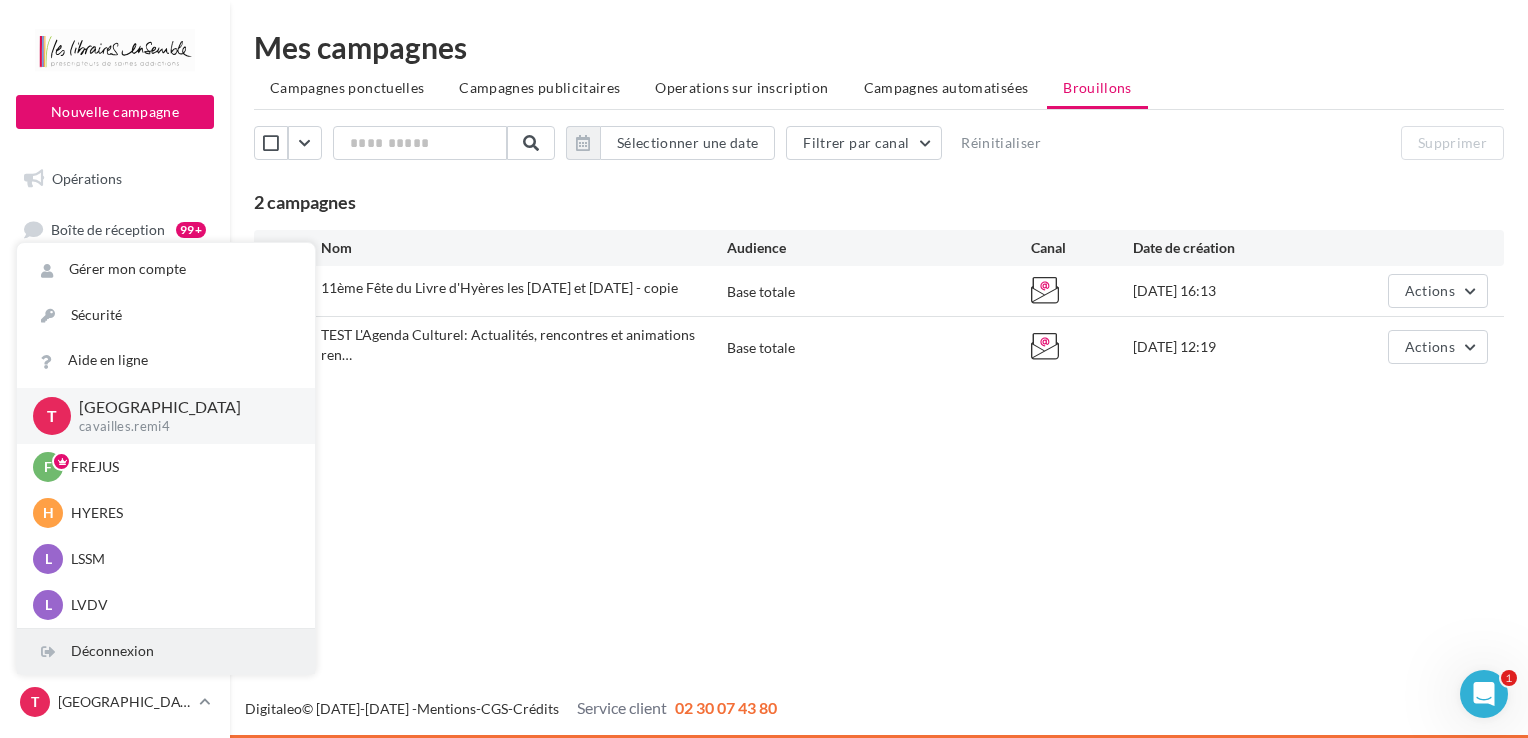 click on "Déconnexion" at bounding box center (166, 651) 